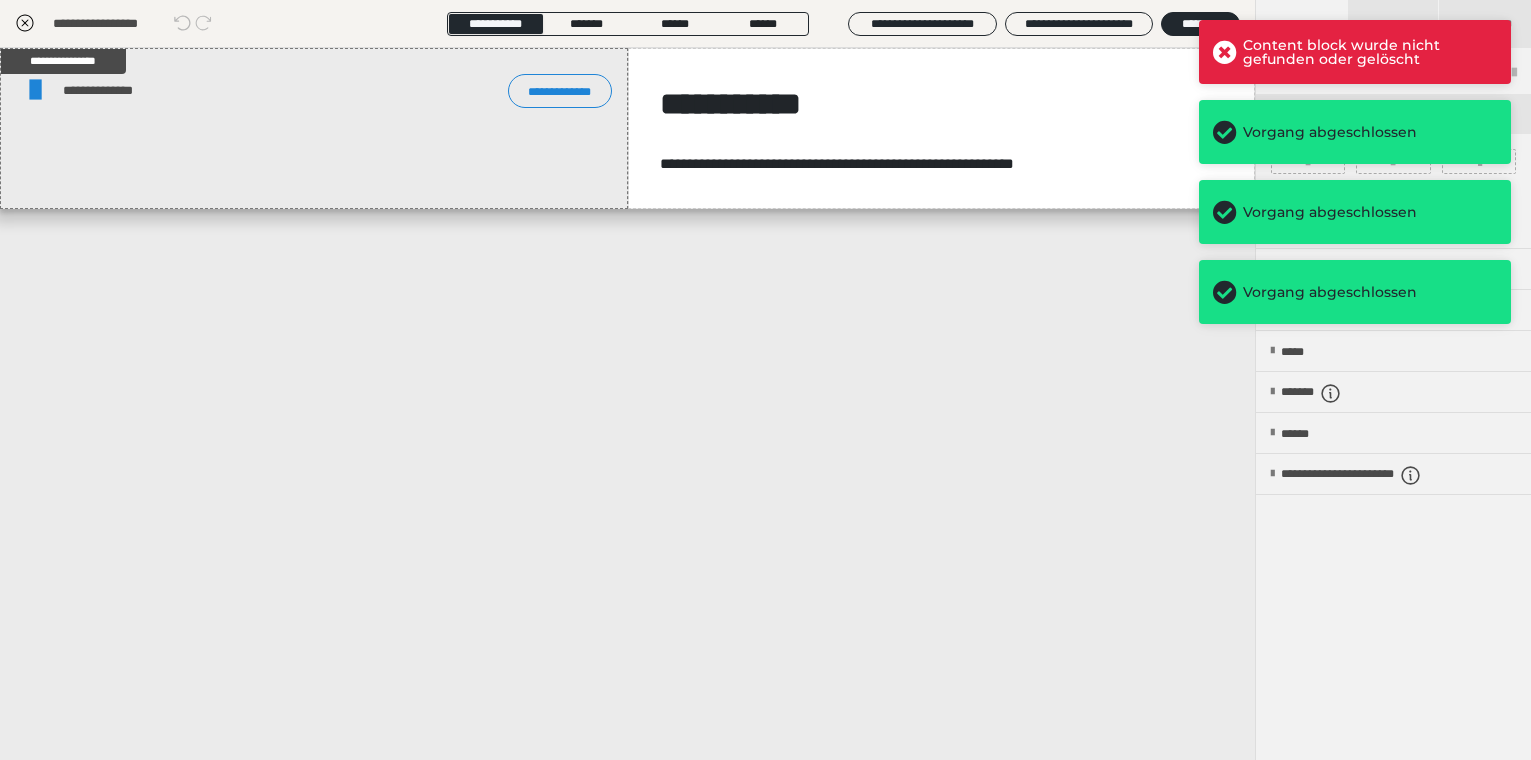 scroll, scrollTop: 220, scrollLeft: 0, axis: vertical 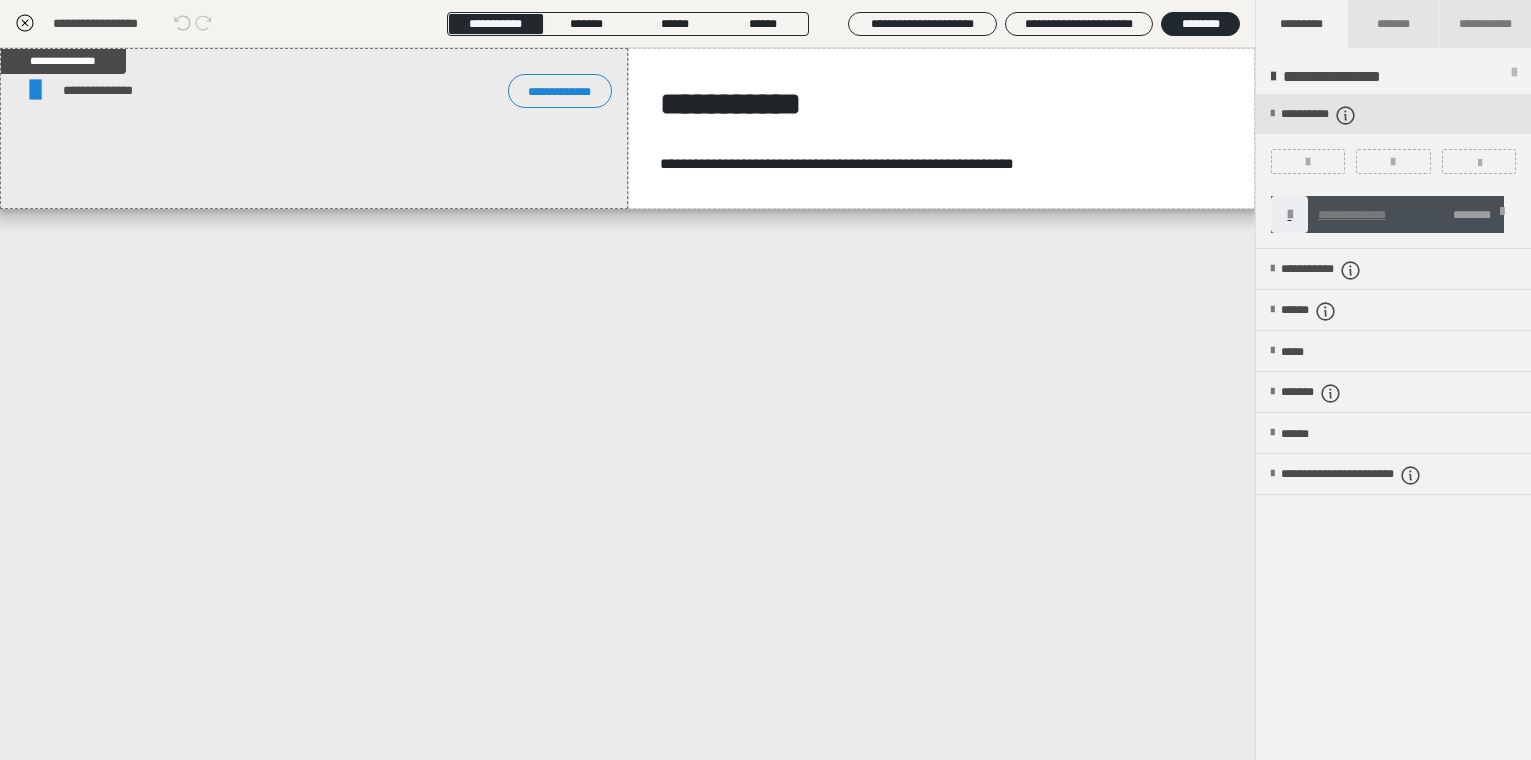 click on "*********" at bounding box center [1301, 24] 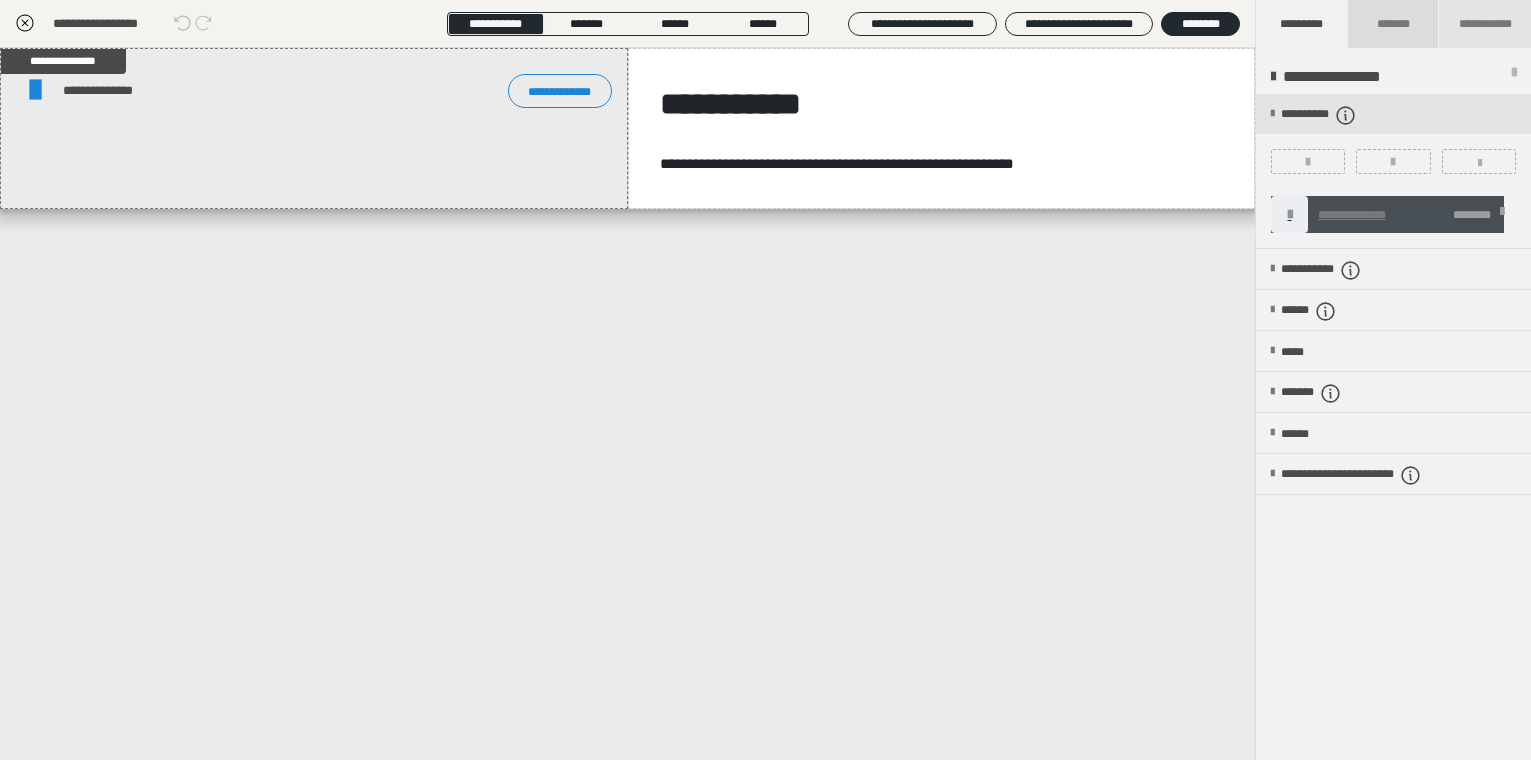 click on "*******" at bounding box center (1394, 24) 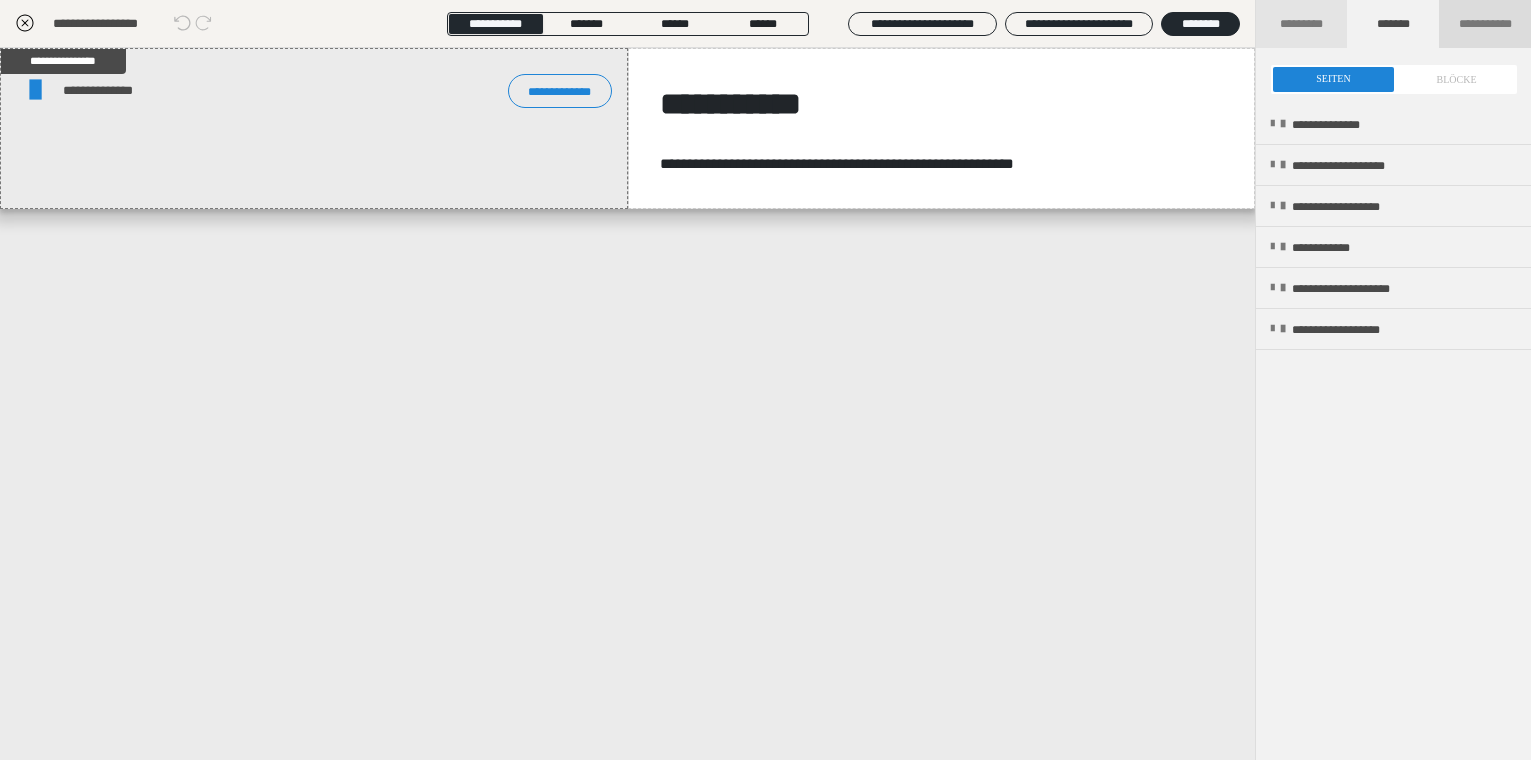click on "**********" at bounding box center [1485, 24] 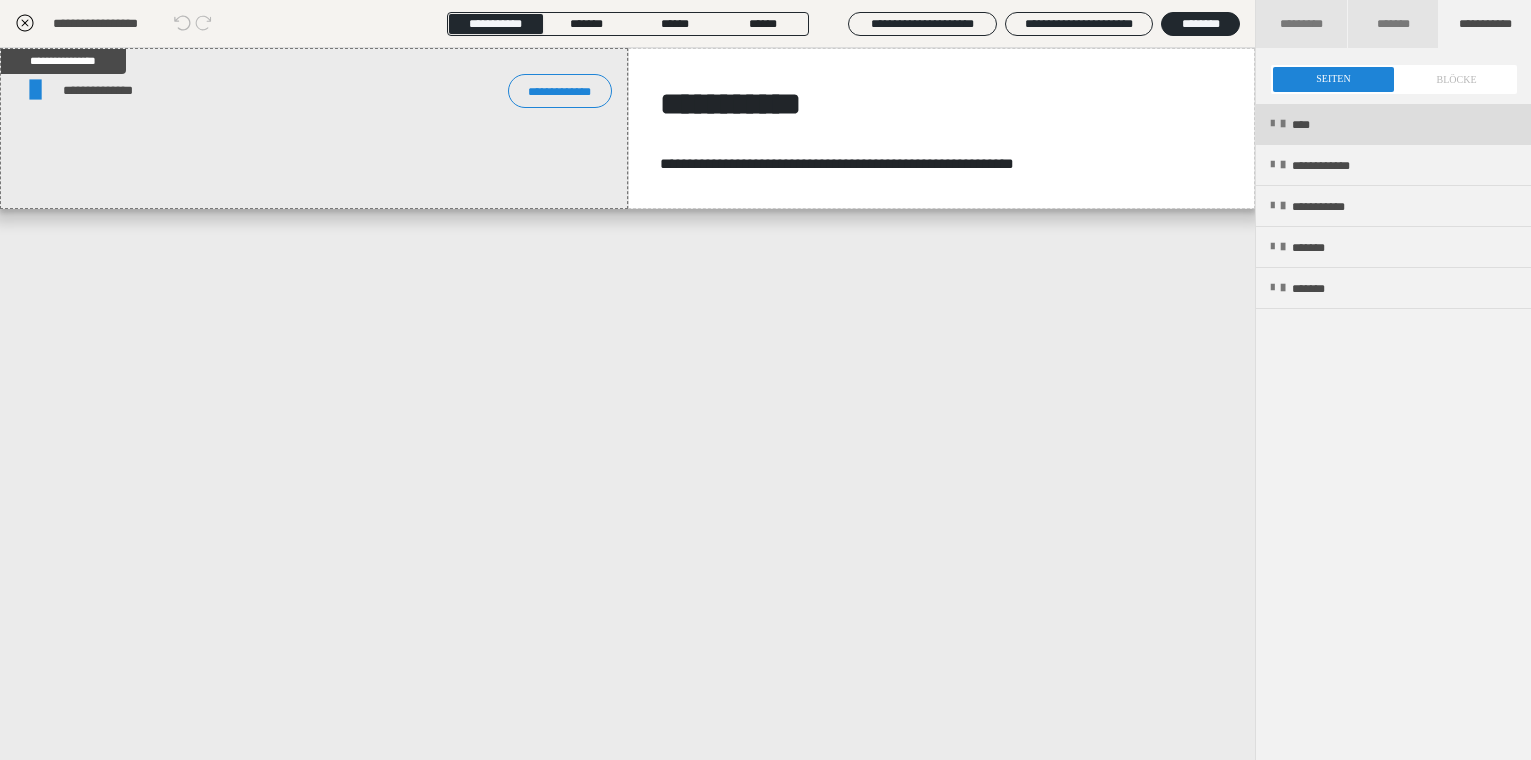 click on "****" at bounding box center (1393, 124) 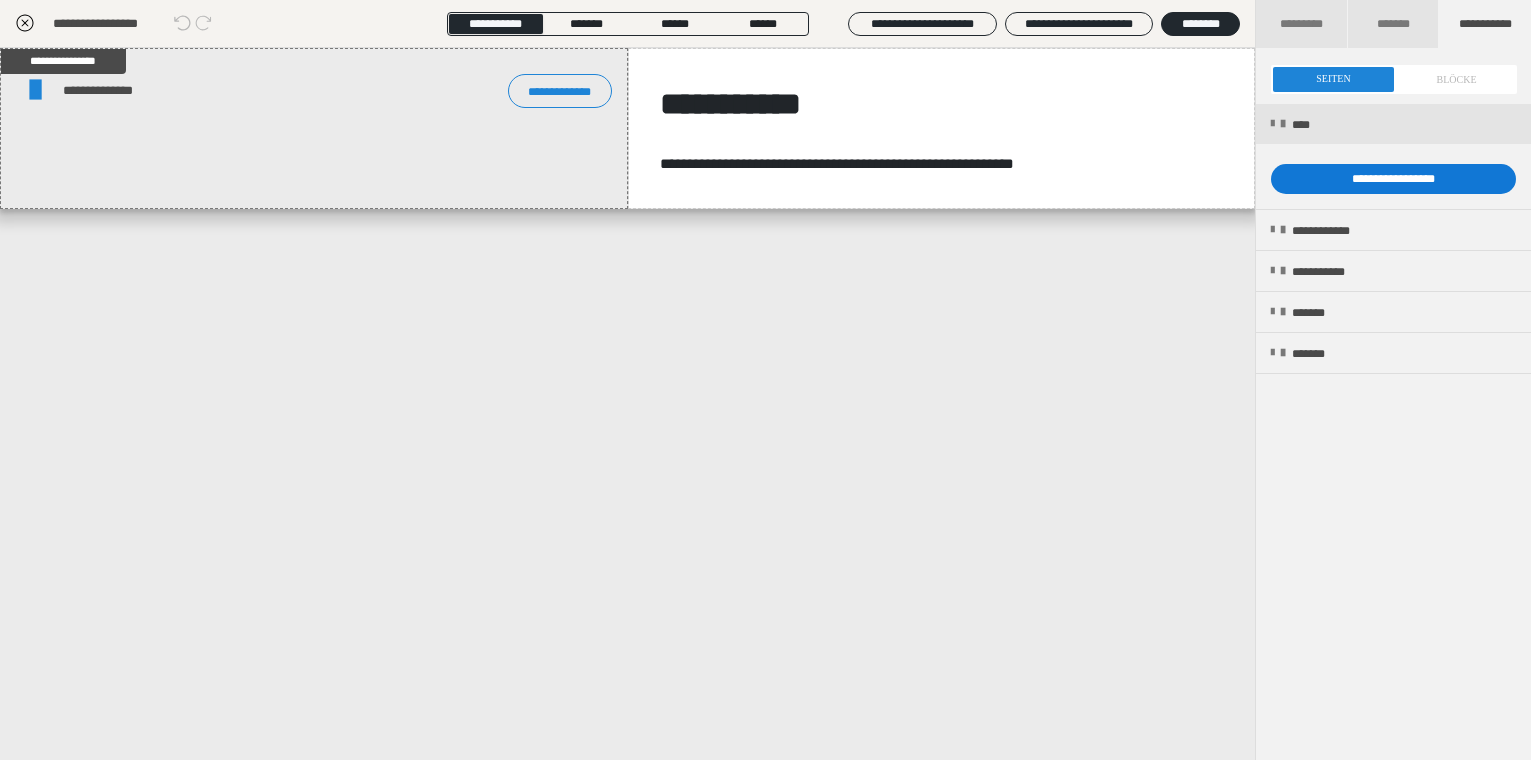 click on "**********" at bounding box center [1393, 179] 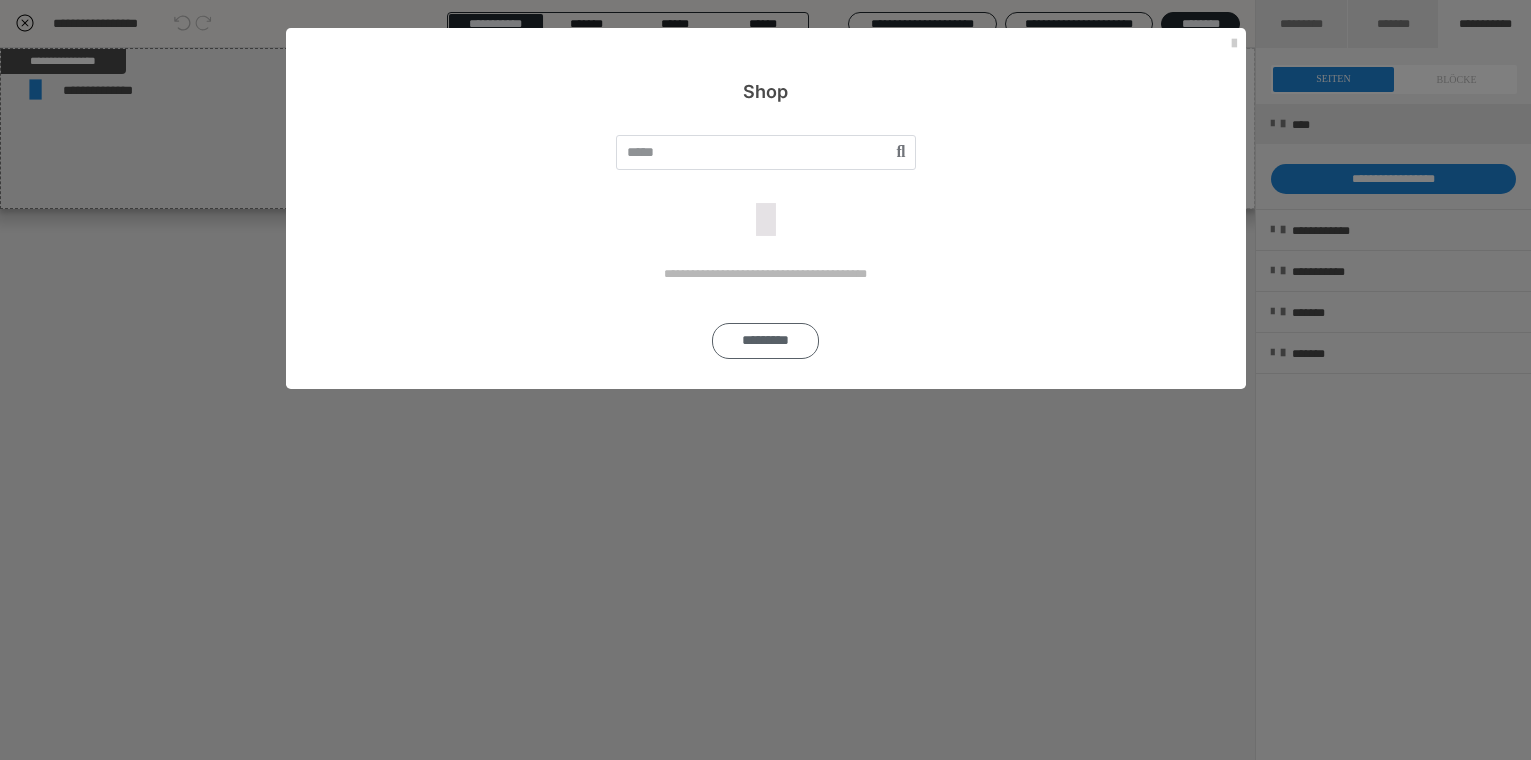 click on "*********" at bounding box center (765, 341) 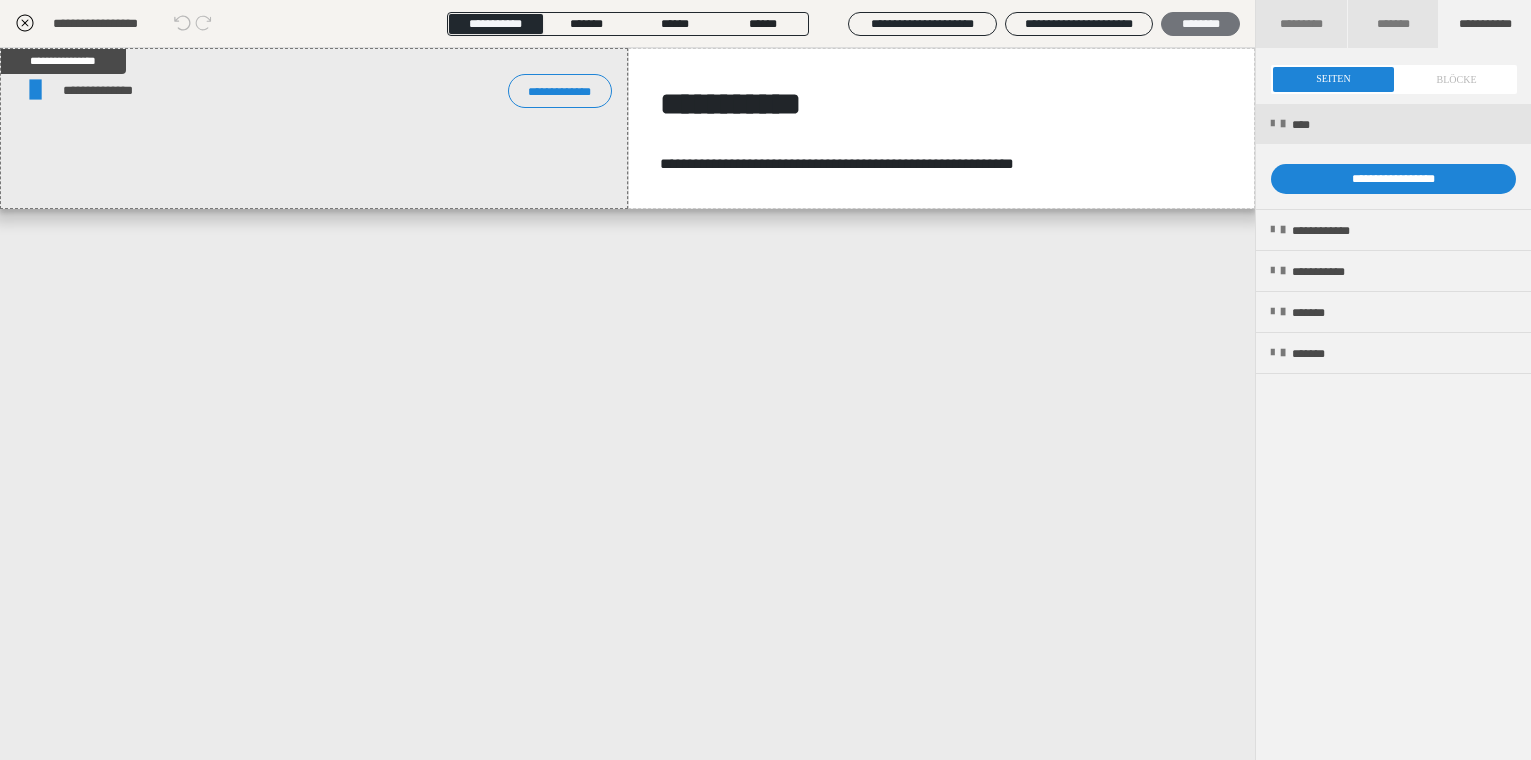 click on "********" at bounding box center (1200, 24) 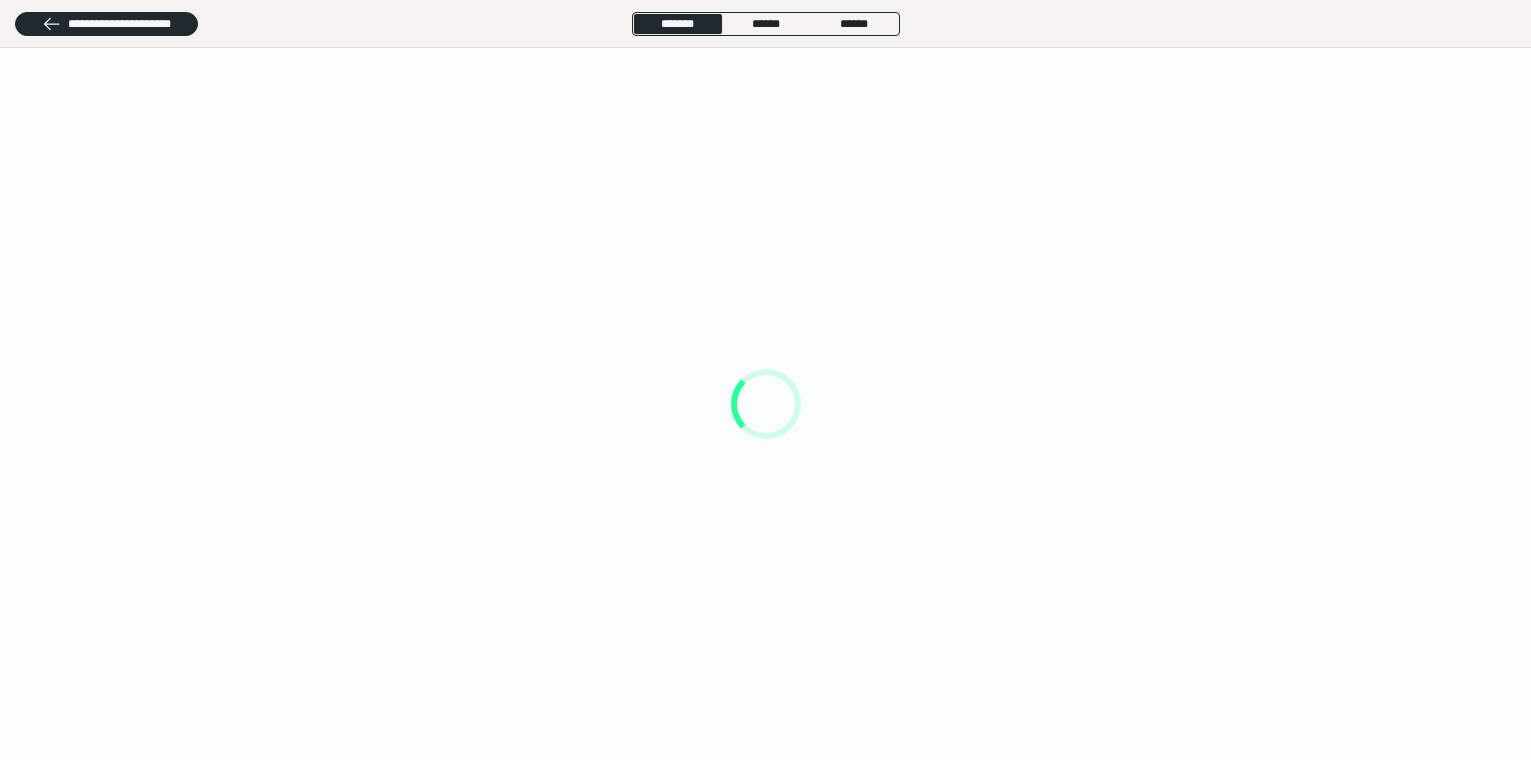 scroll, scrollTop: 0, scrollLeft: 0, axis: both 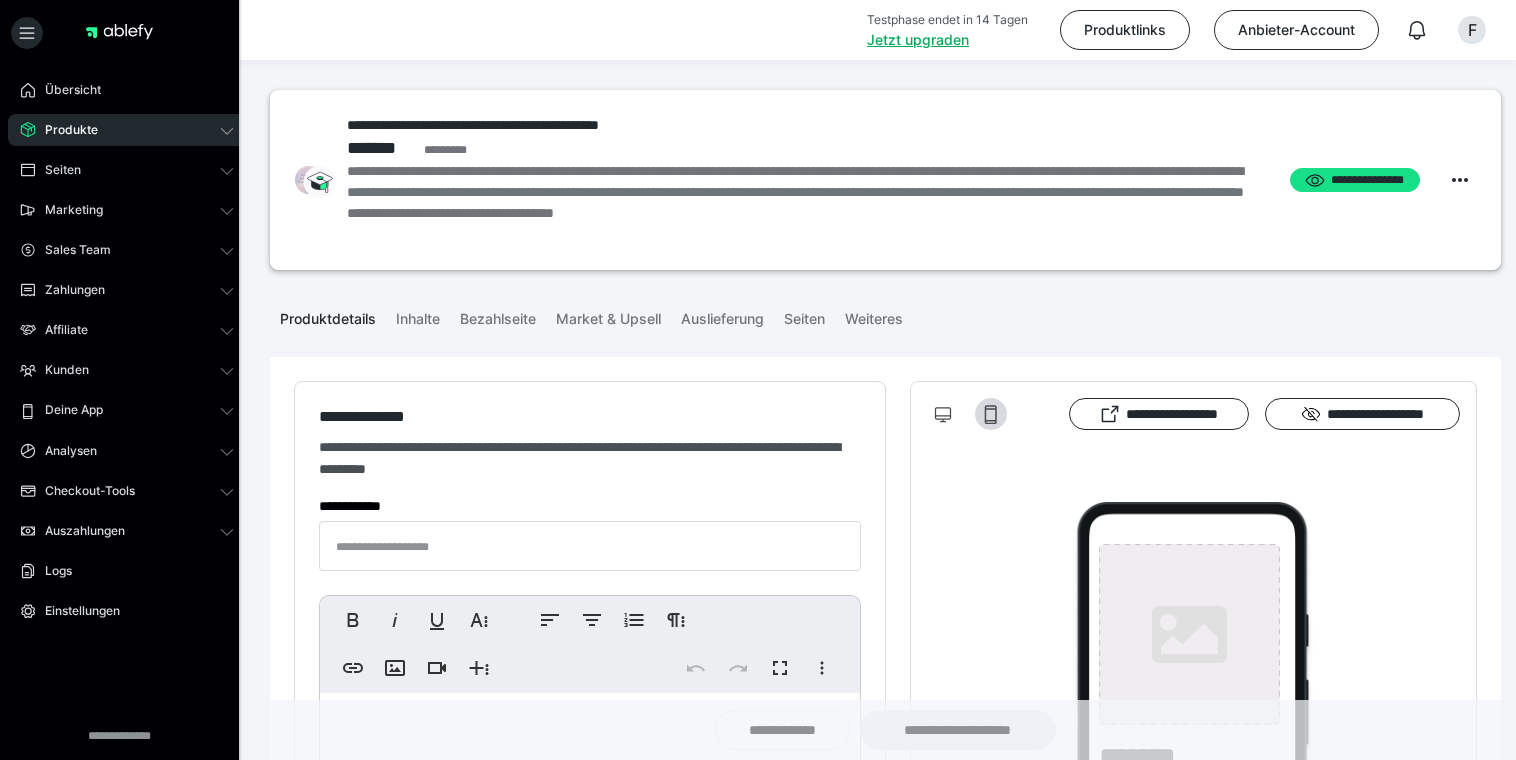 type on "**********" 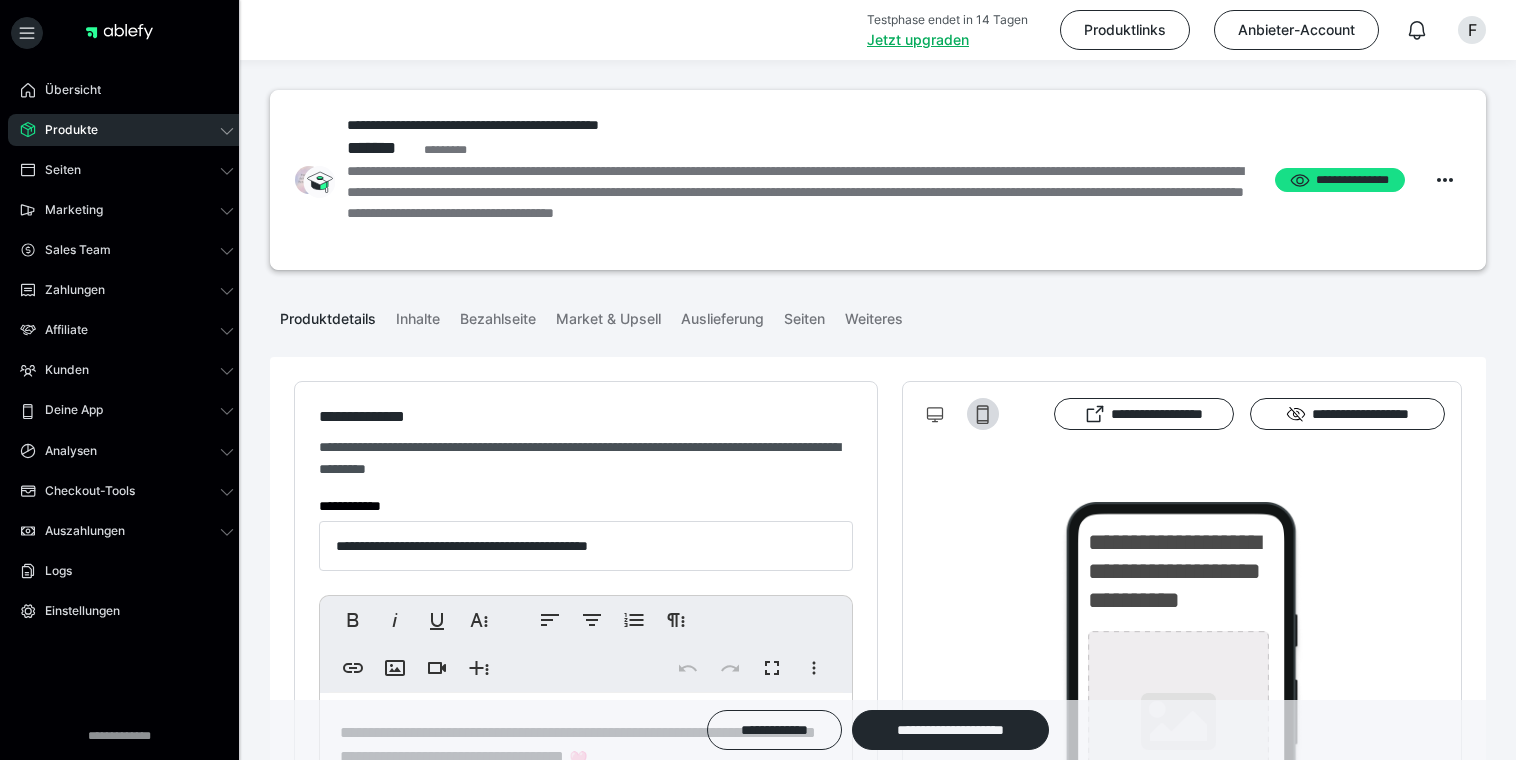 type on "**********" 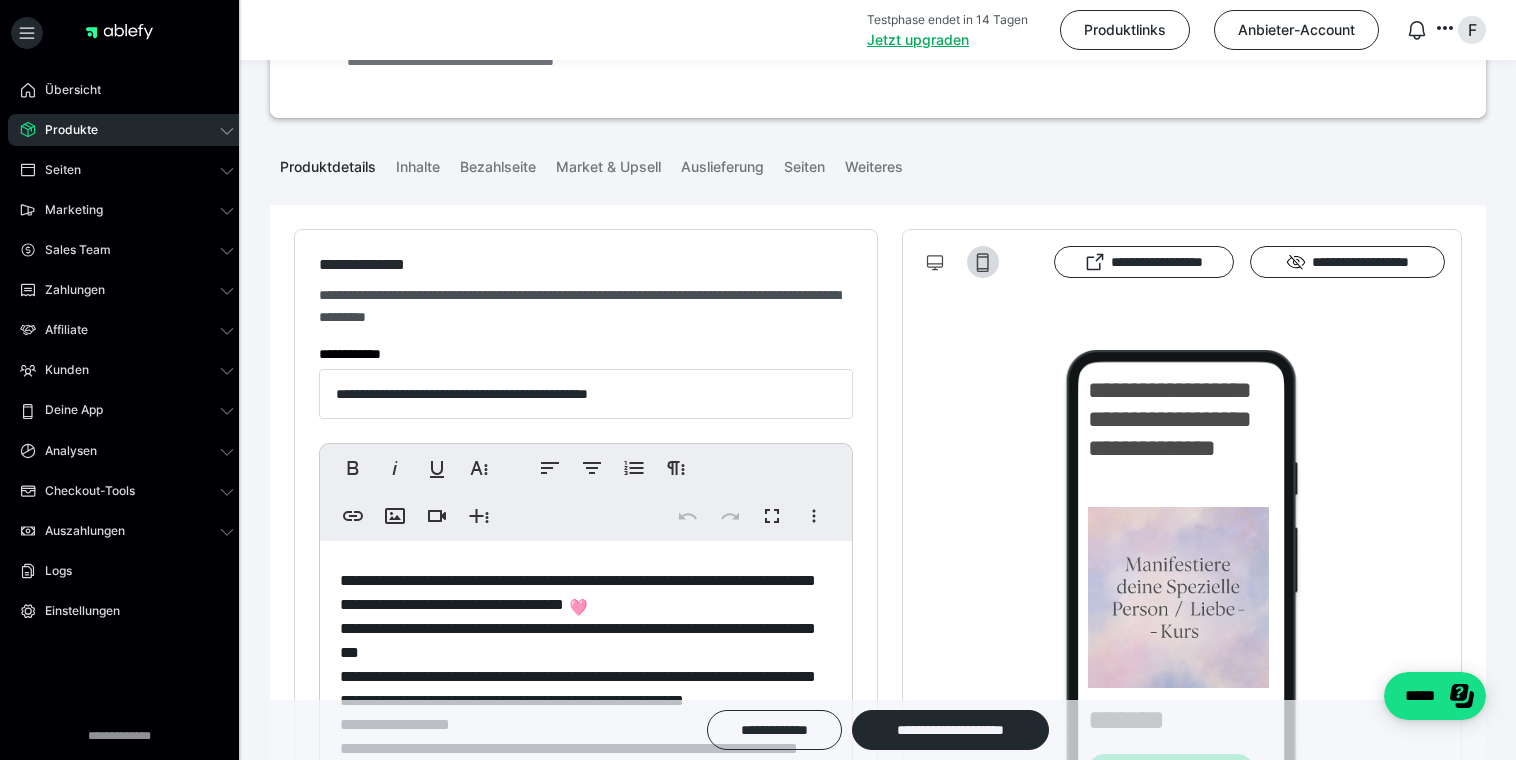 scroll, scrollTop: 294, scrollLeft: 0, axis: vertical 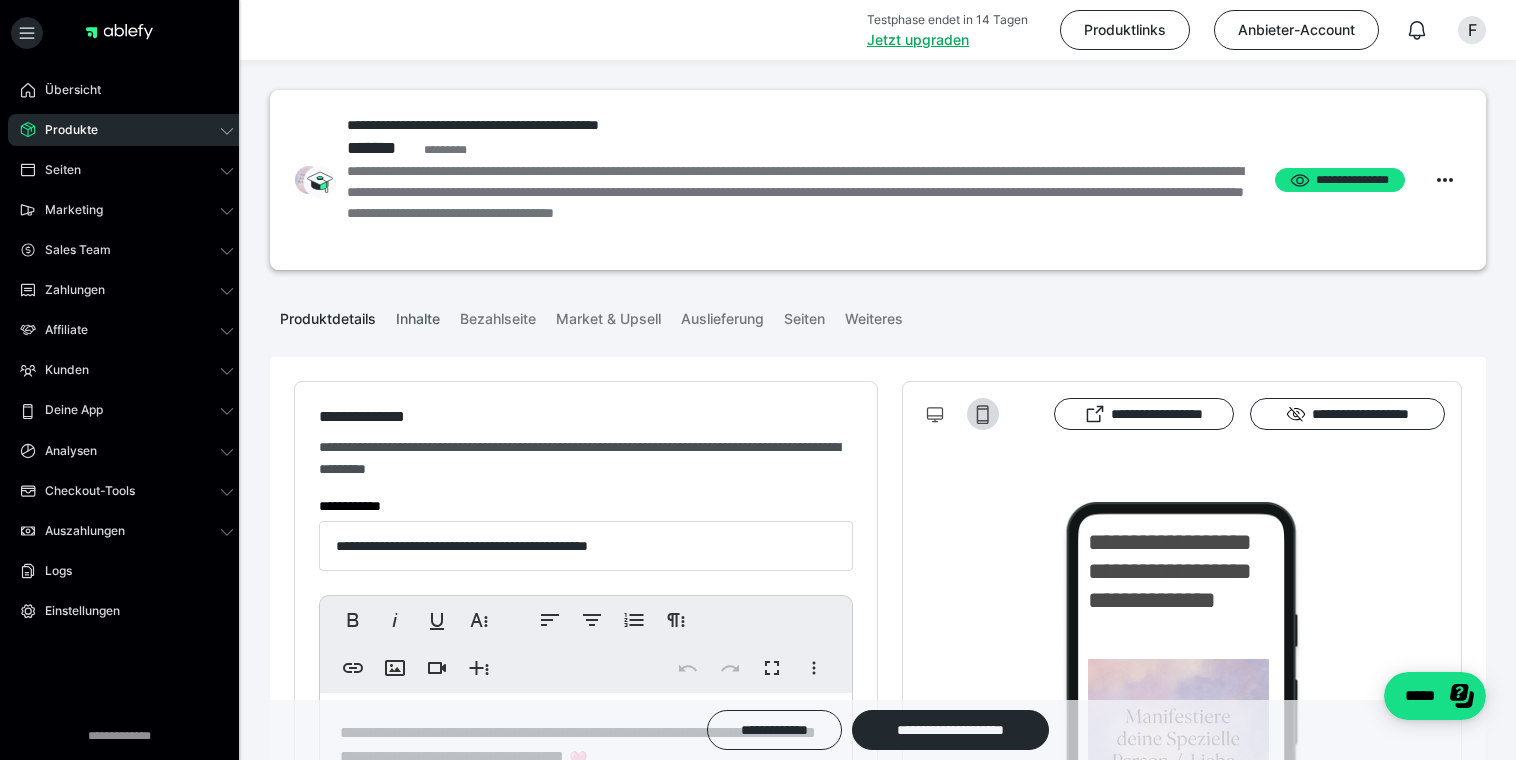 click on "Inhalte" at bounding box center (418, 315) 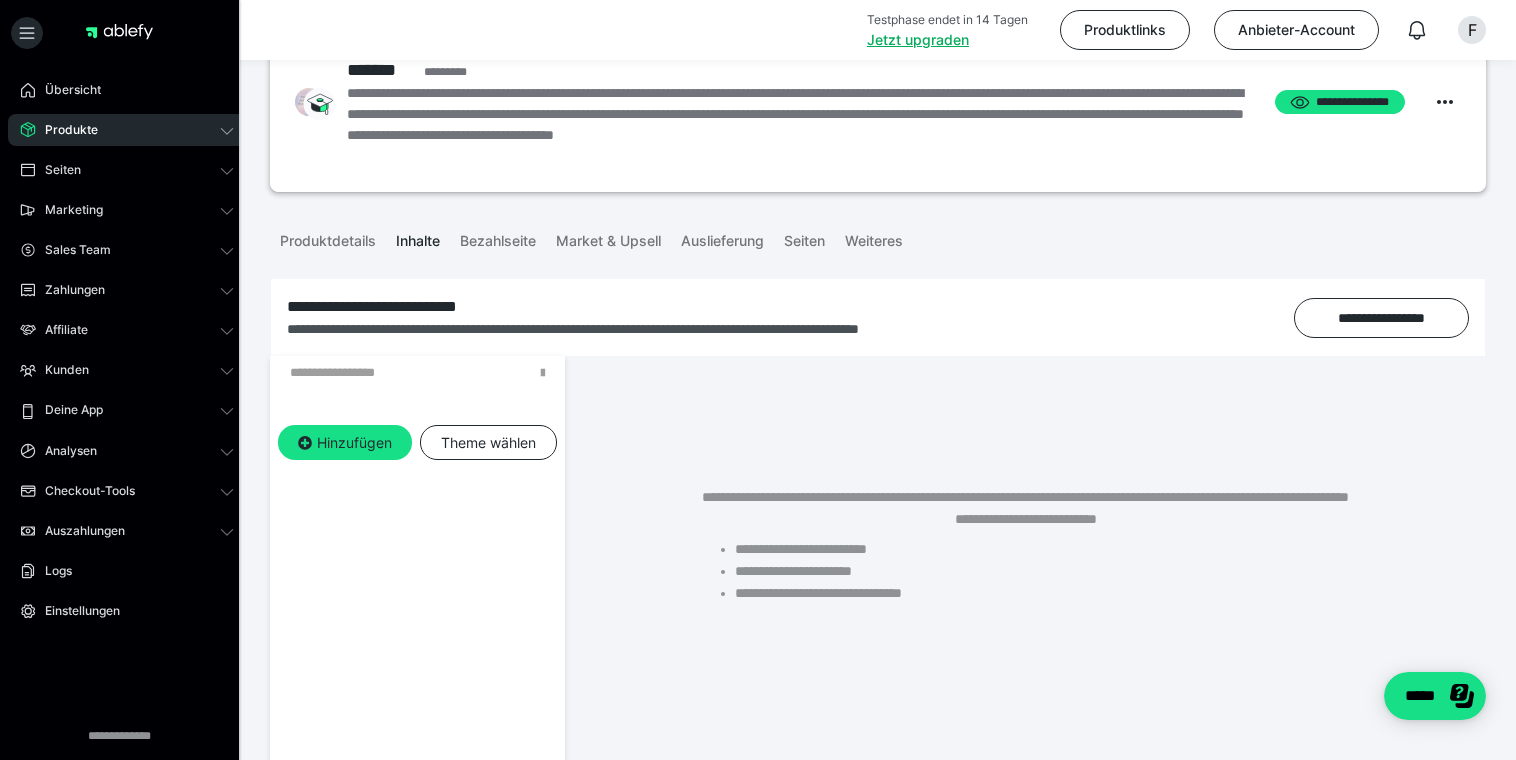 scroll, scrollTop: 99, scrollLeft: 0, axis: vertical 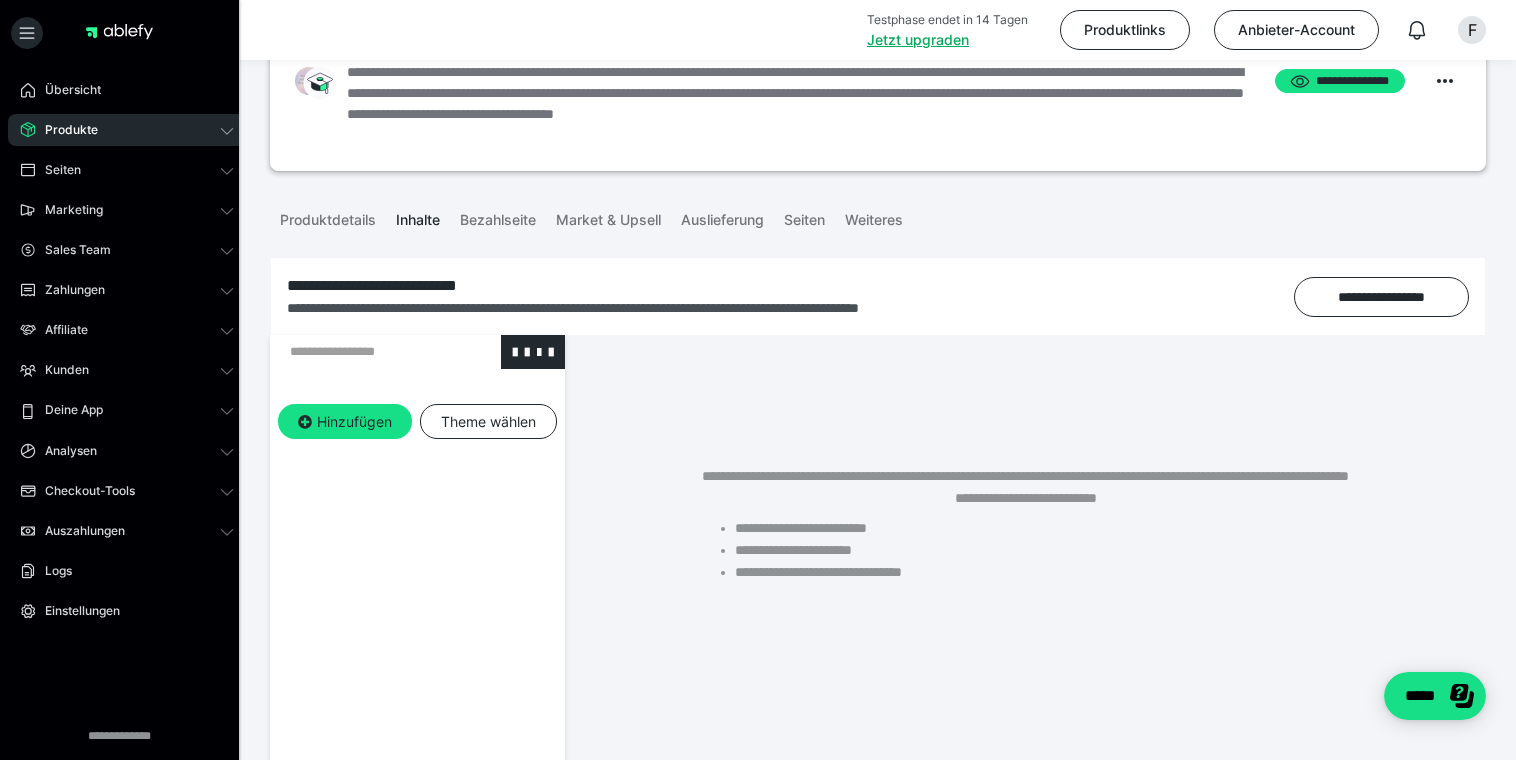 click at bounding box center (365, 352) 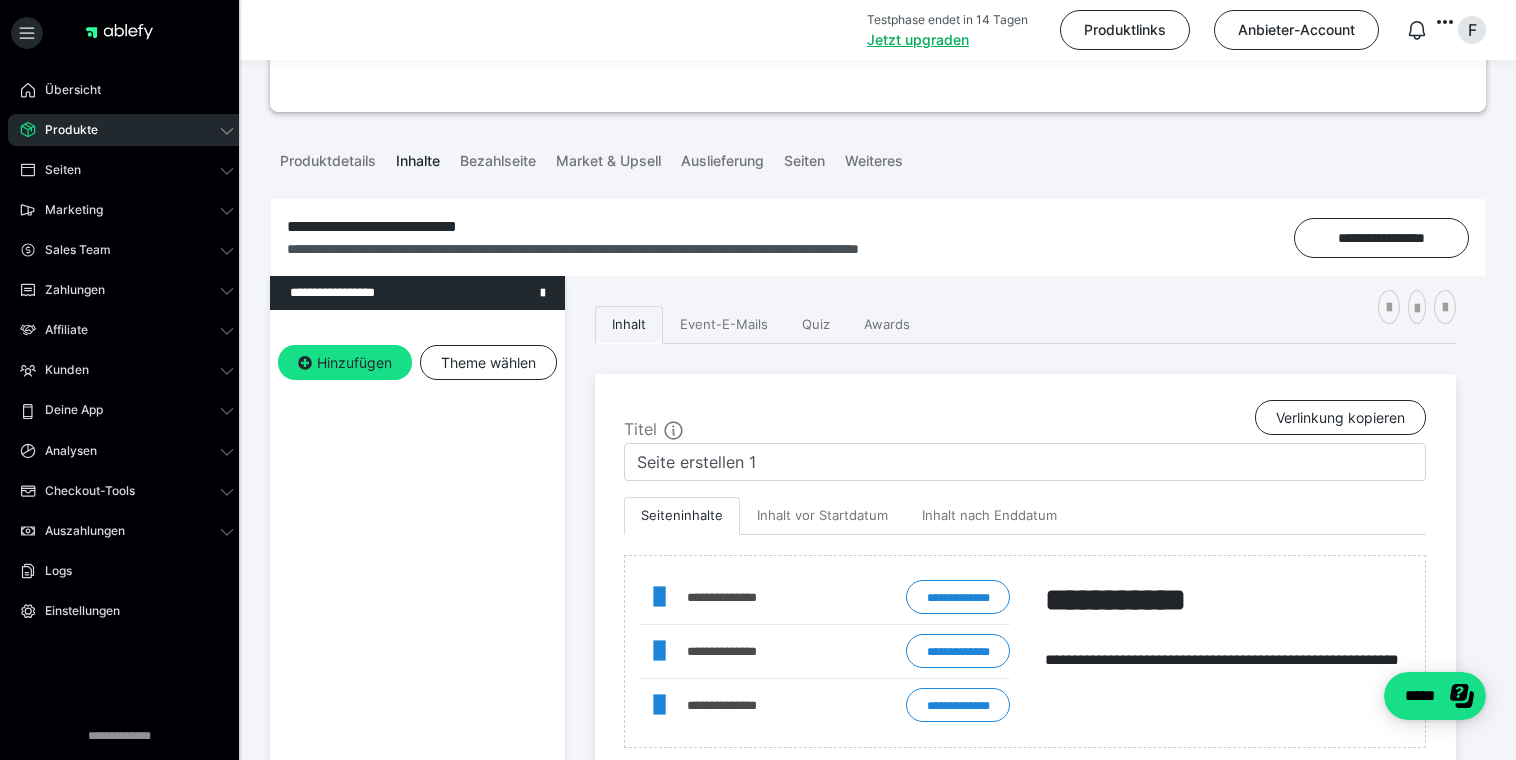 scroll, scrollTop: 352, scrollLeft: 0, axis: vertical 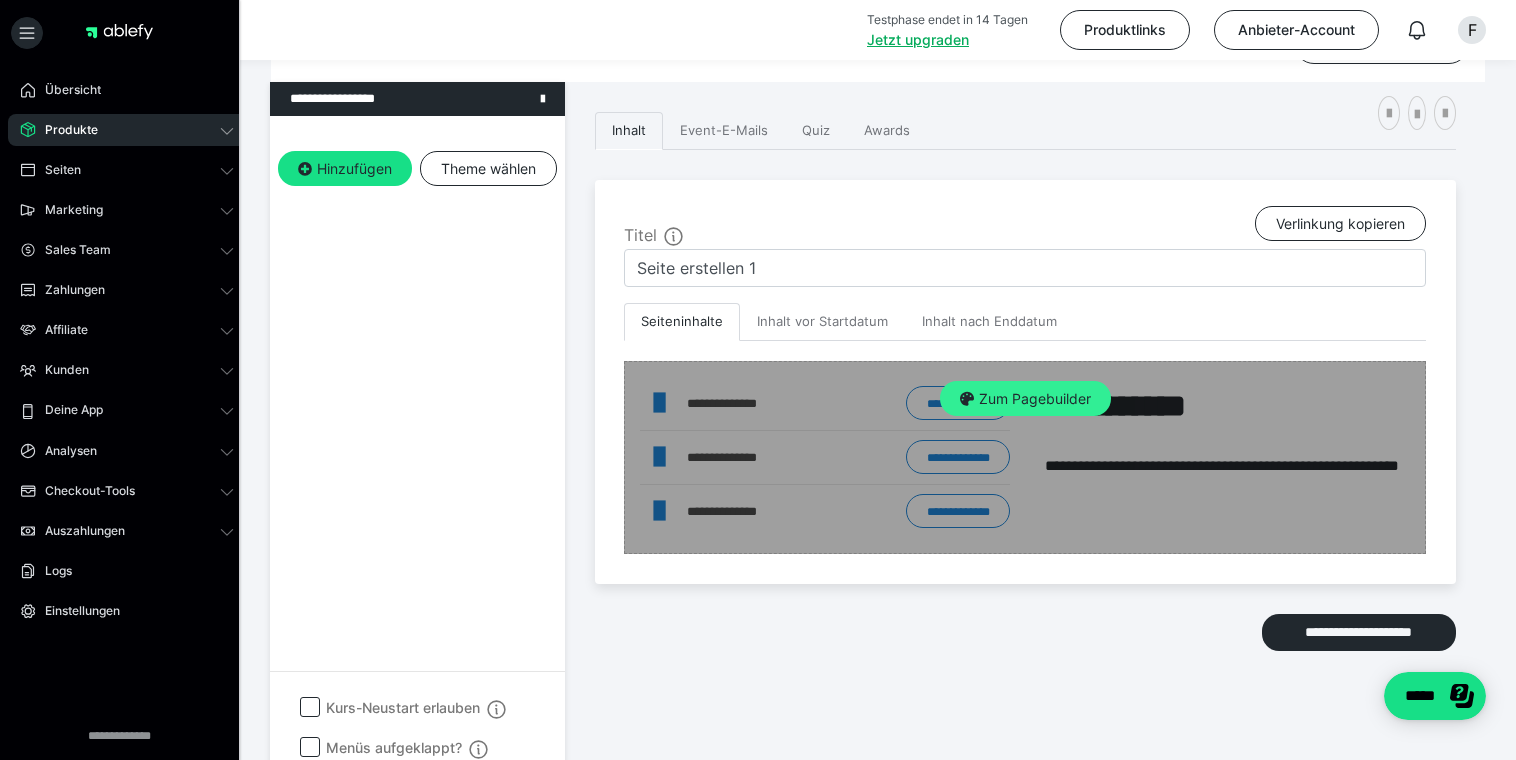 click on "Zum Pagebuilder" at bounding box center [1025, 399] 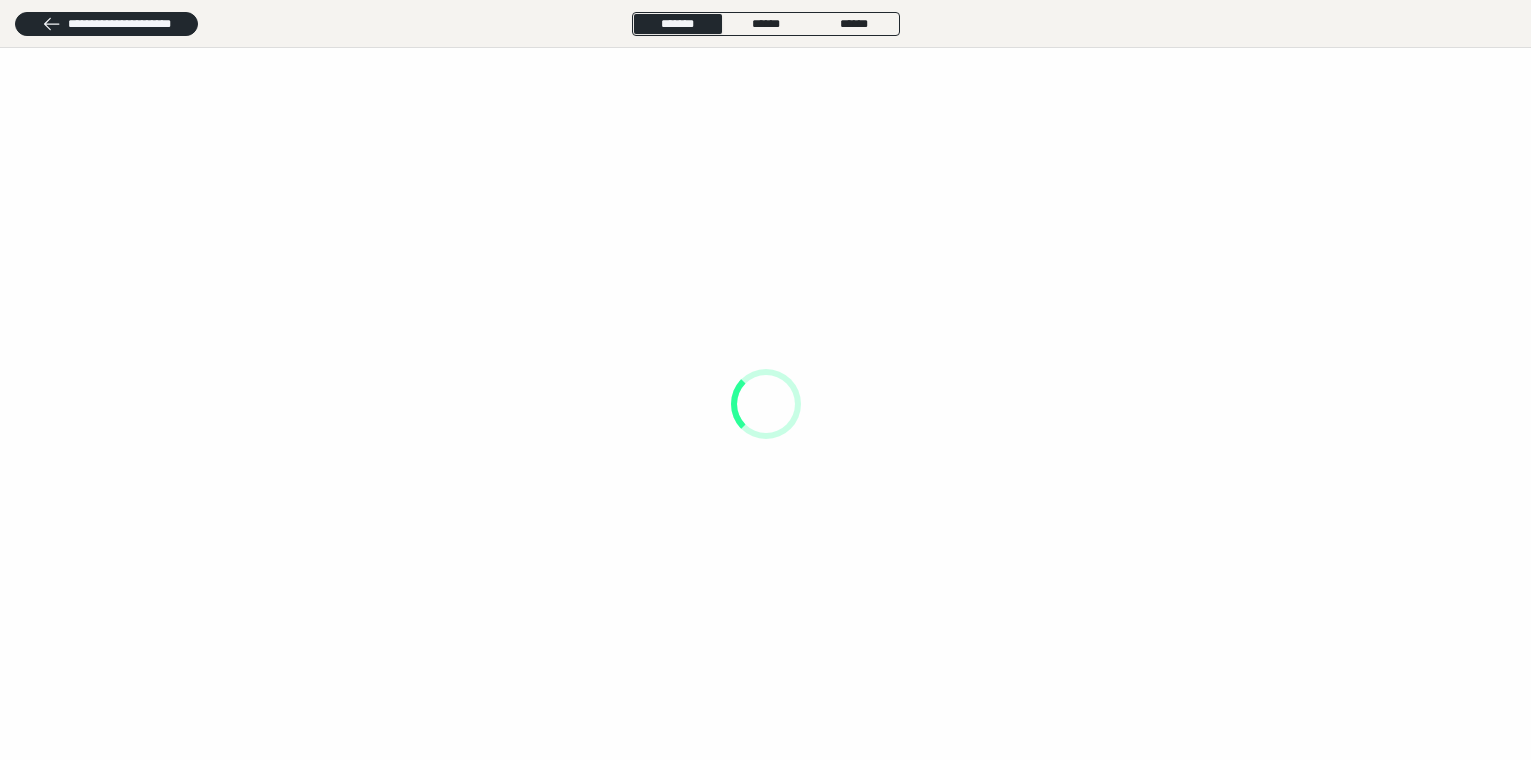 scroll, scrollTop: 0, scrollLeft: 0, axis: both 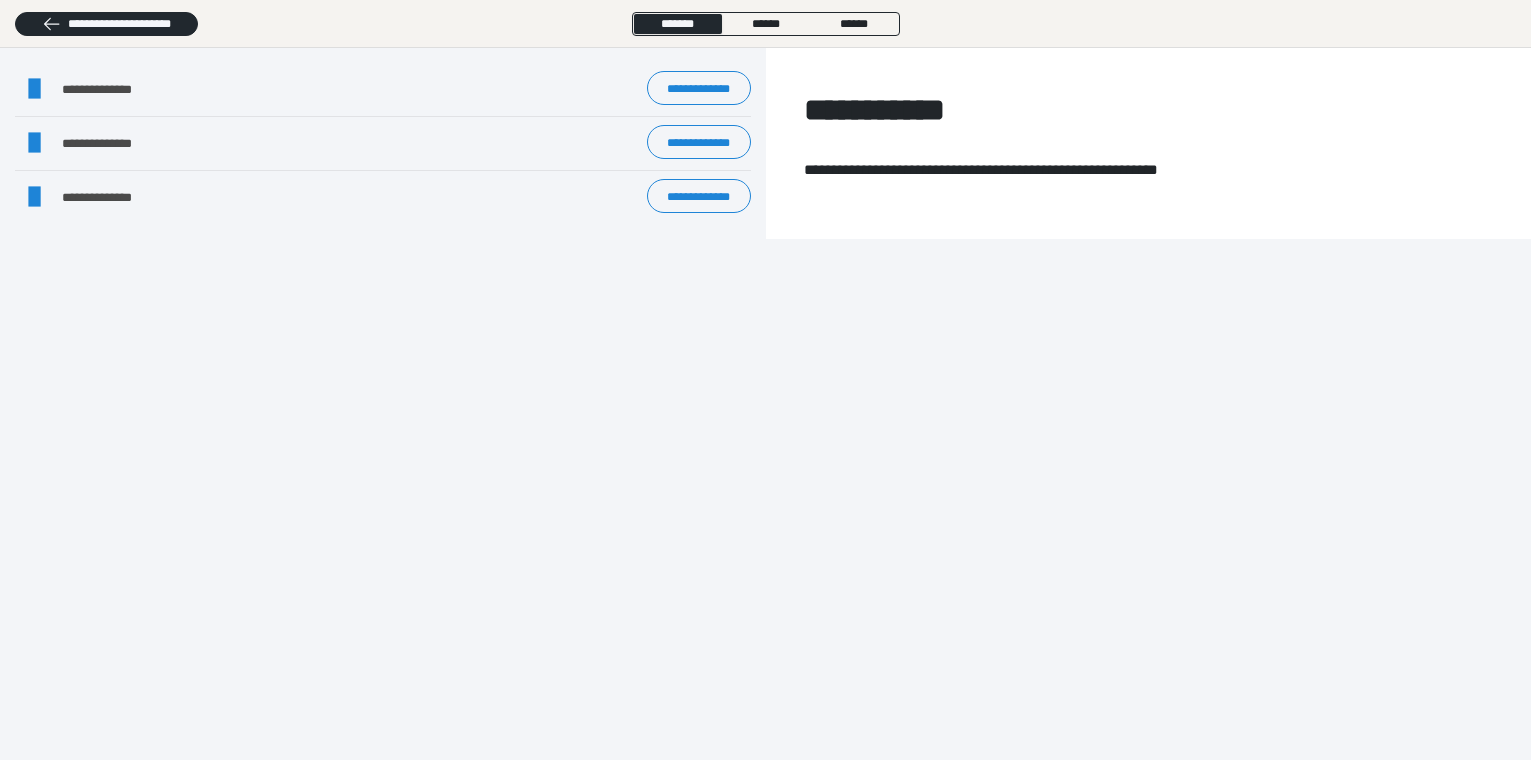 drag, startPoint x: 605, startPoint y: 48, endPoint x: 140, endPoint y: 32, distance: 465.27518 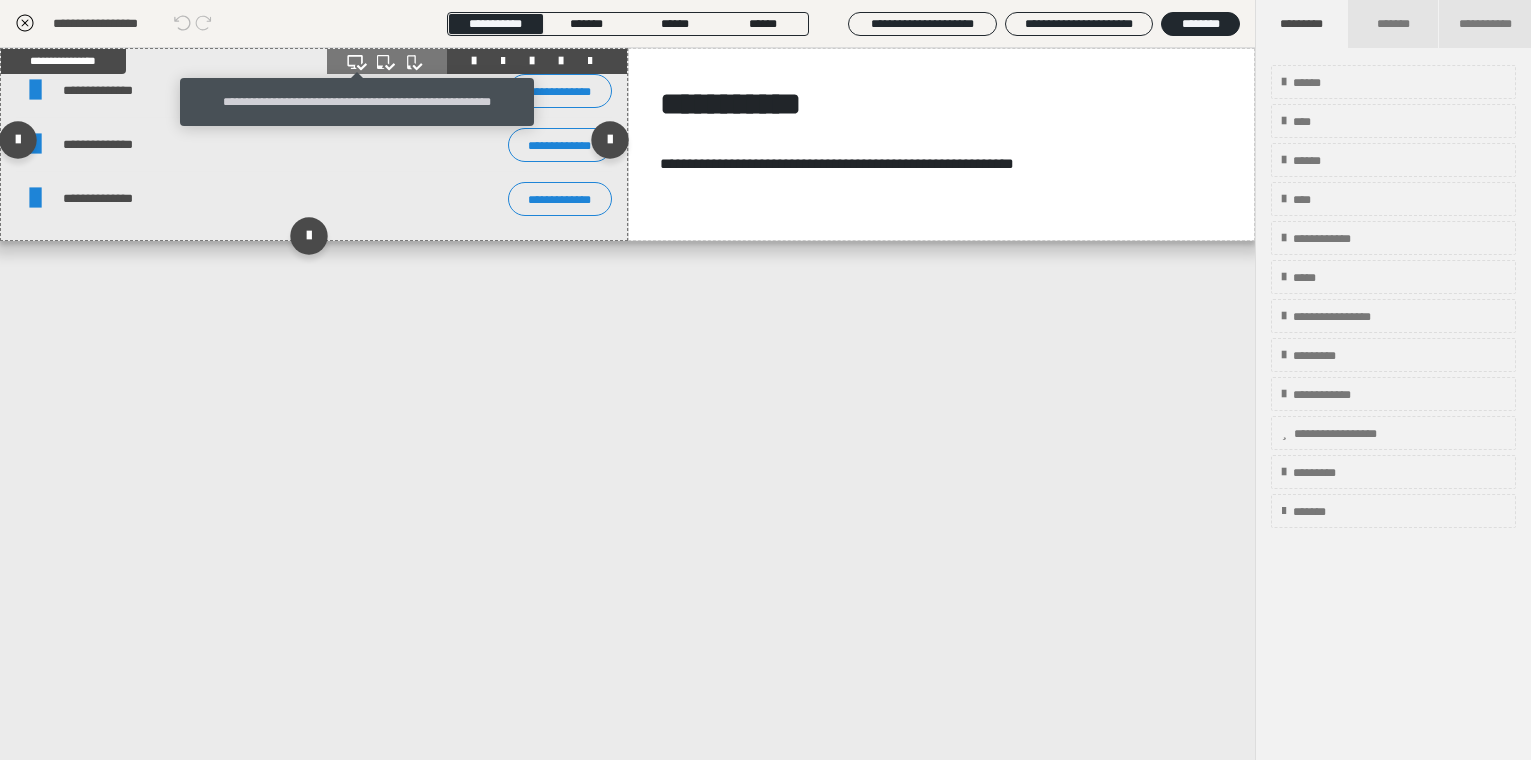 click 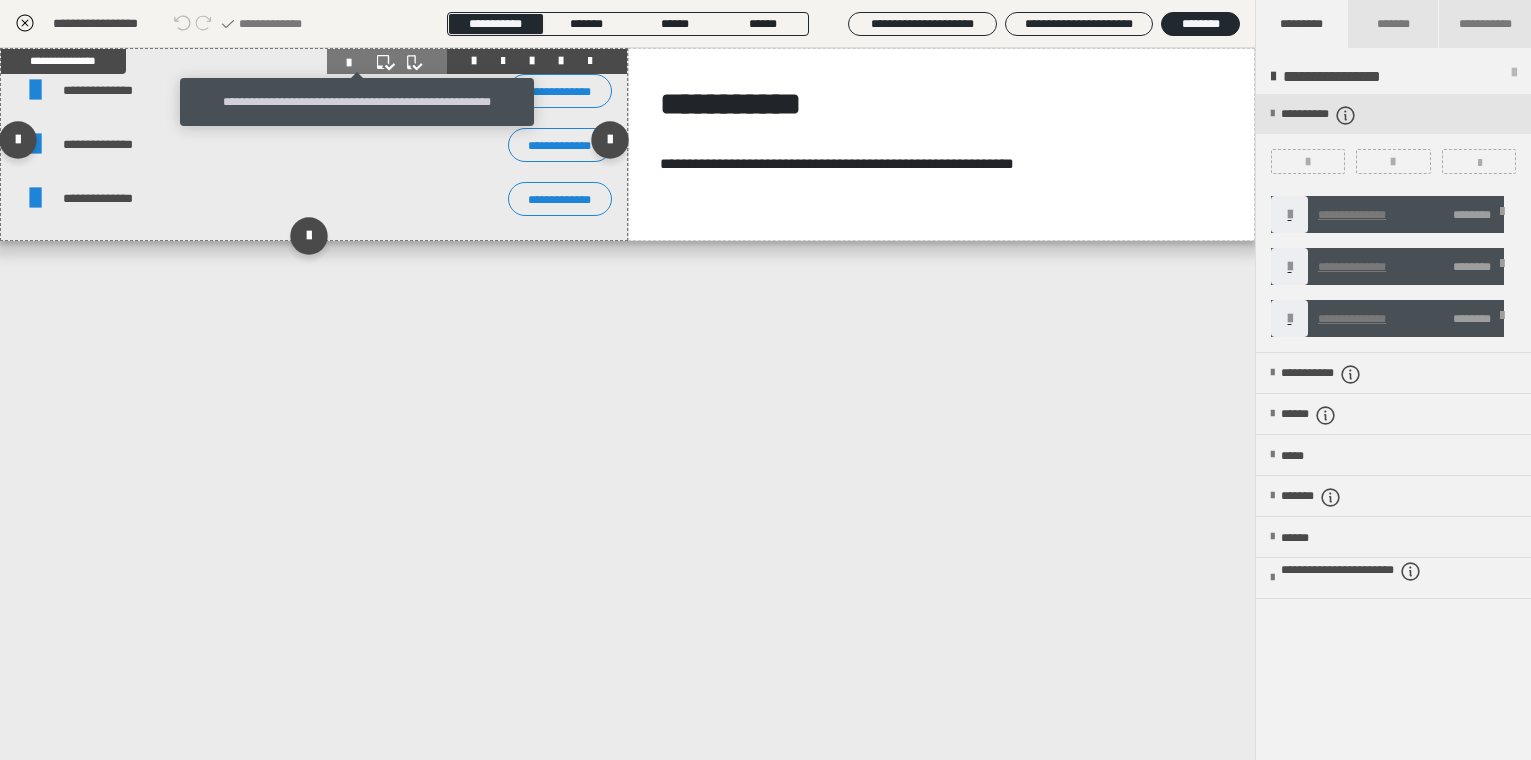 click at bounding box center [357, 63] 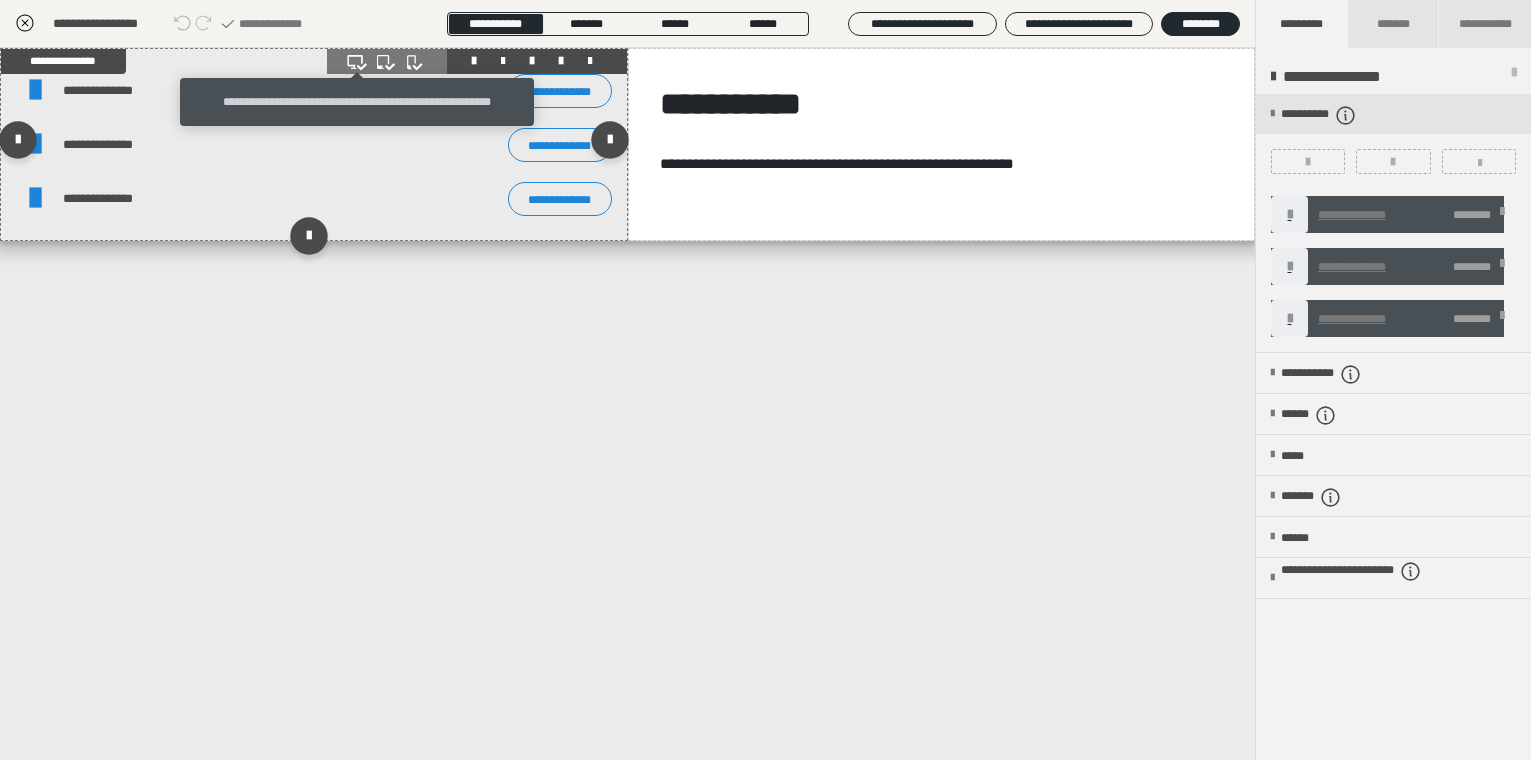 click 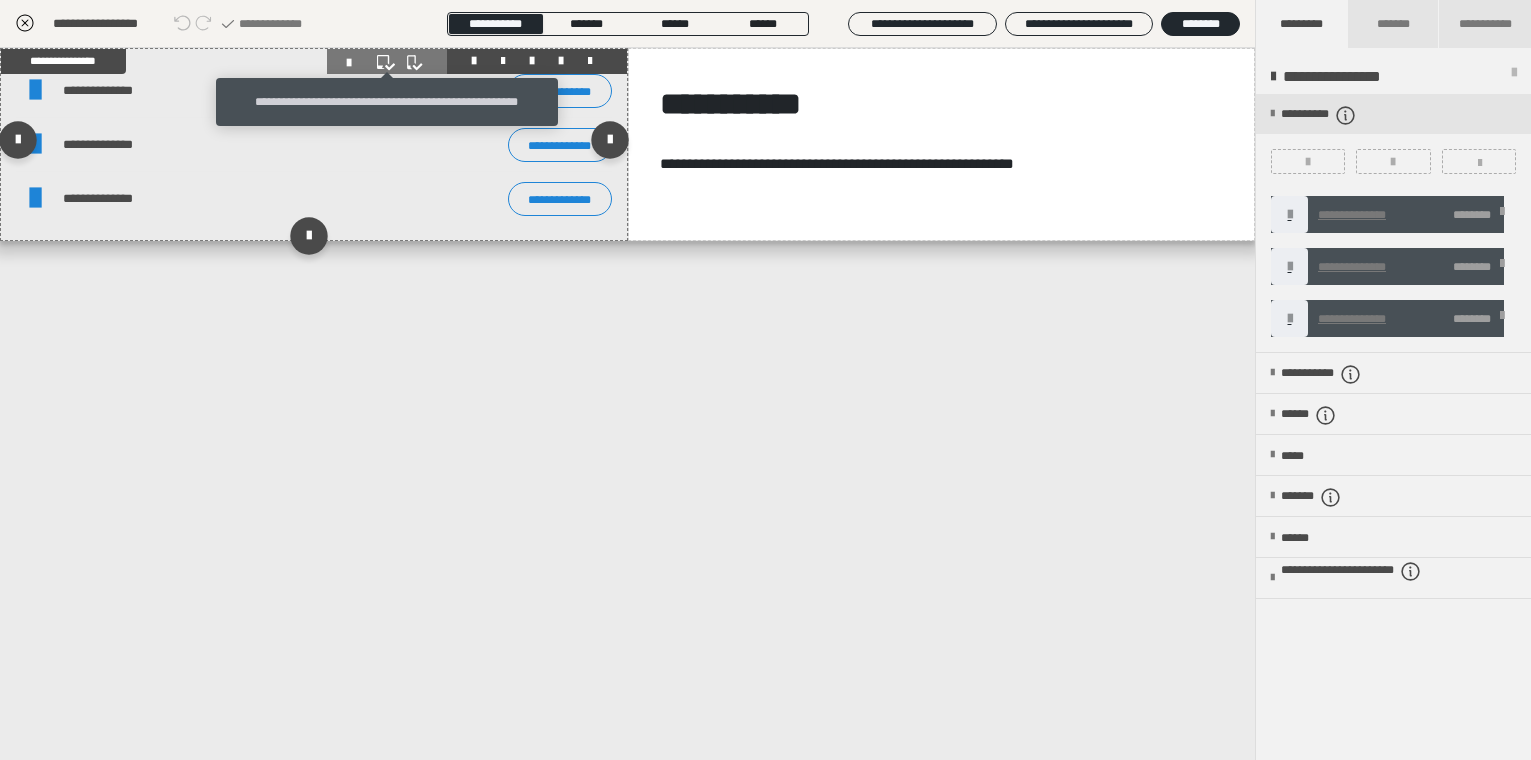 click 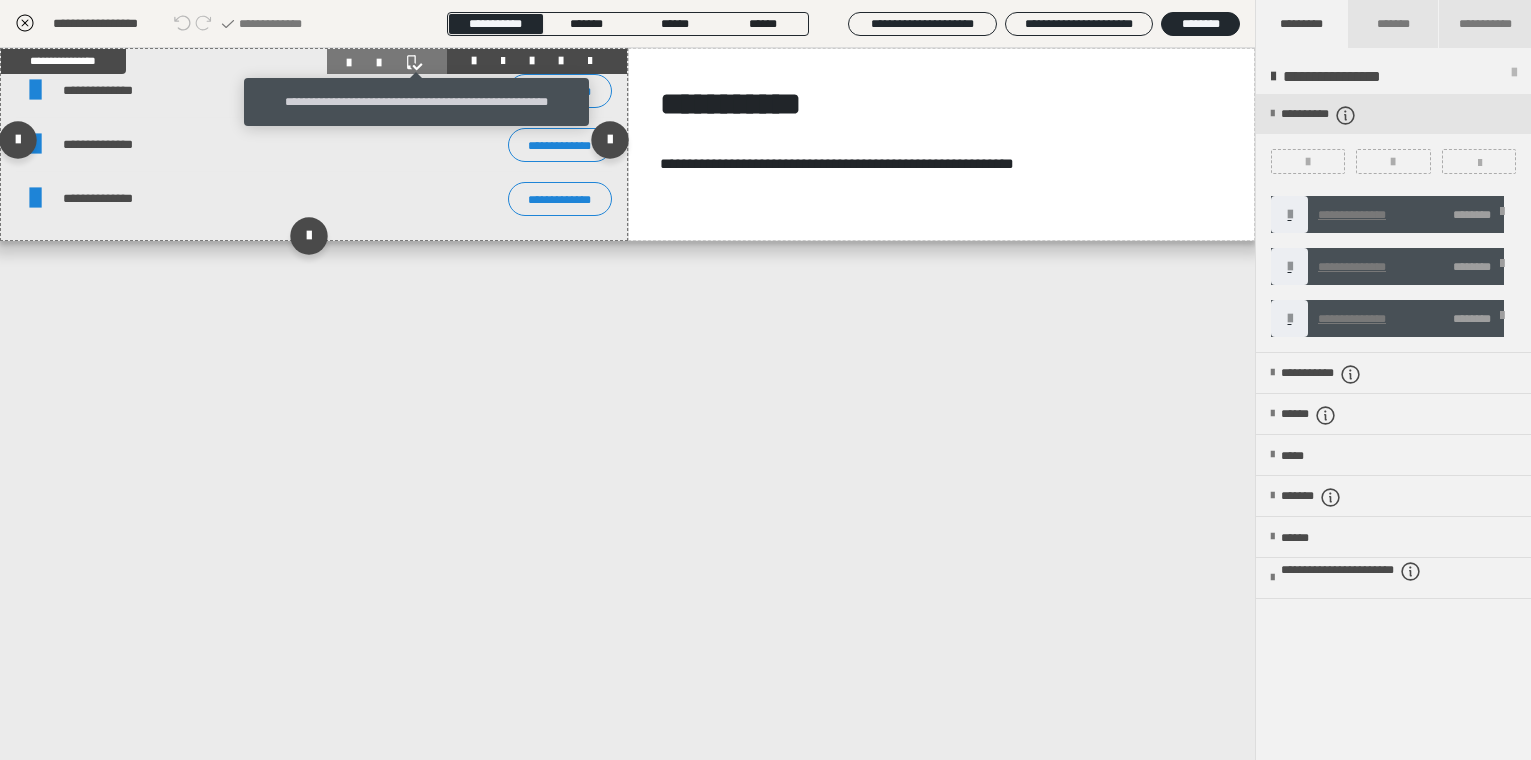 click 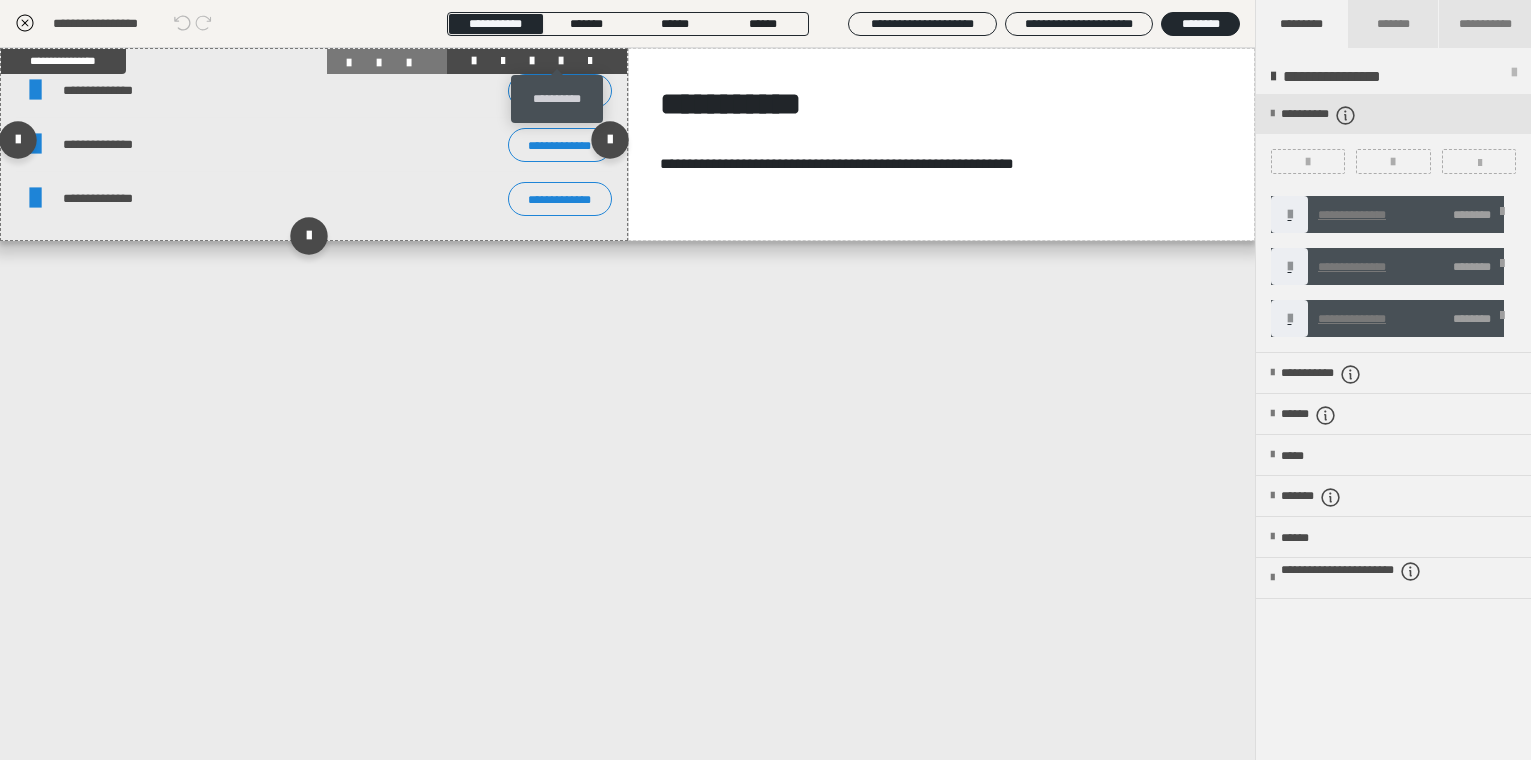 click at bounding box center [561, 61] 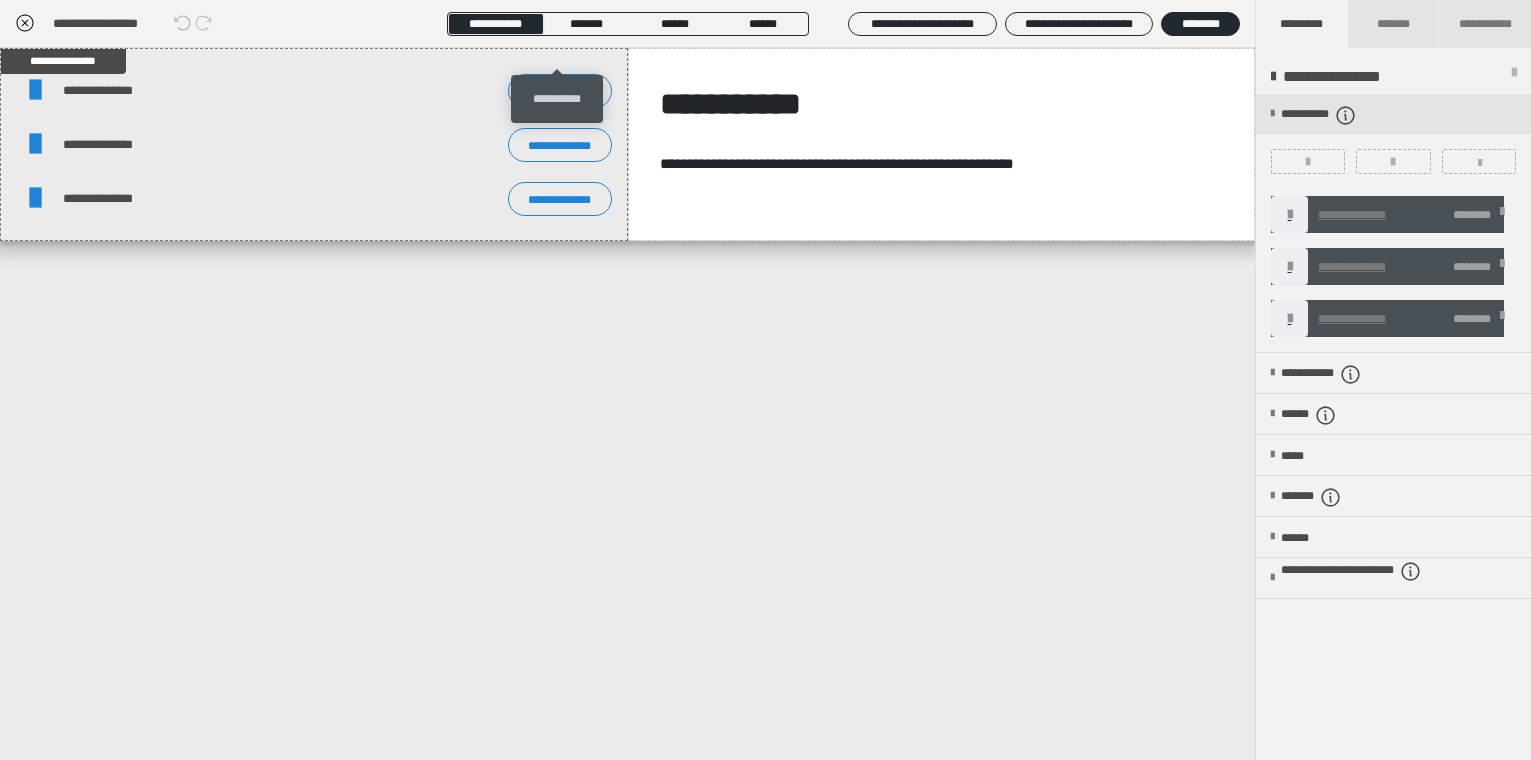 click on "**********" at bounding box center [557, 99] 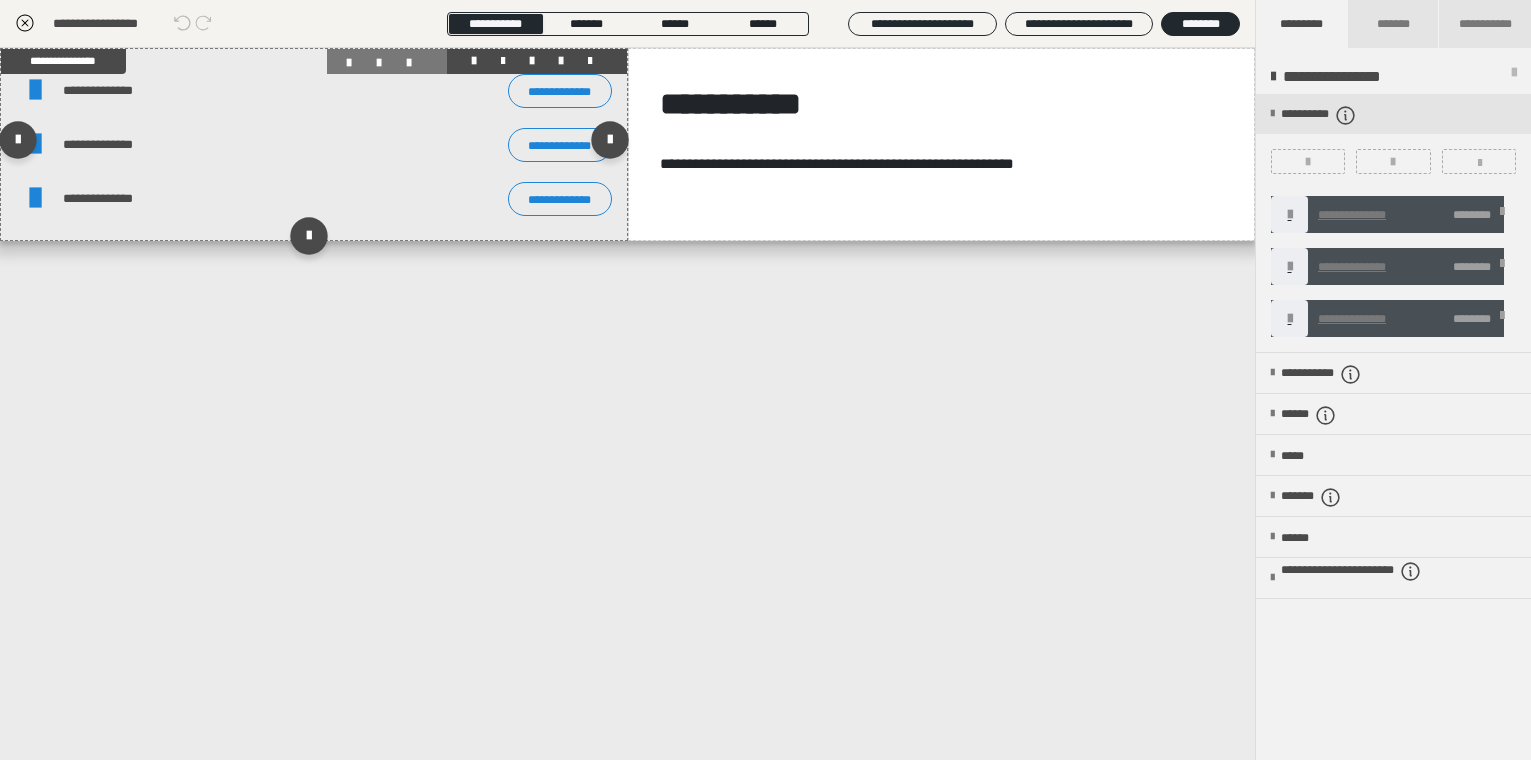 click at bounding box center (561, 61) 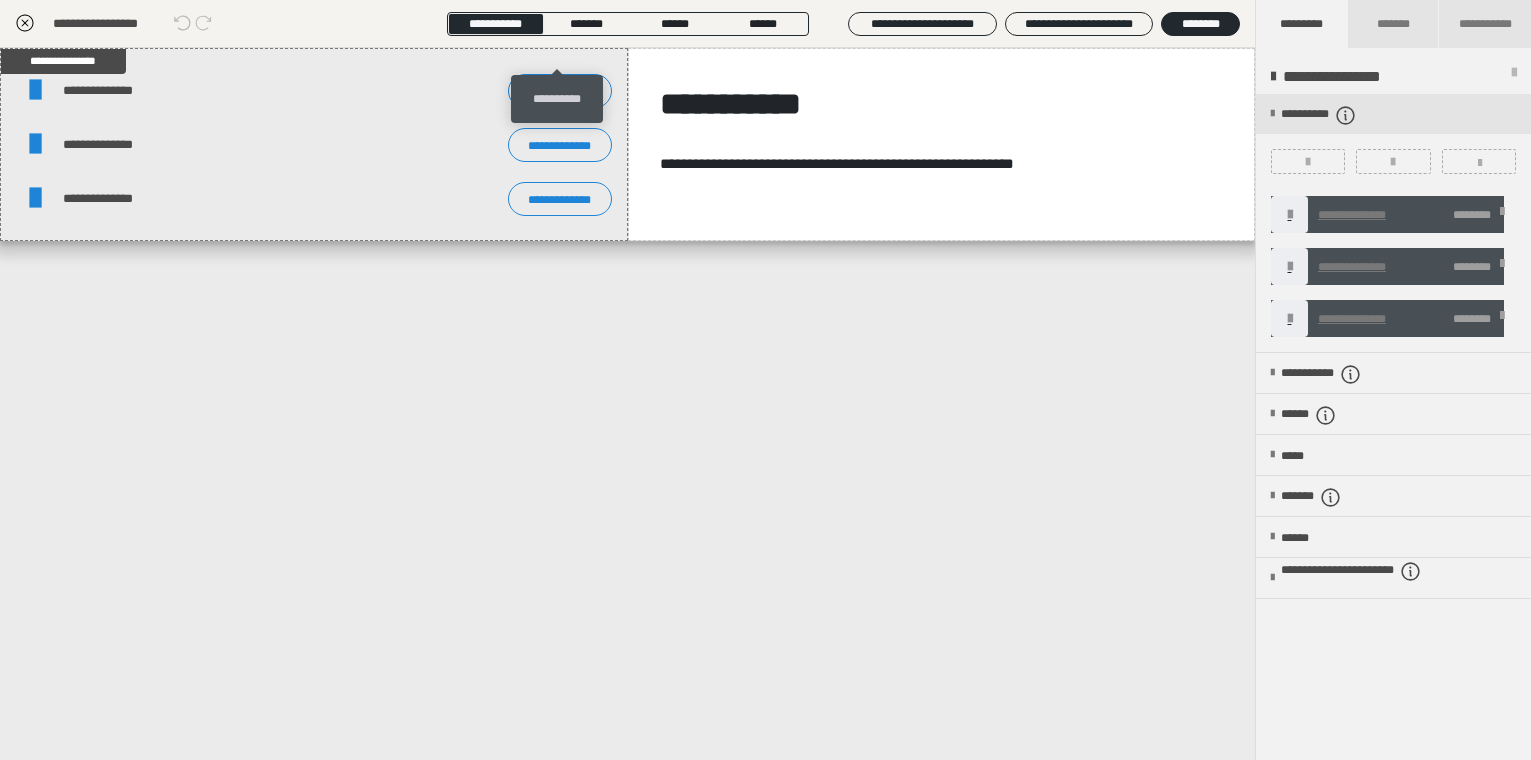 click on "**********" at bounding box center [557, 99] 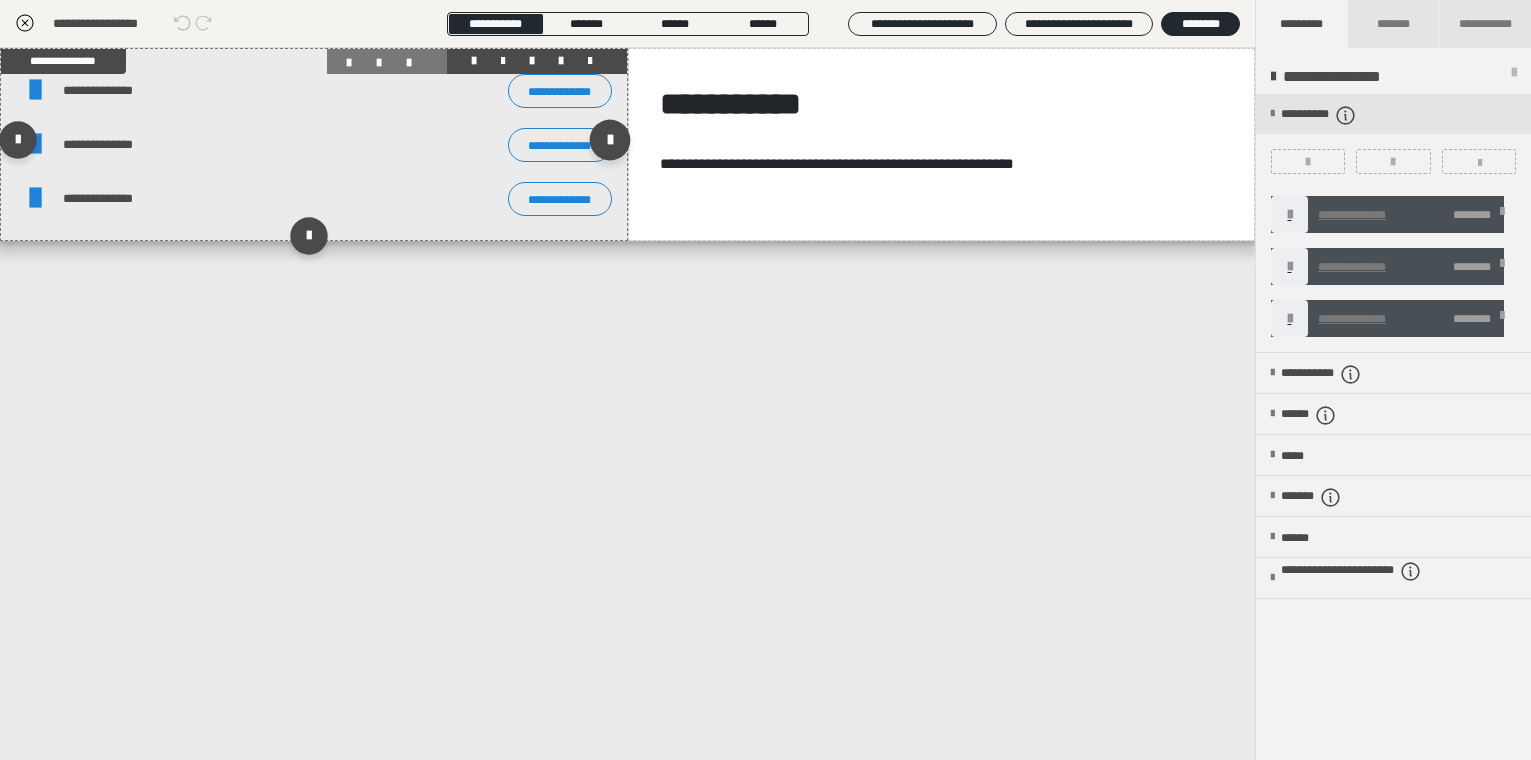 click at bounding box center [609, 140] 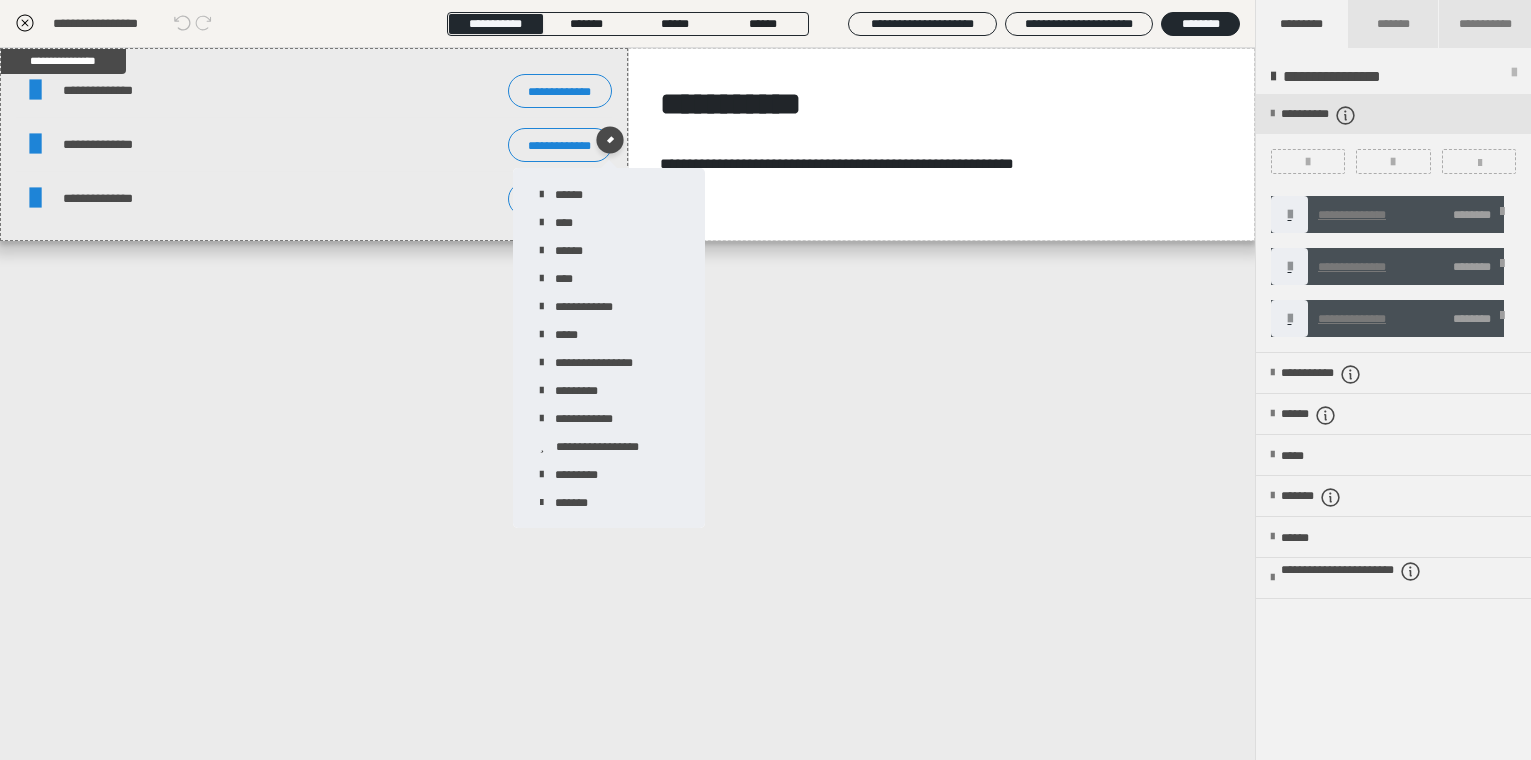 click on "**********" at bounding box center [627, 404] 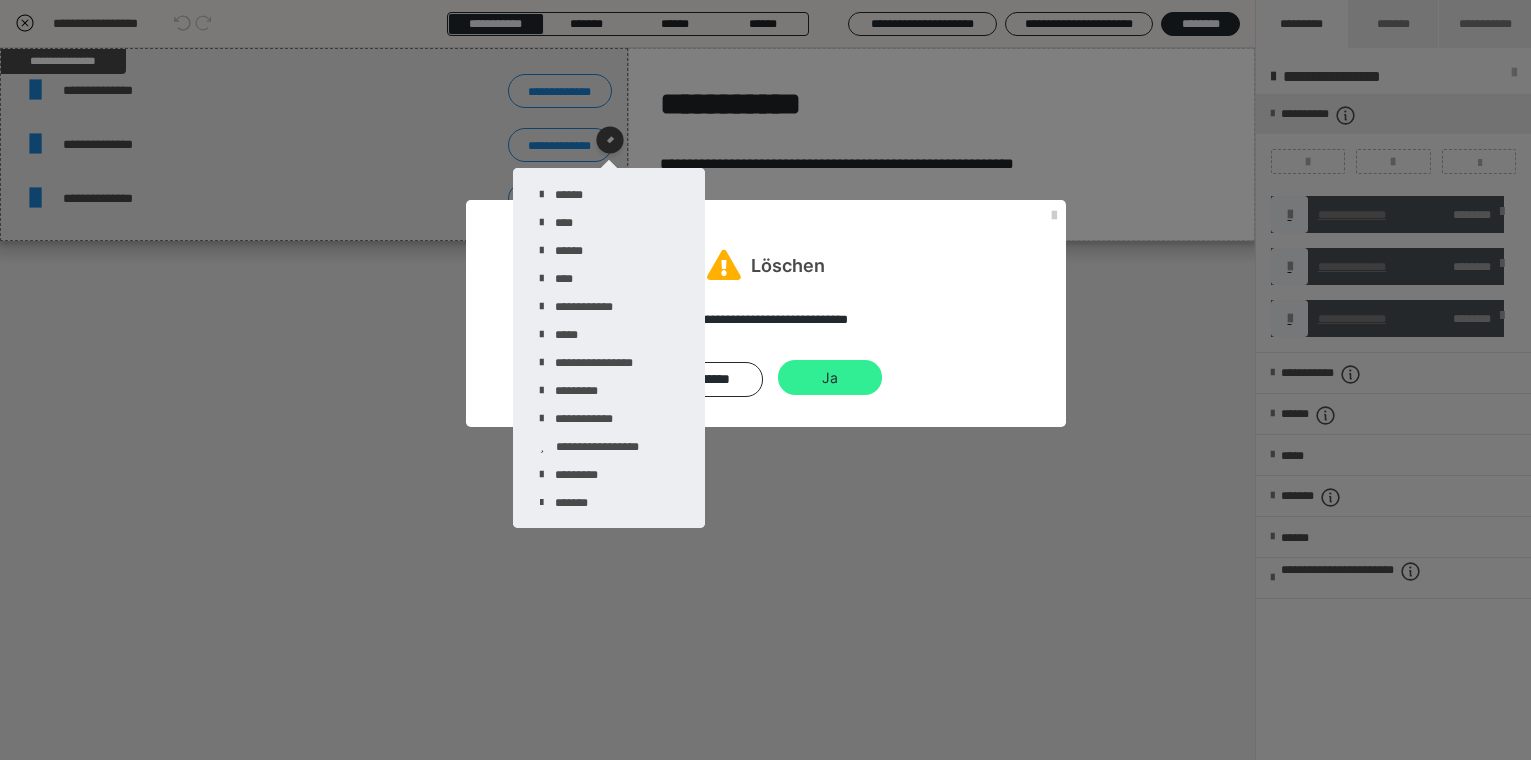 click on "Ja" at bounding box center (830, 378) 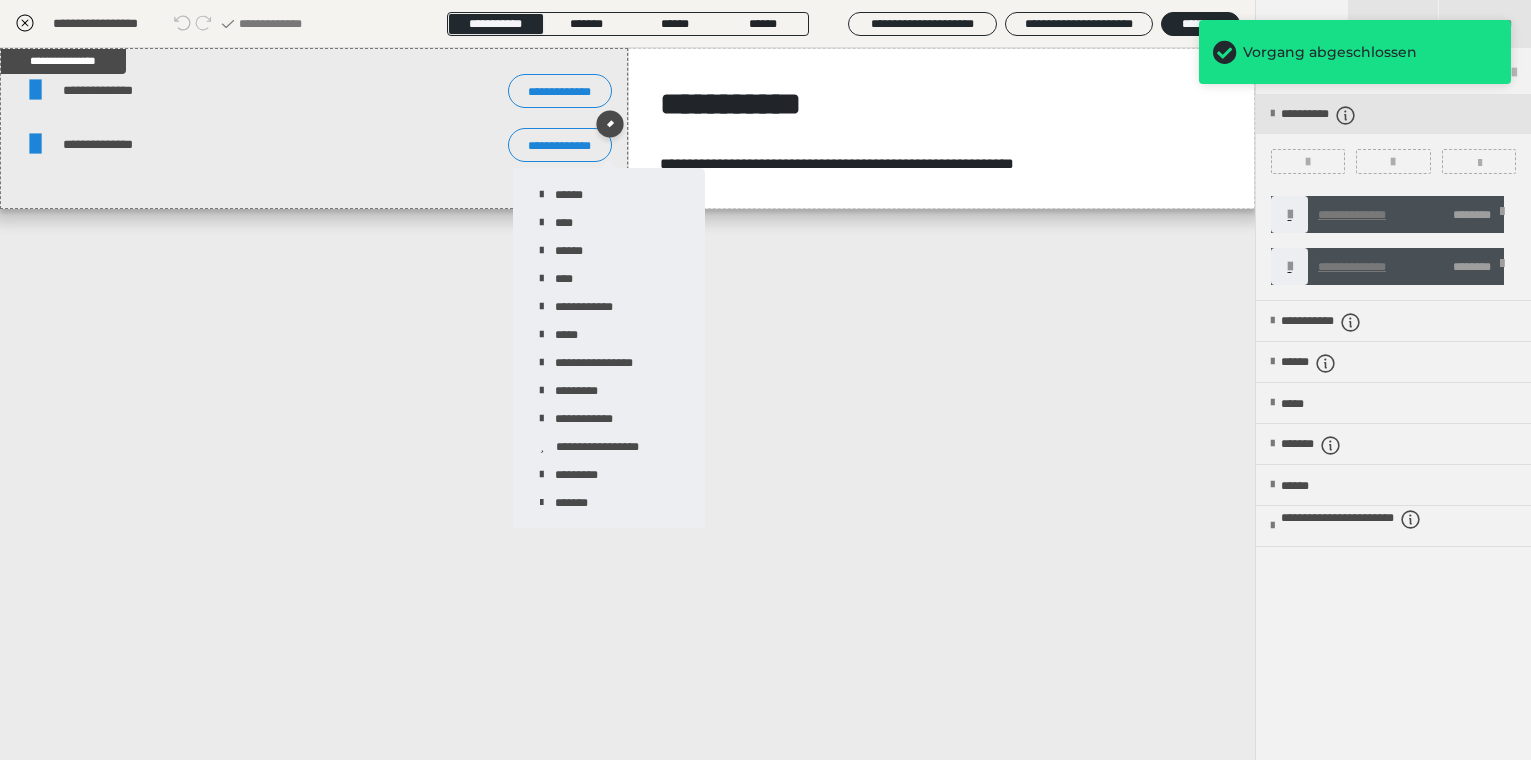 click at bounding box center (1502, 267) 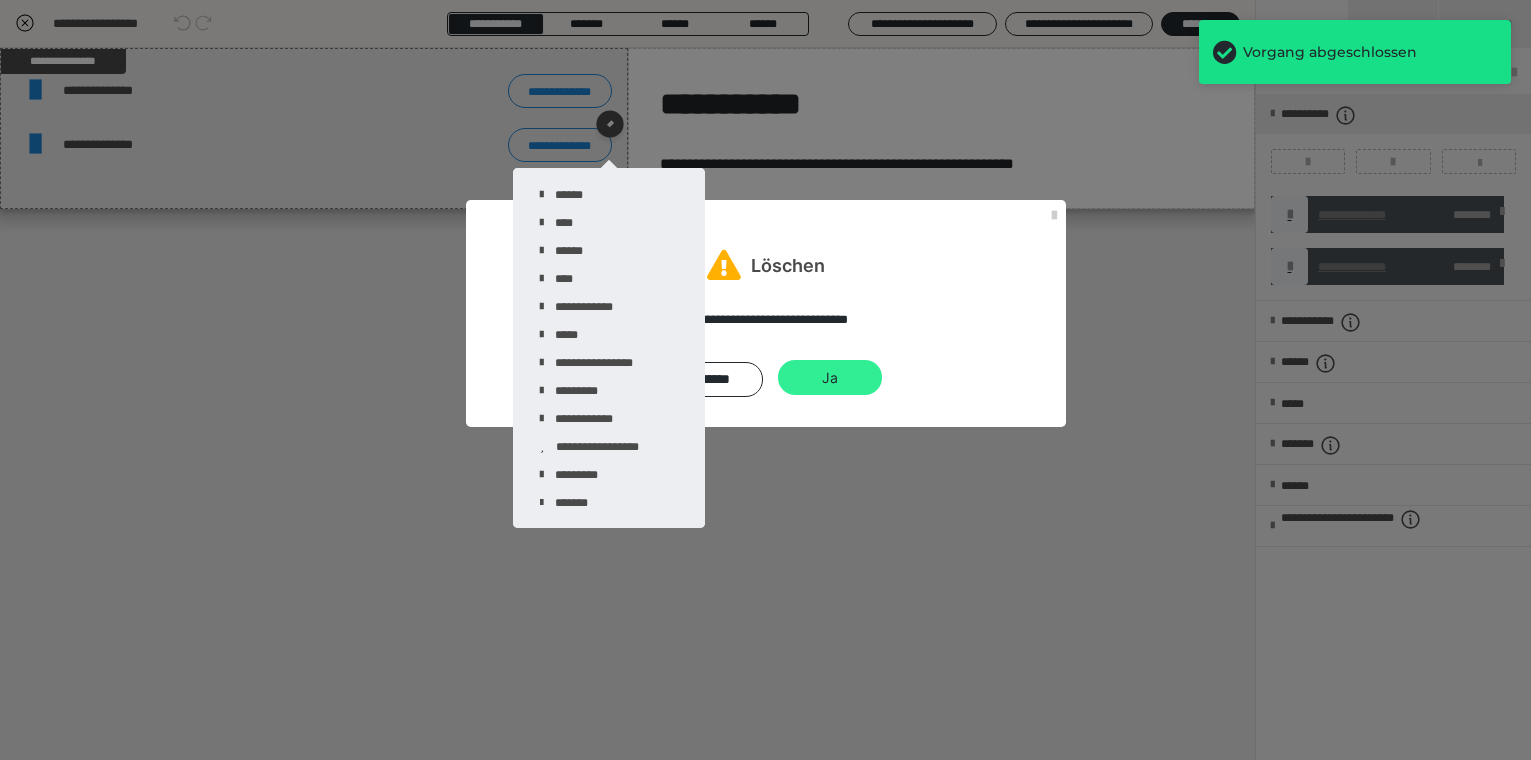 click on "Ja" at bounding box center [830, 378] 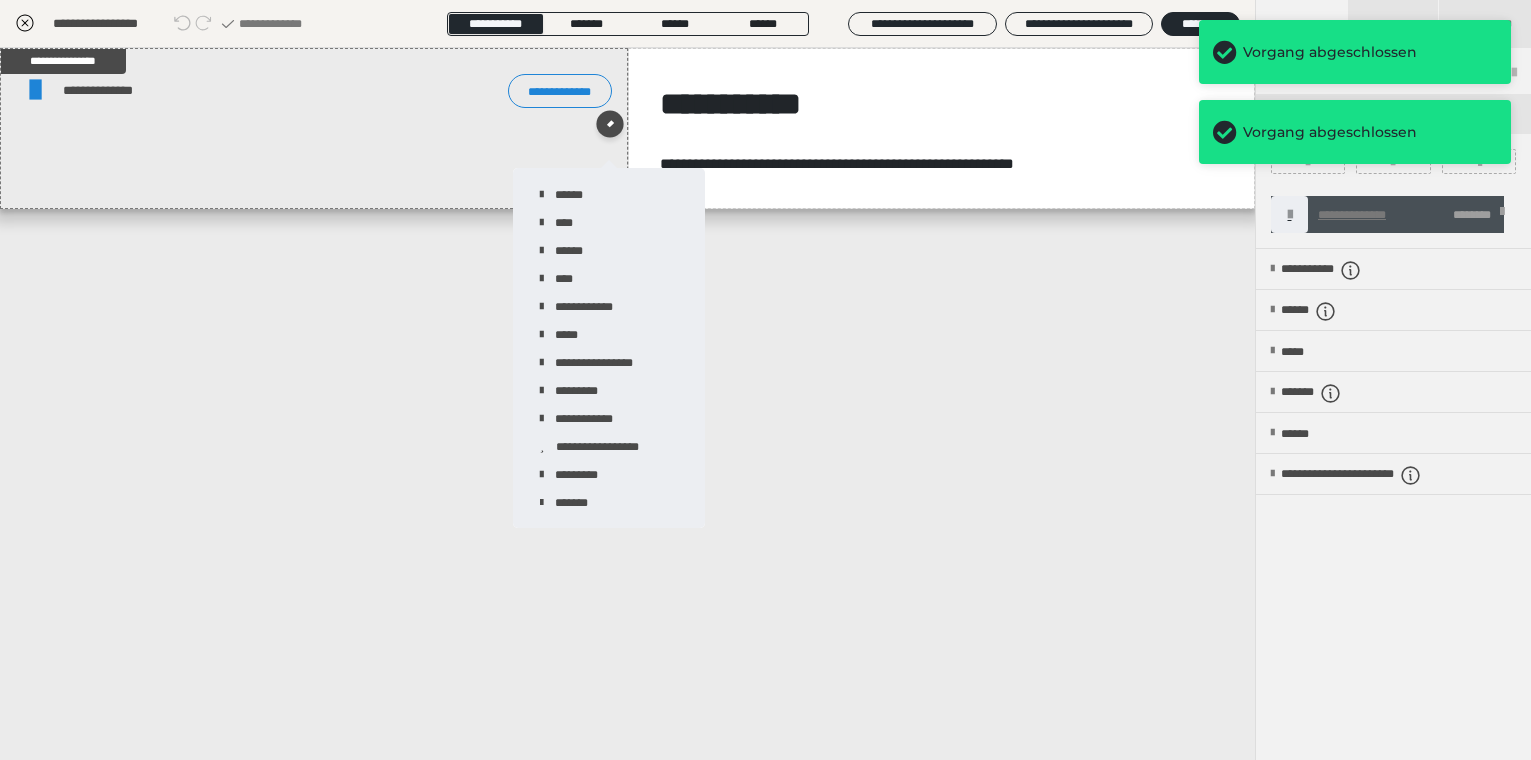 click on "**********" at bounding box center [627, 404] 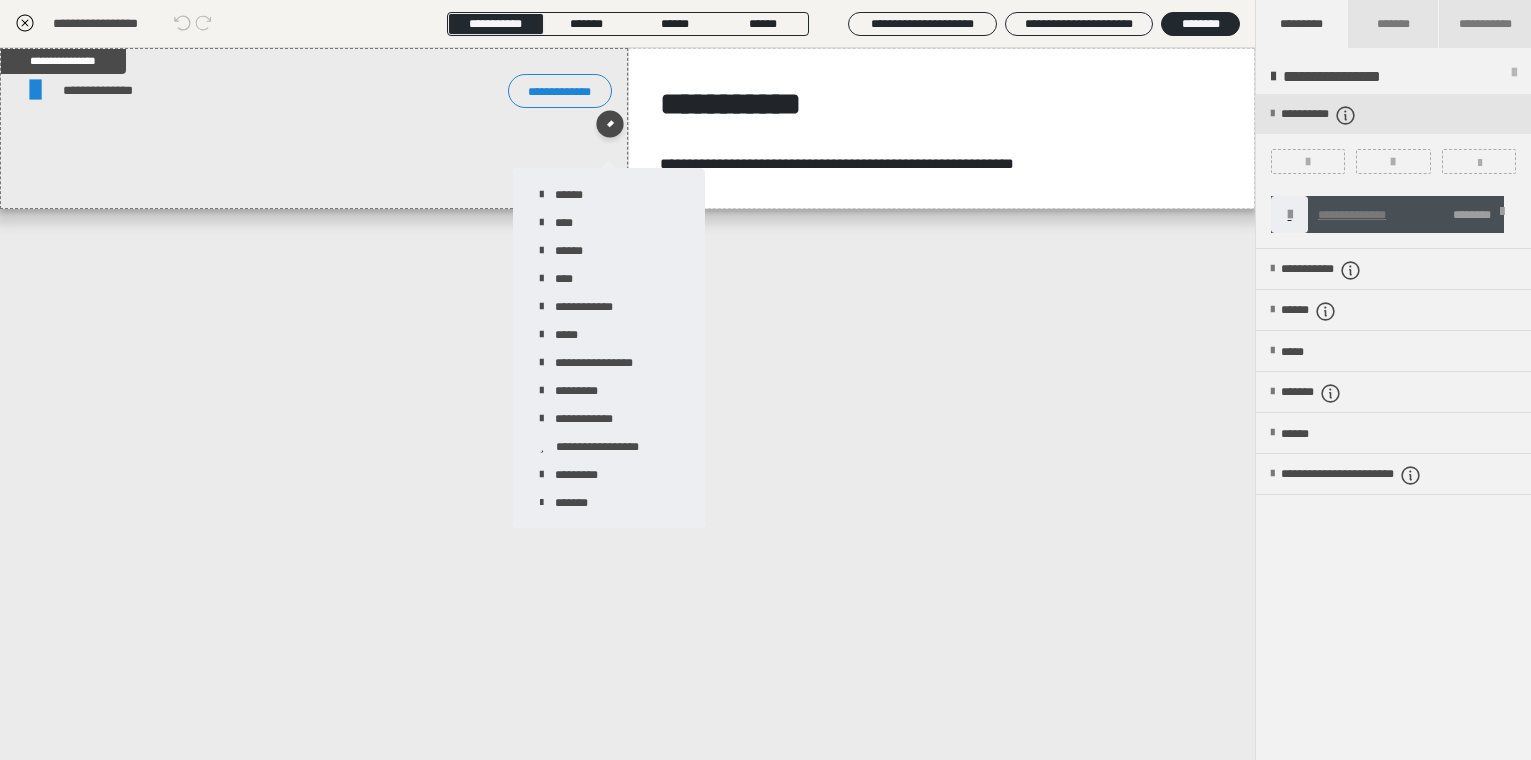 click on "**********" at bounding box center (627, 404) 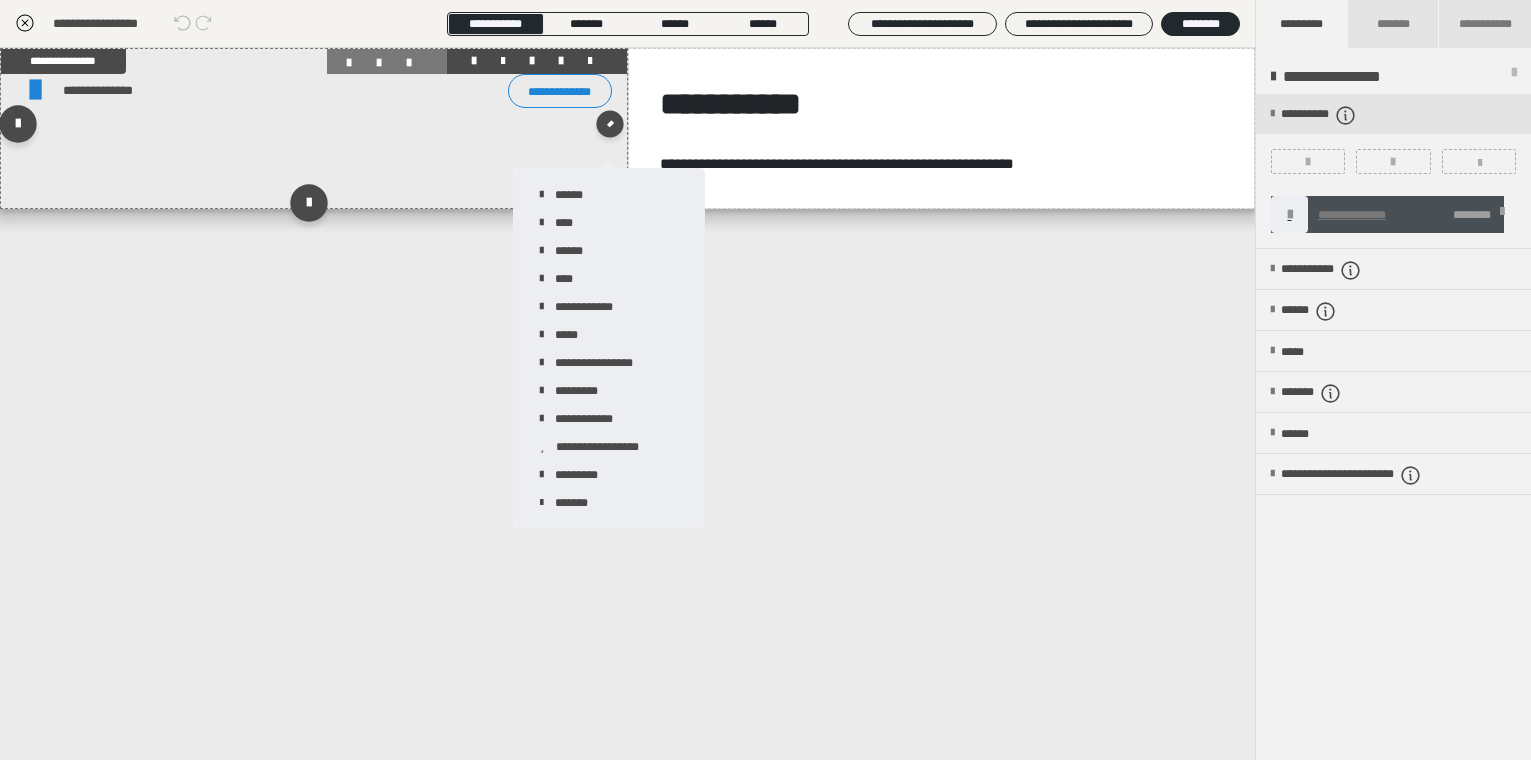 click at bounding box center (314, 128) 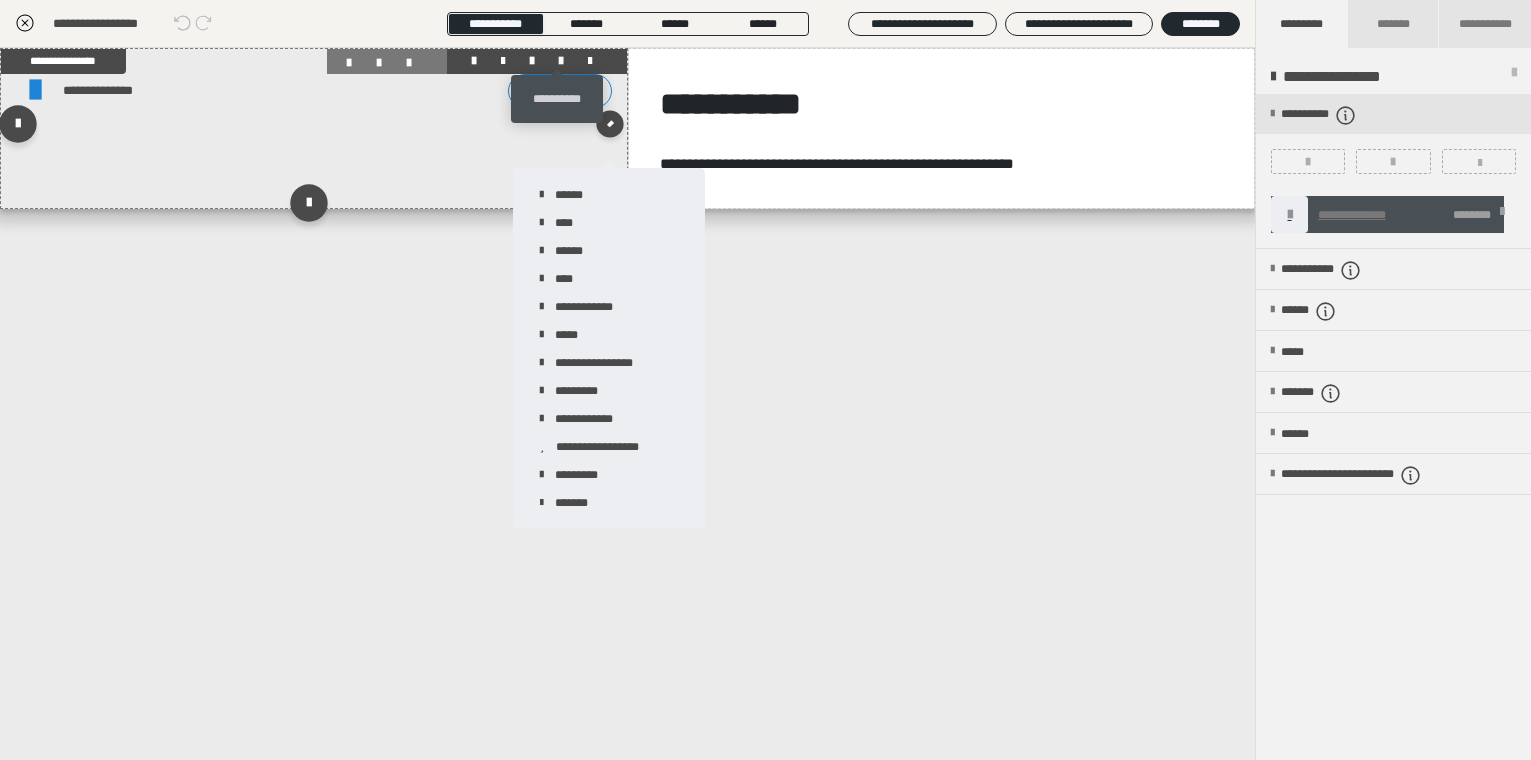 click at bounding box center [561, 61] 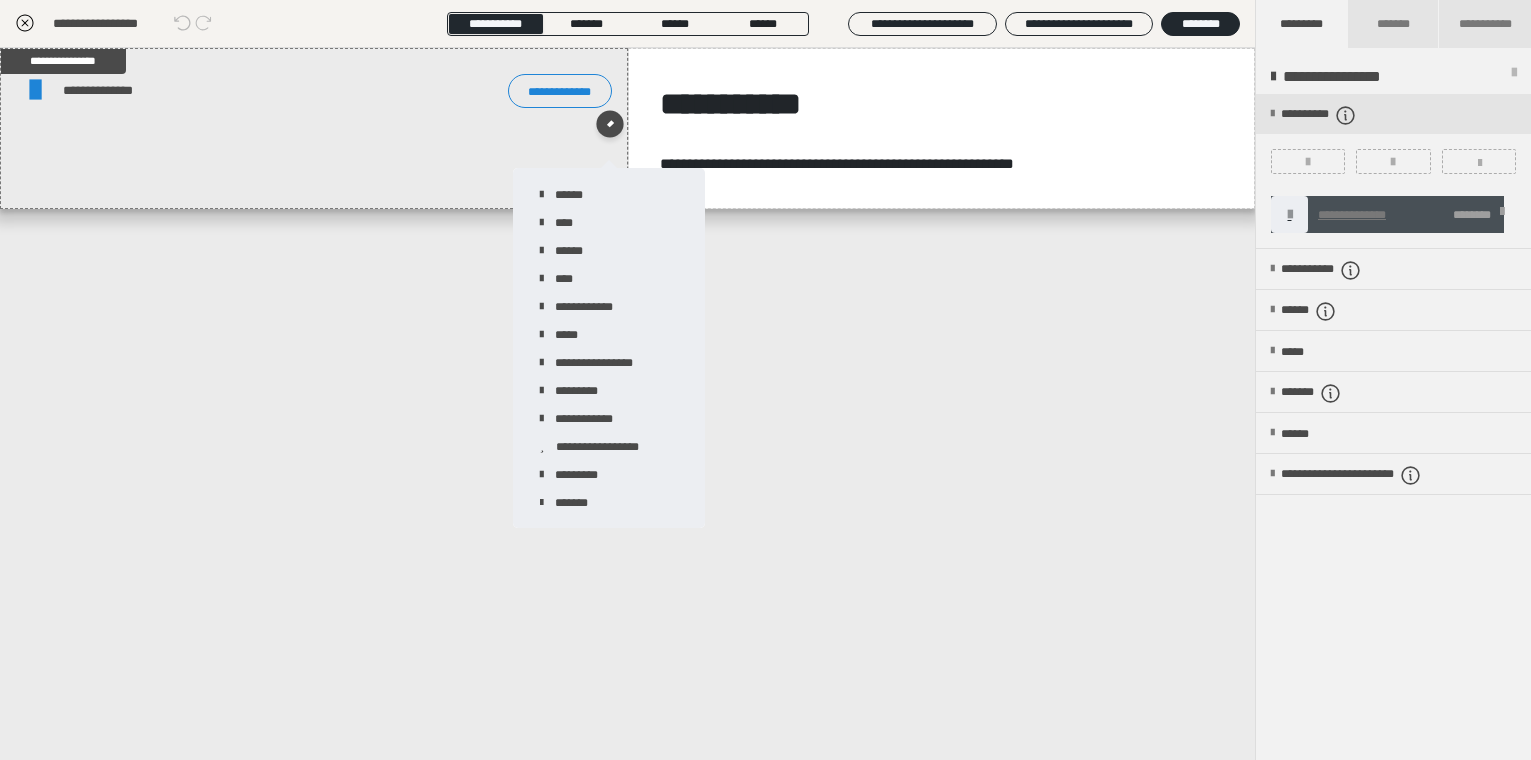 click 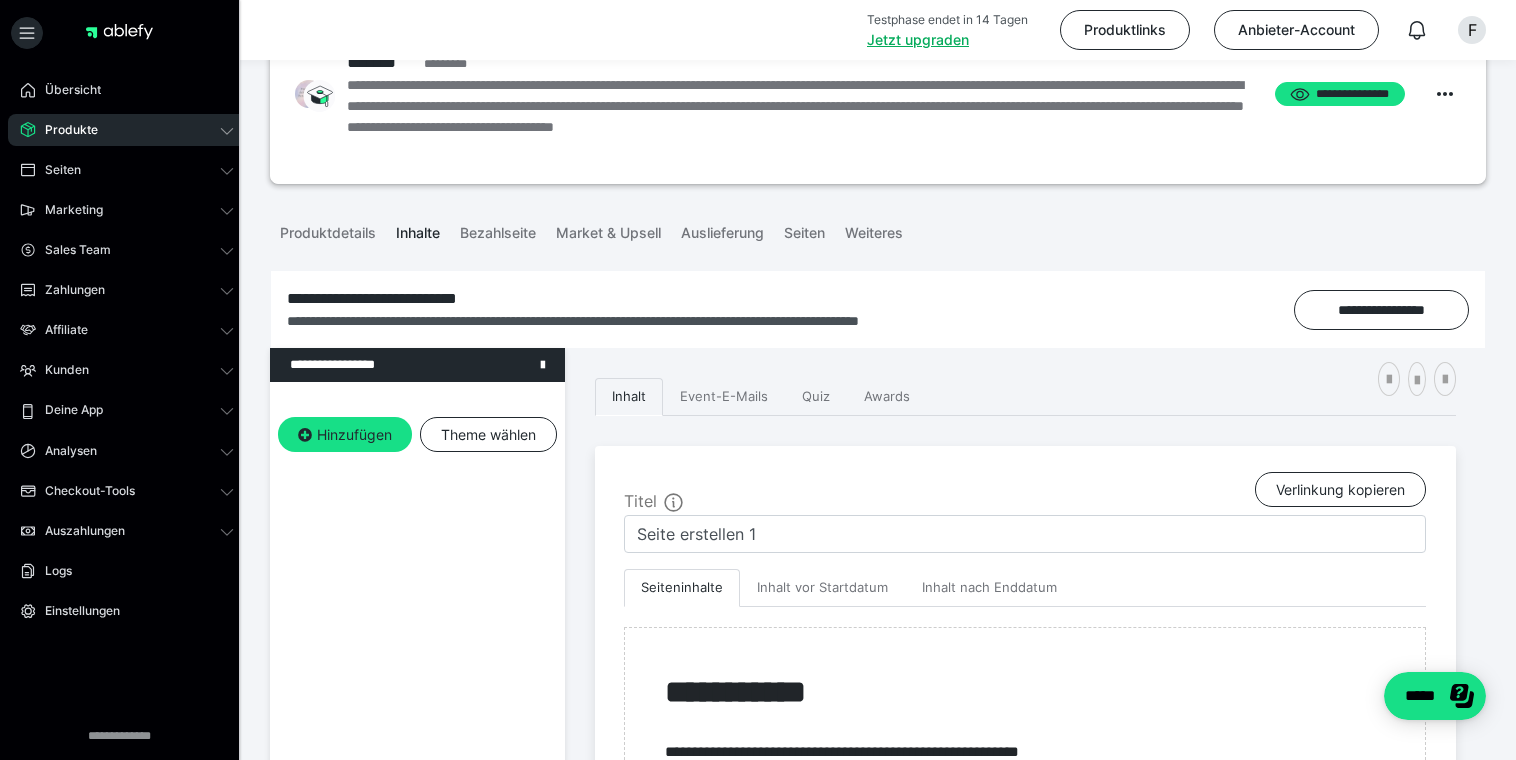 scroll, scrollTop: 374, scrollLeft: 0, axis: vertical 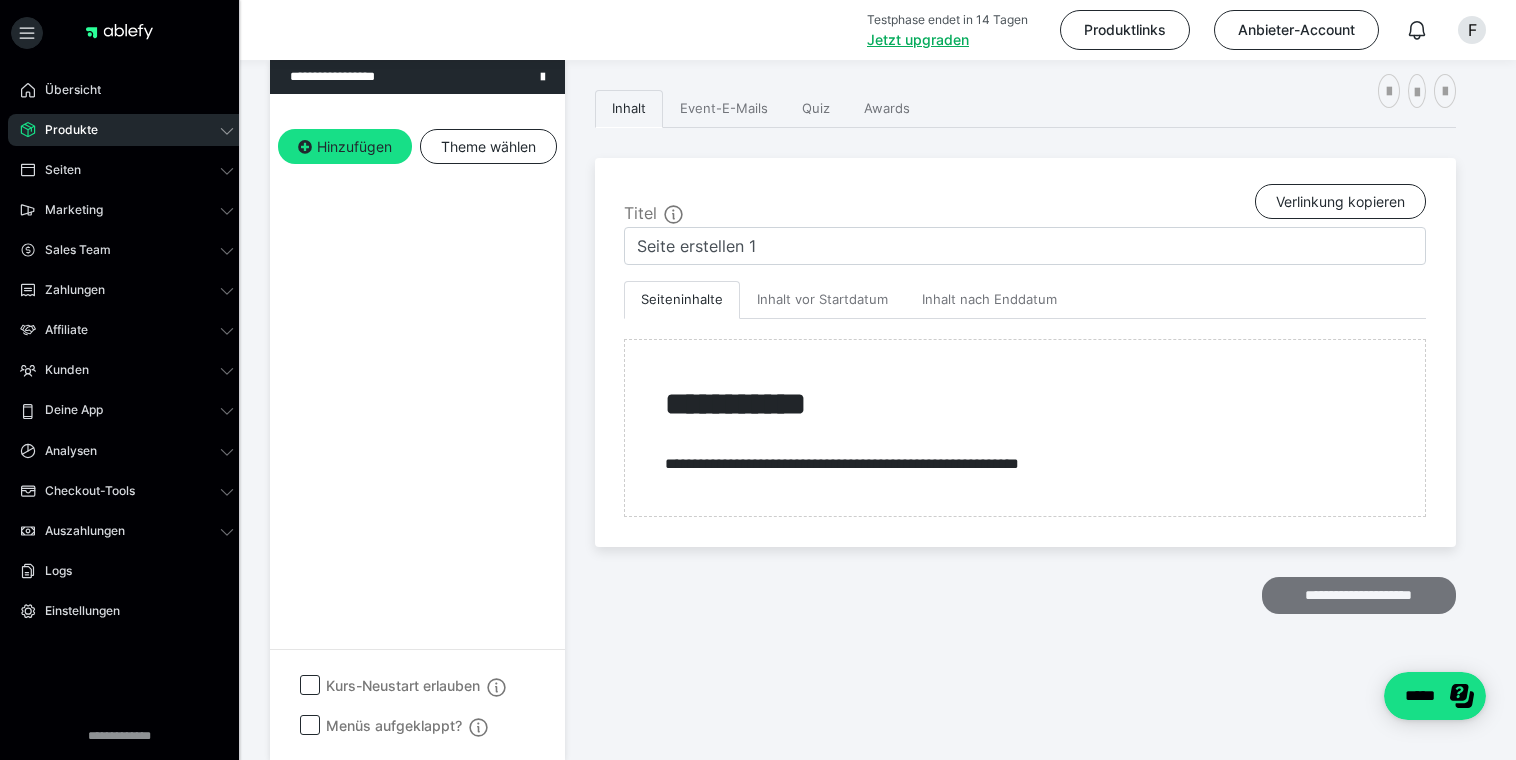 click on "**********" at bounding box center (1359, 596) 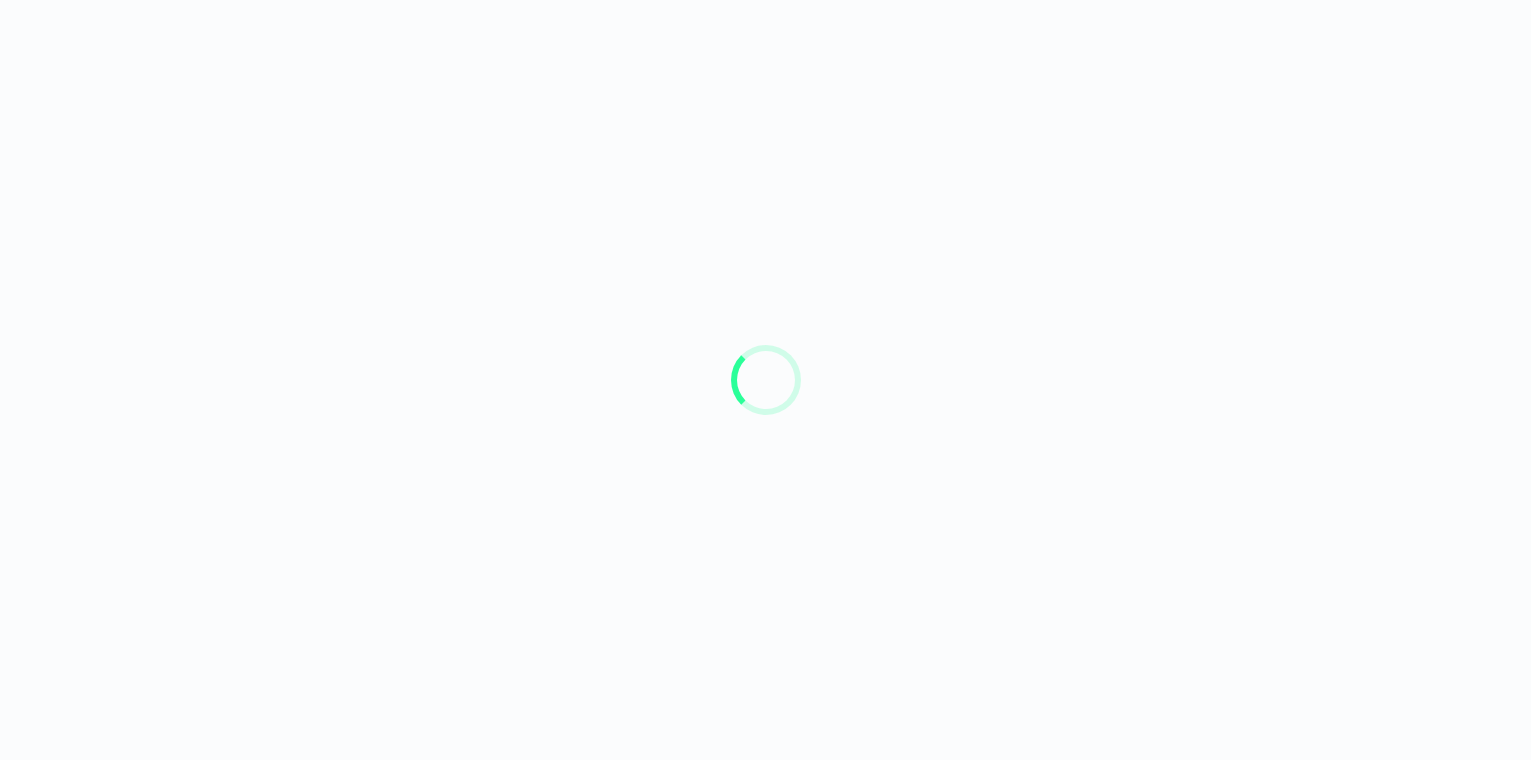 scroll, scrollTop: 0, scrollLeft: 0, axis: both 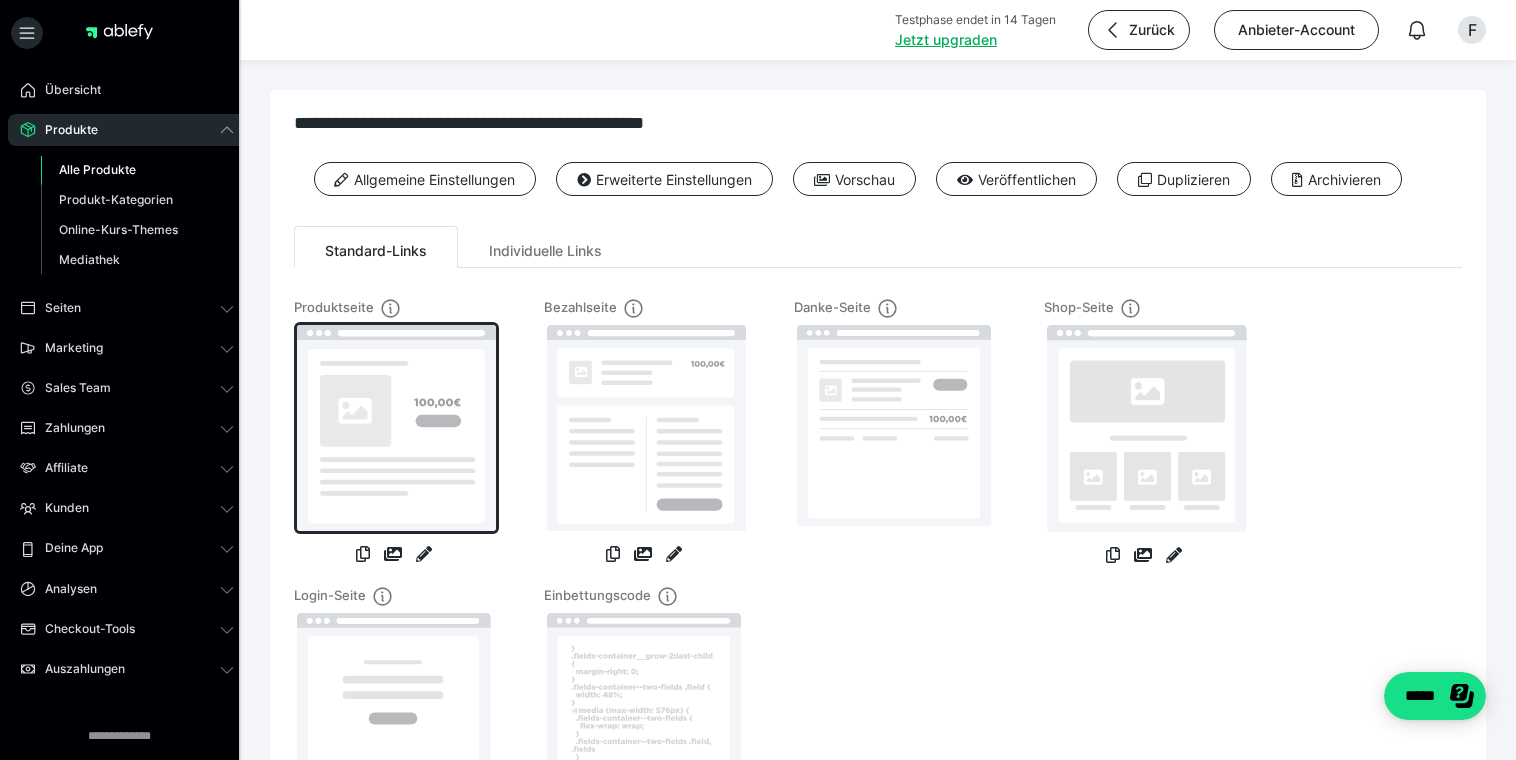 click at bounding box center (396, 428) 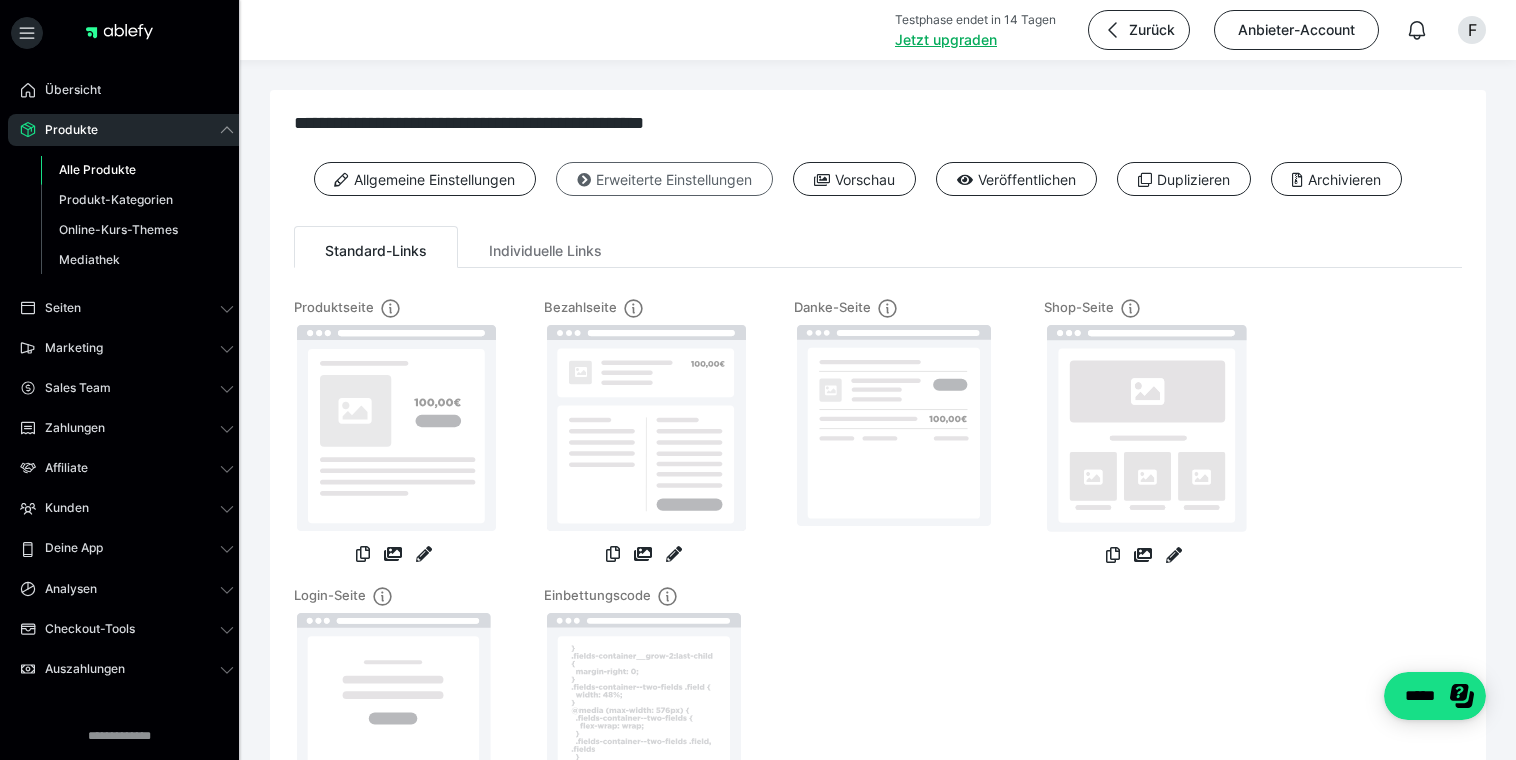 click on "Erweiterte Einstellungen" at bounding box center (664, 179) 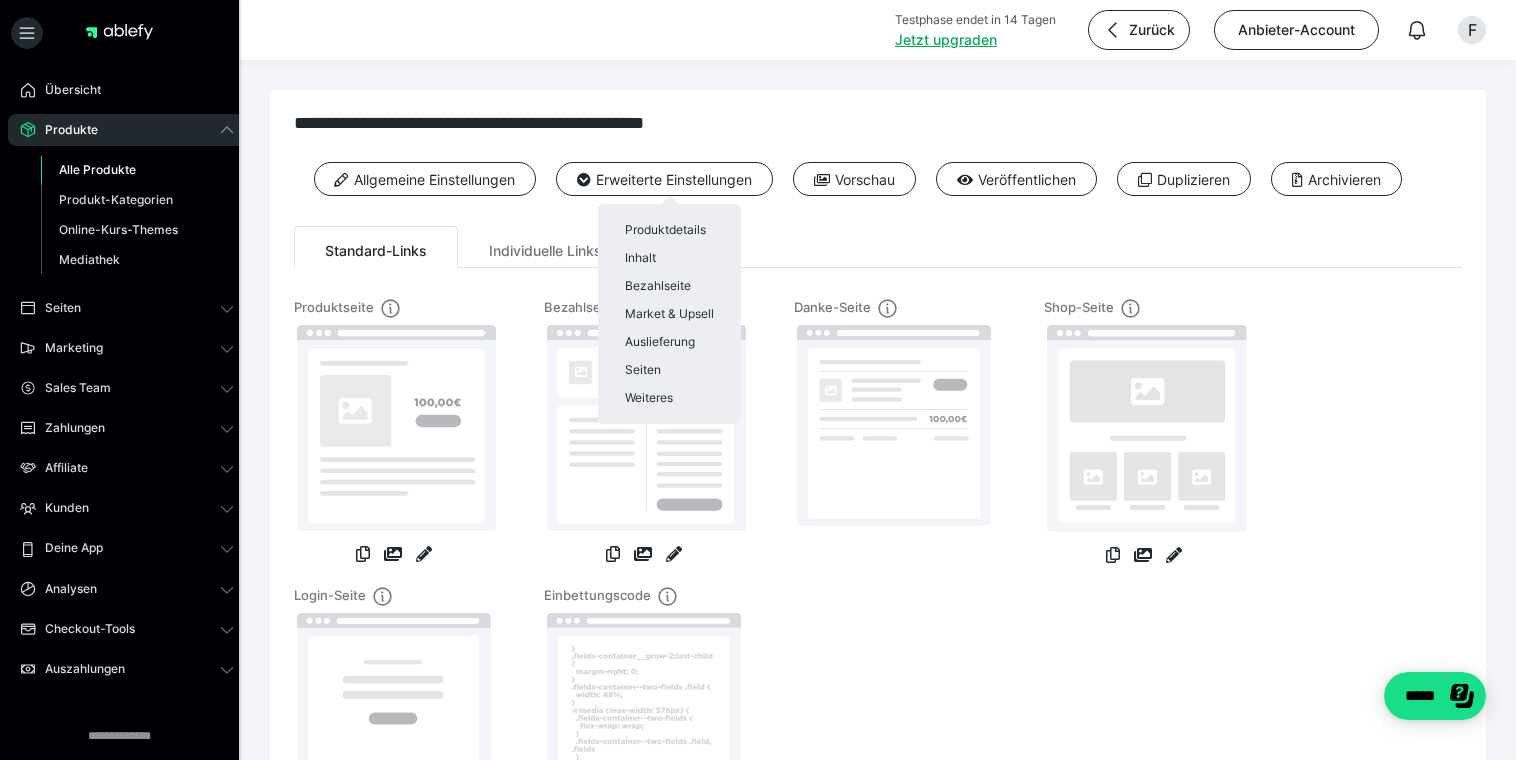click at bounding box center [758, 380] 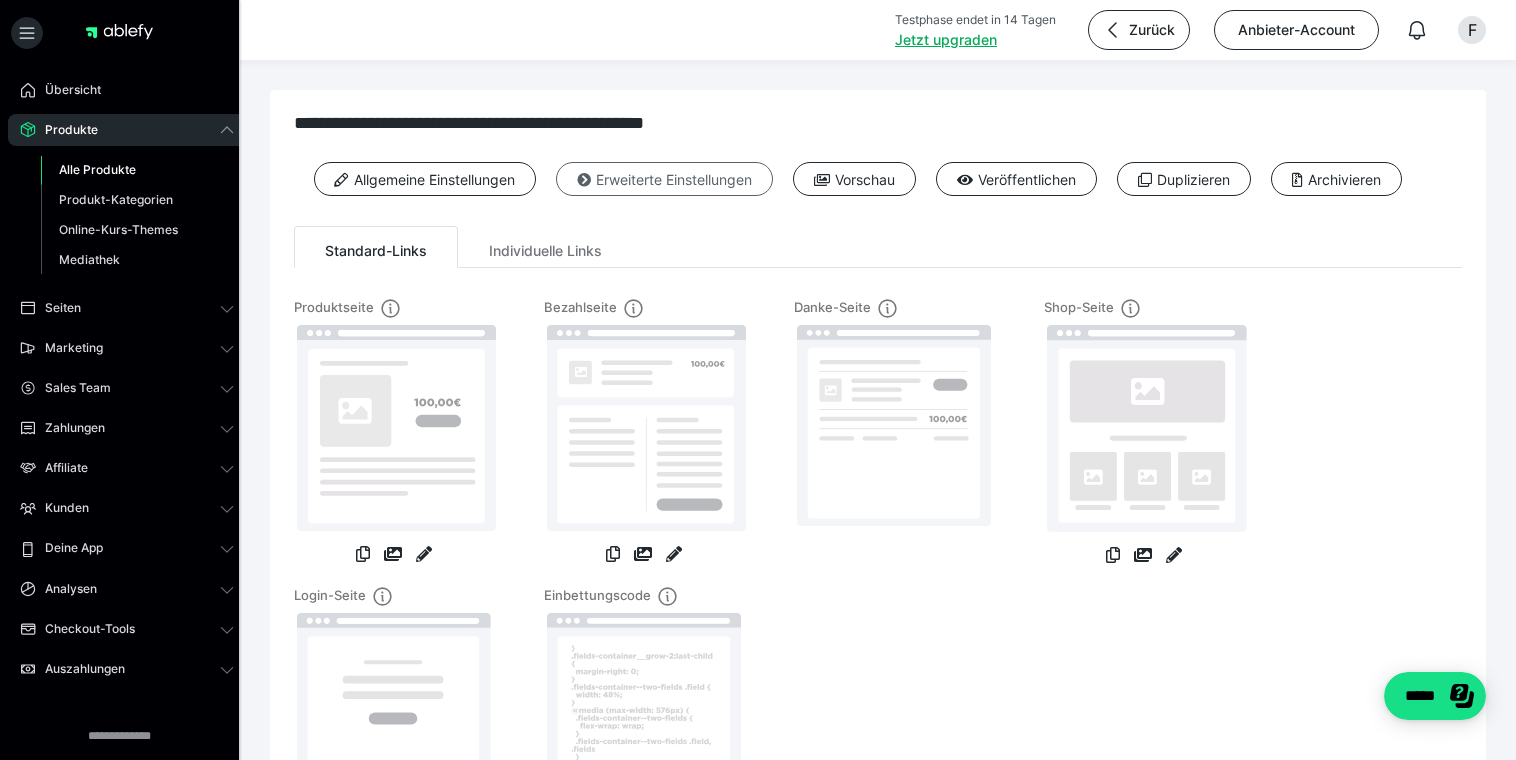 click on "Erweiterte Einstellungen" at bounding box center (664, 179) 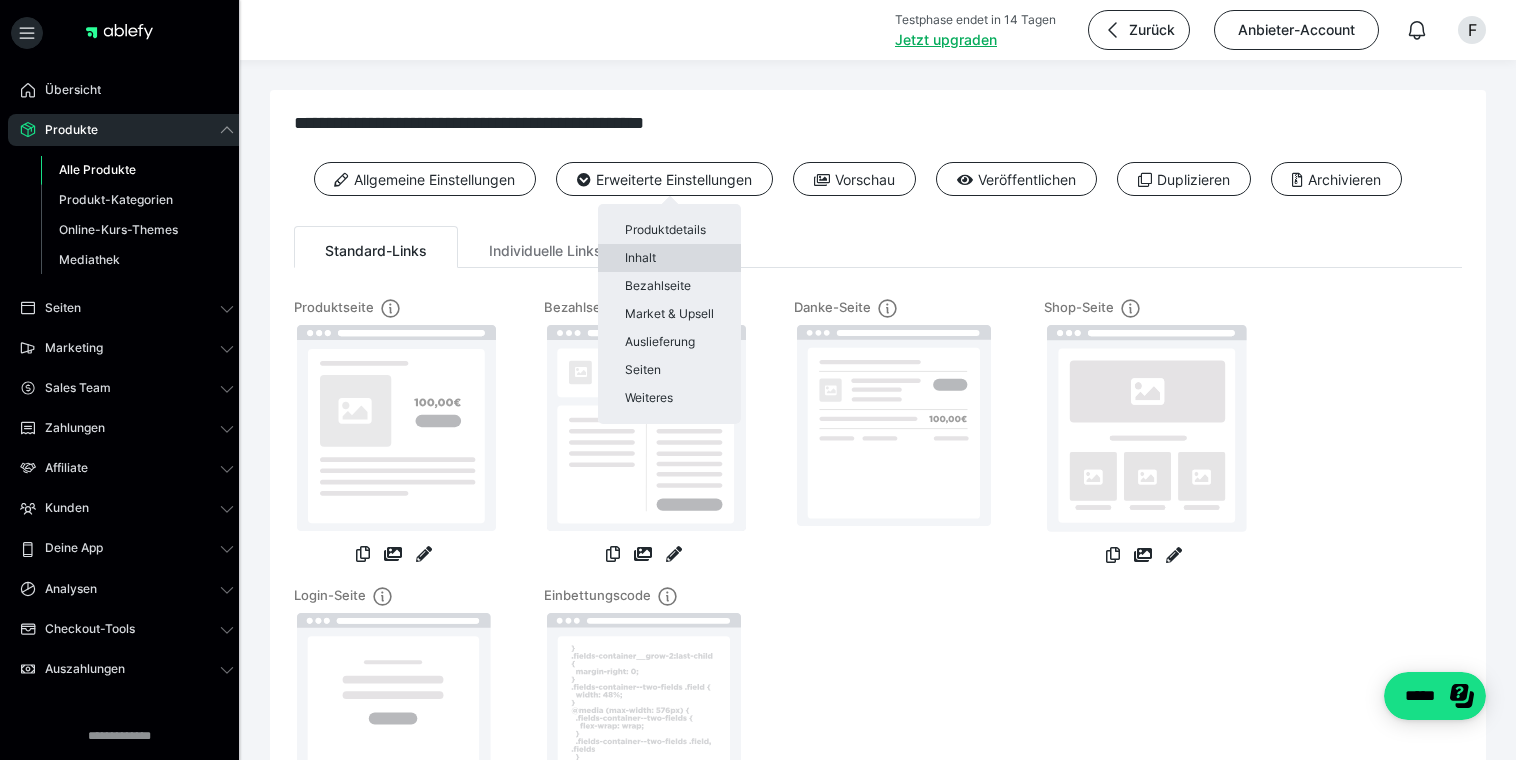 click on "Inhalt" at bounding box center (669, 258) 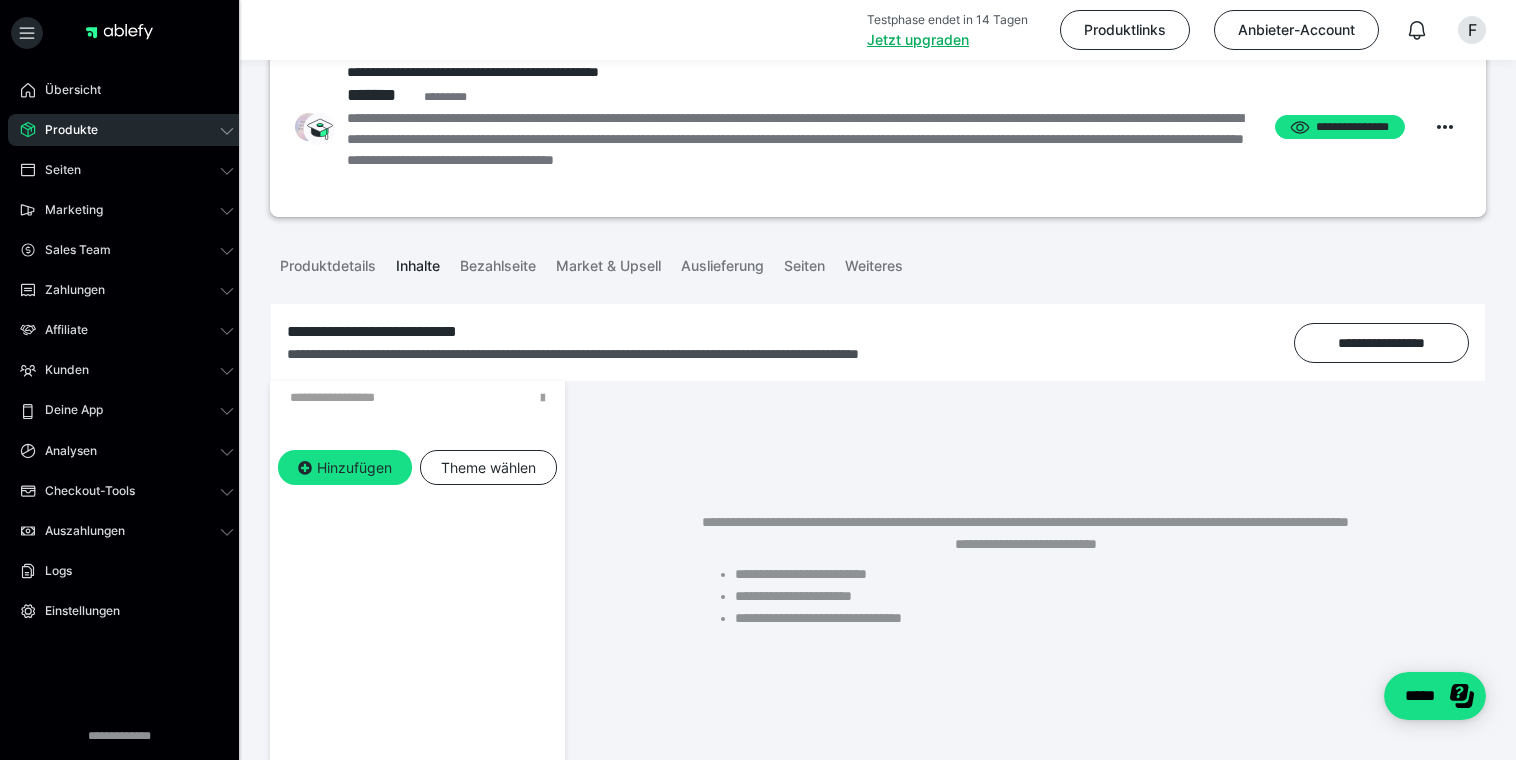 scroll, scrollTop: 0, scrollLeft: 0, axis: both 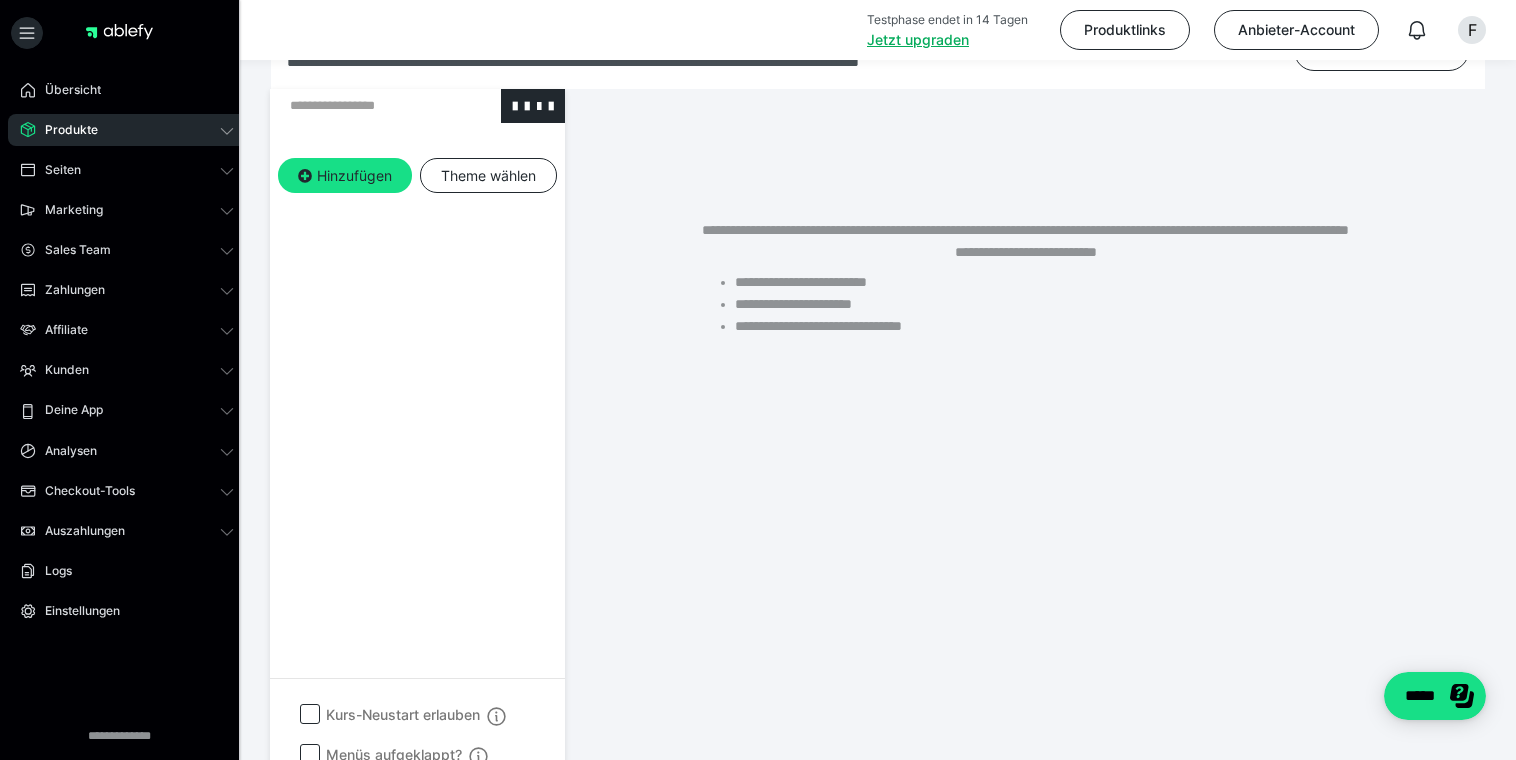 click at bounding box center [365, 106] 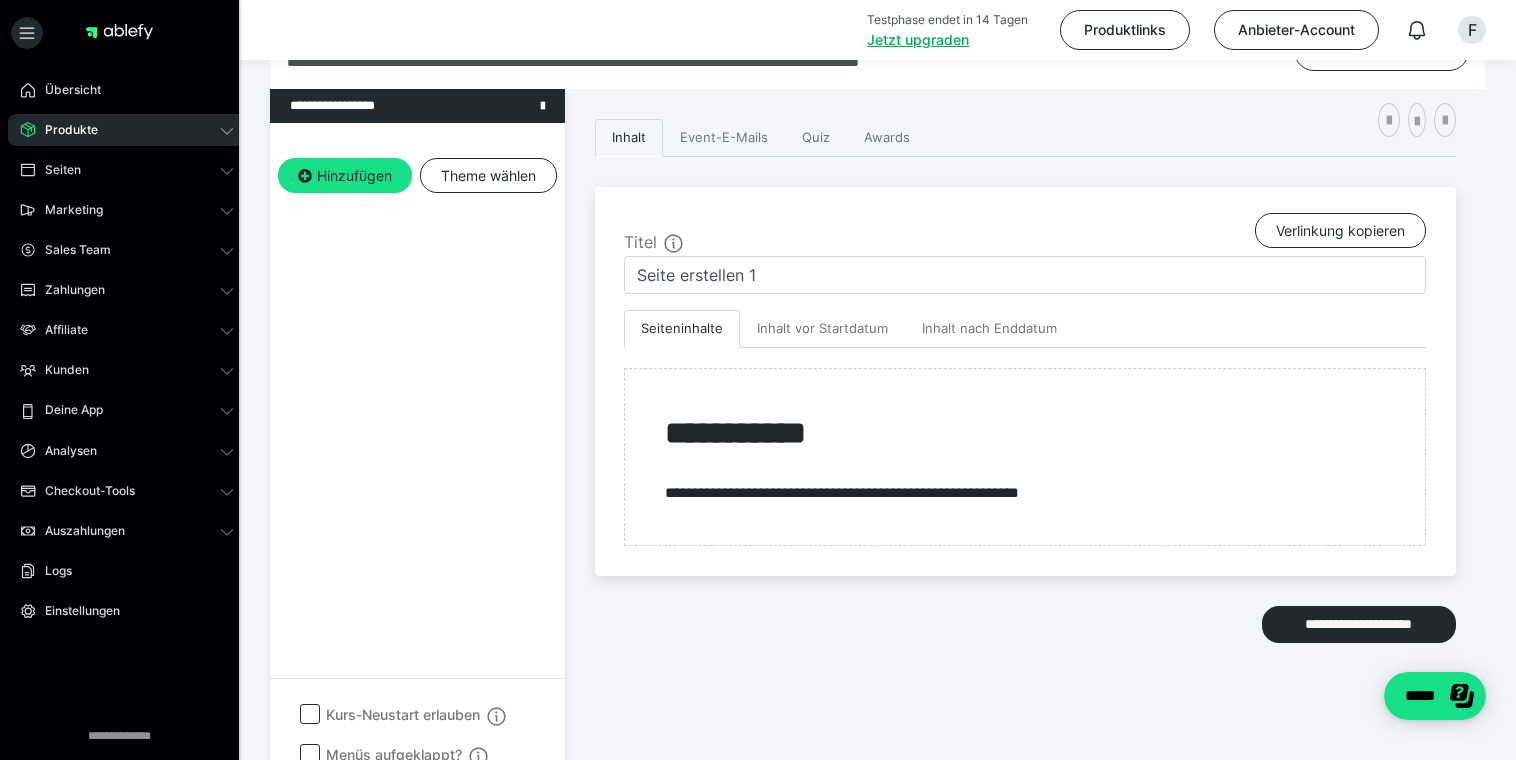 click on "Hinzufügen Theme wählen" at bounding box center (417, 193) 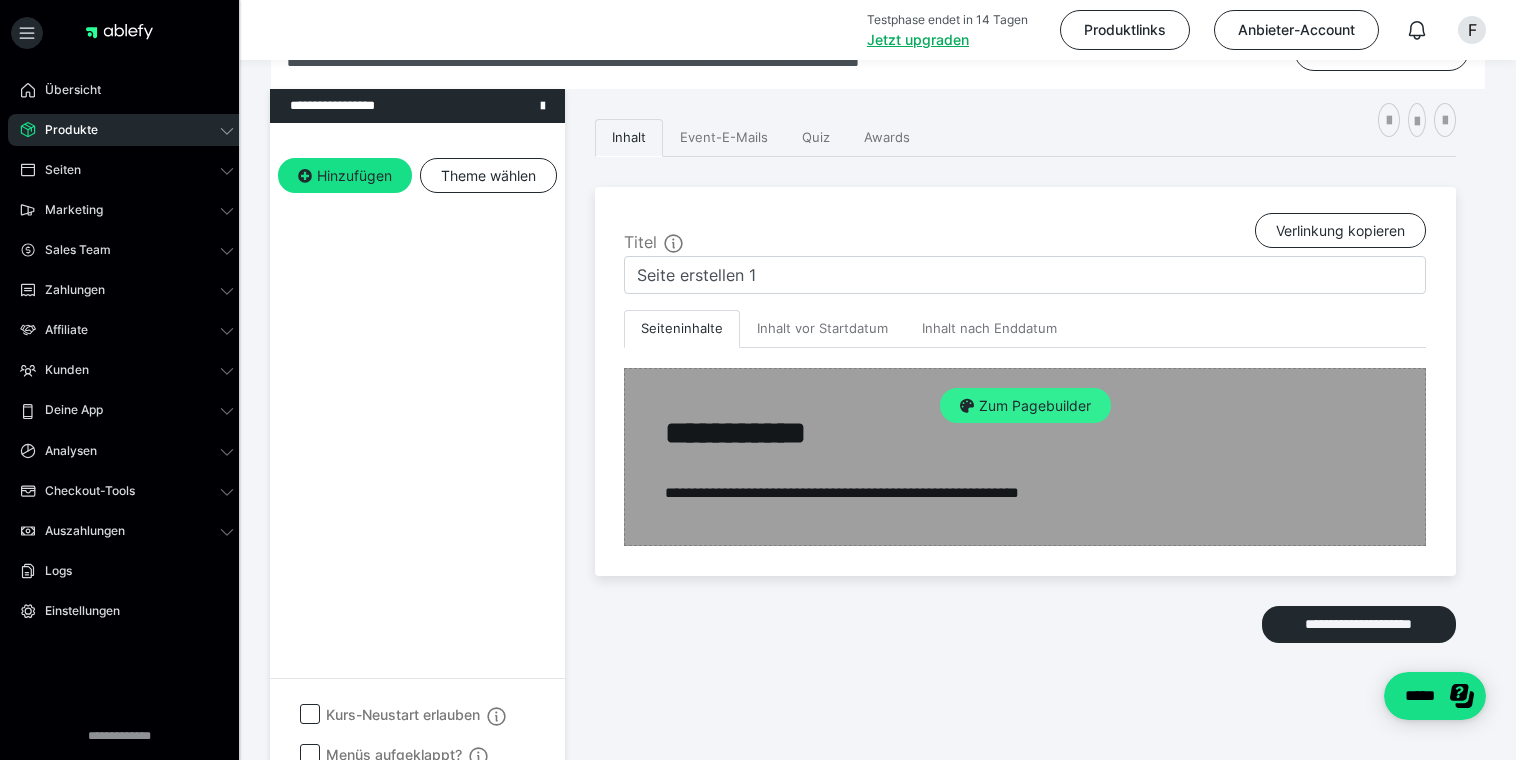 click on "Zum Pagebuilder" at bounding box center (1025, 406) 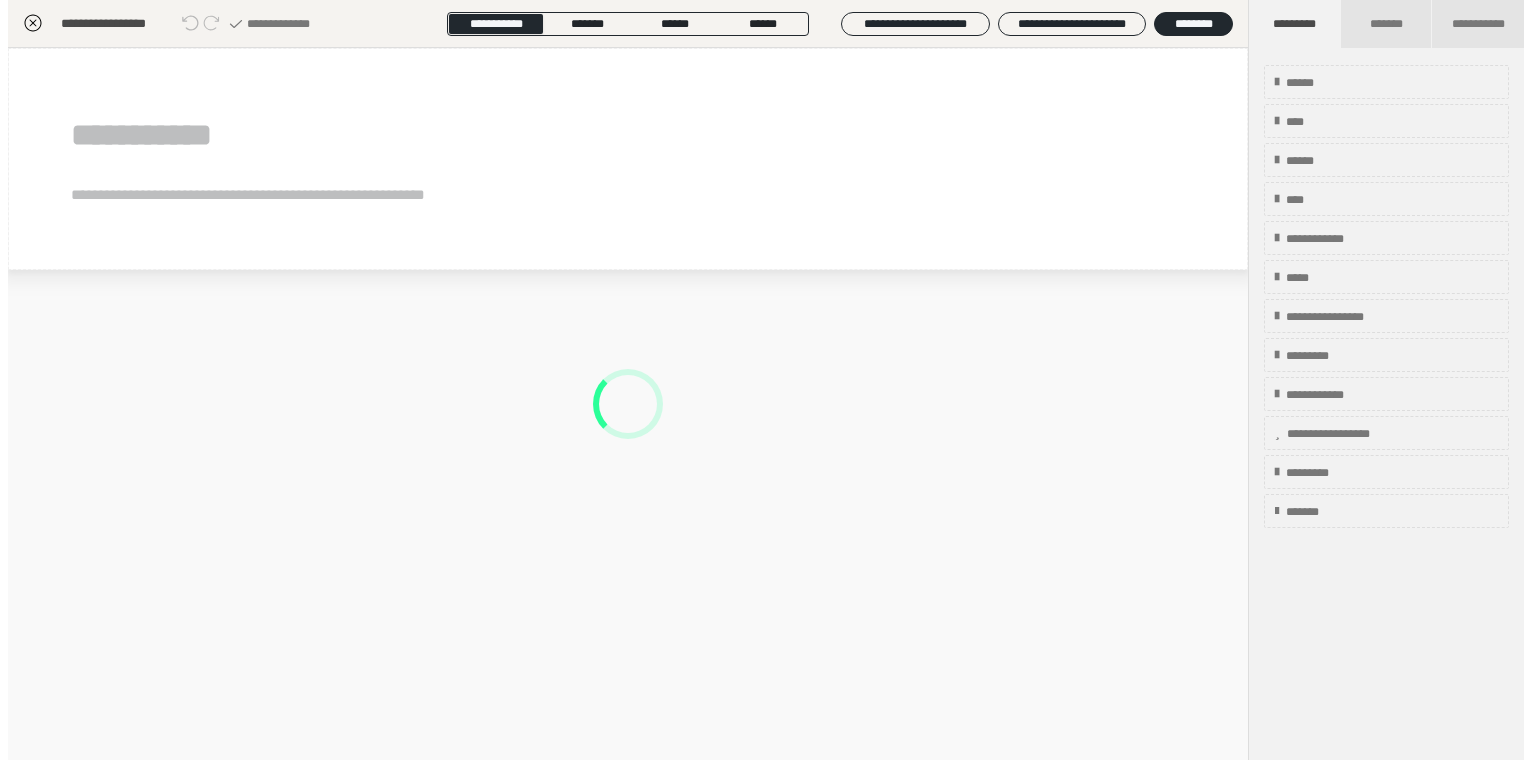scroll, scrollTop: 324, scrollLeft: 0, axis: vertical 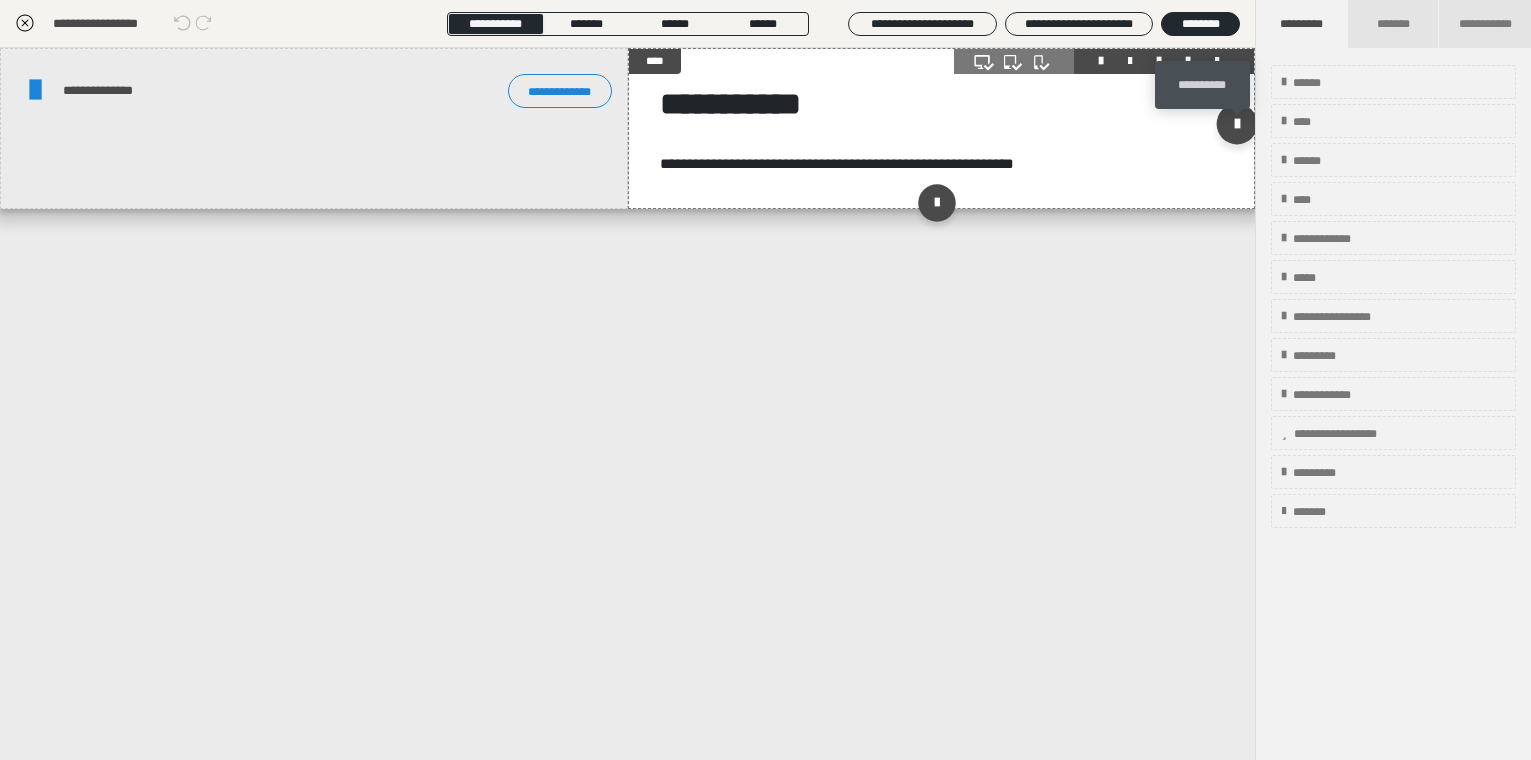 click at bounding box center (1237, 123) 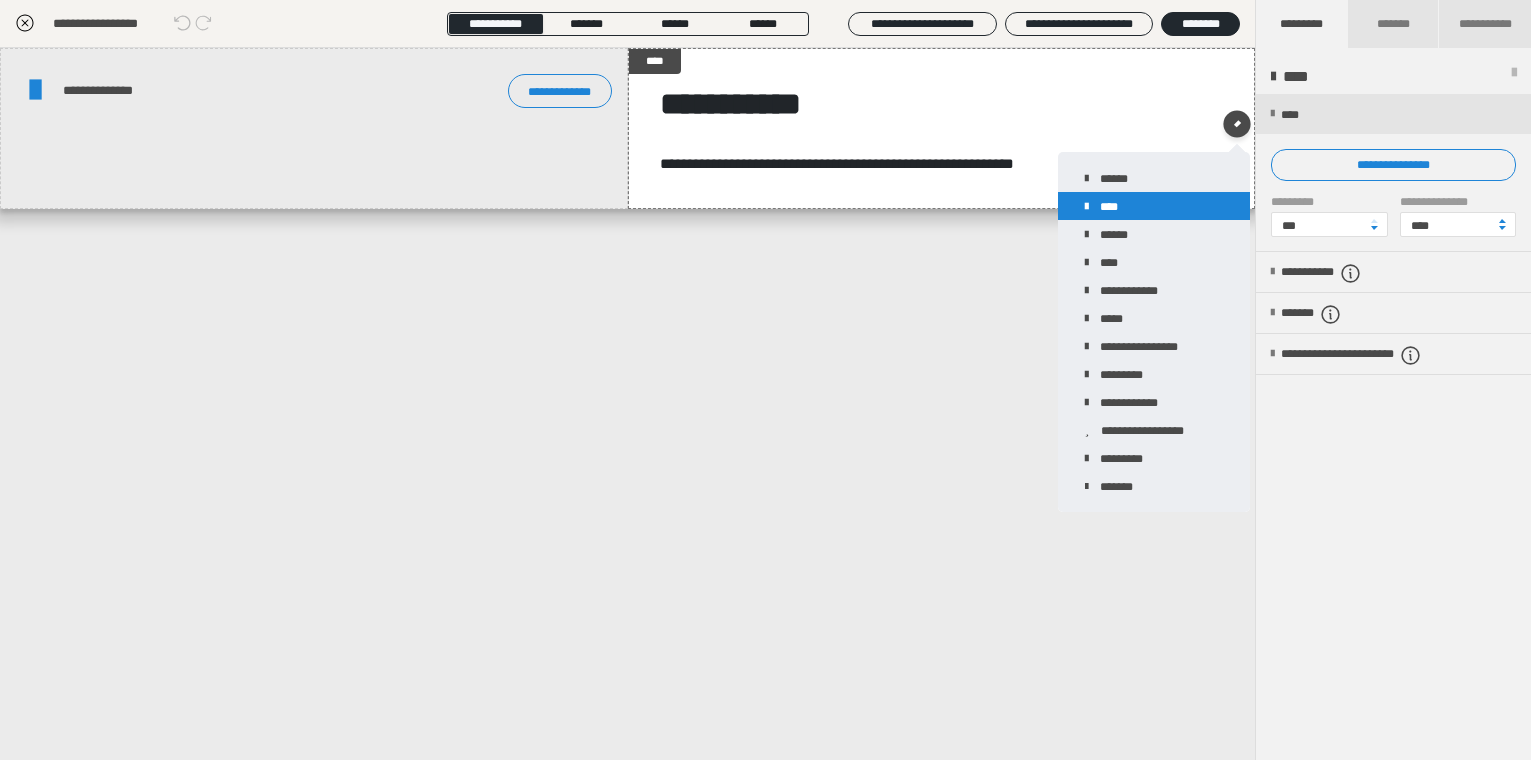 click on "****" at bounding box center [1154, 206] 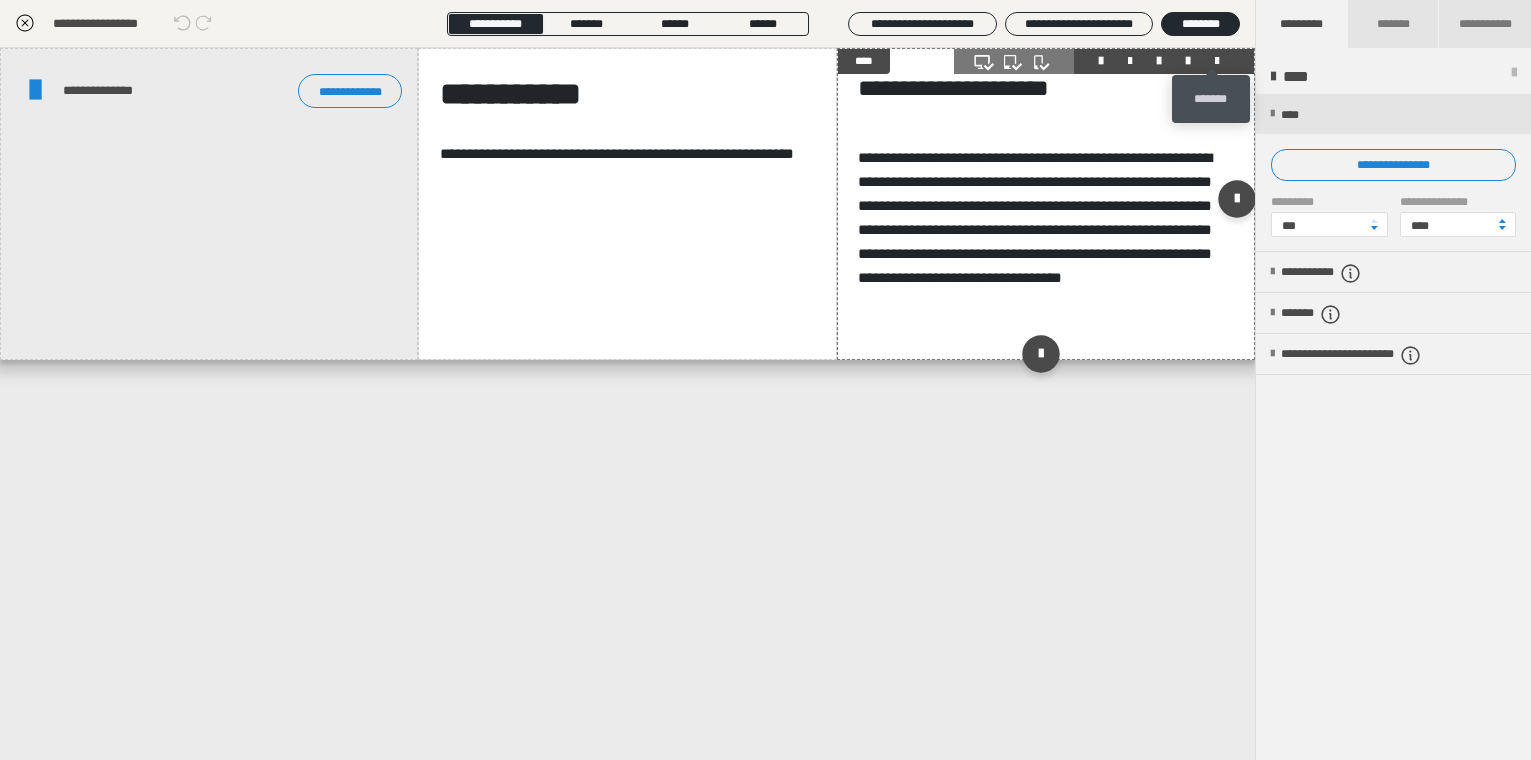 click at bounding box center (1217, 61) 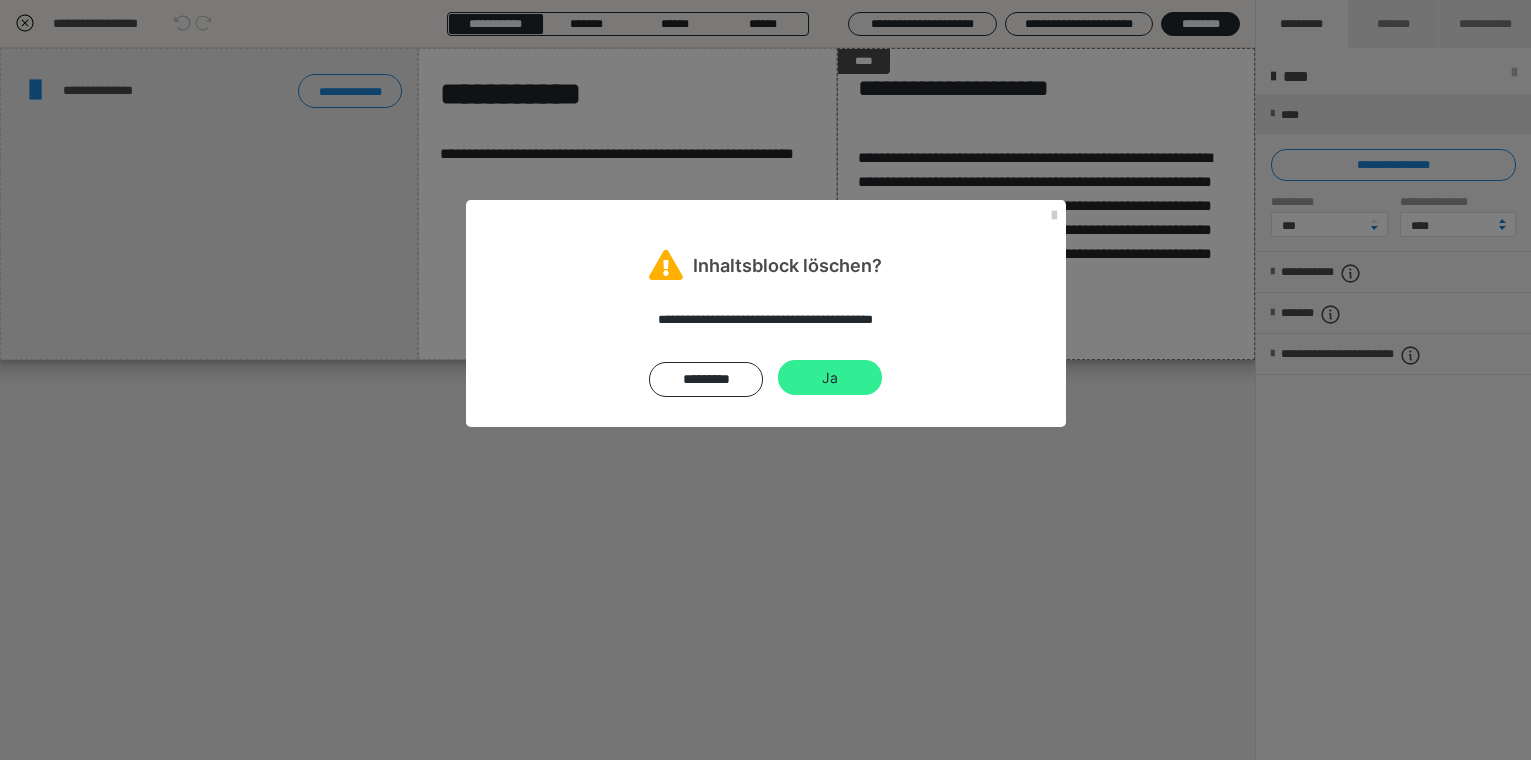 click on "Ja" at bounding box center (830, 378) 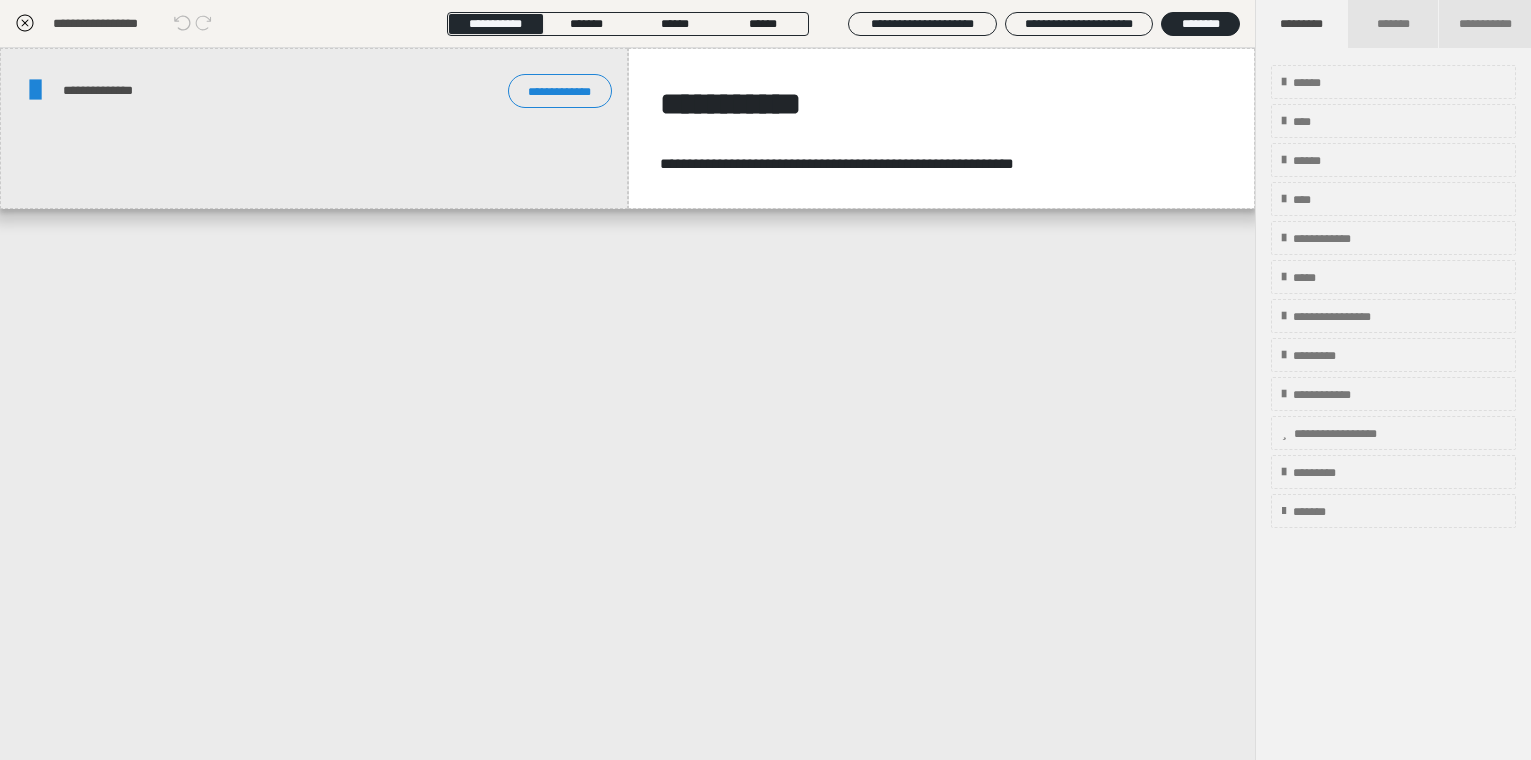click on "**********" at bounding box center [627, 404] 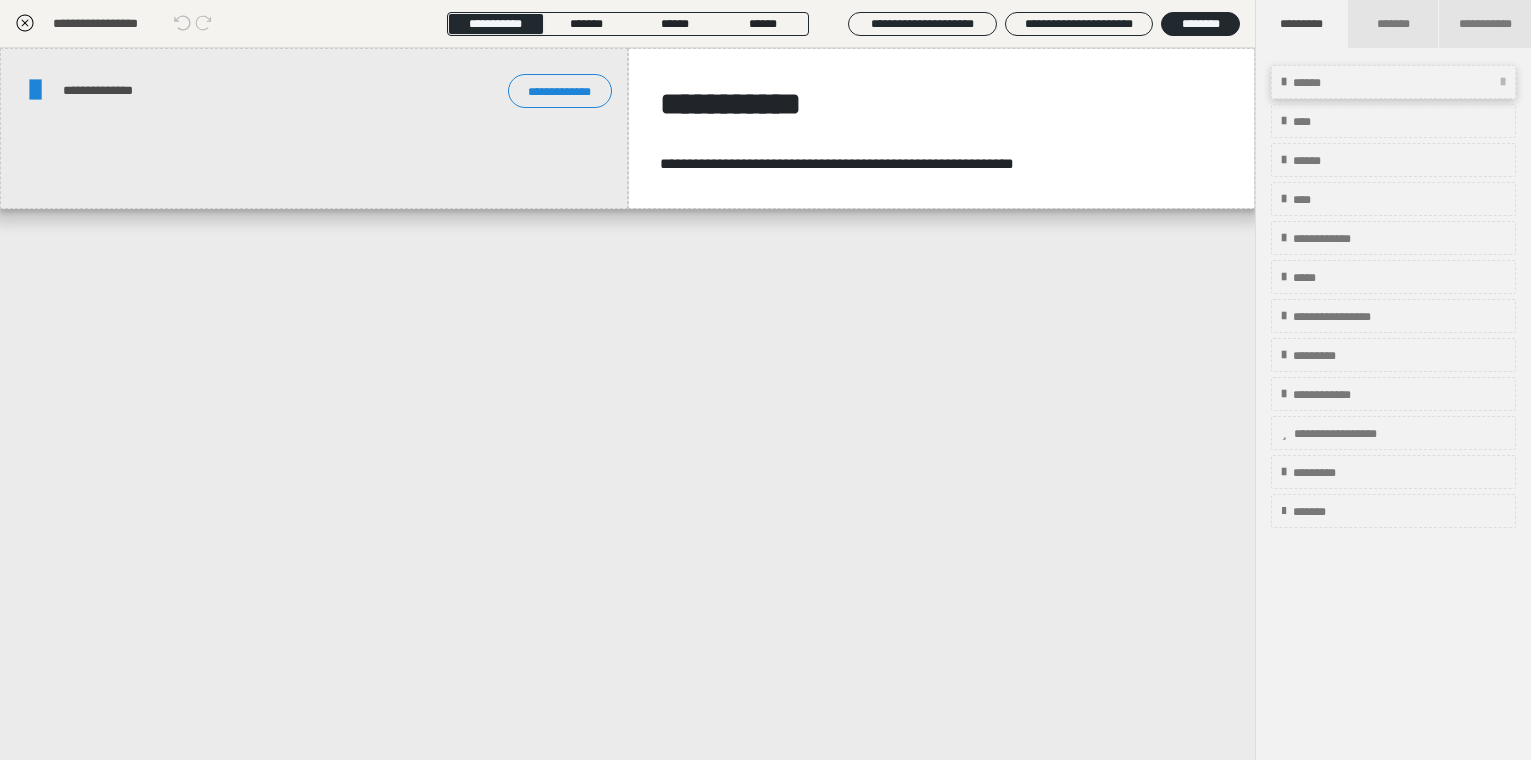 click on "******" at bounding box center [1393, 82] 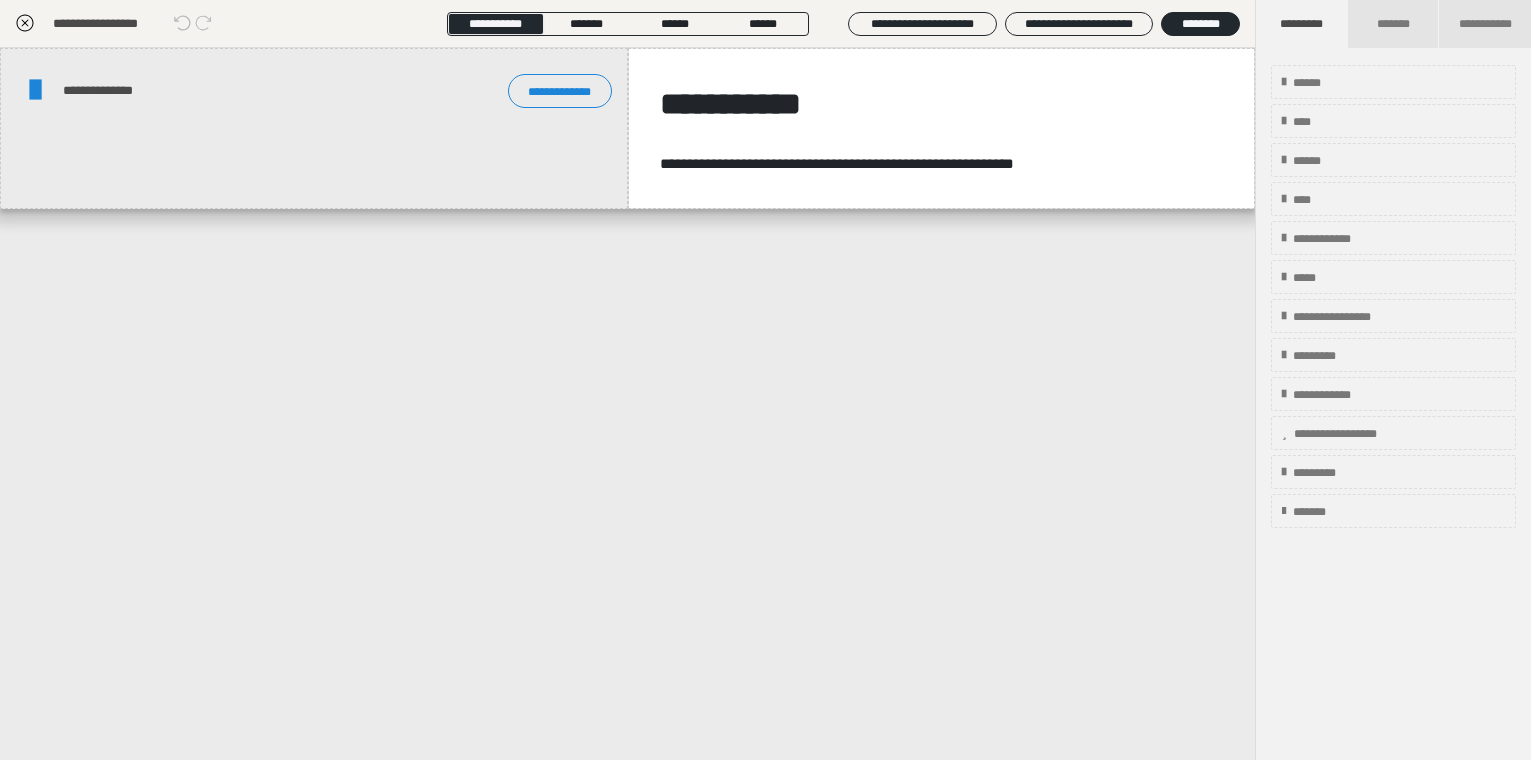 click 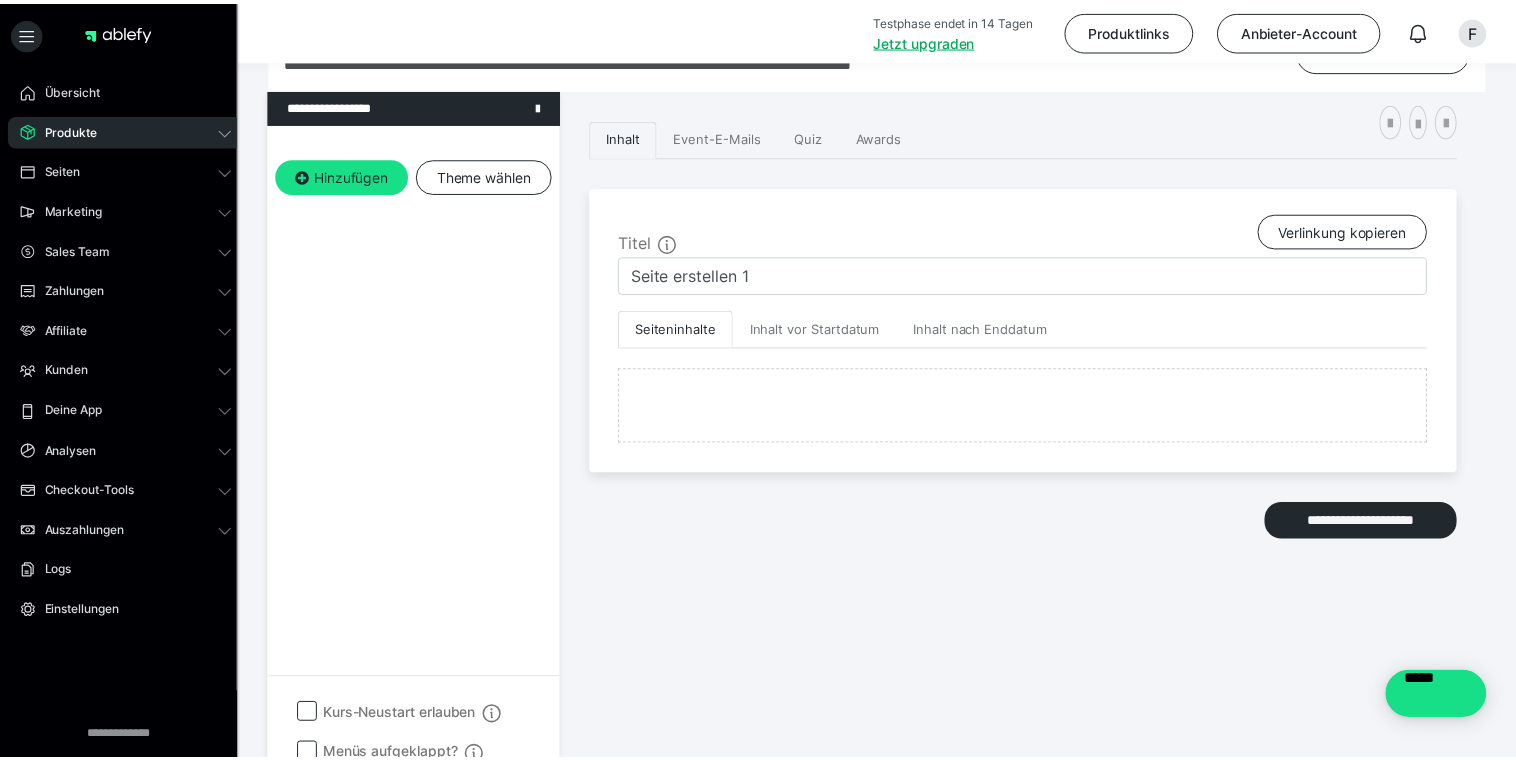 scroll, scrollTop: 345, scrollLeft: 0, axis: vertical 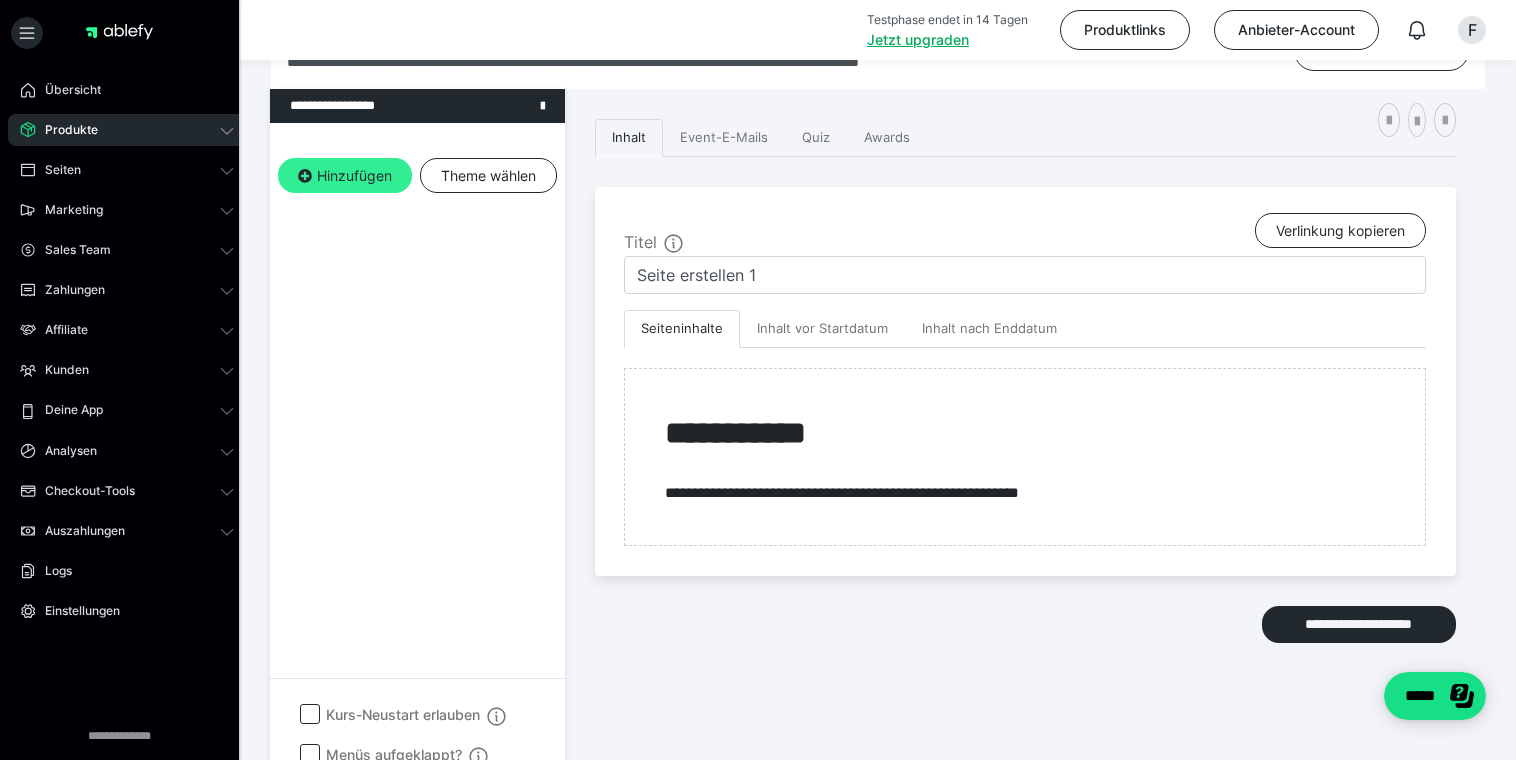 click on "Hinzufügen" at bounding box center (345, 176) 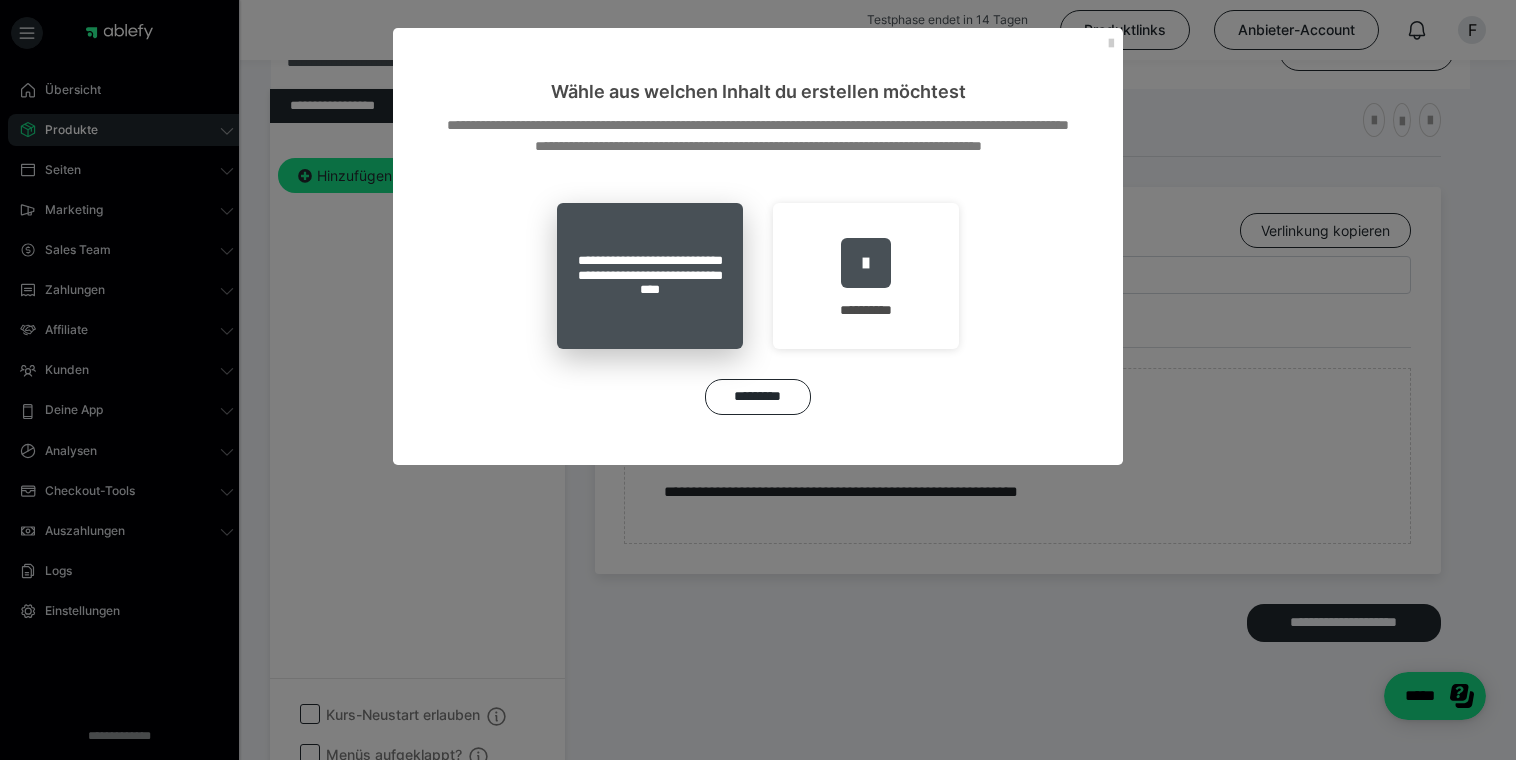 click on "**********" at bounding box center (650, 276) 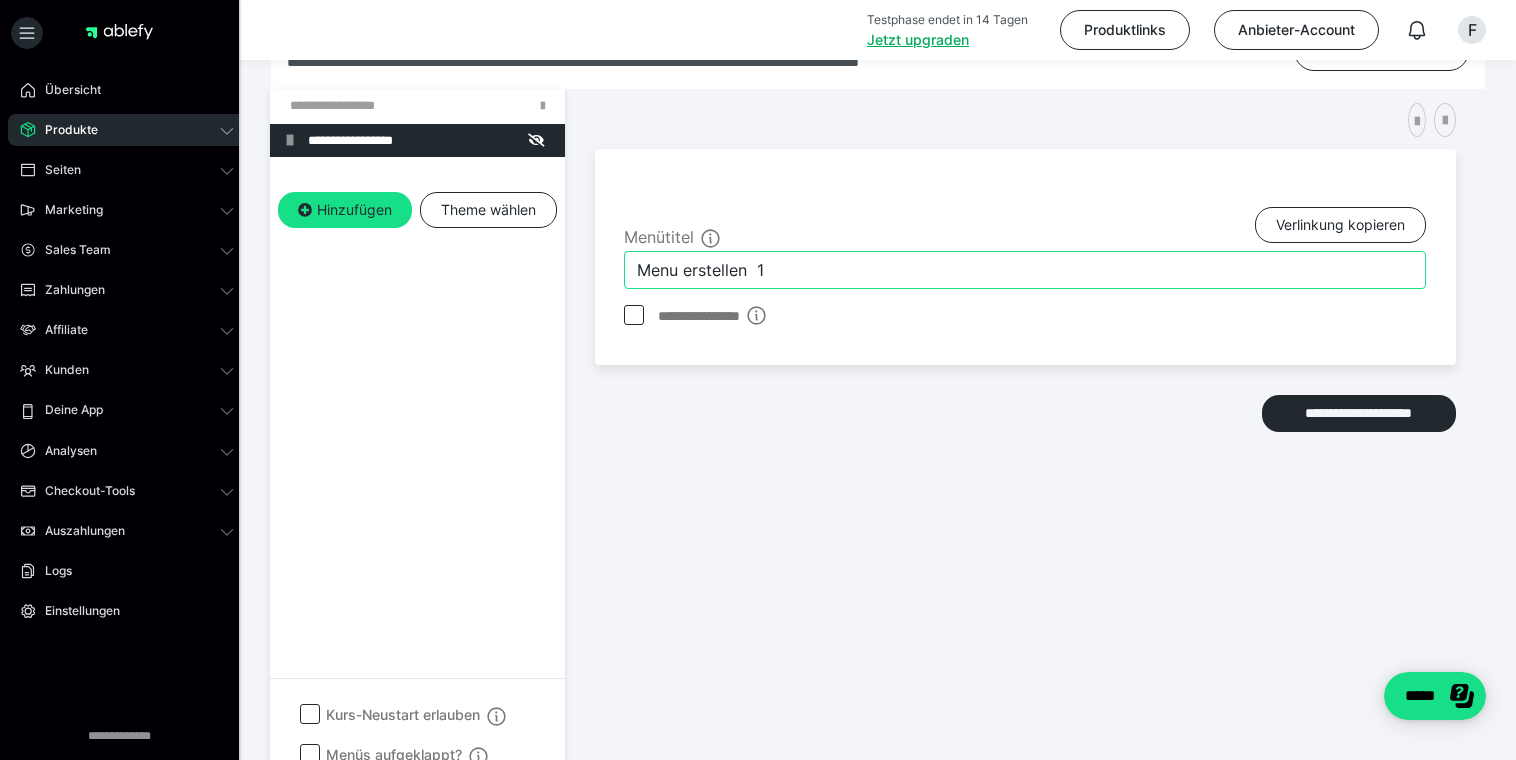 drag, startPoint x: 916, startPoint y: 283, endPoint x: 596, endPoint y: 280, distance: 320.01407 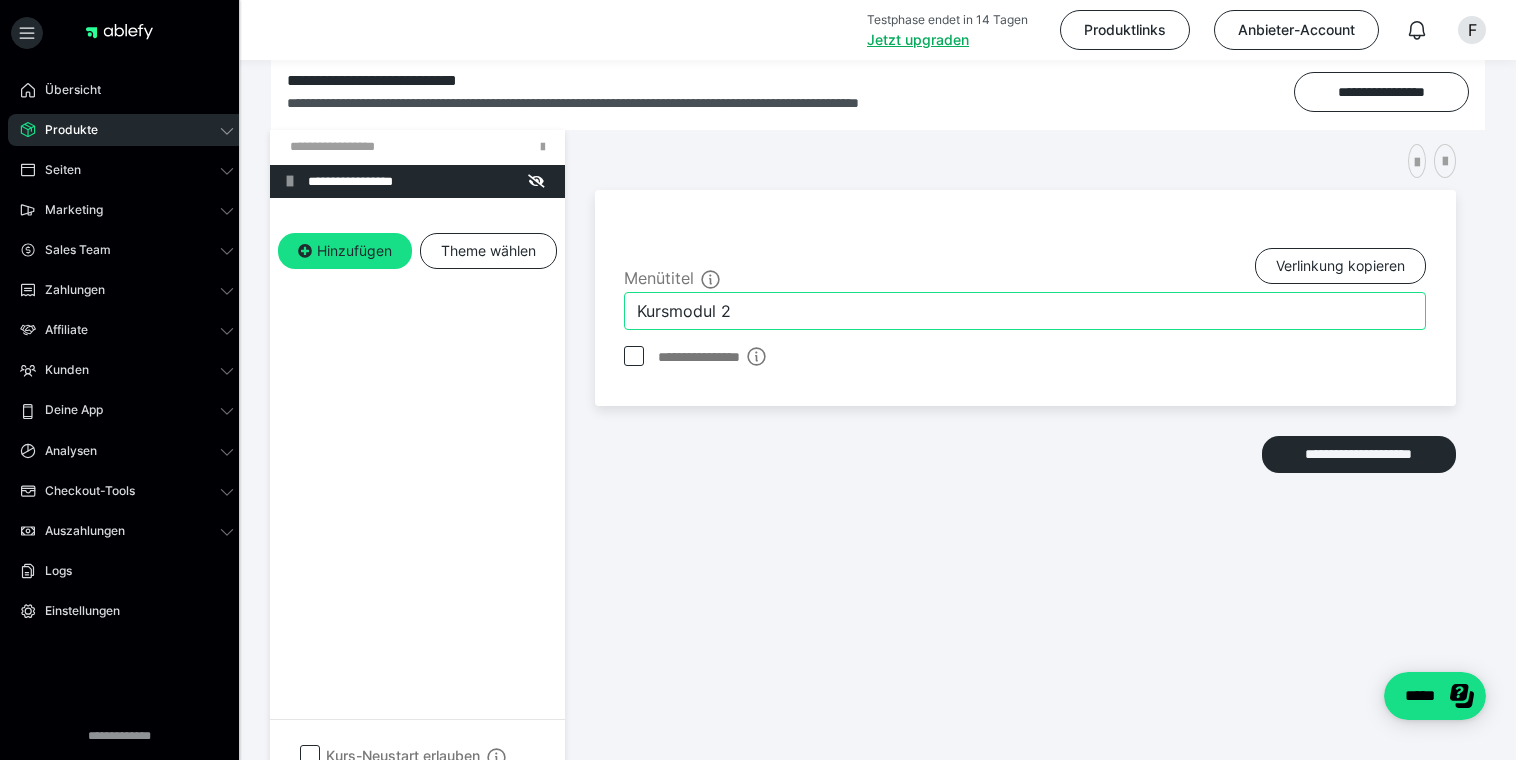 scroll, scrollTop: 210, scrollLeft: 0, axis: vertical 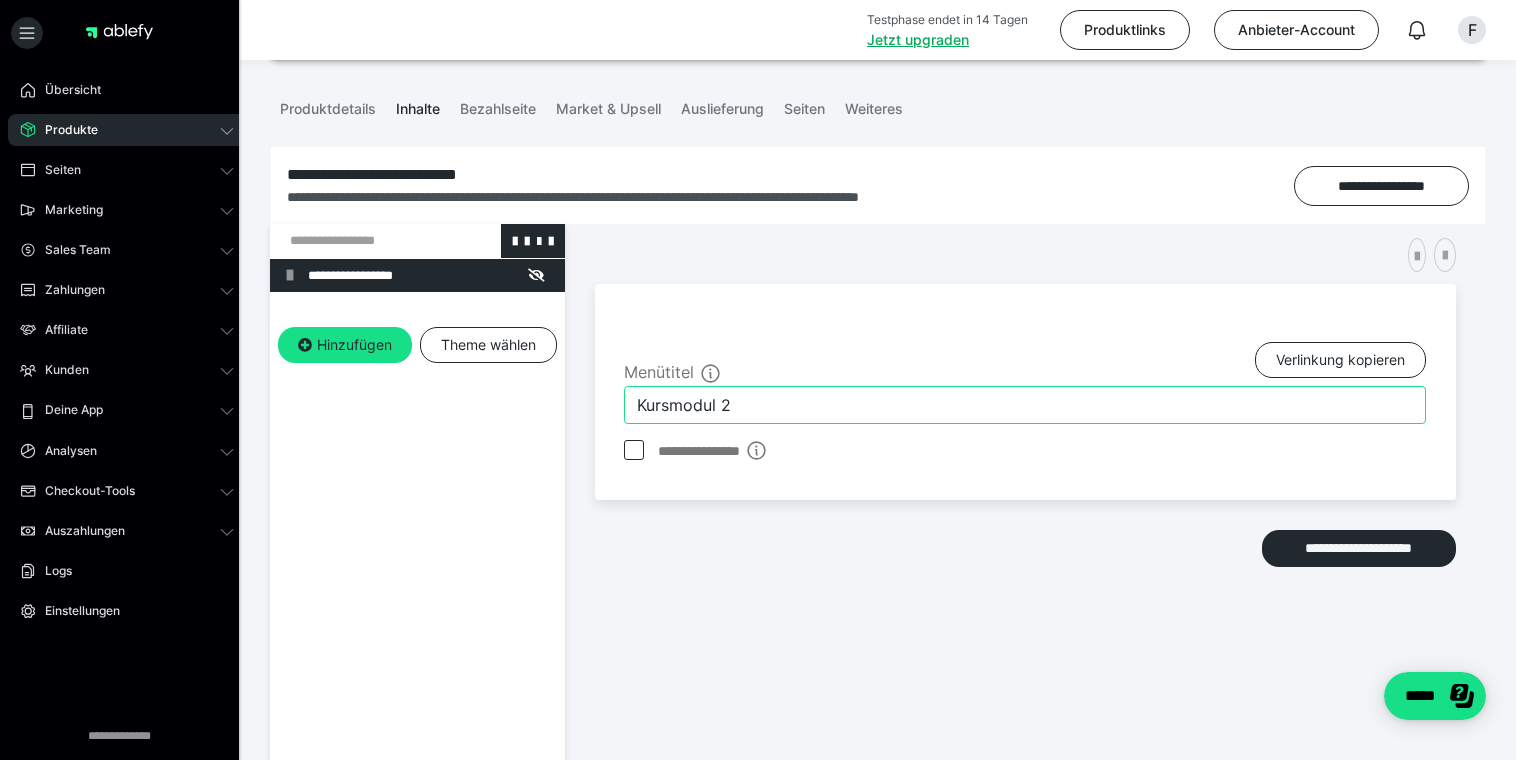 type on "Kursmodul 2" 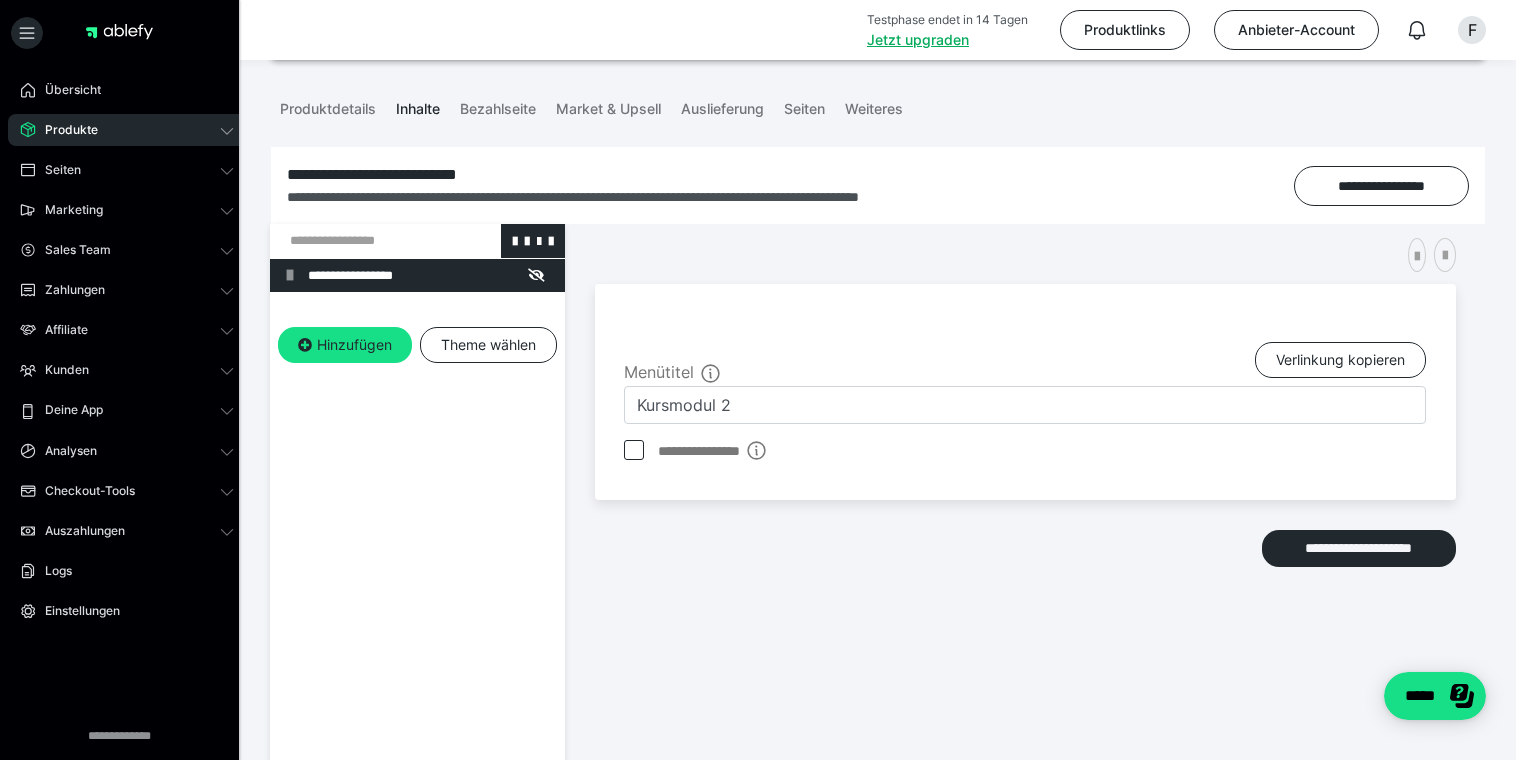click at bounding box center (365, 241) 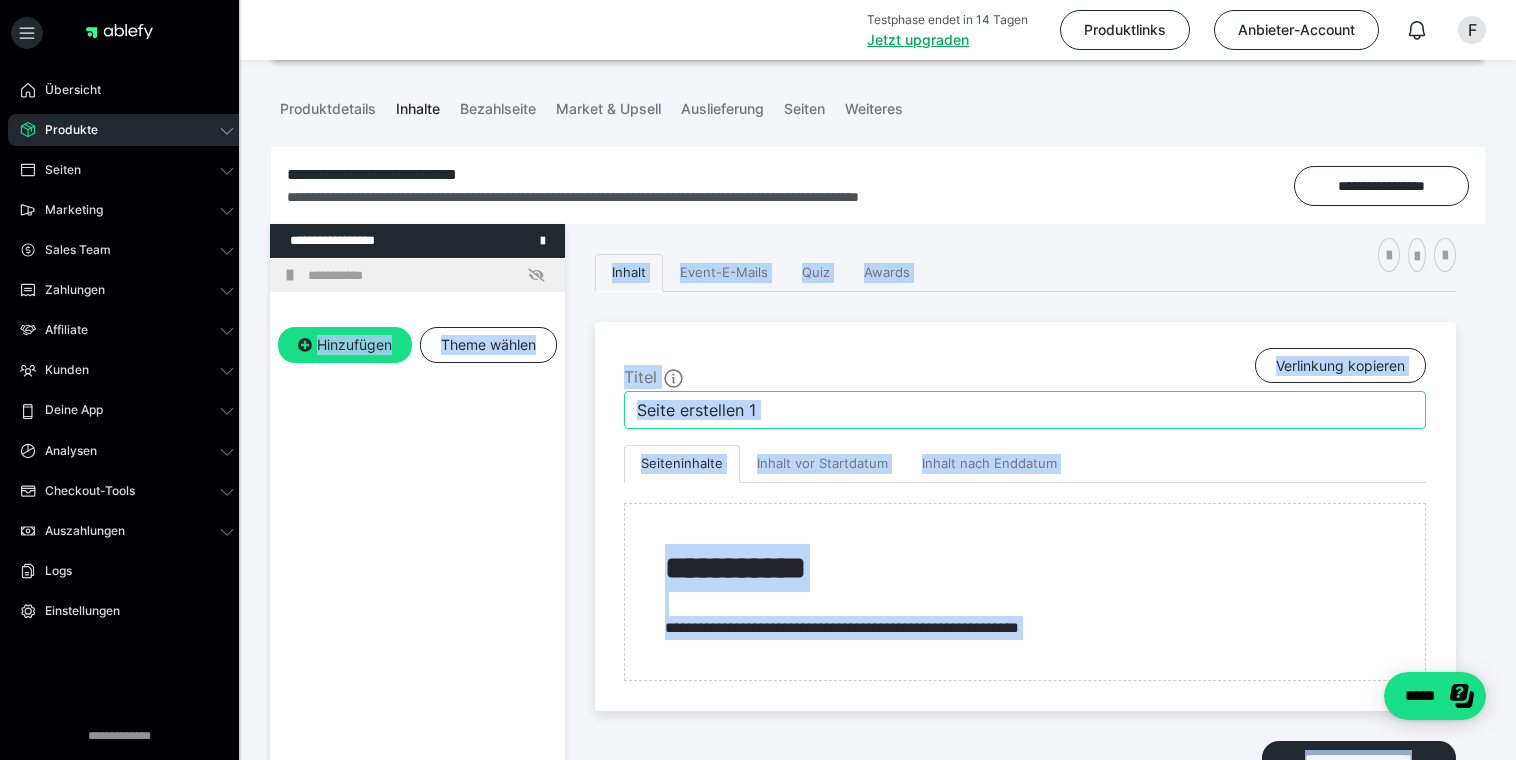 click on "Seite erstellen 1" at bounding box center (1025, 410) 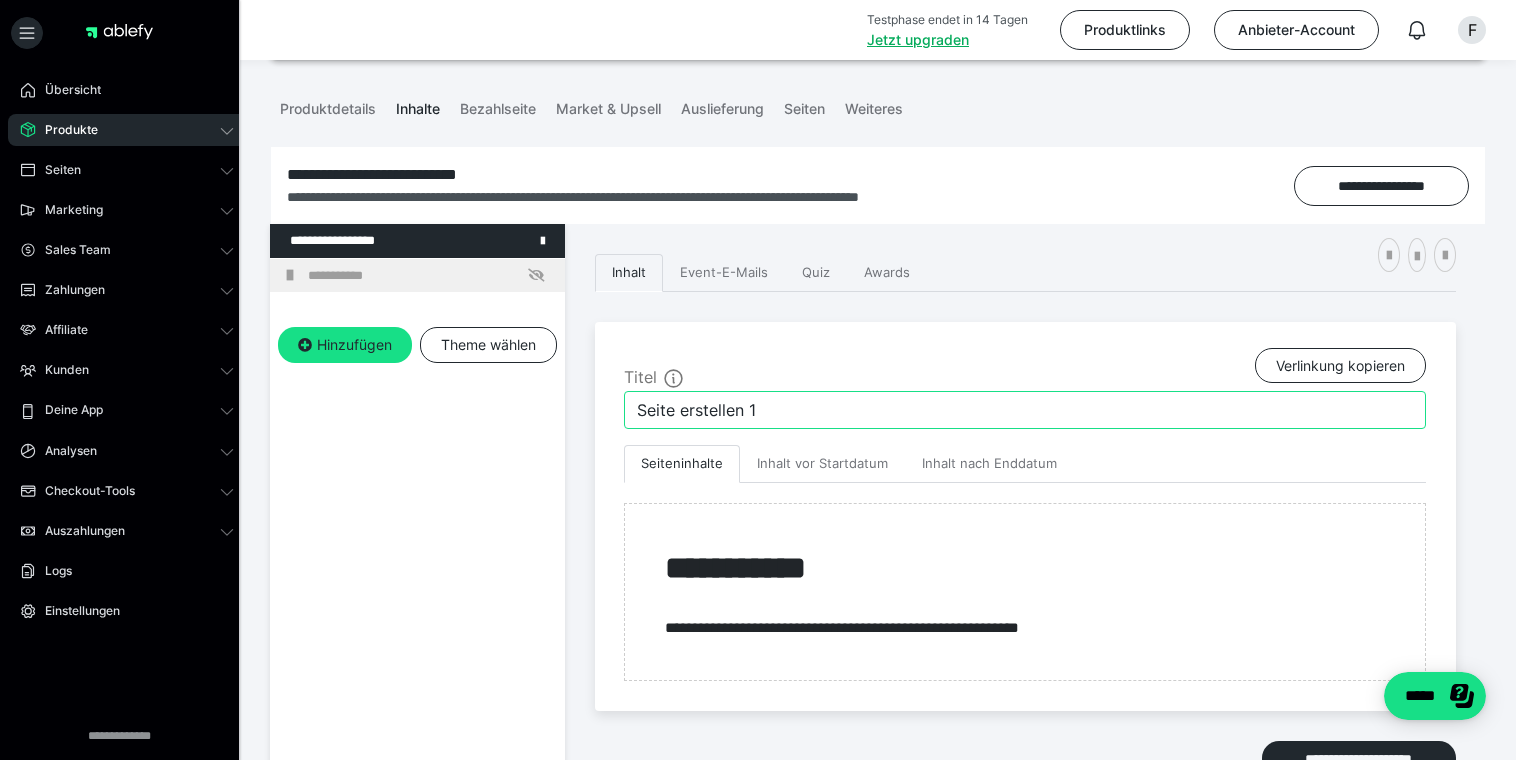 drag, startPoint x: 799, startPoint y: 416, endPoint x: 590, endPoint y: 408, distance: 209.15306 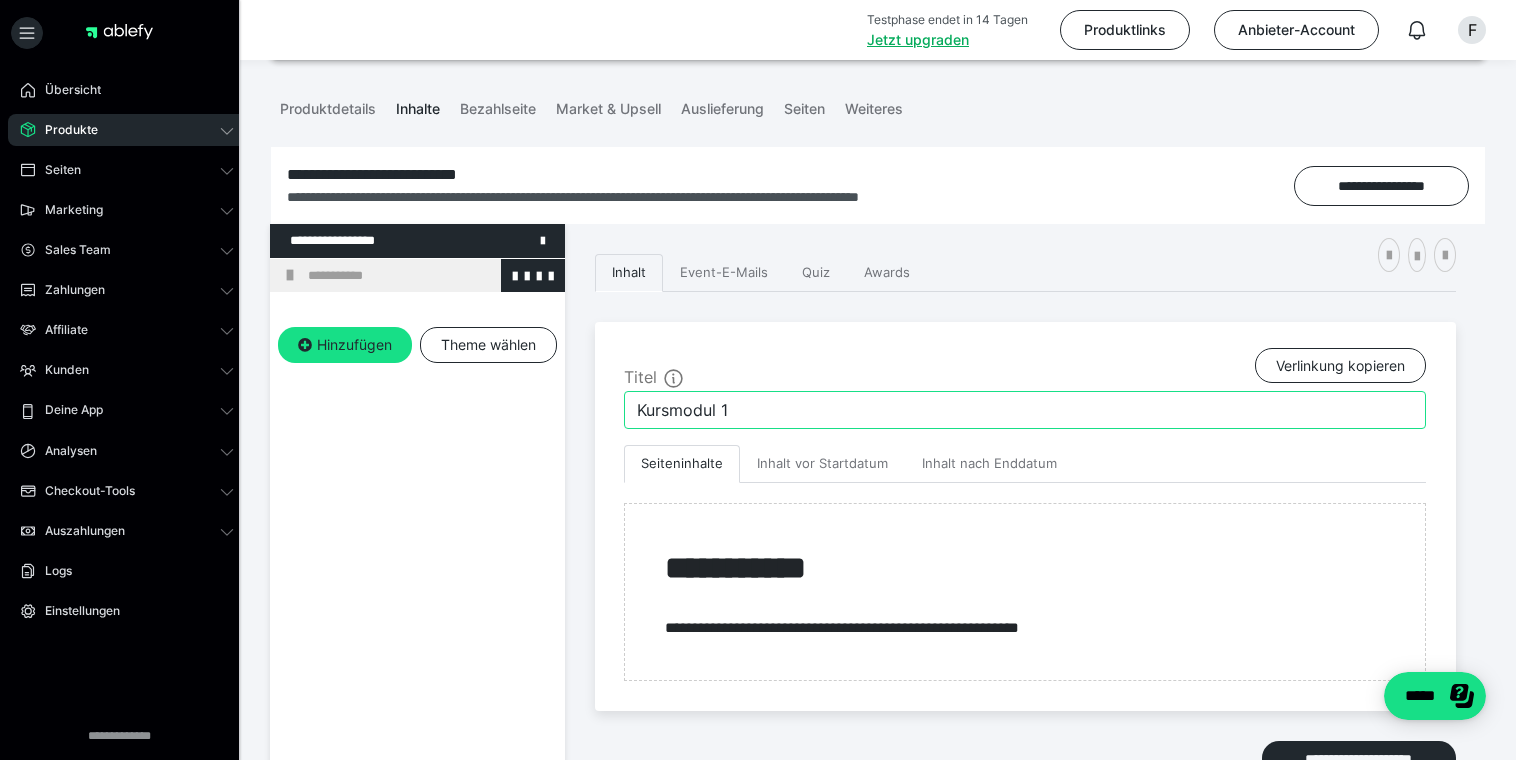 type on "Kursmodul 1" 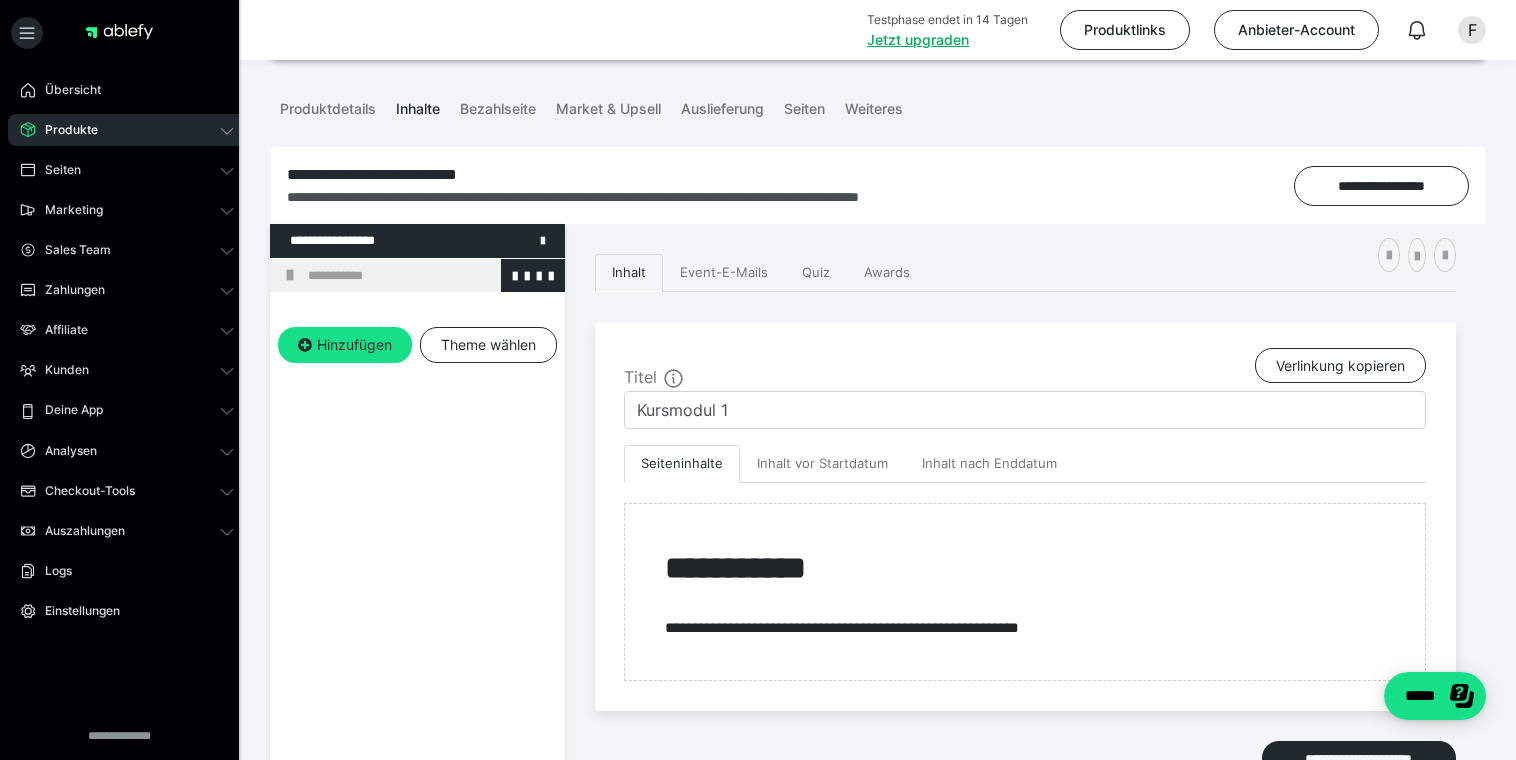 click on "**********" at bounding box center [431, 276] 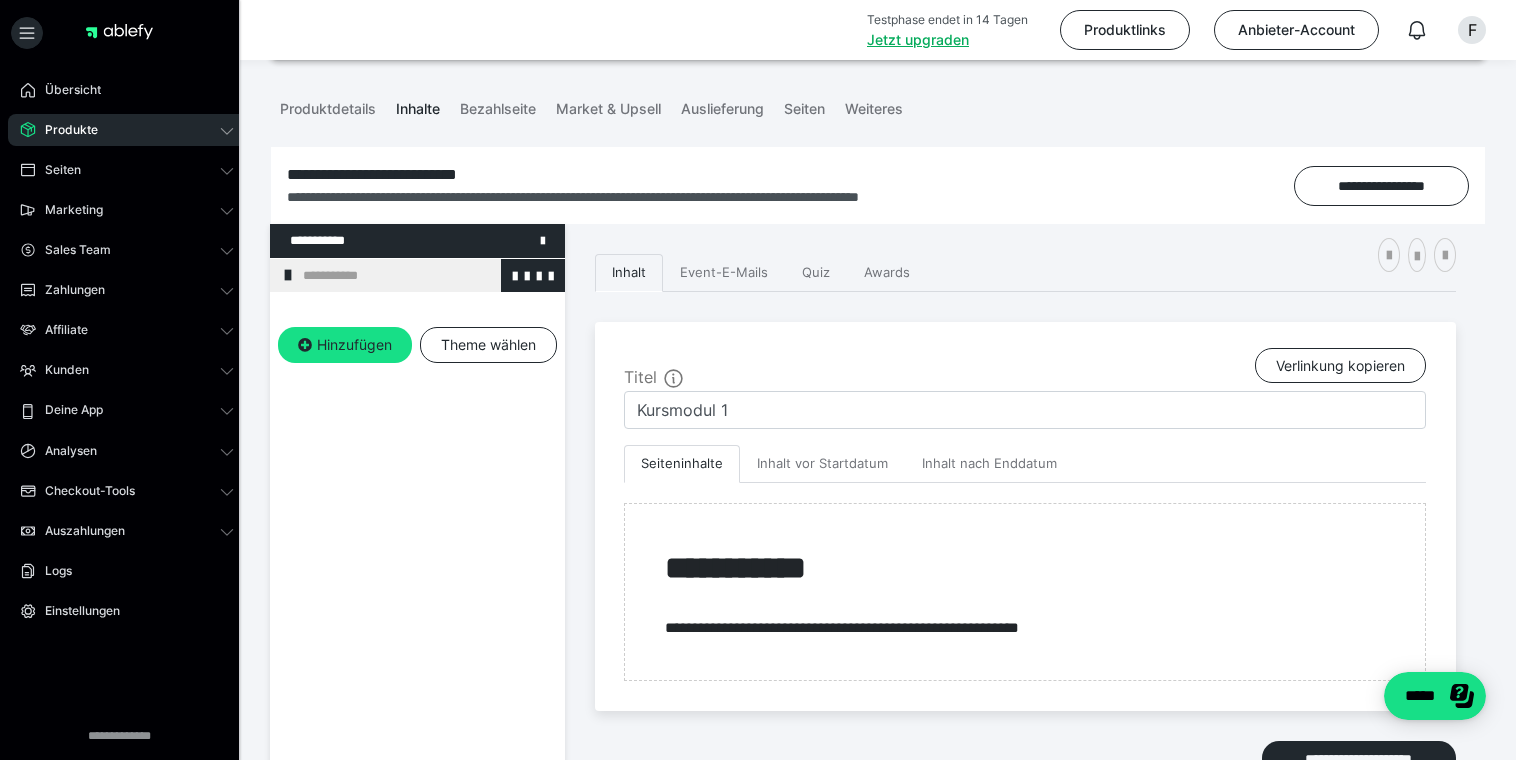 click on "**********" at bounding box center (426, 276) 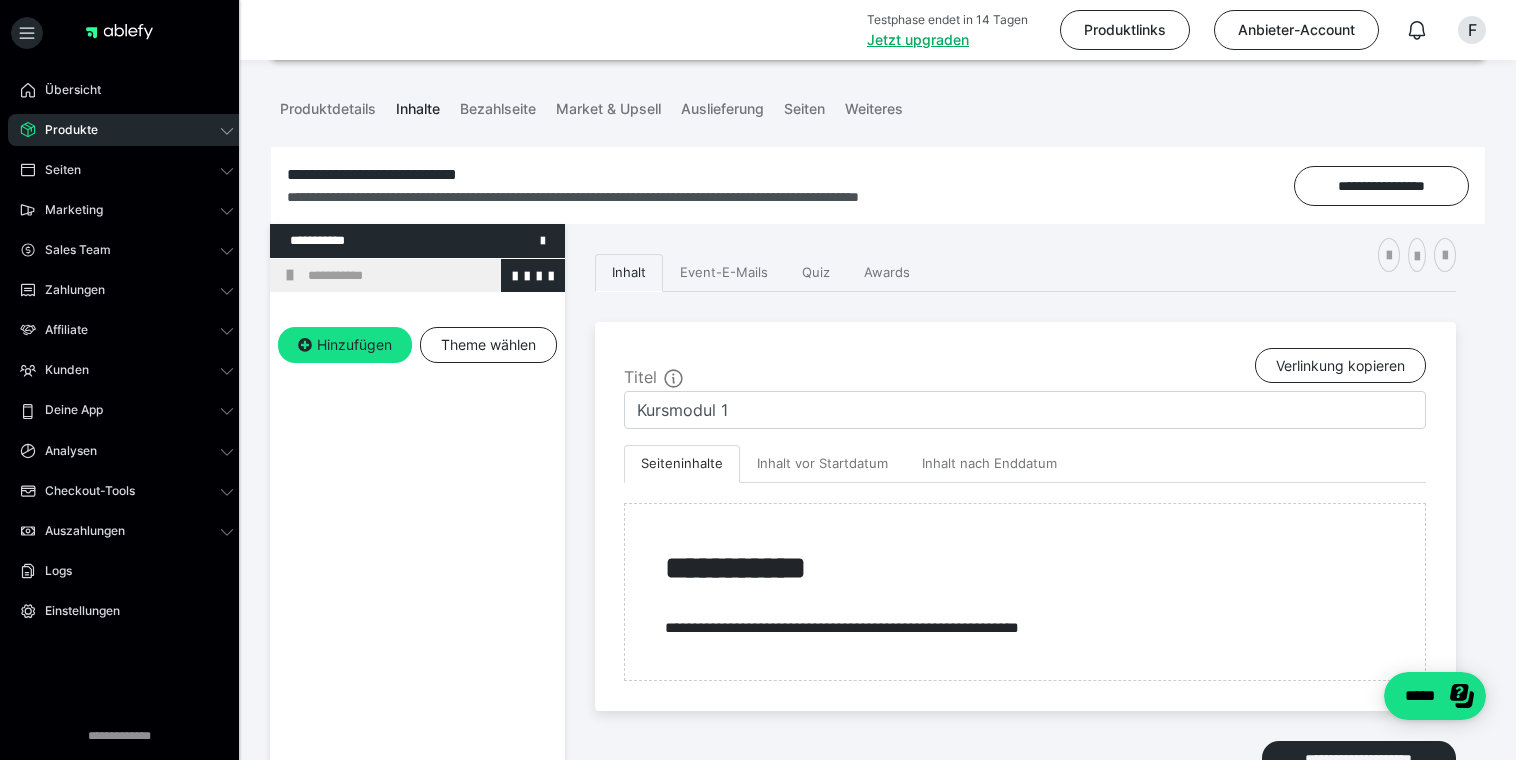 click on "**********" at bounding box center [431, 276] 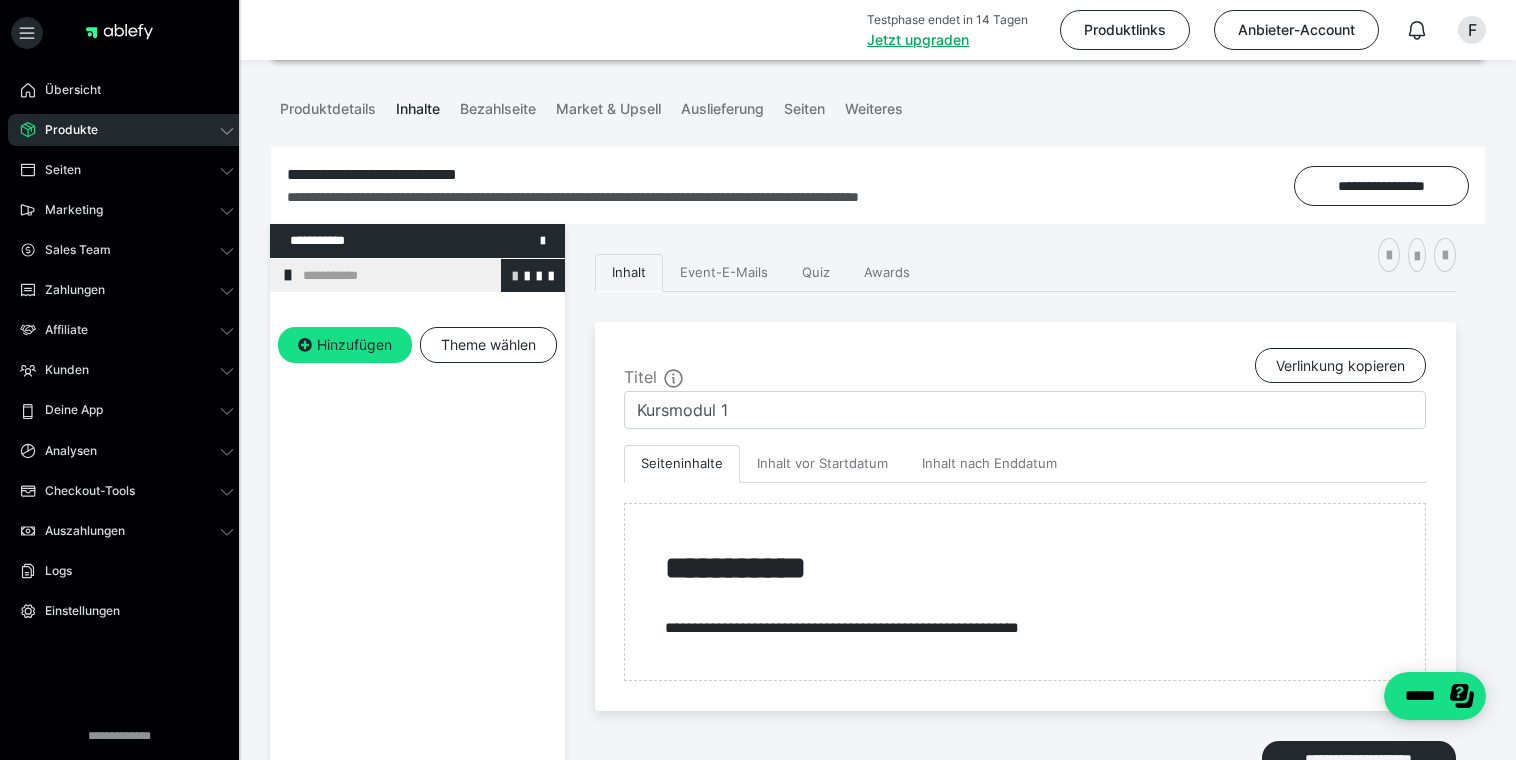 click at bounding box center [515, 275] 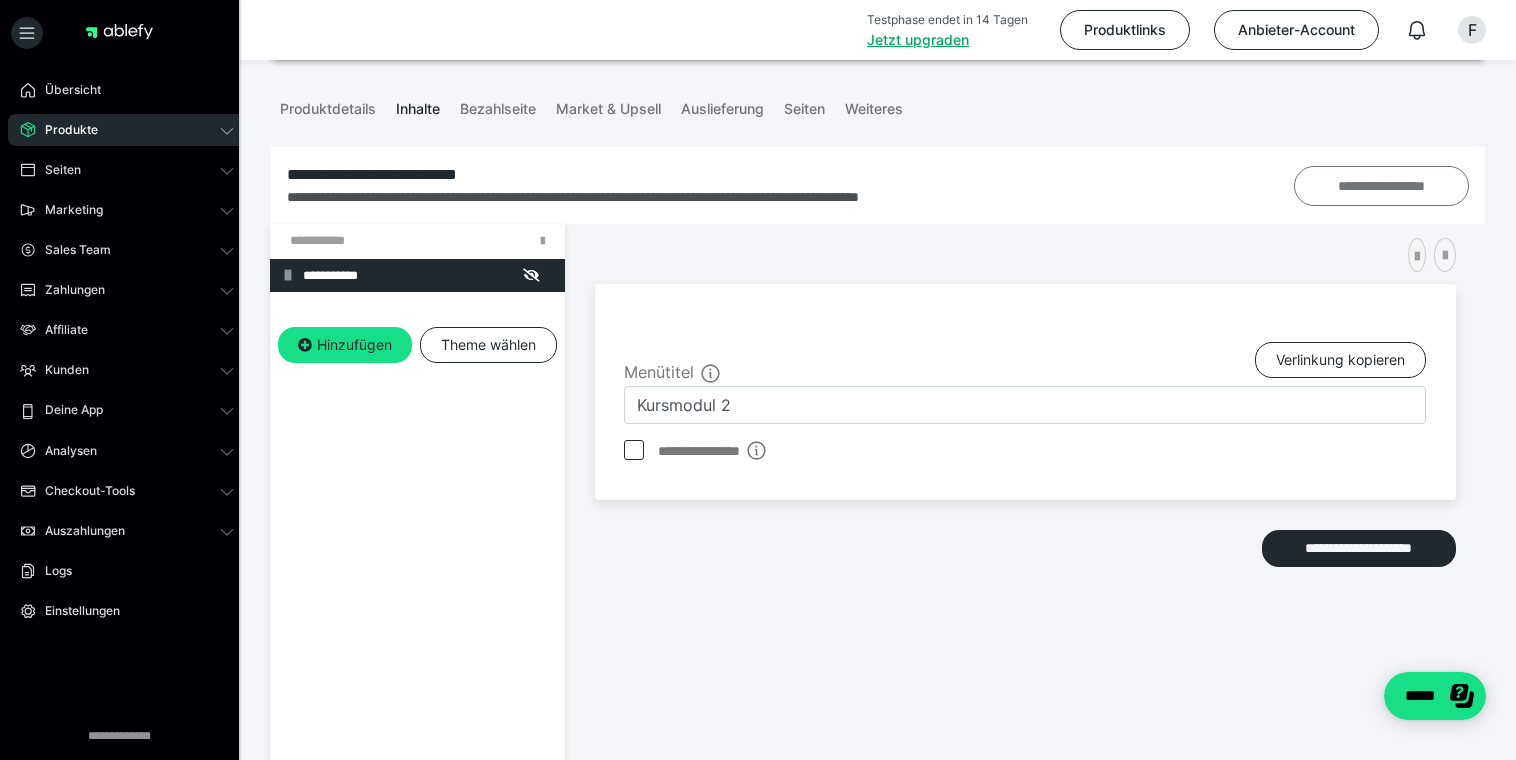 click on "**********" at bounding box center (1382, 186) 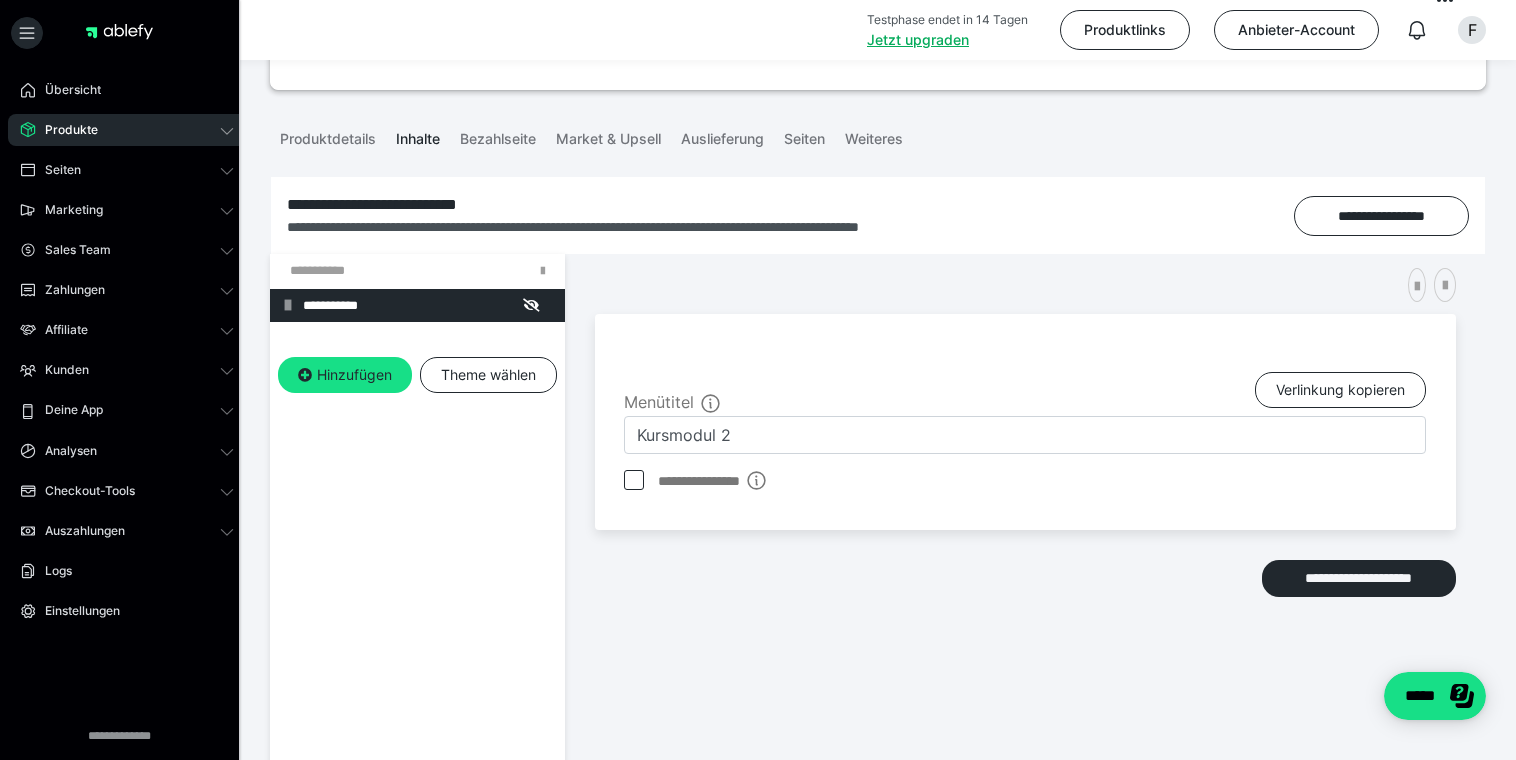 scroll, scrollTop: 148, scrollLeft: 0, axis: vertical 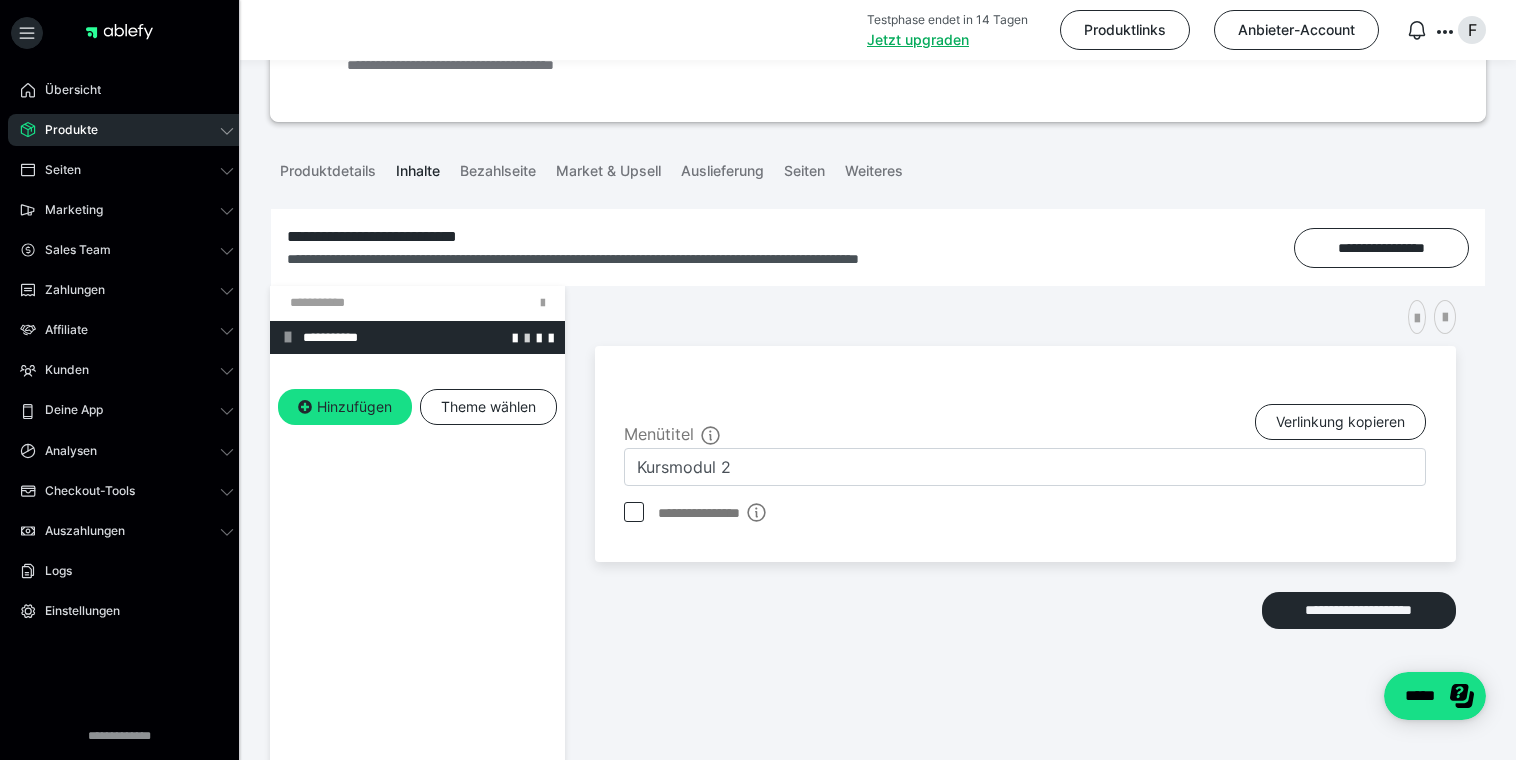 click at bounding box center [527, 337] 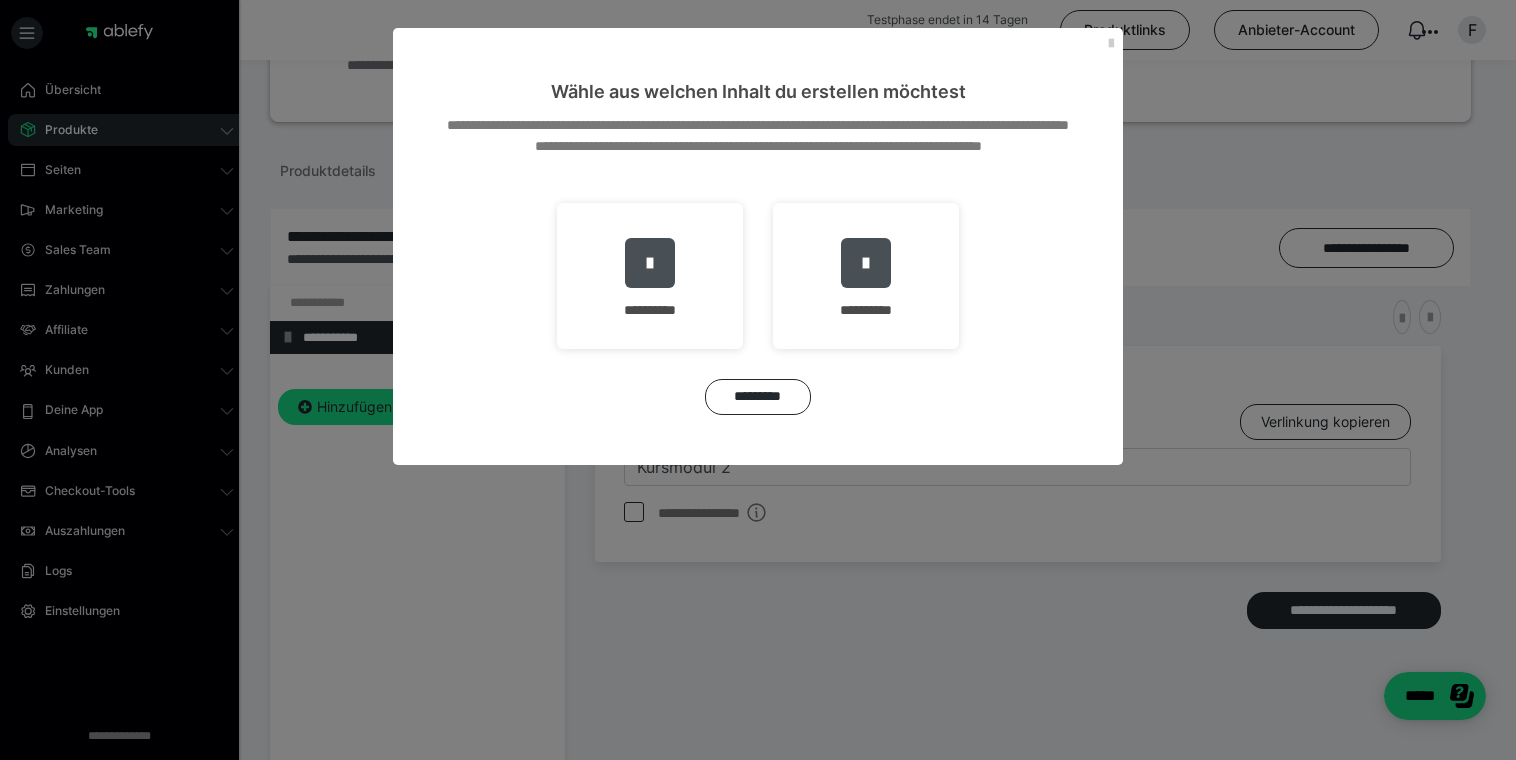 click on "**********" at bounding box center [758, 380] 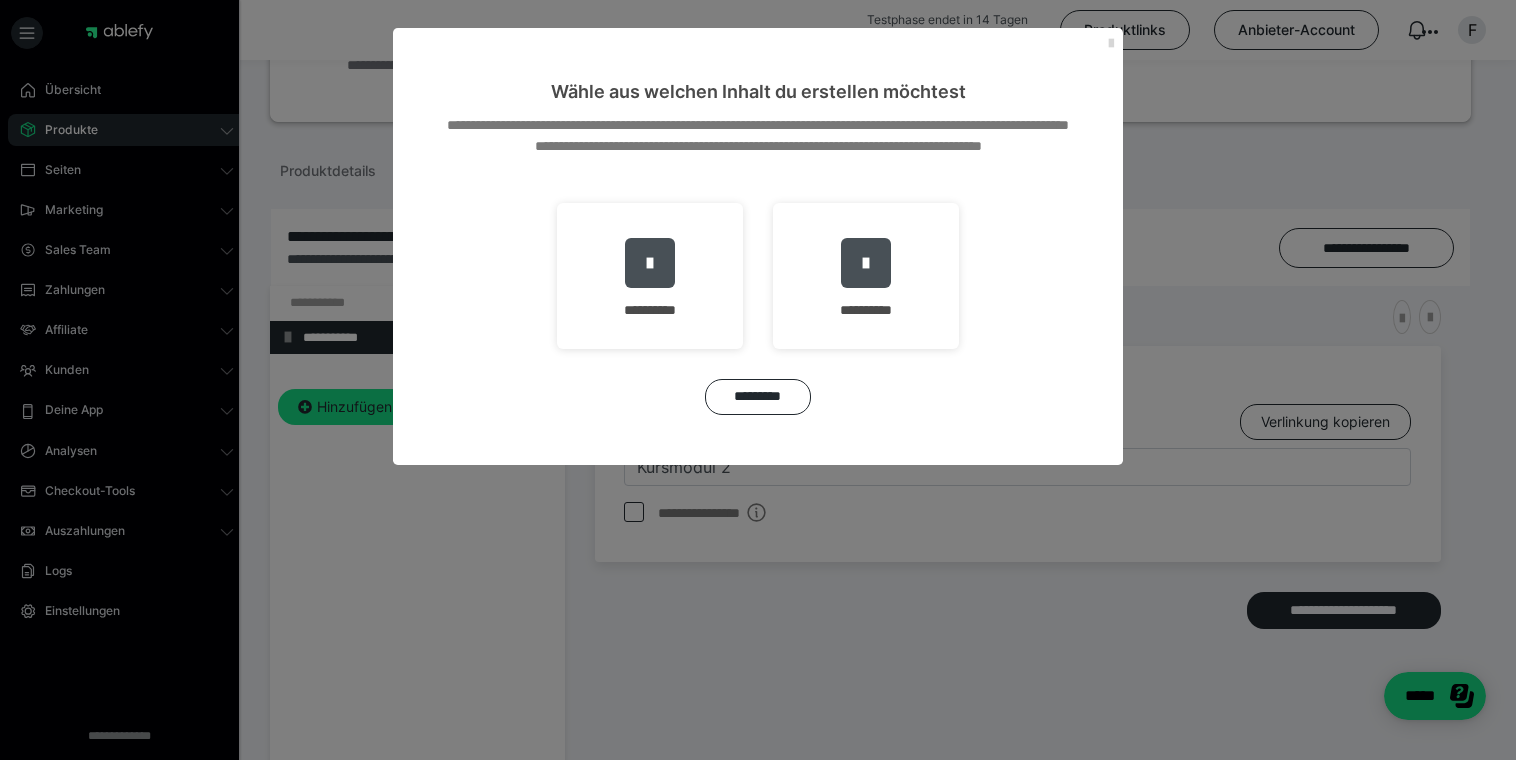 click at bounding box center [1111, 44] 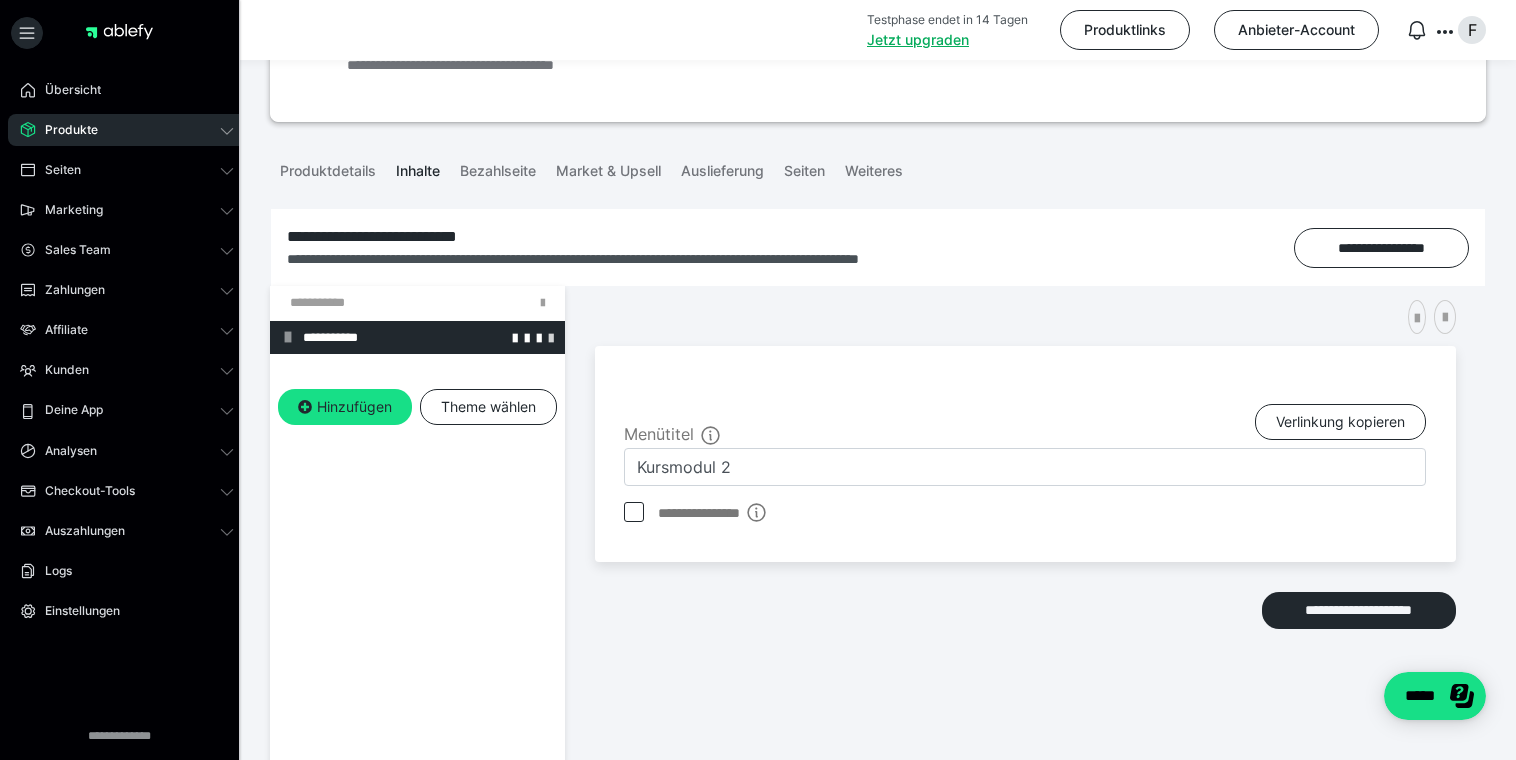 click at bounding box center [551, 337] 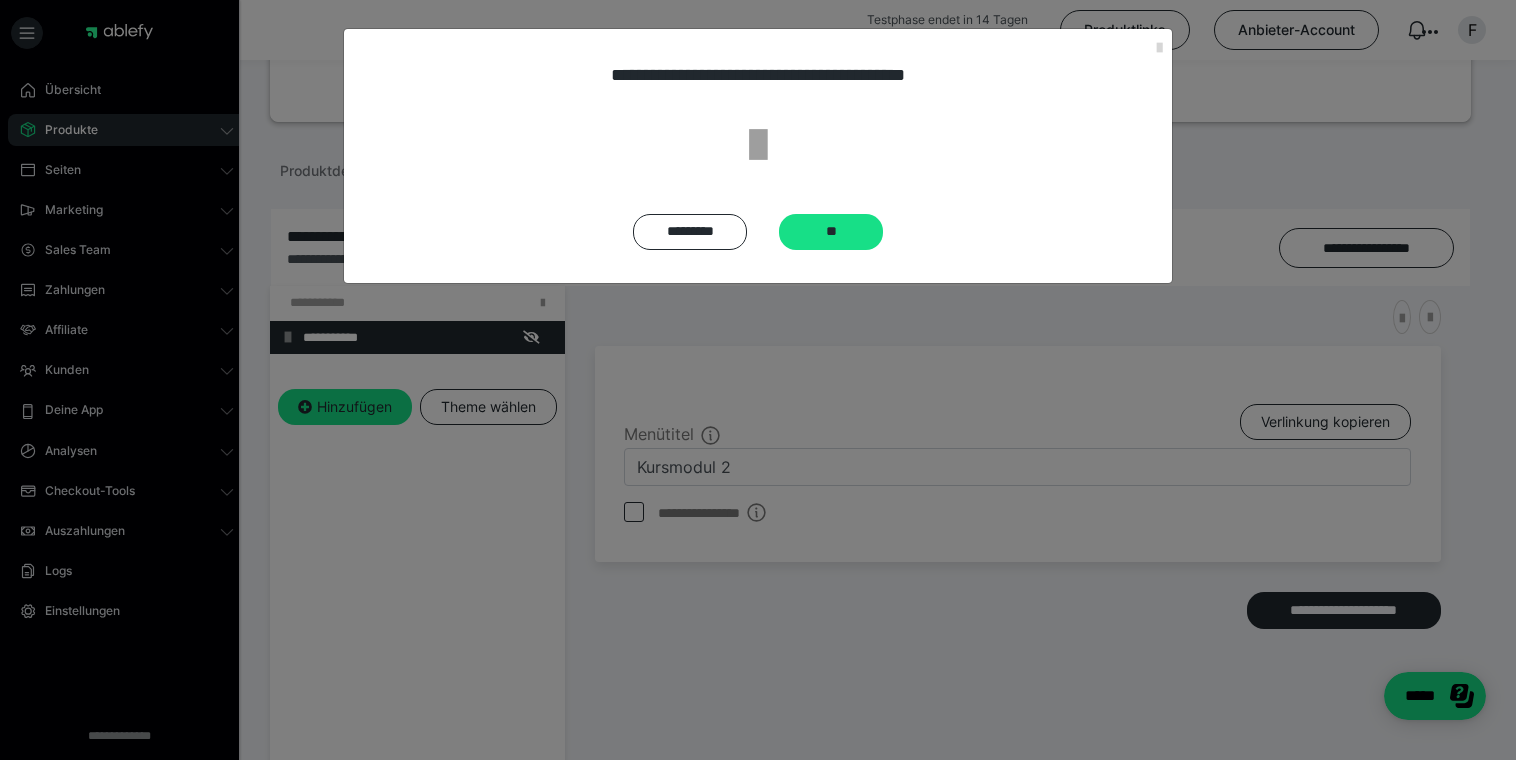click on "**********" at bounding box center [758, 156] 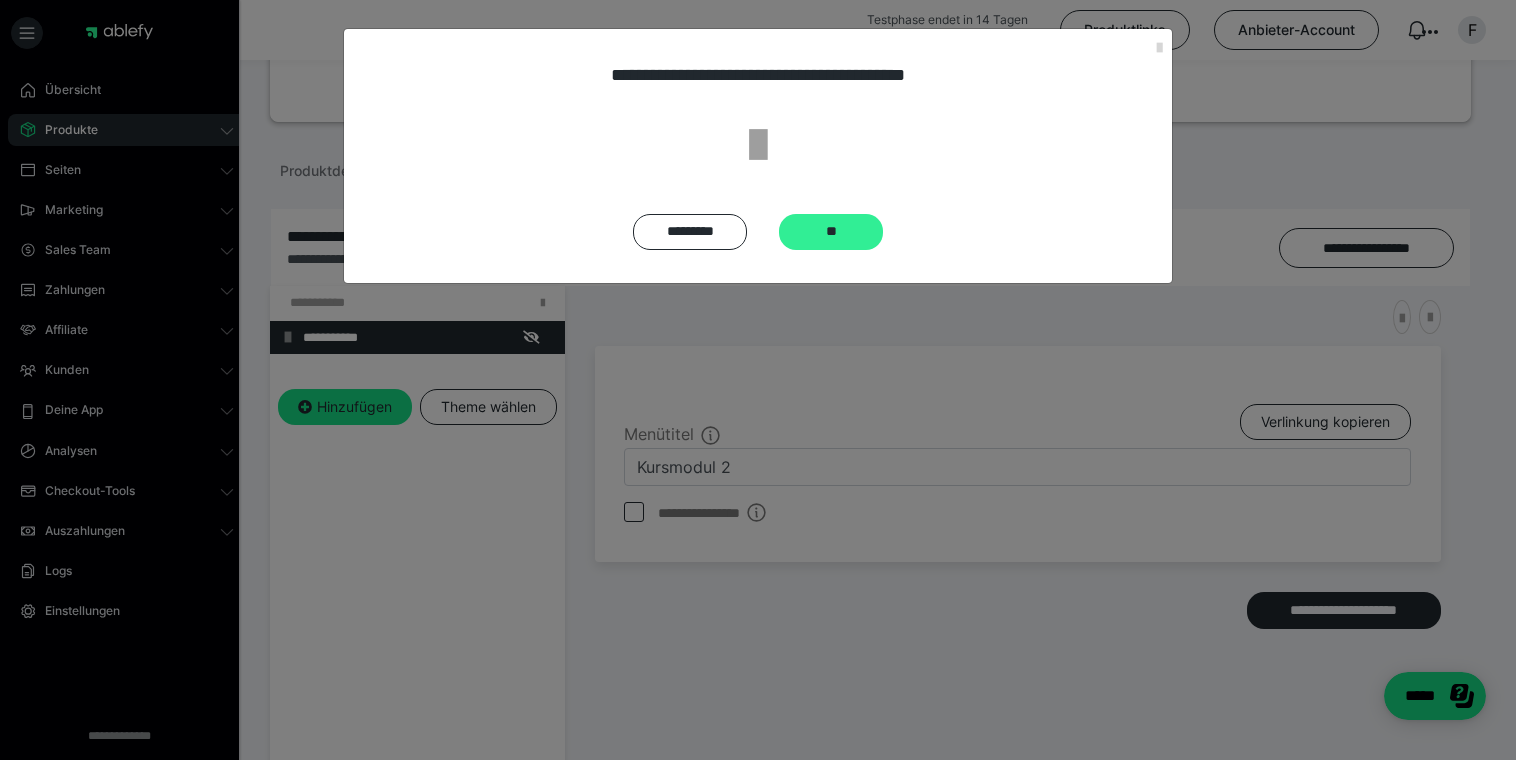 click on "**" at bounding box center (831, 232) 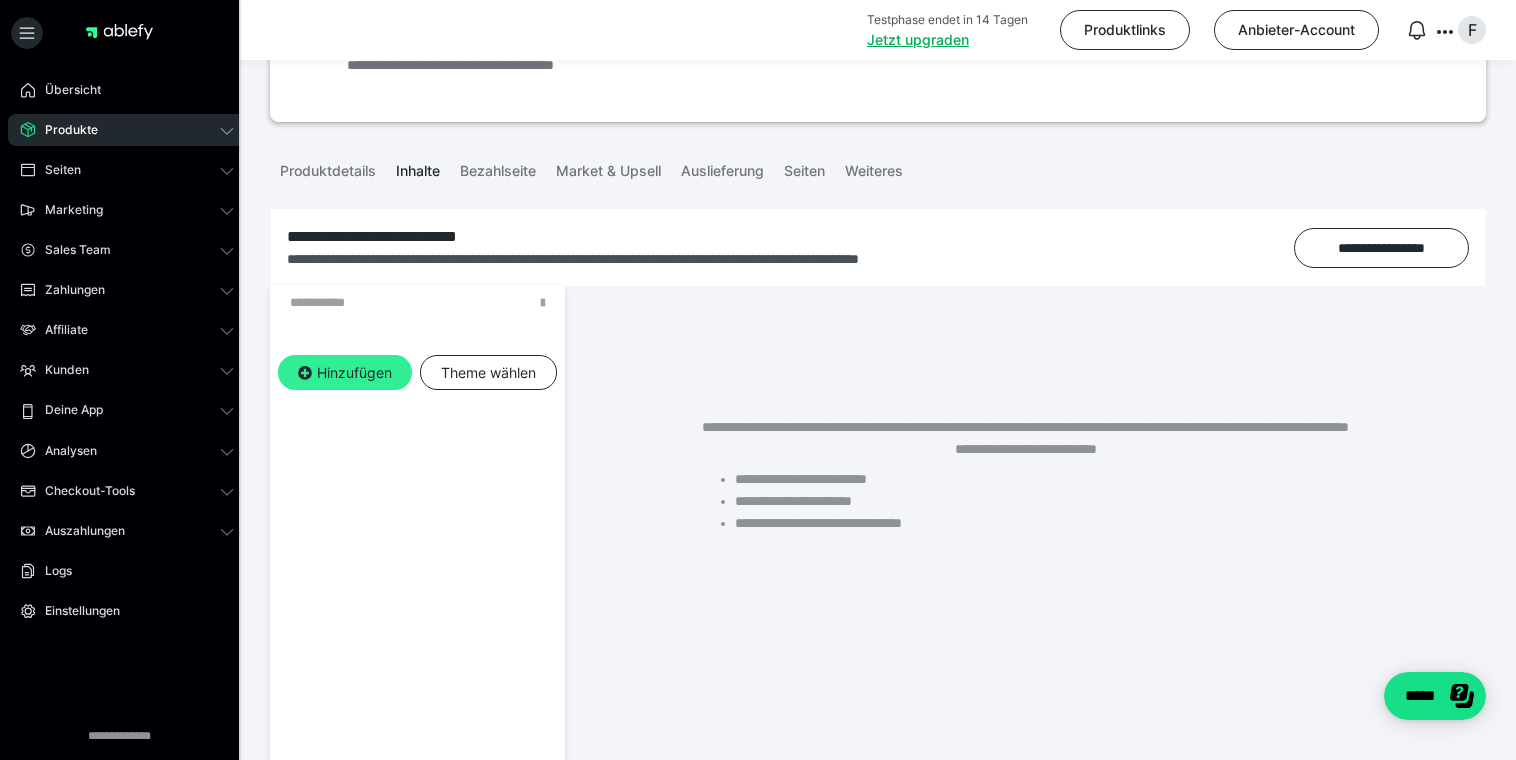 click on "Hinzufügen" at bounding box center (345, 373) 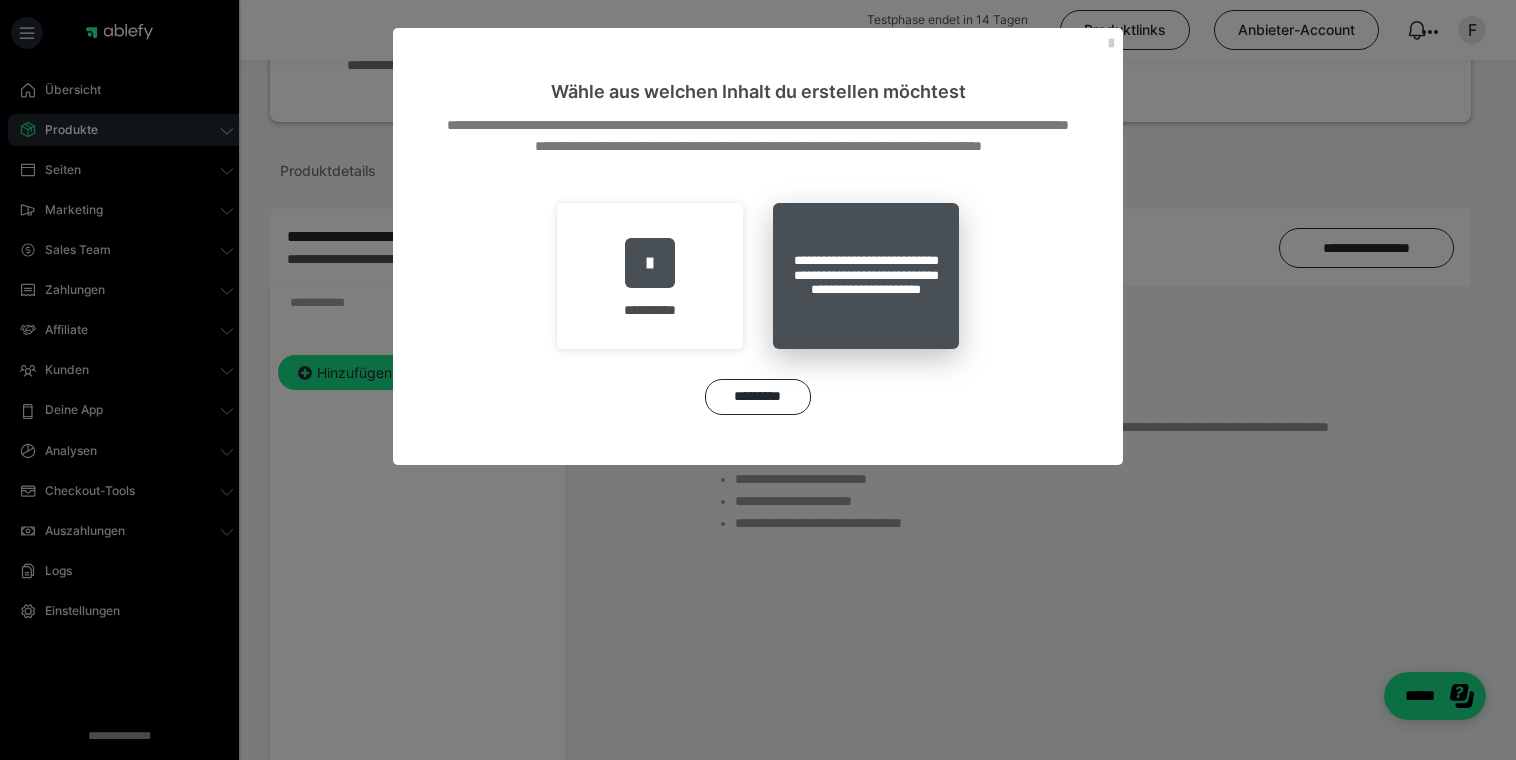 click on "**********" at bounding box center [866, 276] 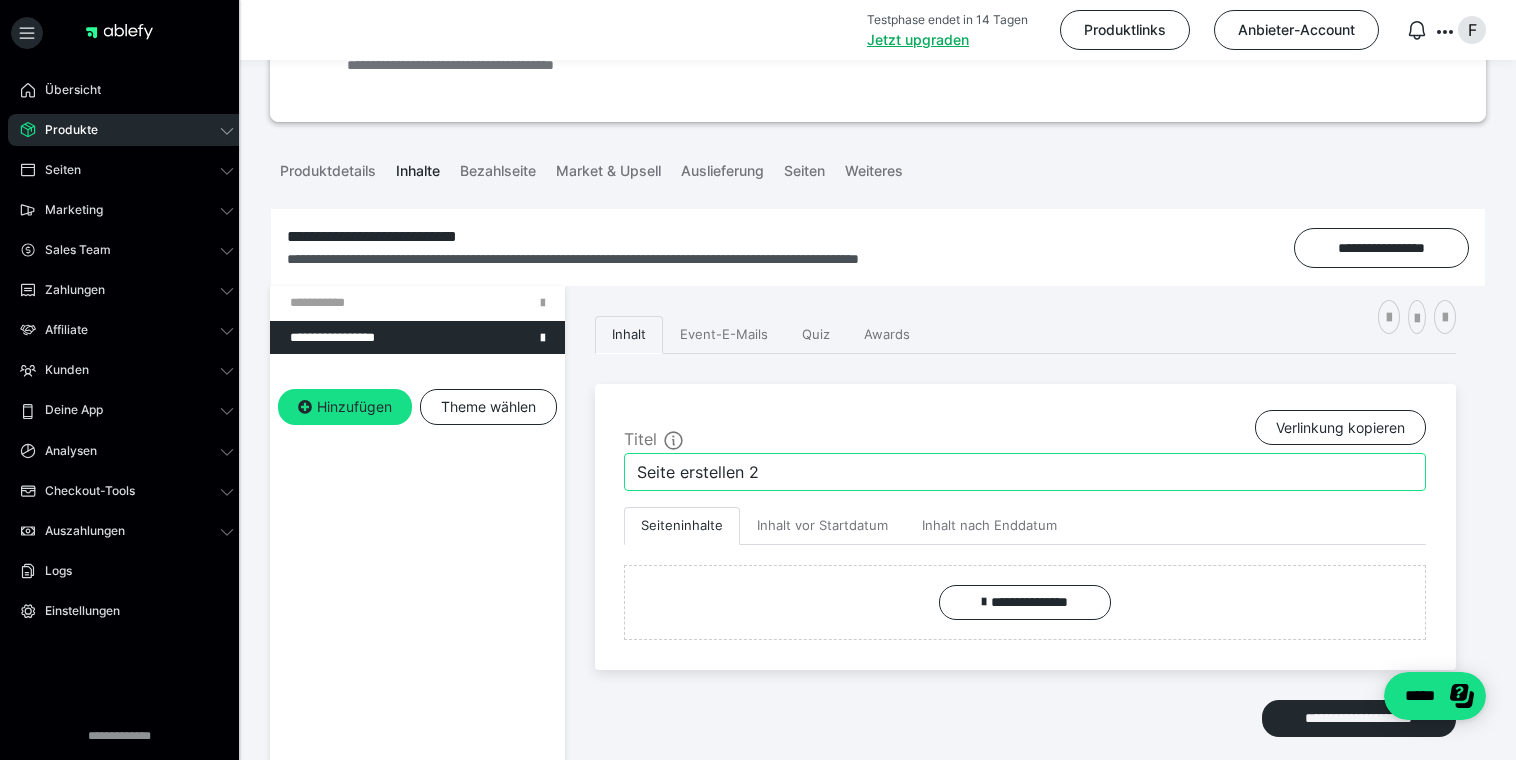 drag, startPoint x: 818, startPoint y: 486, endPoint x: 531, endPoint y: 480, distance: 287.0627 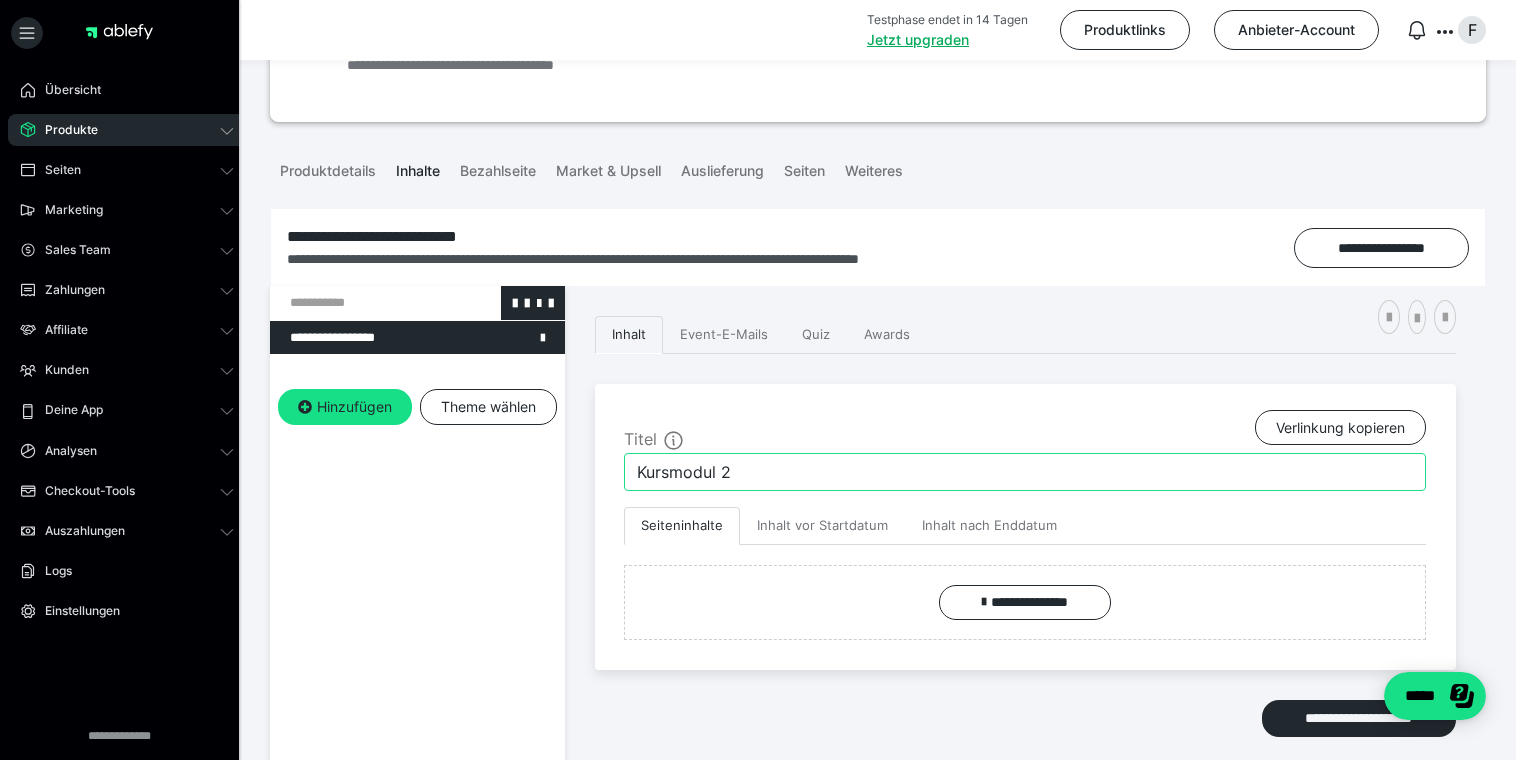type on "Kursmodul 2" 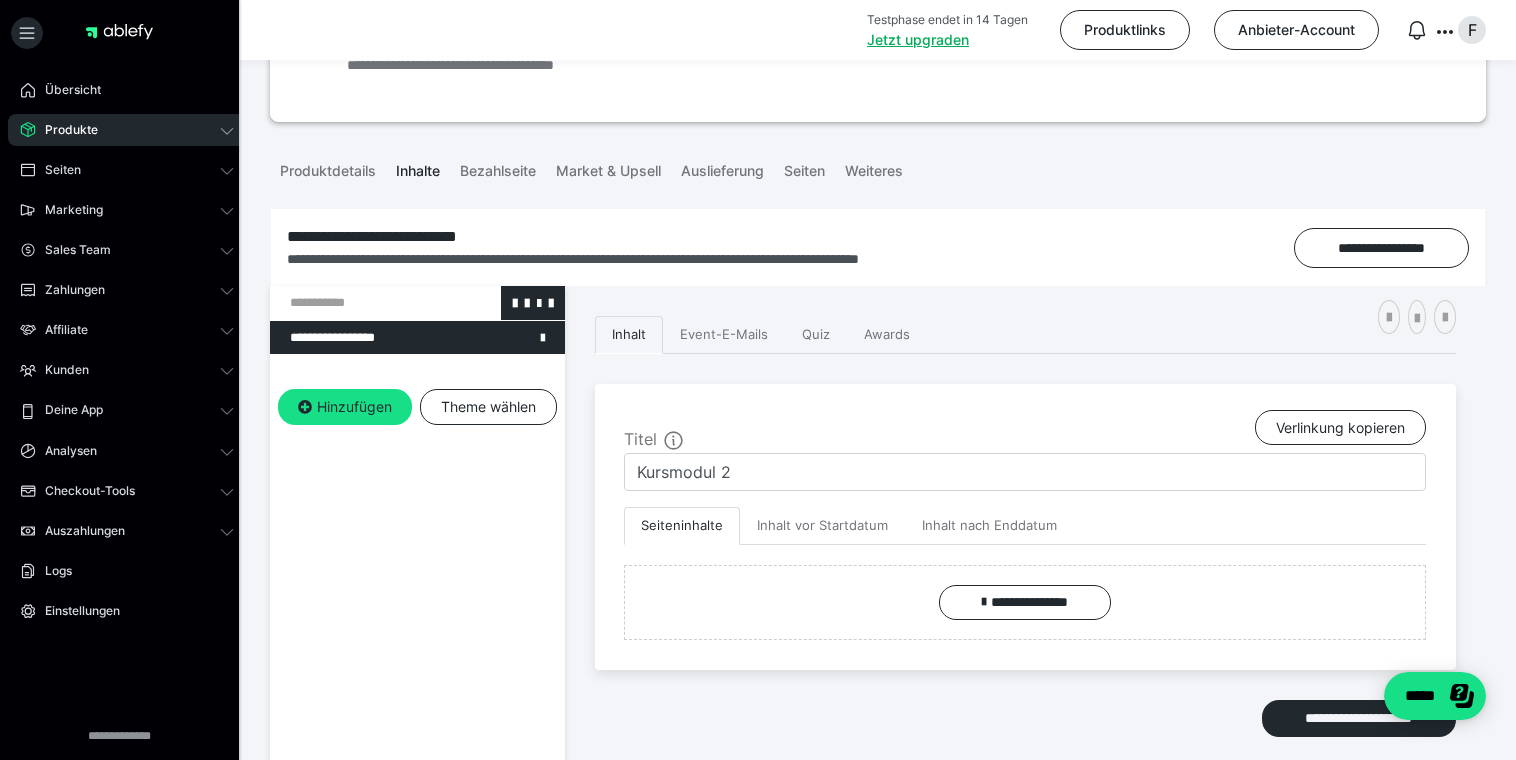 click at bounding box center (365, 303) 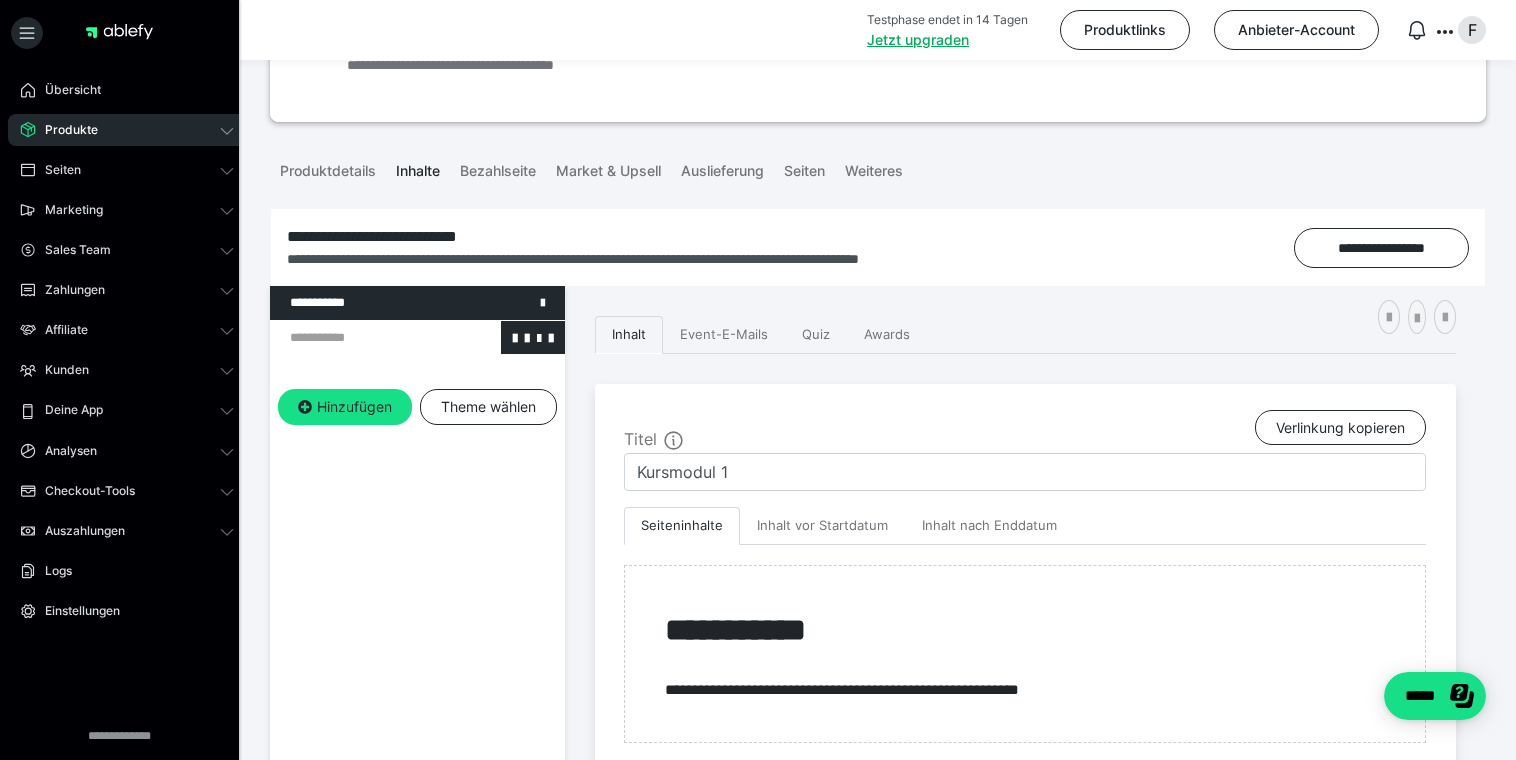 click at bounding box center [365, 338] 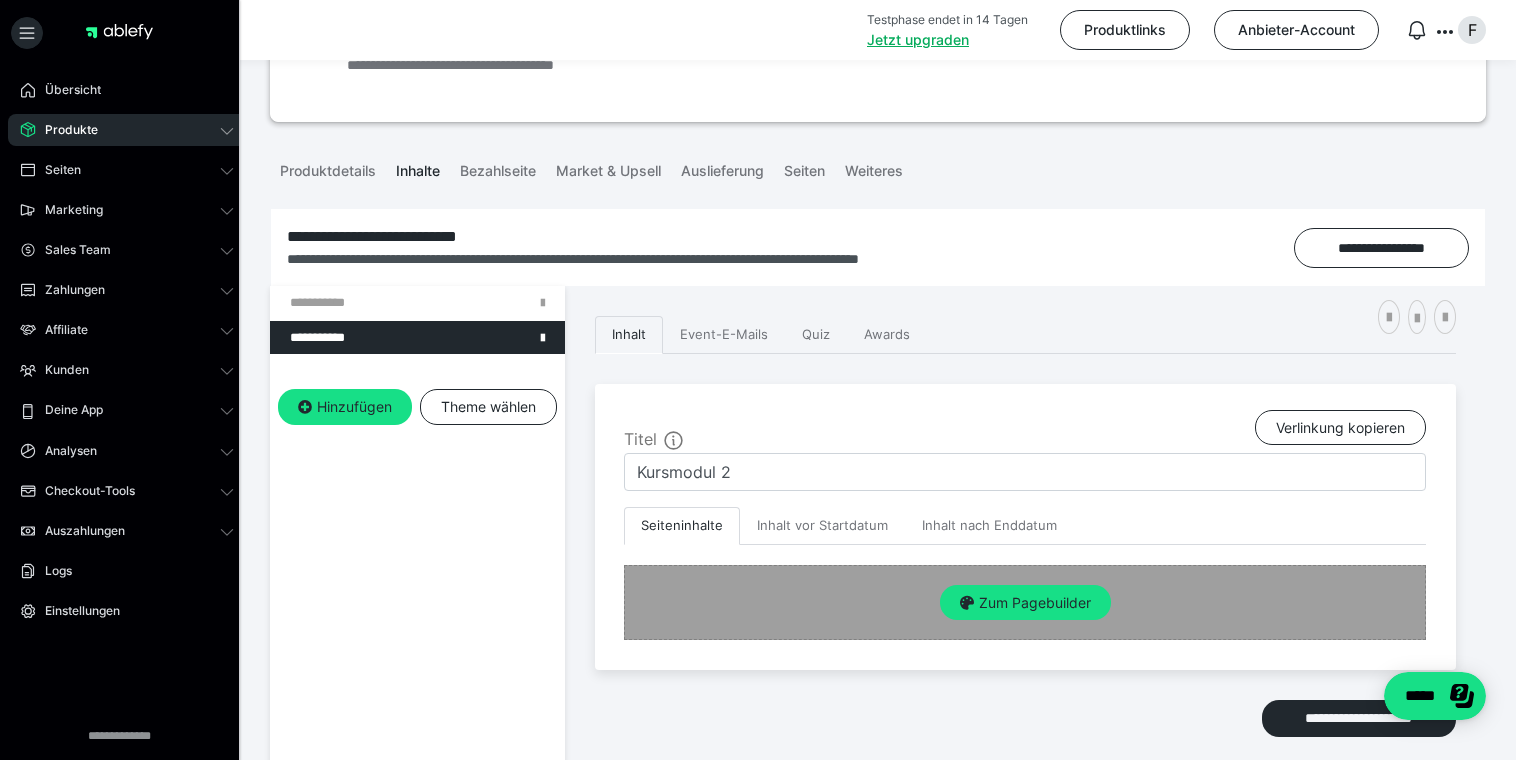 click on "Zum Pagebuilder" at bounding box center (1025, 602) 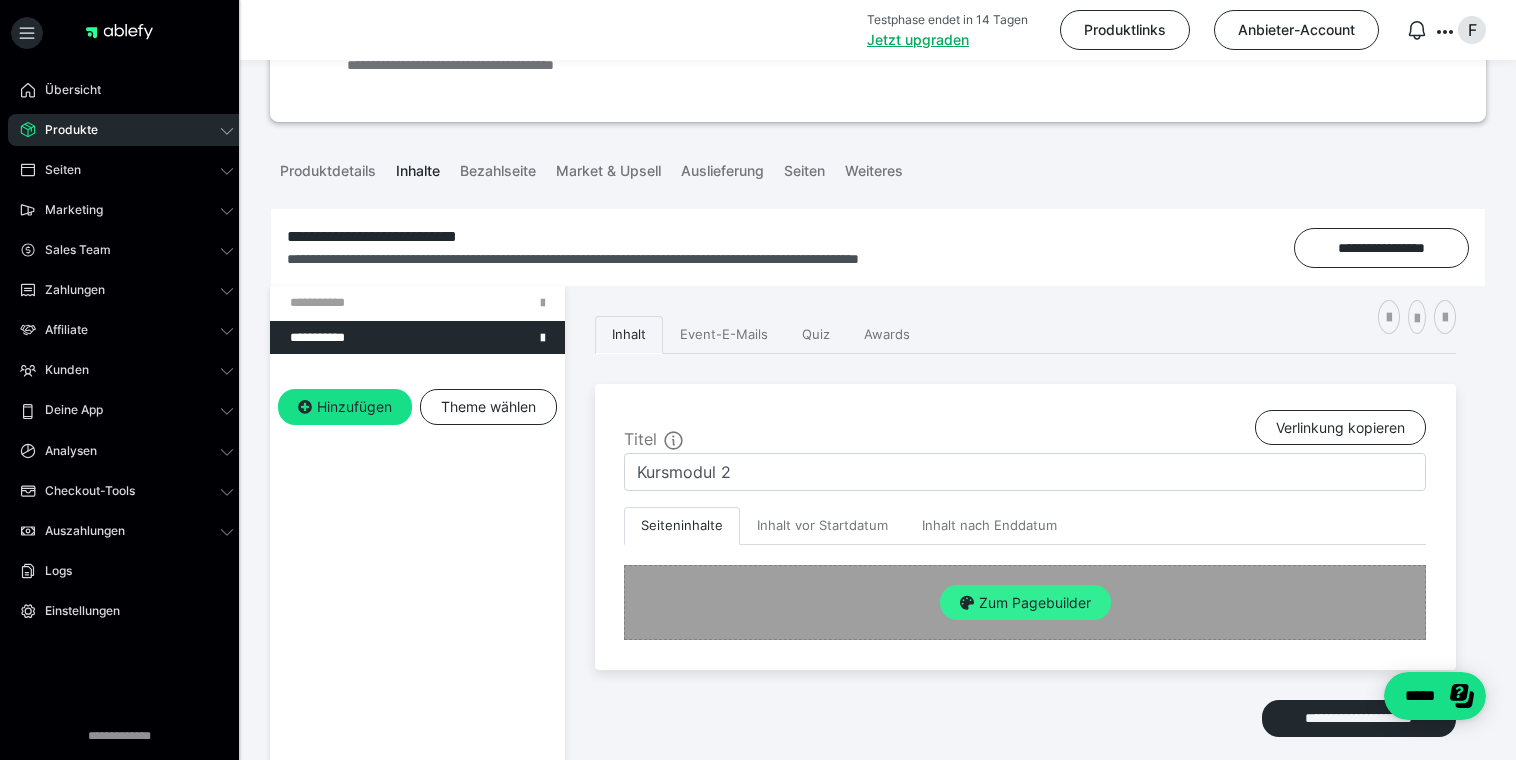 click on "Zum Pagebuilder" at bounding box center (1025, 603) 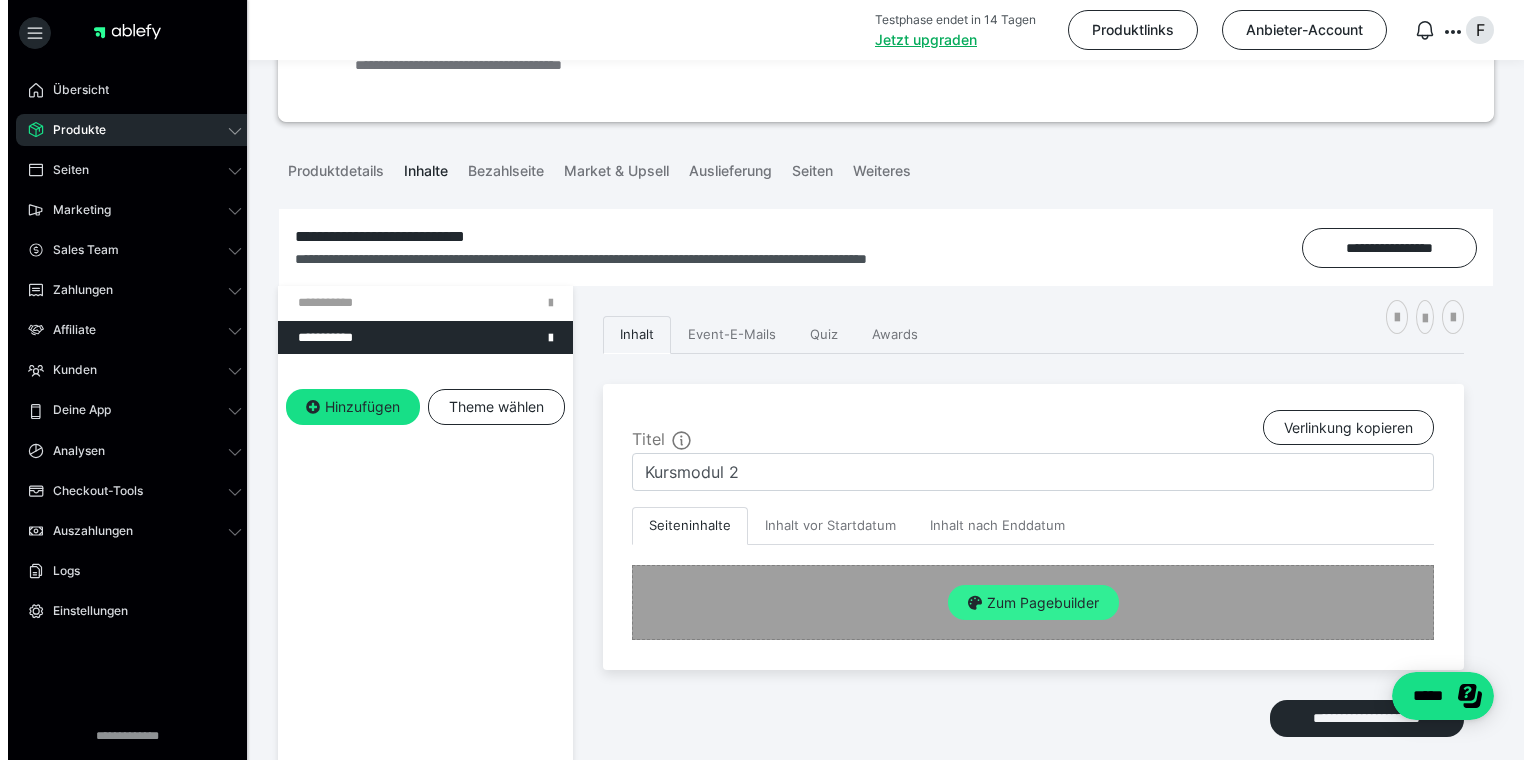 scroll, scrollTop: 138, scrollLeft: 0, axis: vertical 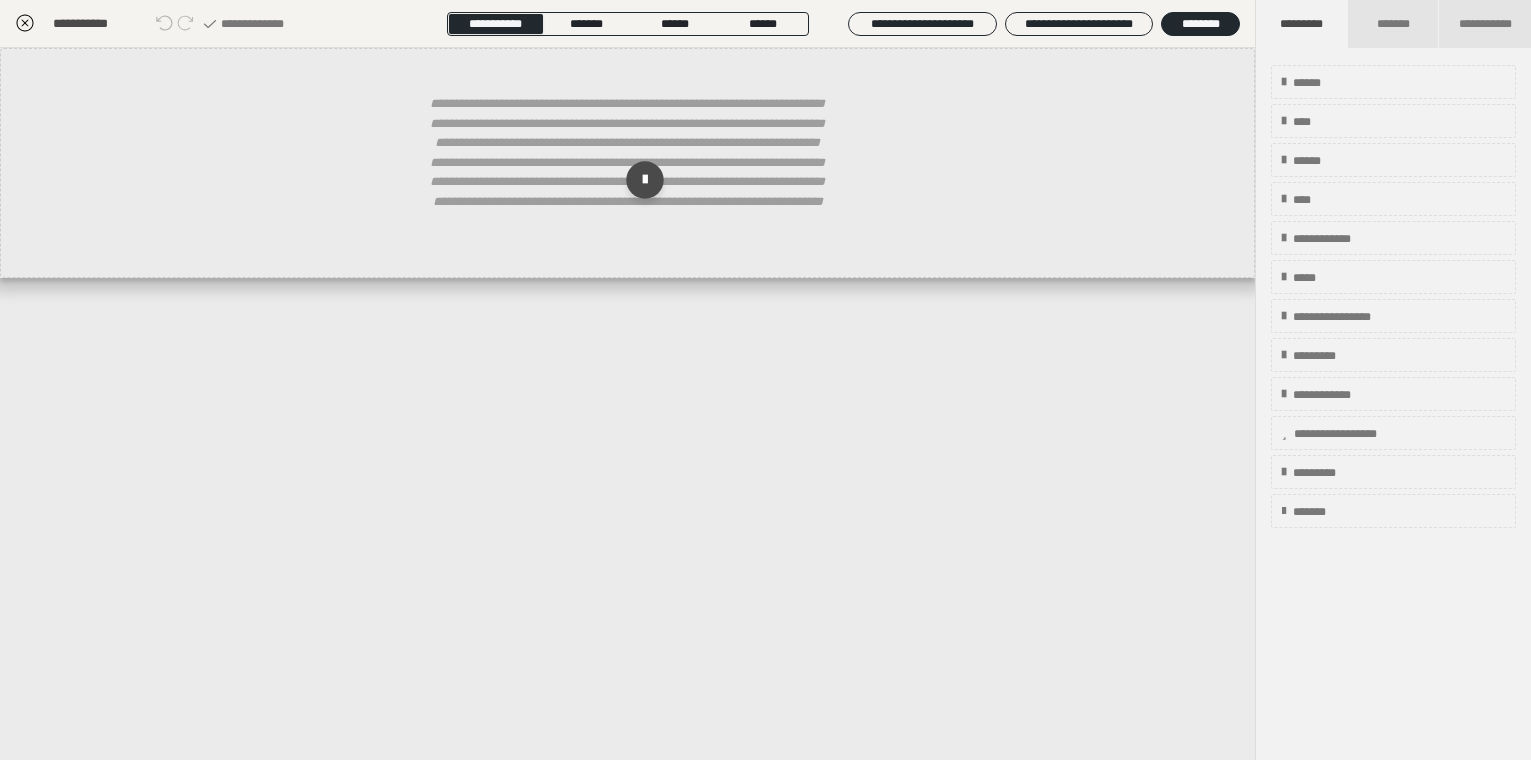 click on "**********" at bounding box center (628, 172) 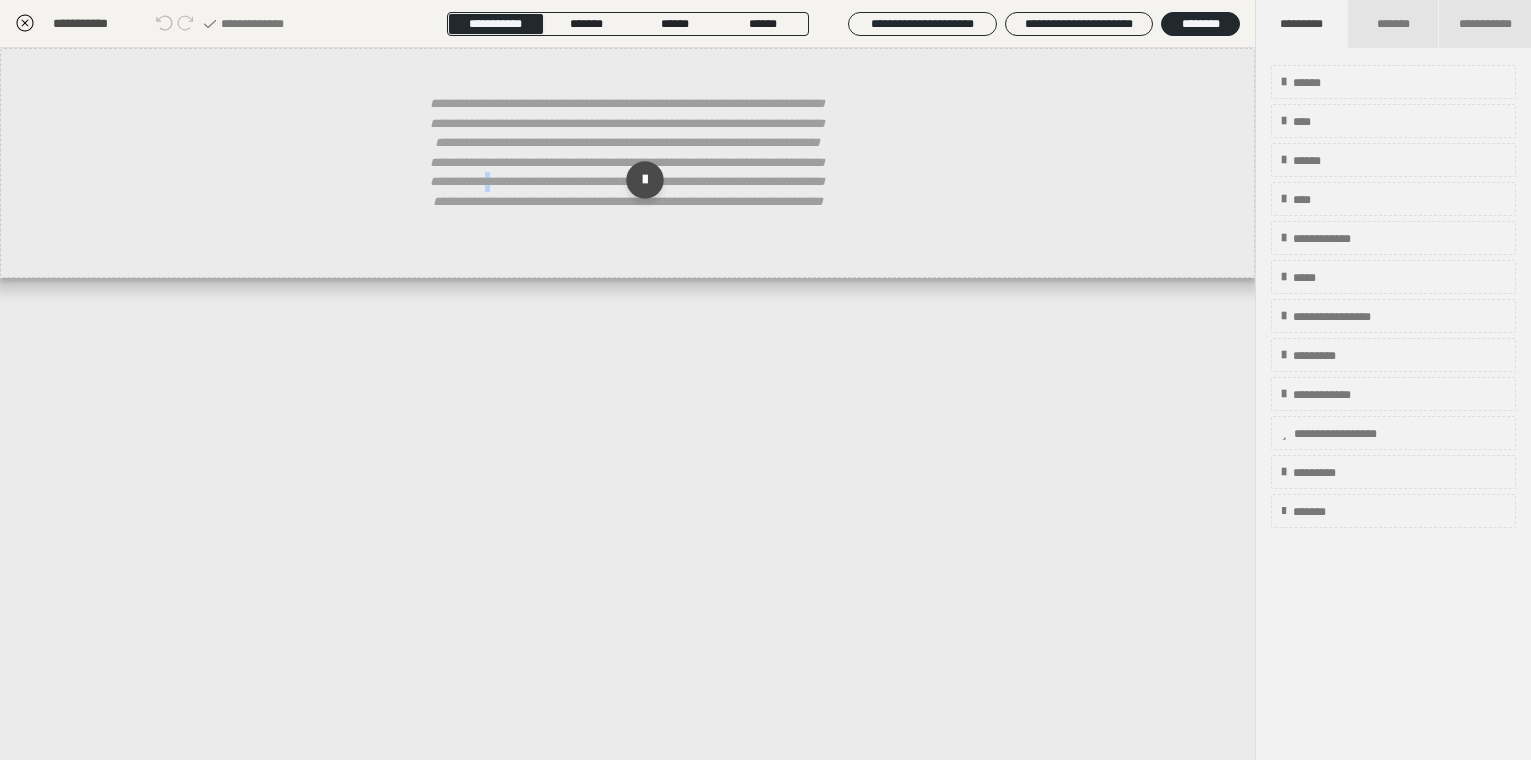 click on "**********" at bounding box center (628, 172) 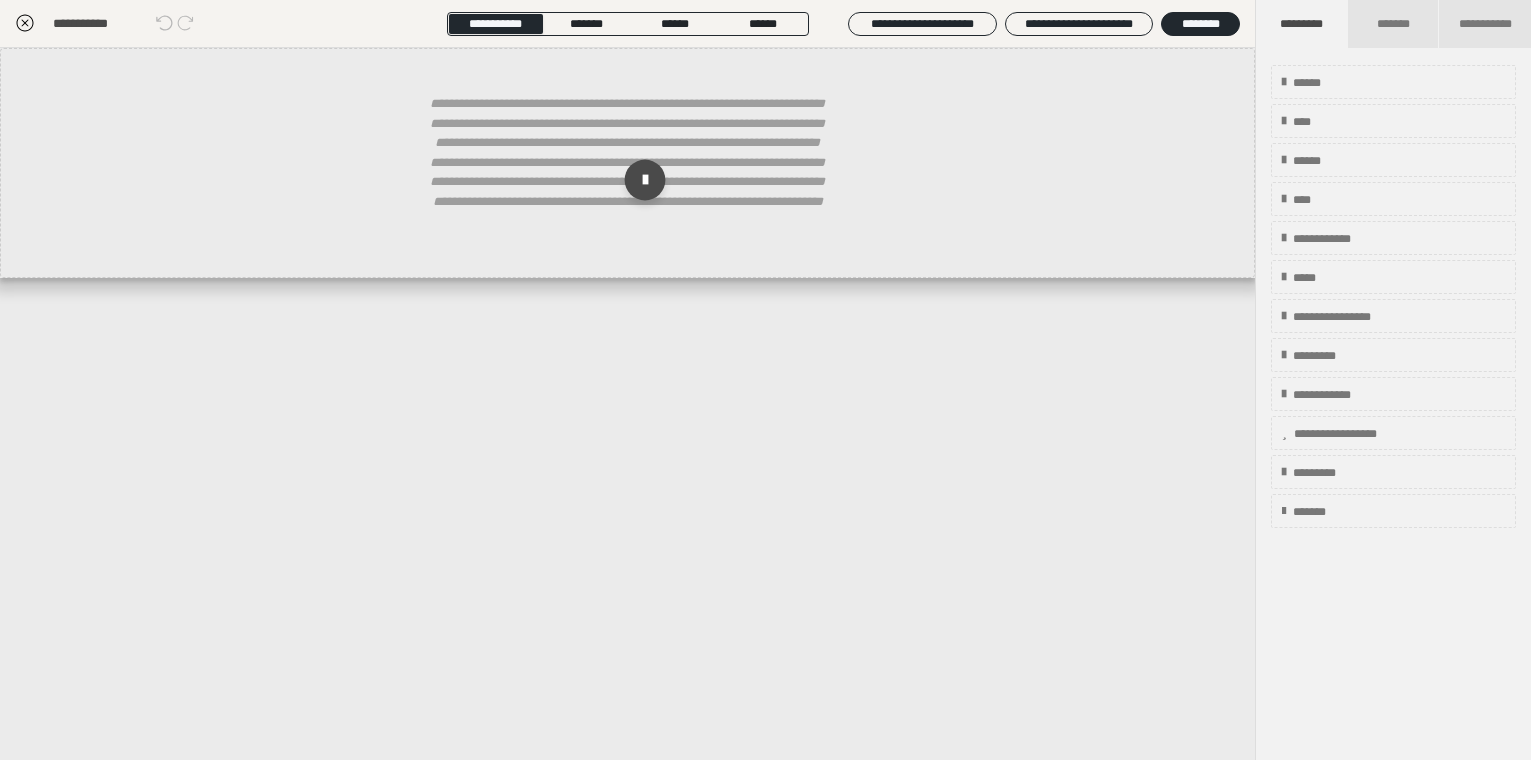 drag, startPoint x: 651, startPoint y: 203, endPoint x: 648, endPoint y: 180, distance: 23.194826 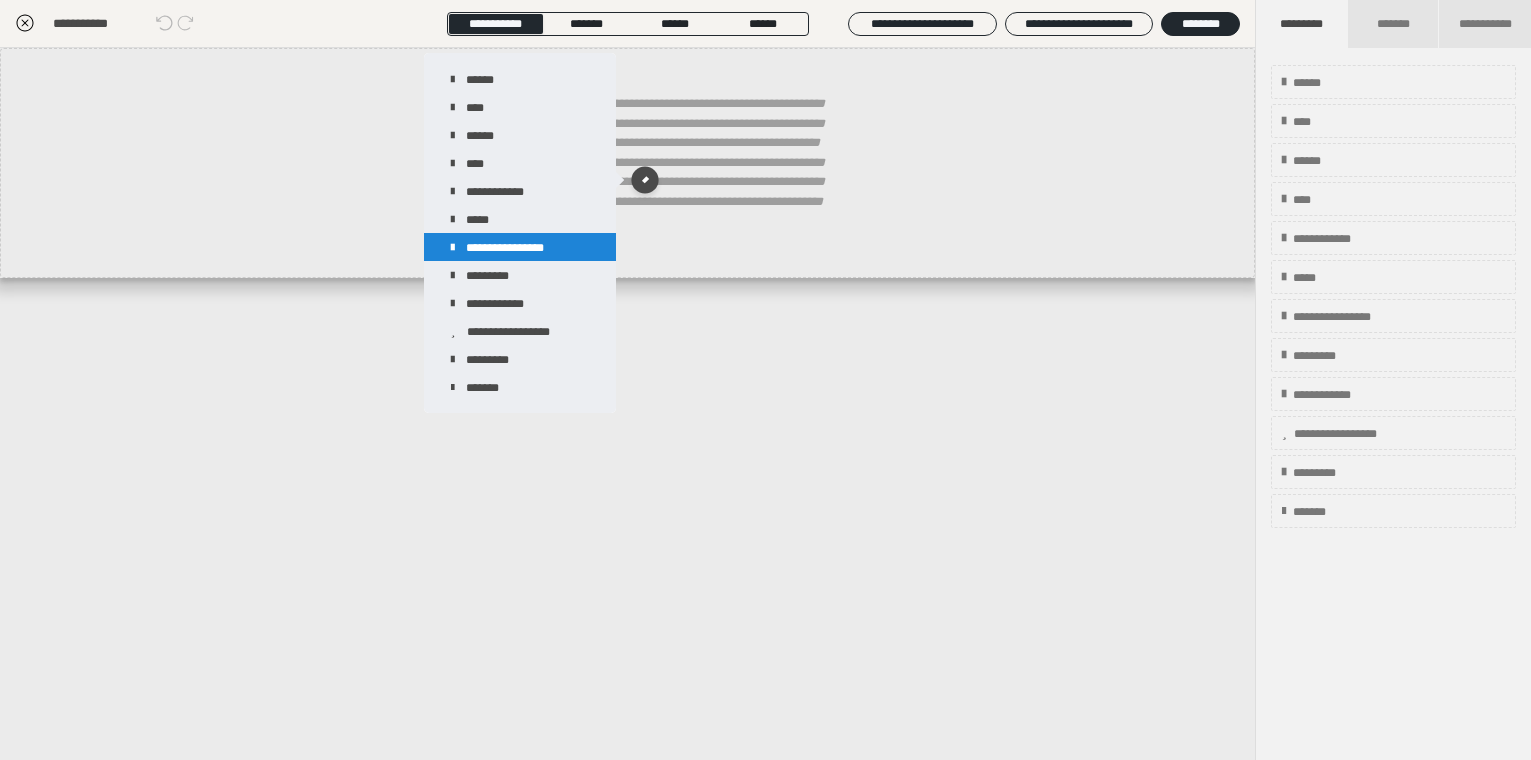 click on "**********" at bounding box center [520, 247] 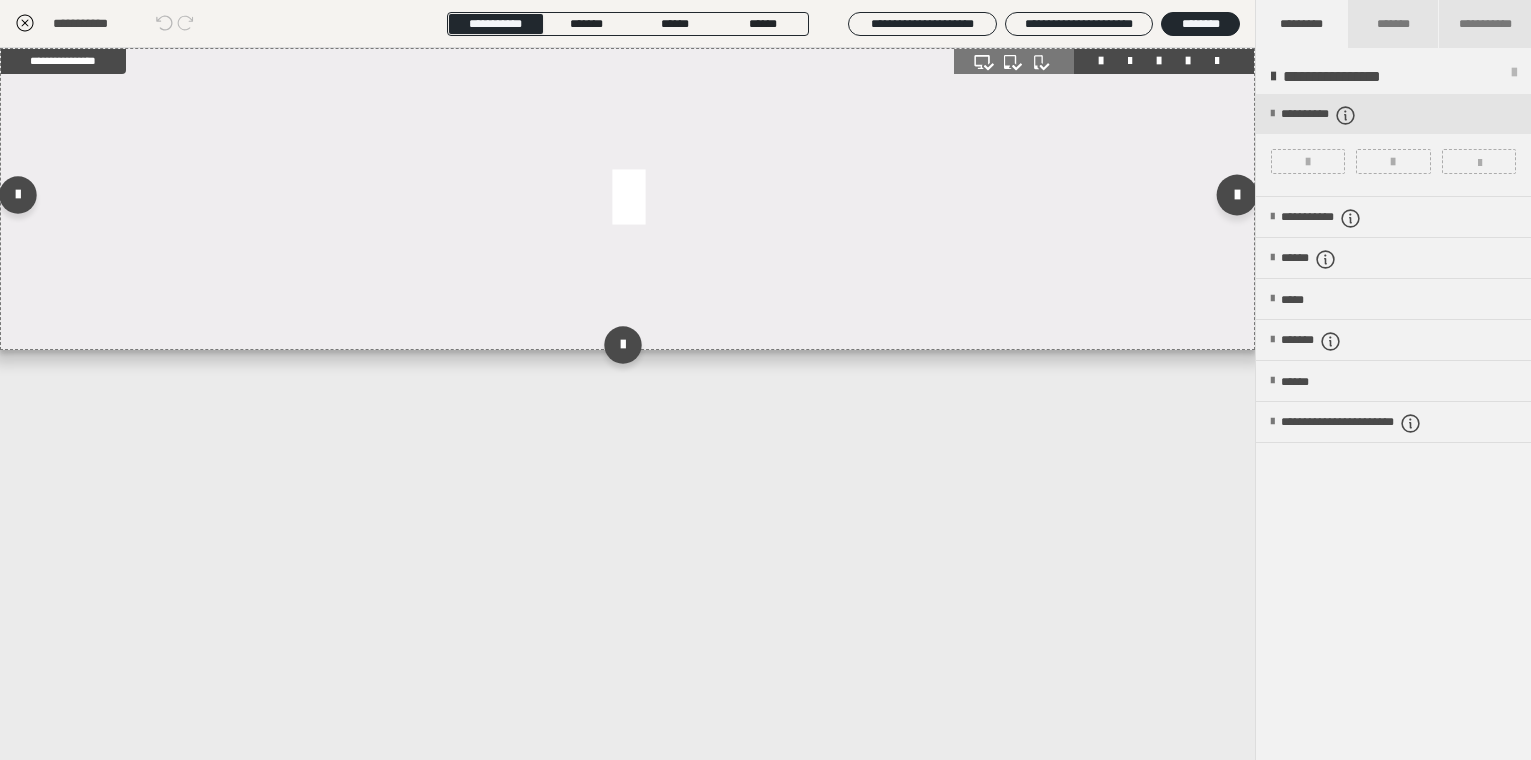 click at bounding box center [1237, 194] 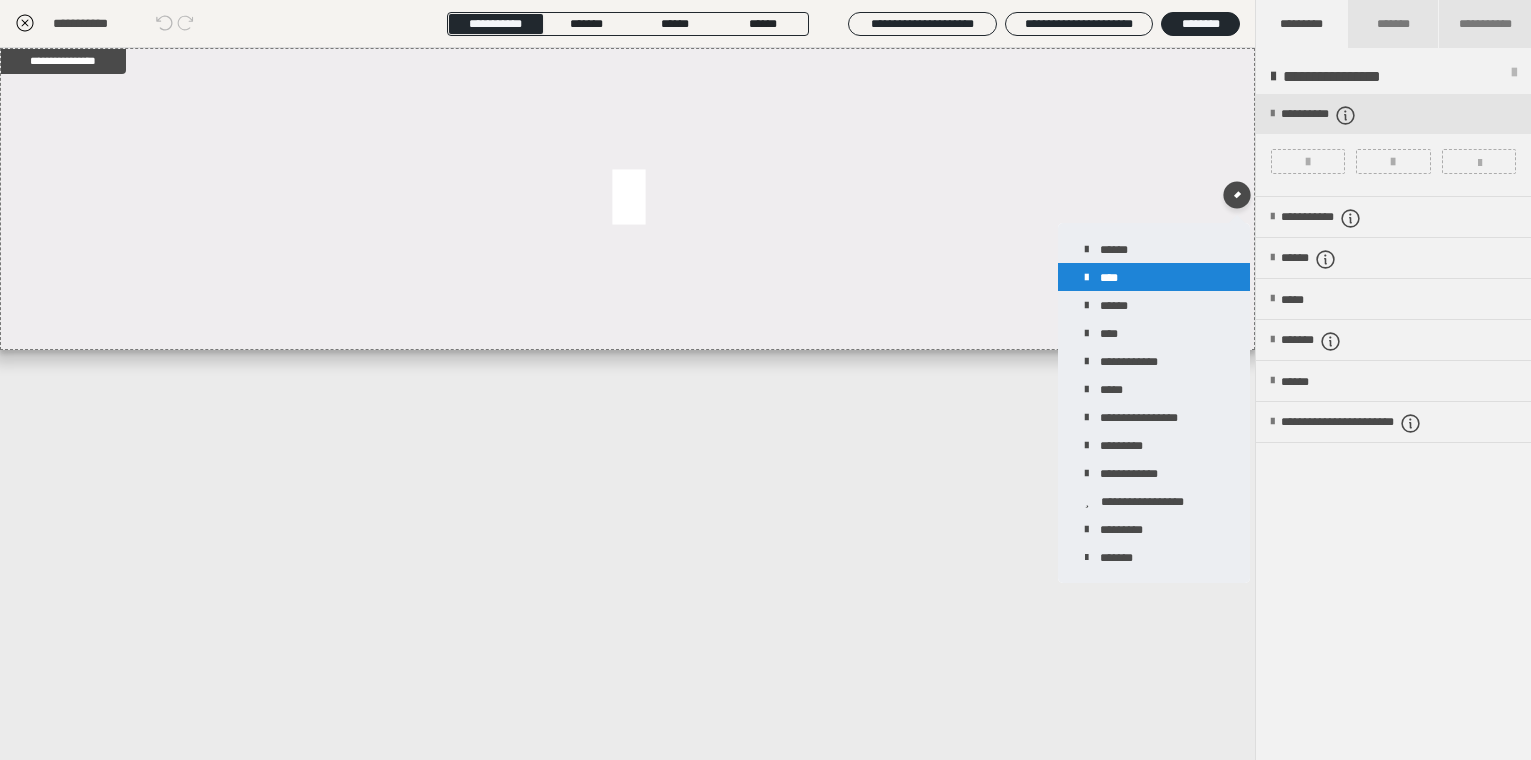 click on "****" at bounding box center [1154, 277] 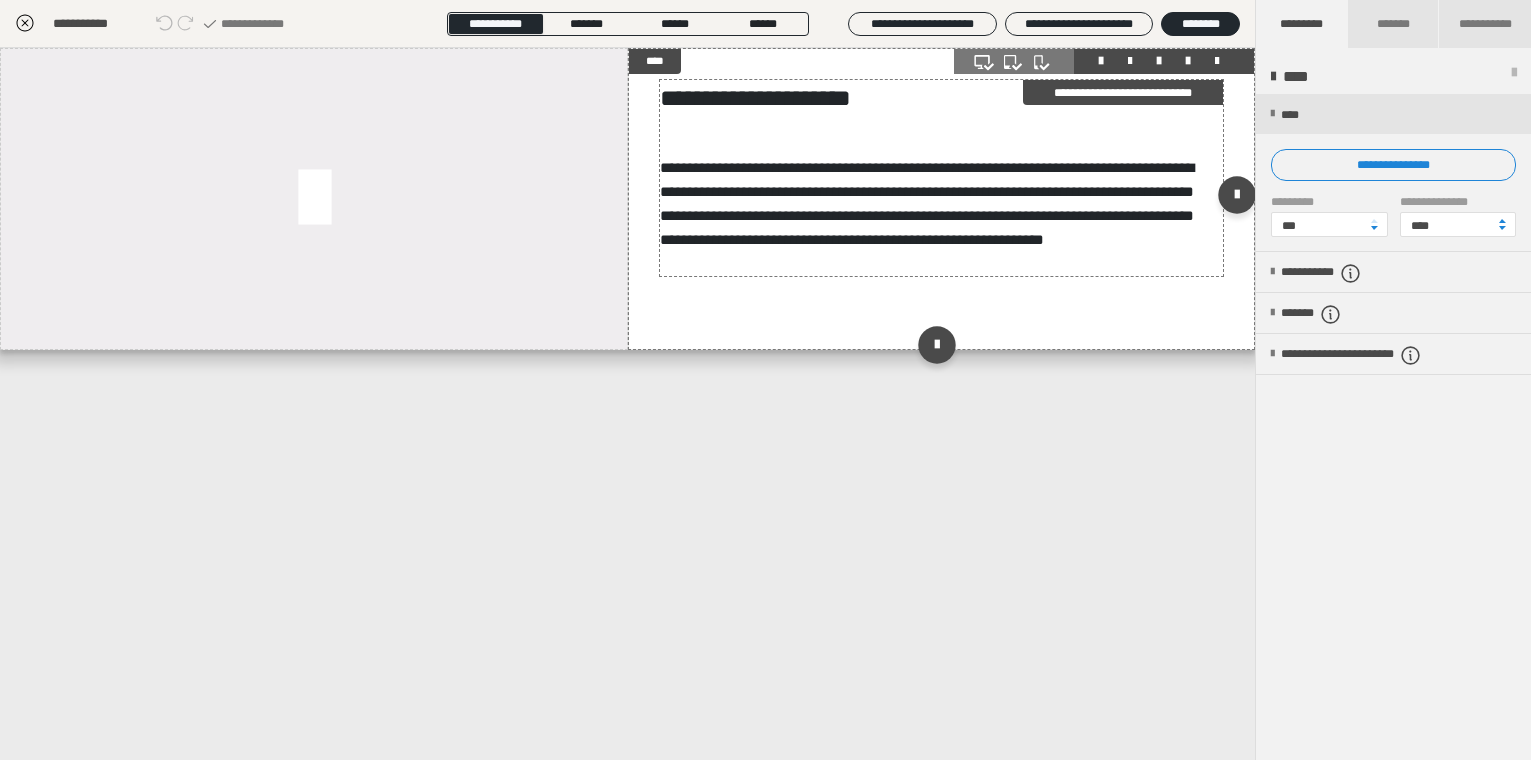 click on "**********" at bounding box center (941, 98) 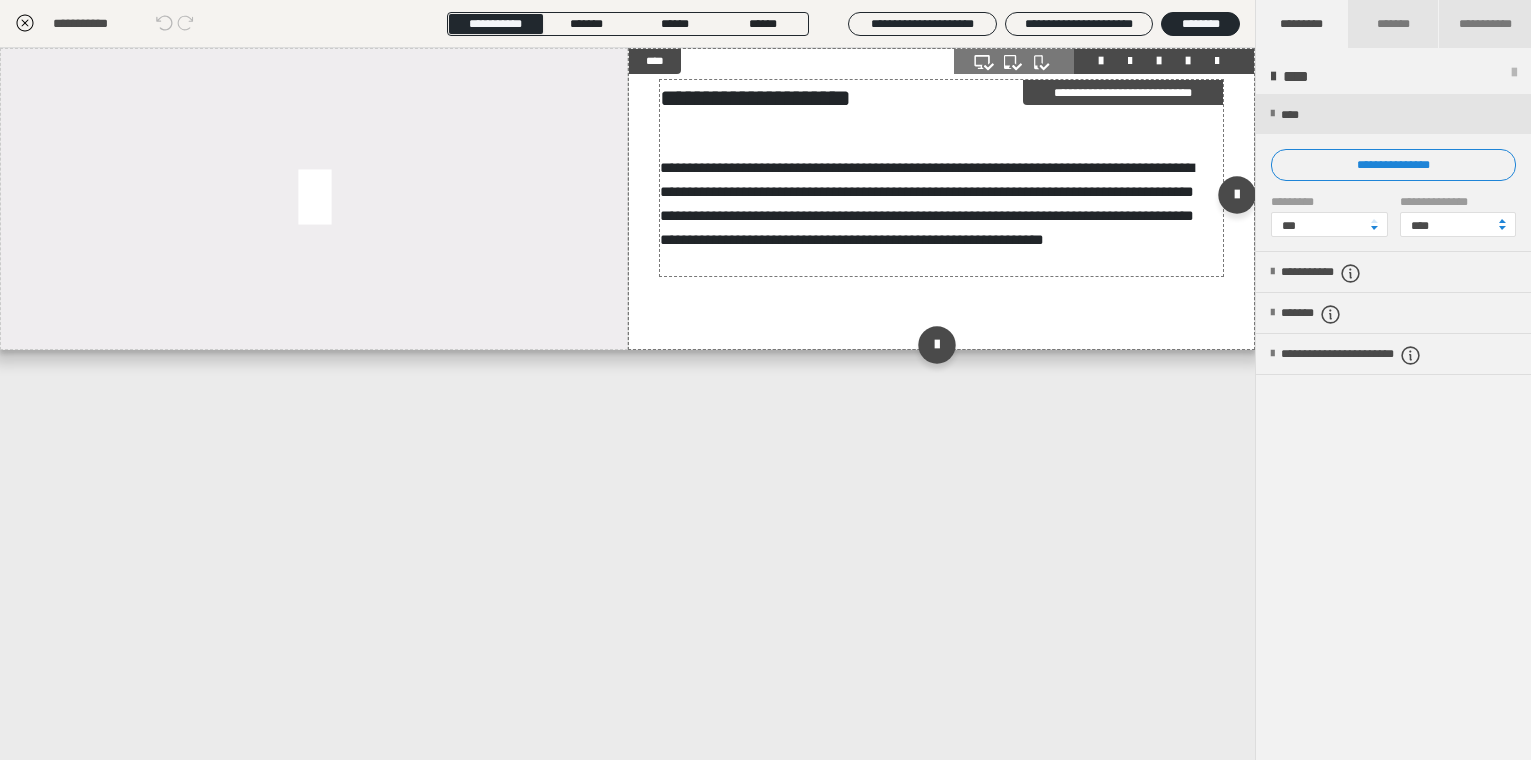 click on "**********" at bounding box center [941, 98] 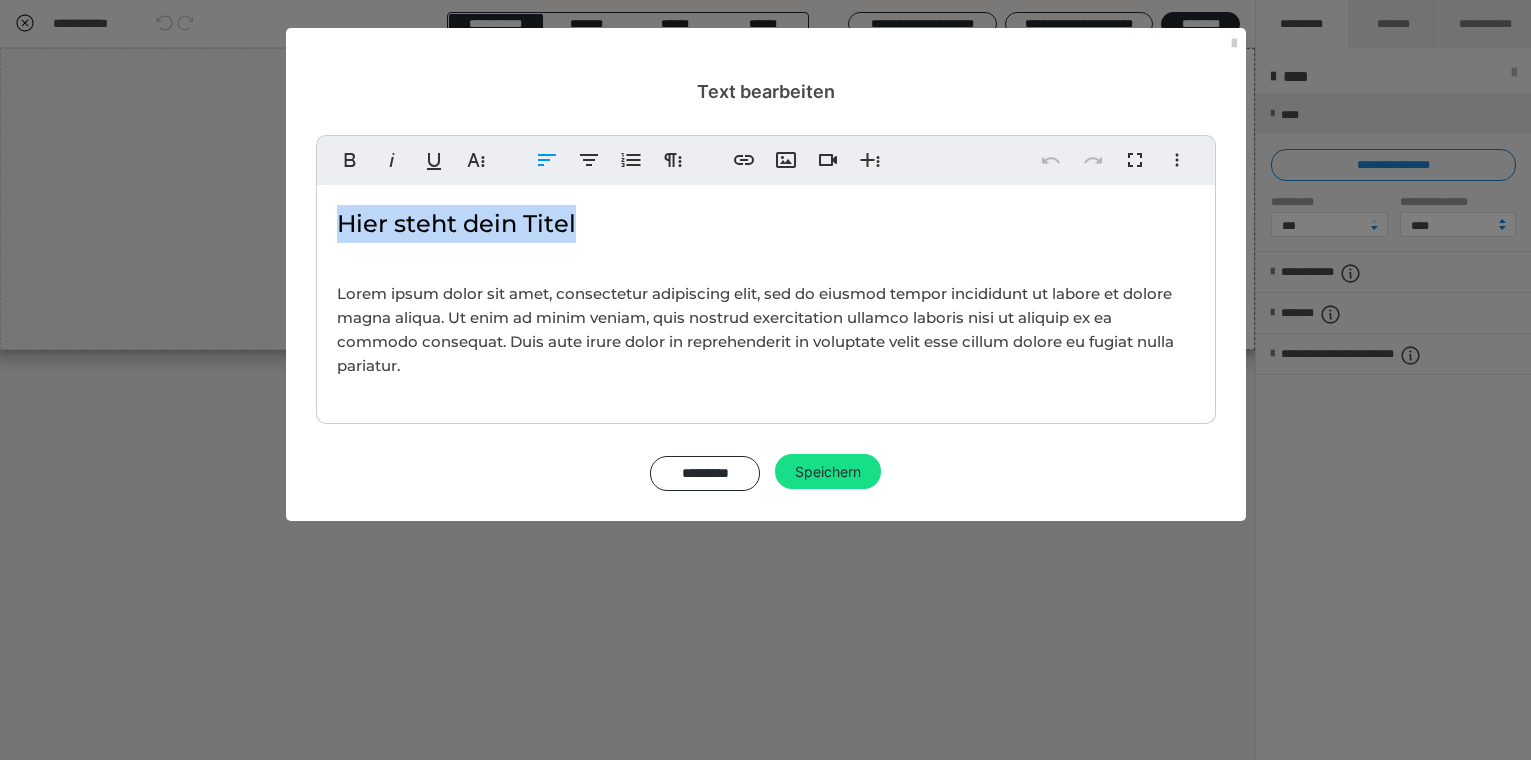 drag, startPoint x: 628, startPoint y: 230, endPoint x: 258, endPoint y: 162, distance: 376.19675 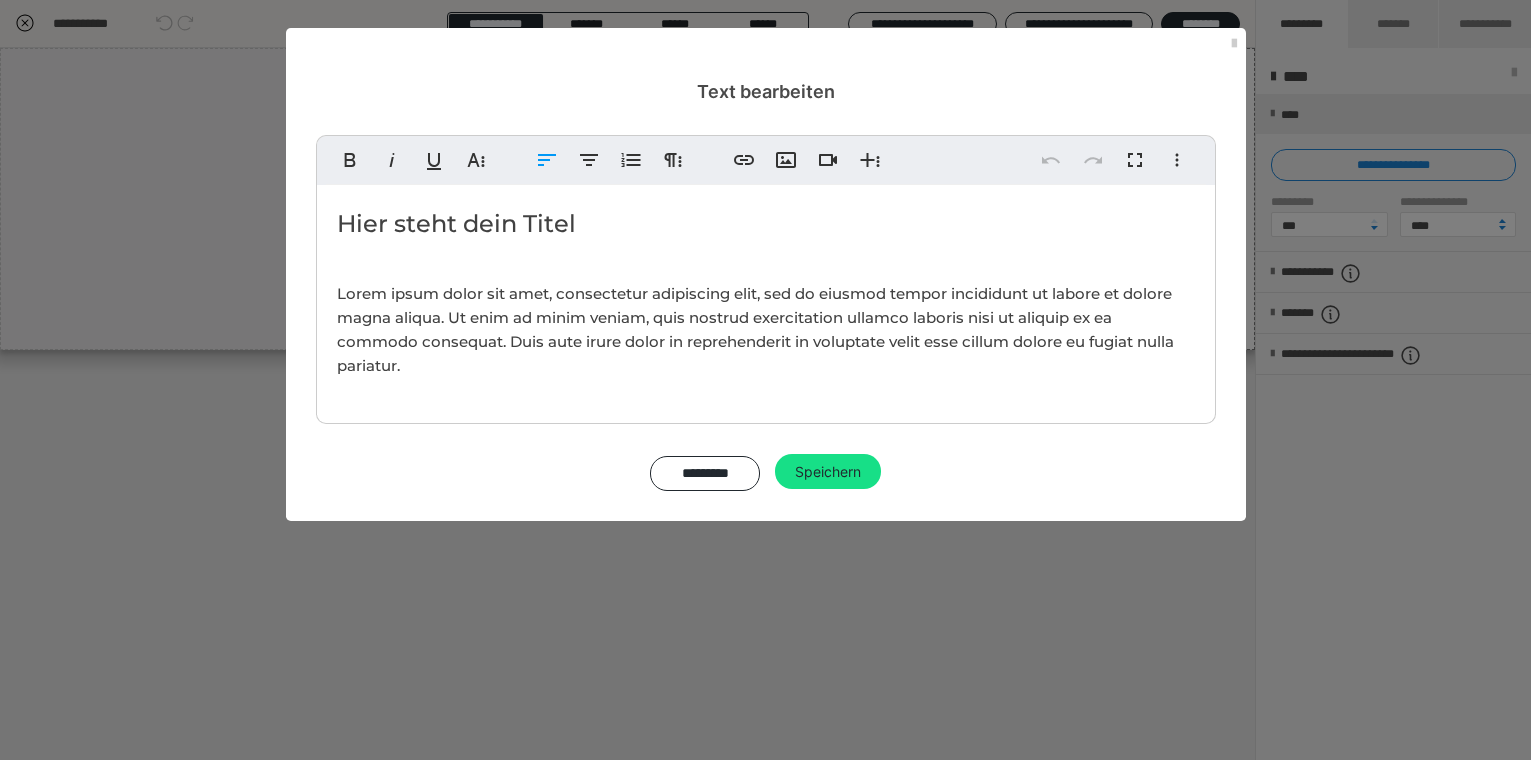 type 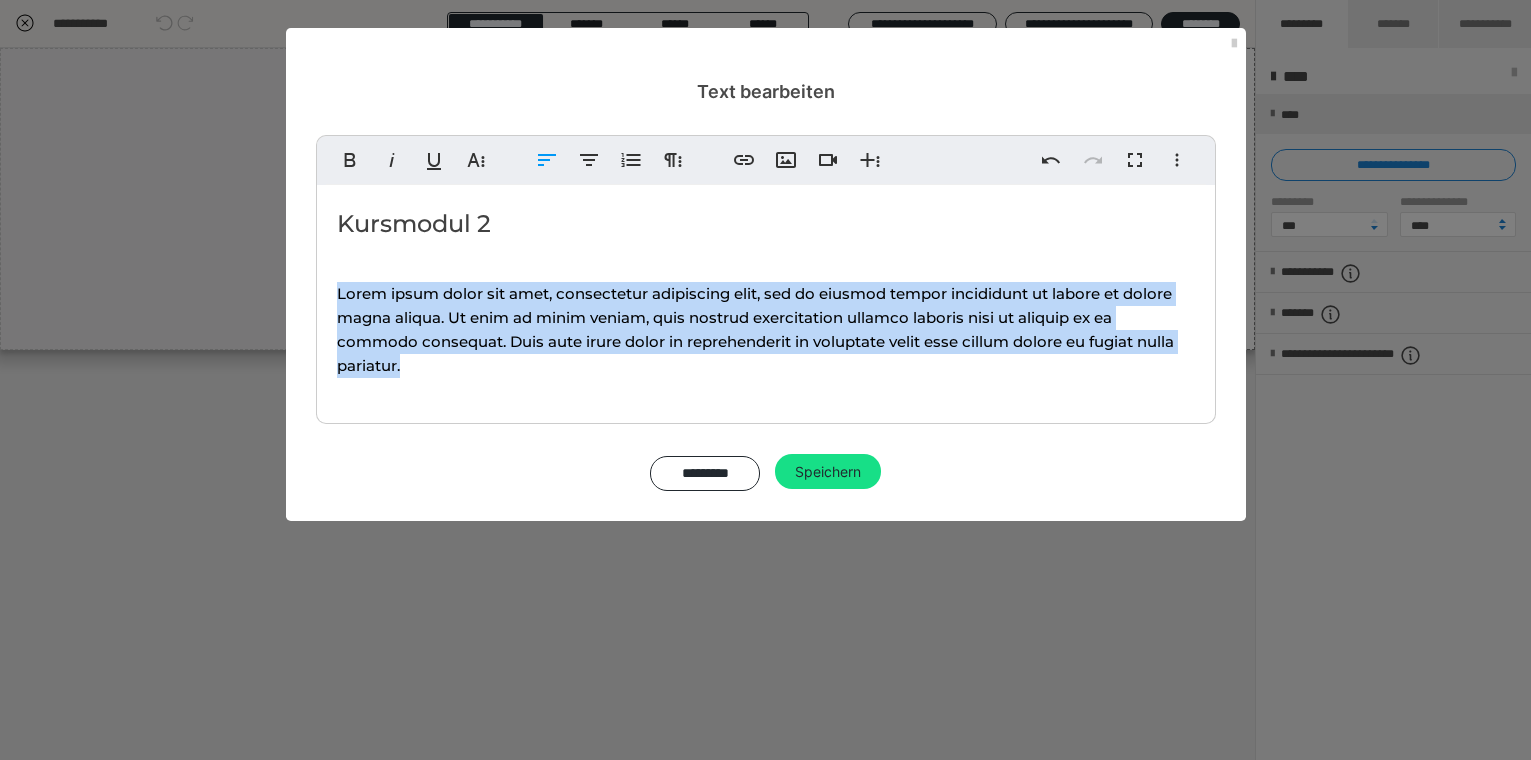 drag, startPoint x: 422, startPoint y: 372, endPoint x: 338, endPoint y: 288, distance: 118.79394 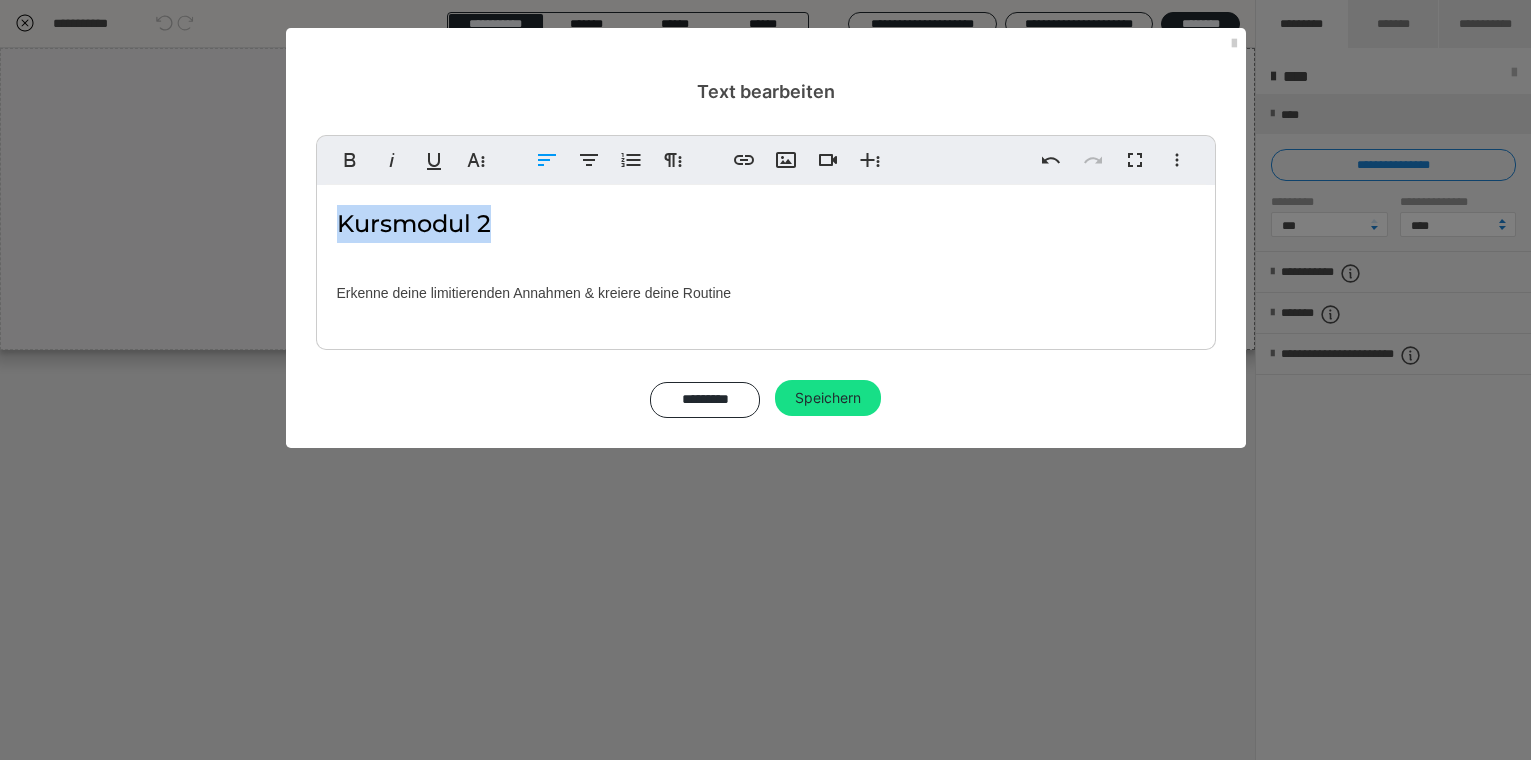 drag, startPoint x: 511, startPoint y: 222, endPoint x: 323, endPoint y: 226, distance: 188.04254 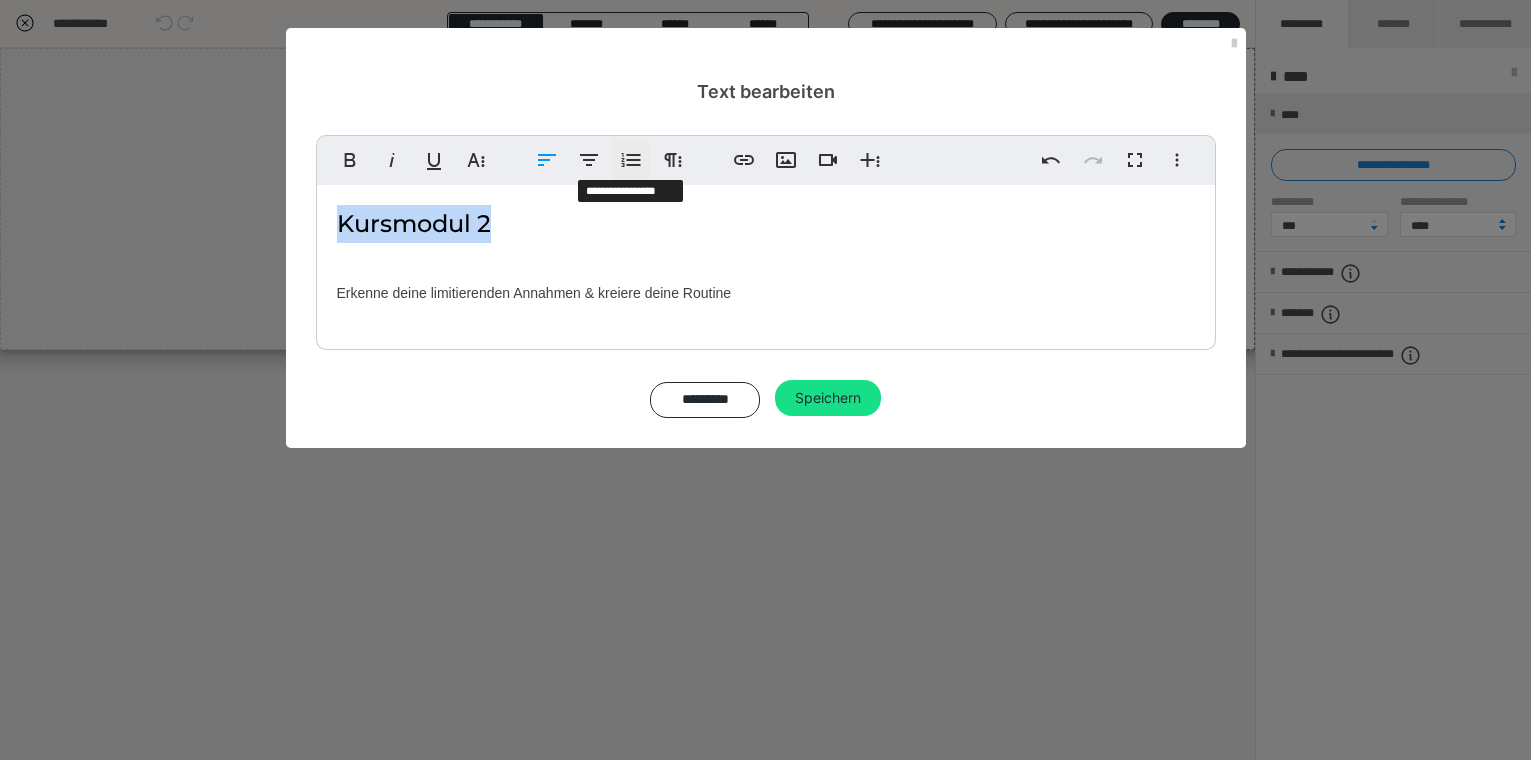 click 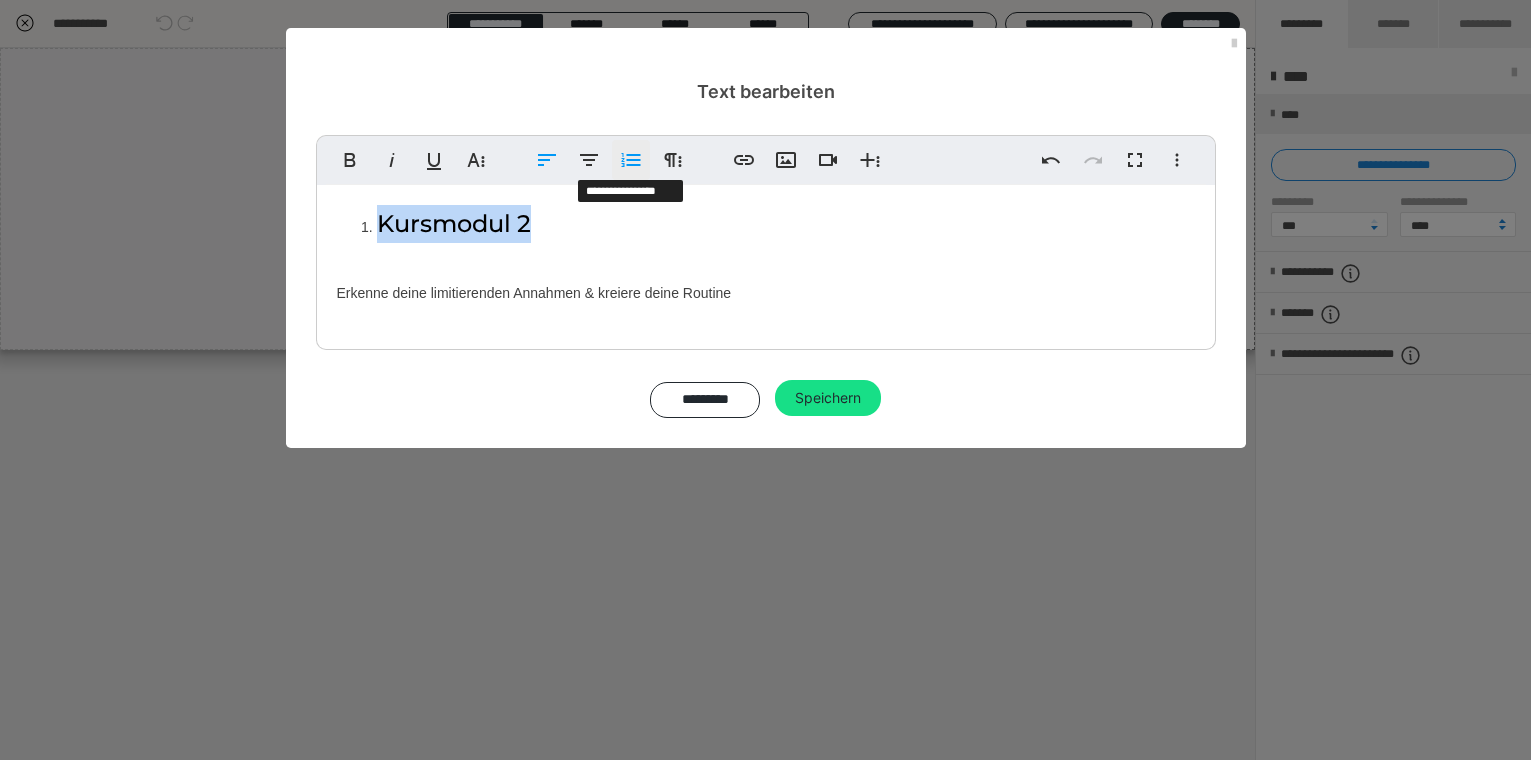 click 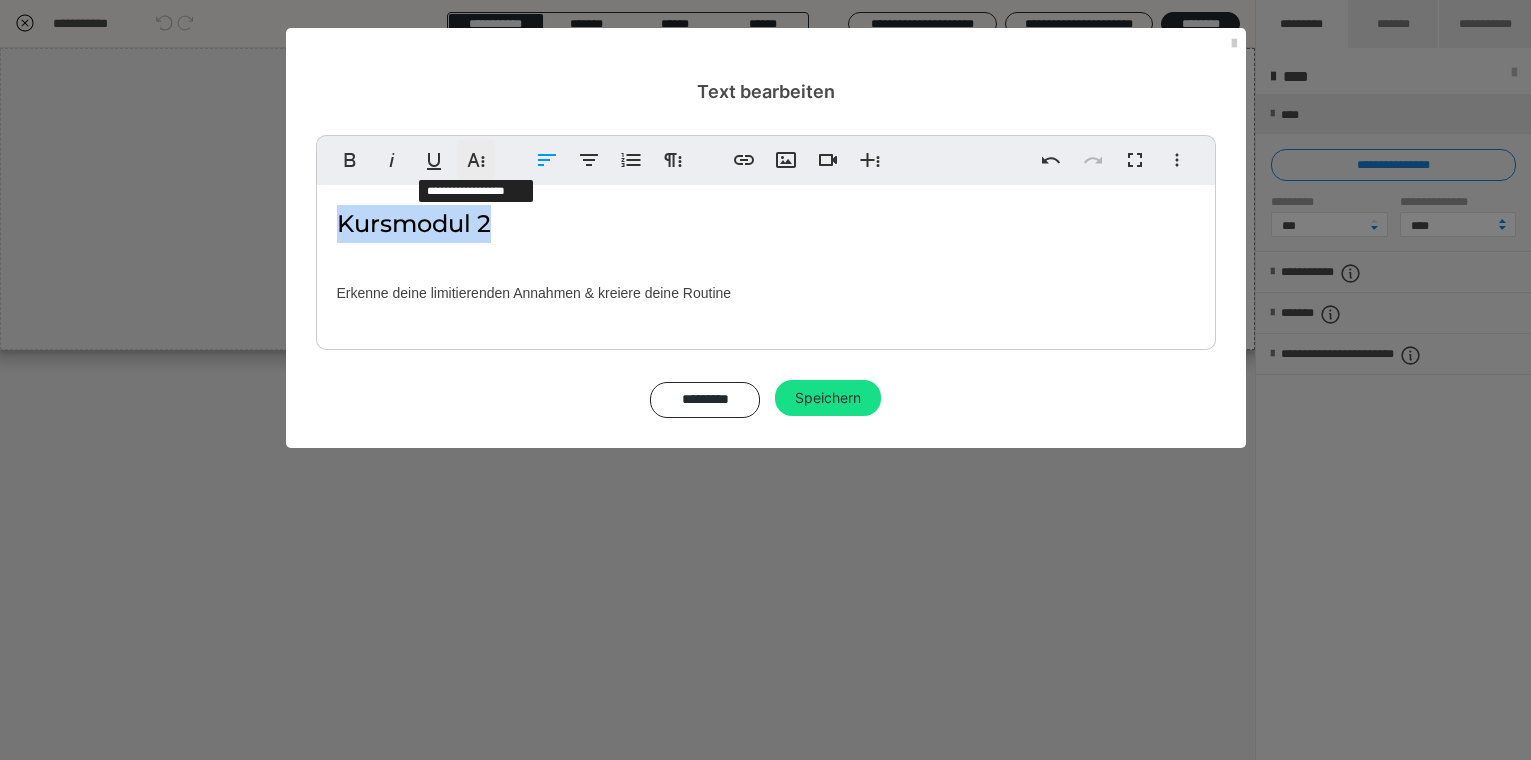 click 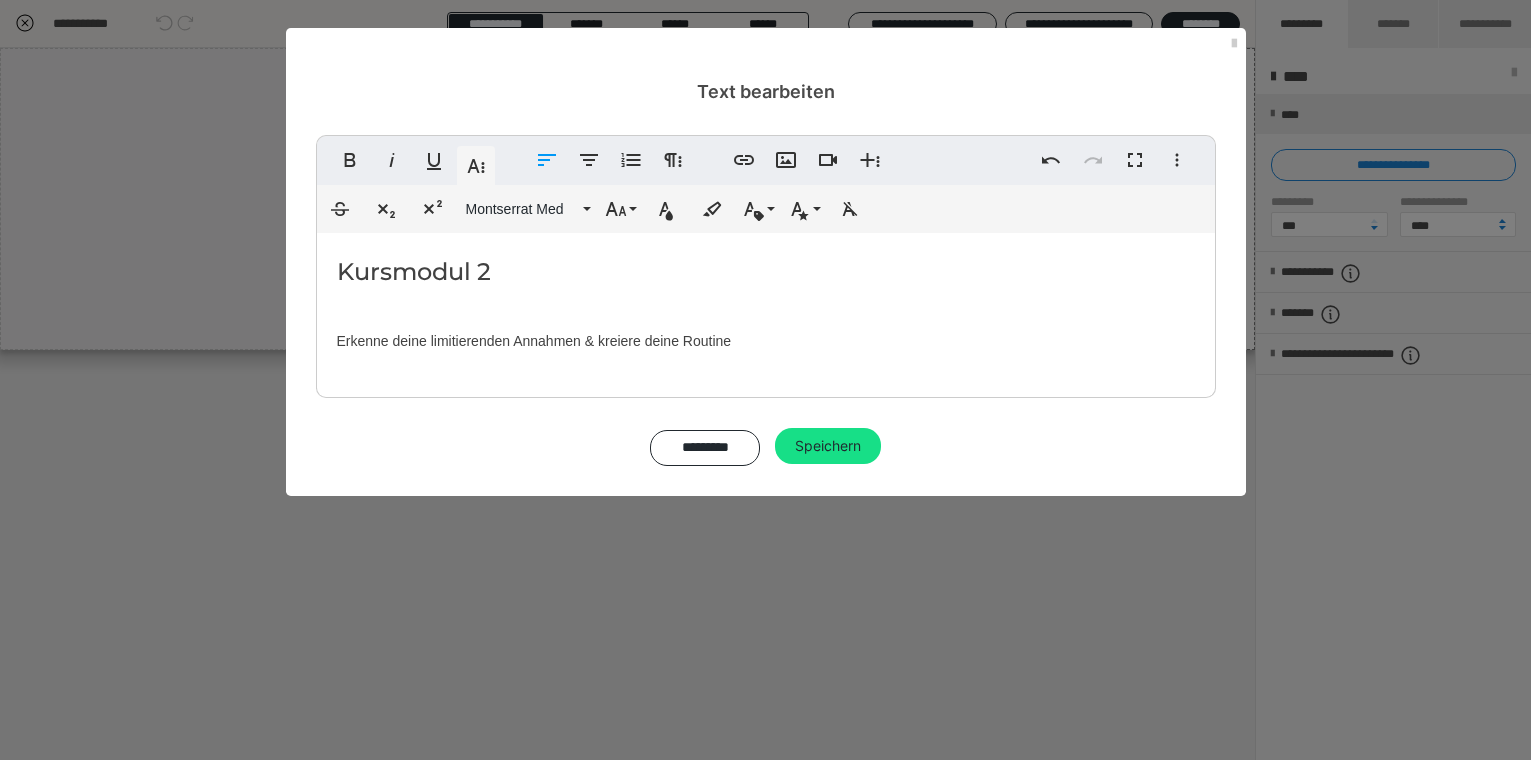 click on "Kursmodul 2" at bounding box center (766, 272) 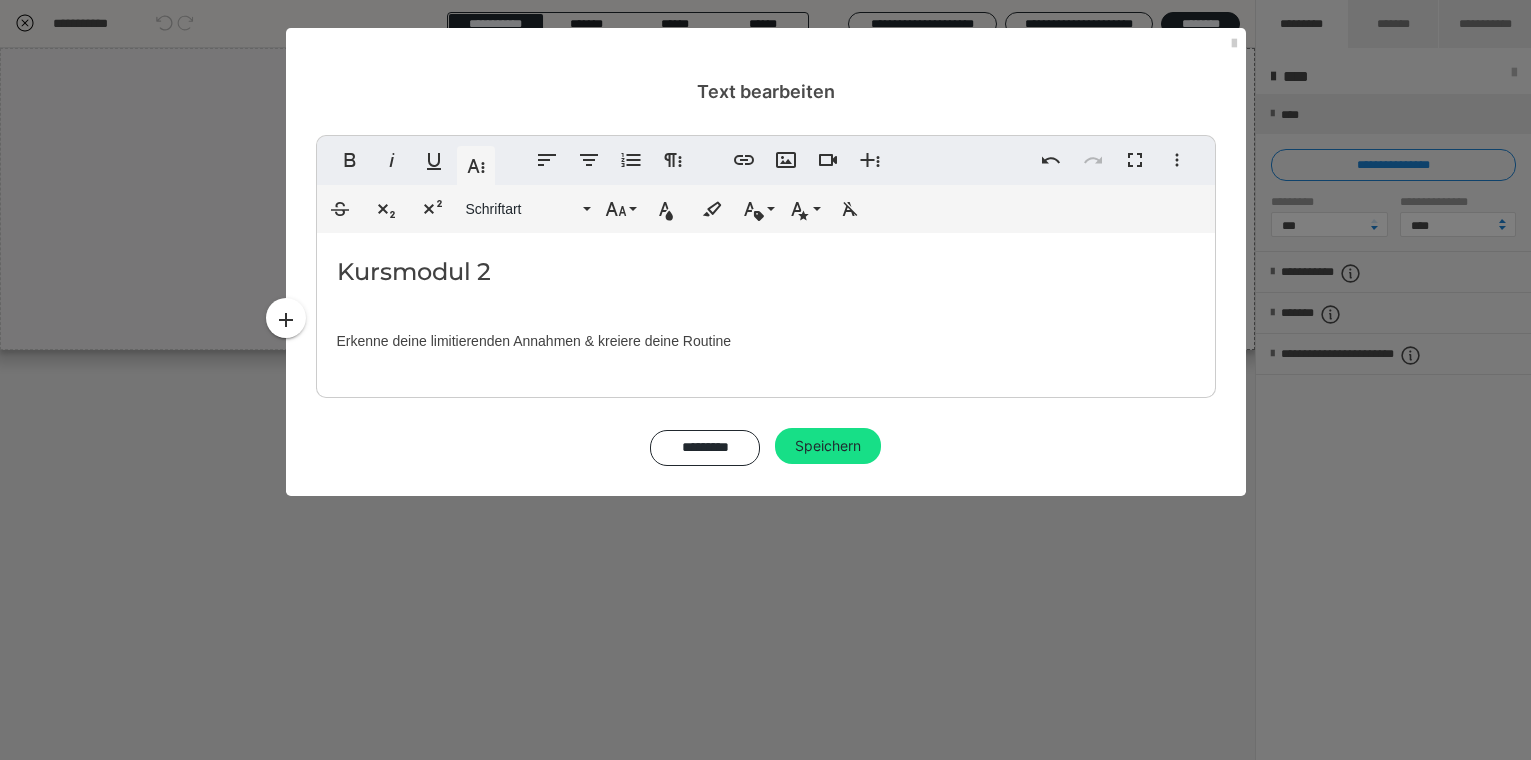 click on "Kursmodul 2" at bounding box center (766, 272) 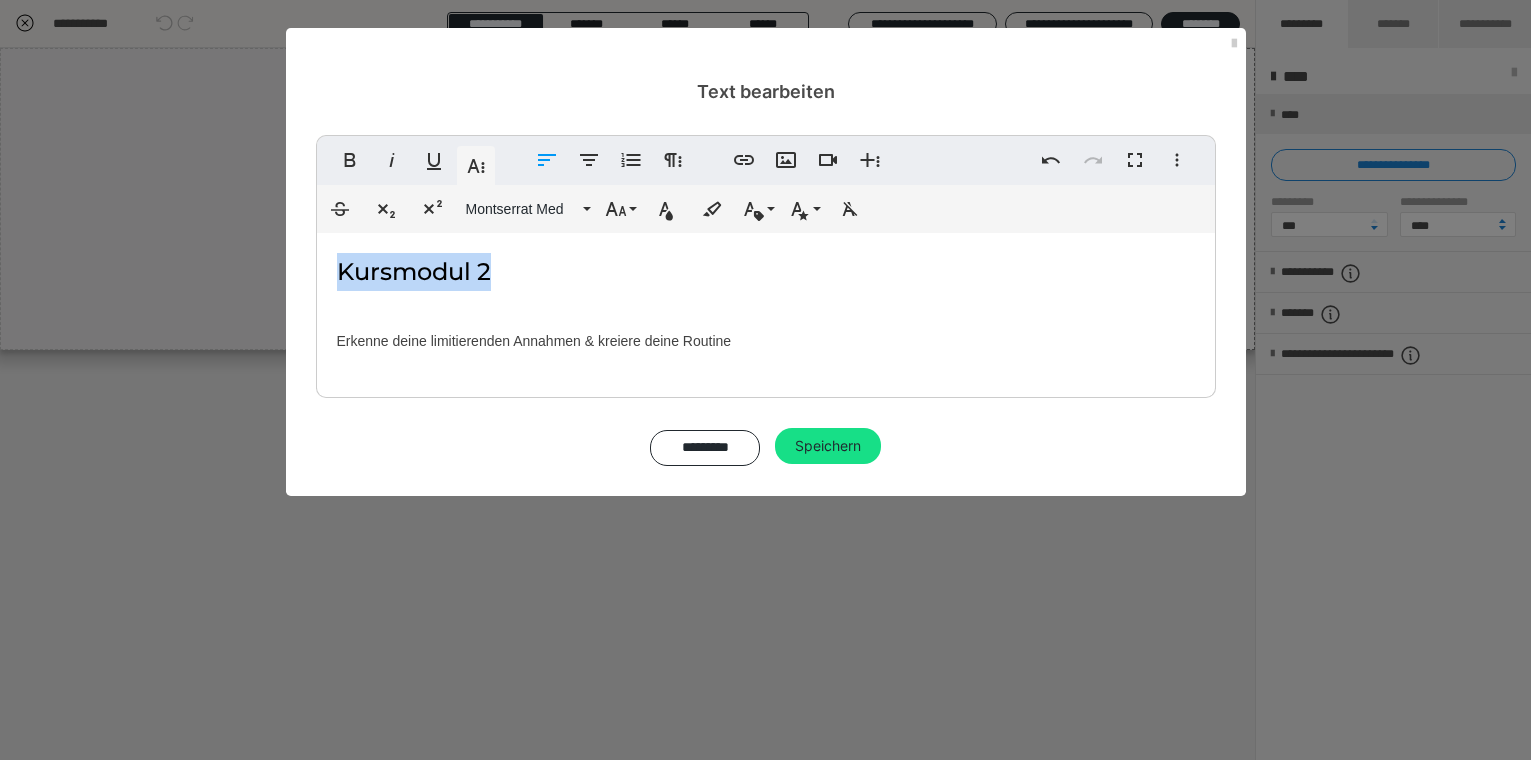 click on "Kursmodul 2" at bounding box center [766, 272] 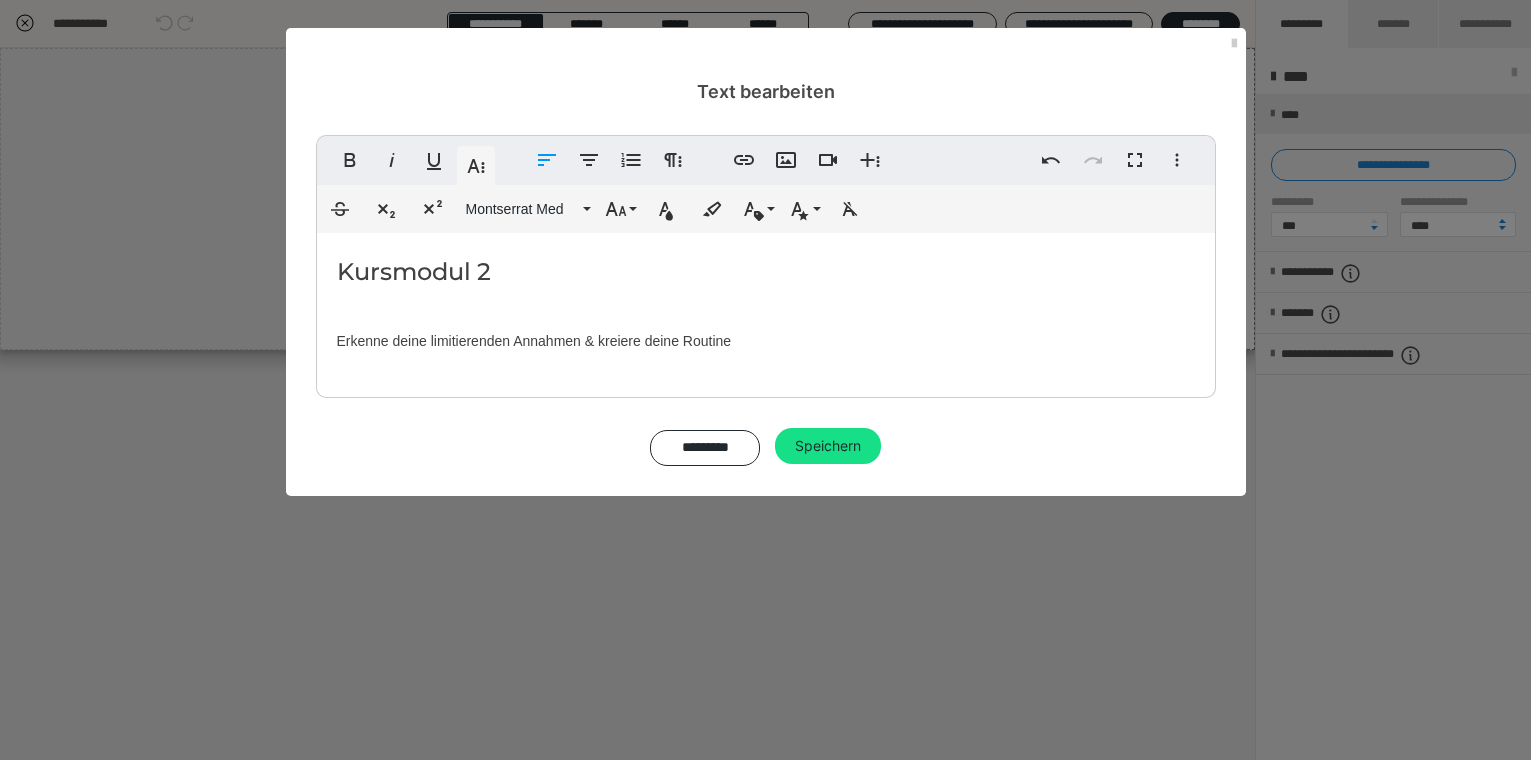 drag, startPoint x: 507, startPoint y: 277, endPoint x: 301, endPoint y: 259, distance: 206.78491 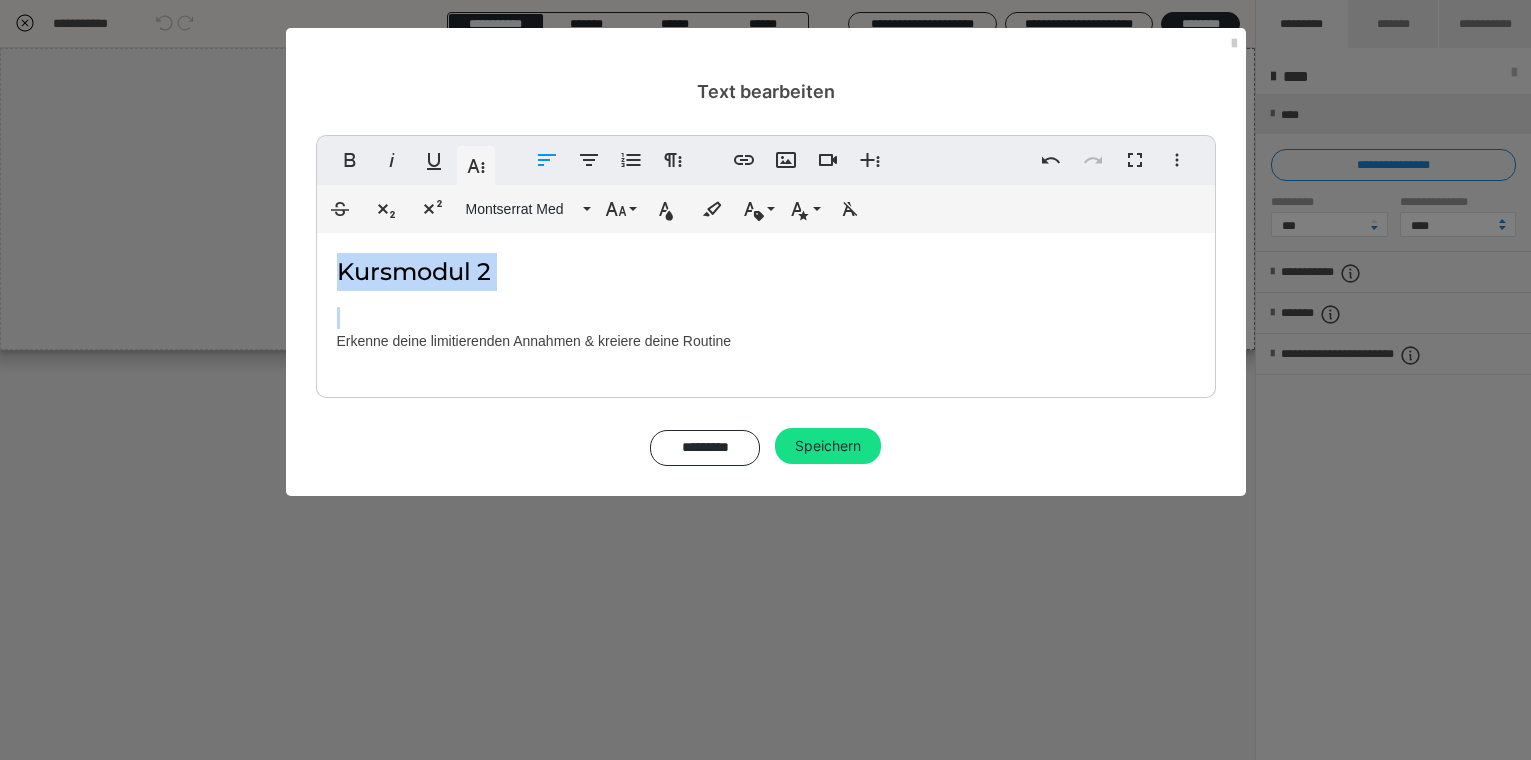 drag, startPoint x: 339, startPoint y: 271, endPoint x: 510, endPoint y: 293, distance: 172.4094 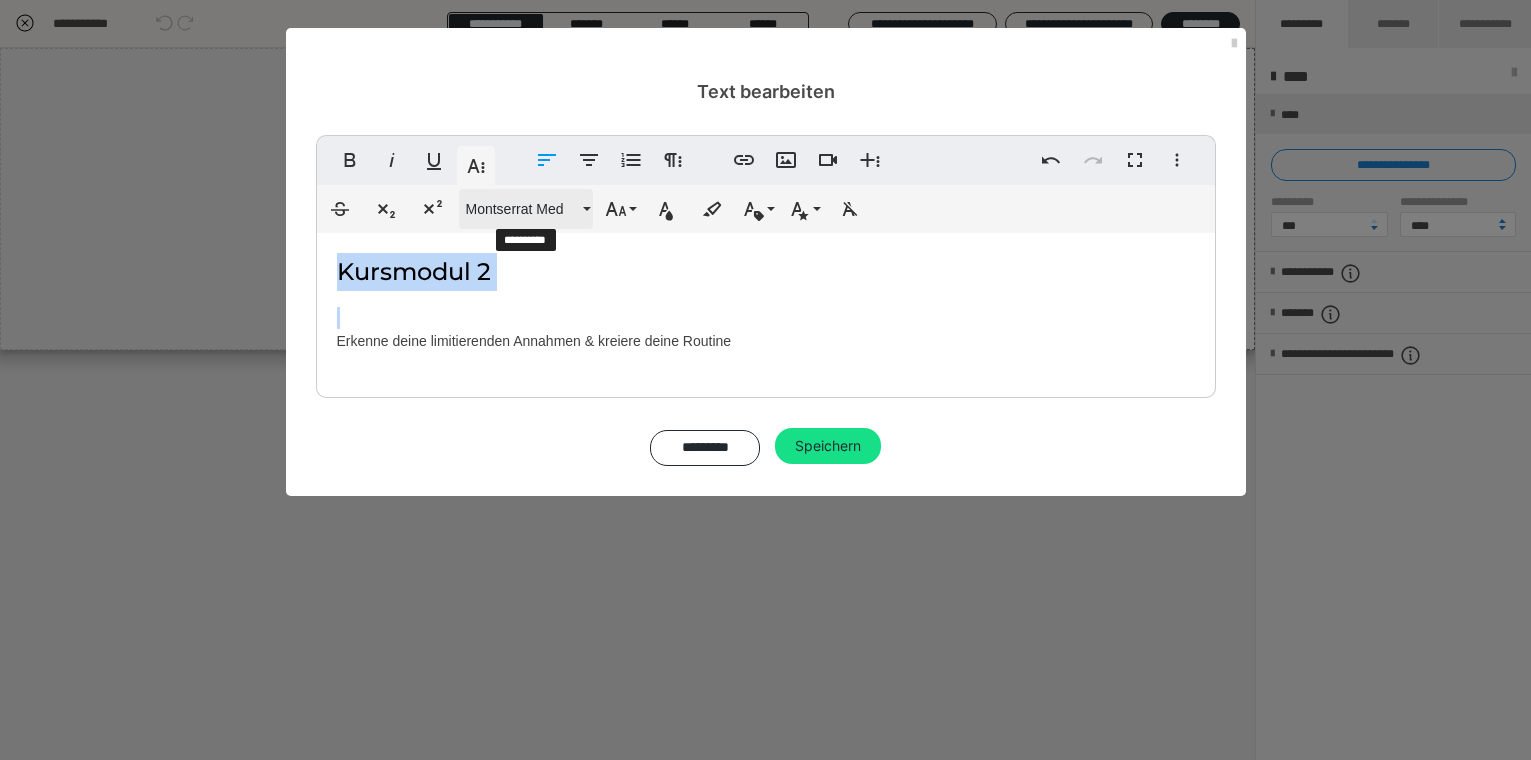 click on "Durchgestrichen Tiefgestellt Hochgestellt Montserrat Med ABeeZee Abhaya Libre Abril FatFace Alegreya Alice Amaranth Amatic SC Anonymous Pro Anton Arapey Archivo Black Archivo Light Archivo Medium Archivo Arimo Arvo B612 Barlow Bebas Neue Belleza Big Shoulders Stencil Display BioRhyme Blinker Cairo Cardo Catamaran Caveat Caveat Brush Comfortaa Concert One Cormorant Cormorant Garamond Courier Prime Crimson Text Dancing Script Eczar Exo Exo 2 Figtree Fira Sans Fjalla One Forum Frank Ruhl Libre Fraunces Grandstander IBM Plex Serif Inconsolata Inder Indie Flower Inter Josefin Sans Jost Karla Lato Lexend Deca Libre Baskerville Libre Franklin Lilita One Lobster Lobster Two Lora Merienda Merriweather Montserrat Montserrat Black Montserrat Extra Bold Montserrat Light Montserrat Med Mulish MuseoModerno Nixie One Noto Sans Noto Serif Nunito Nunito Sans Old Standard TT Open Sans Oswald Oxygen Pacifico Patrick Hand Playball Playfair Display Poppins PT Sans PT Sans Narrow PT Serif Public Sans Quicksand Rakkas Raleway Rubik" at bounding box center [766, 209] 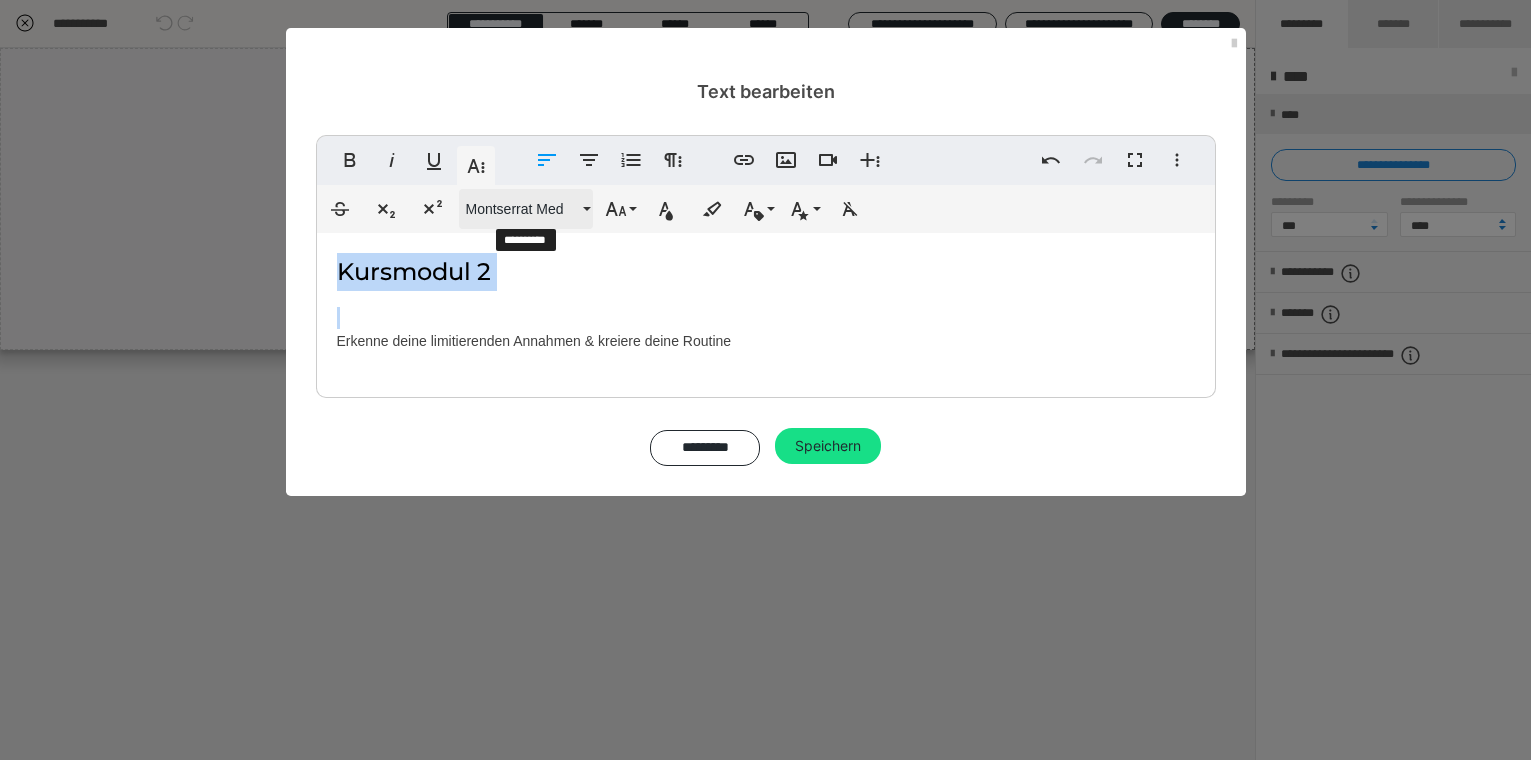 click on "Montserrat Med" at bounding box center [526, 209] 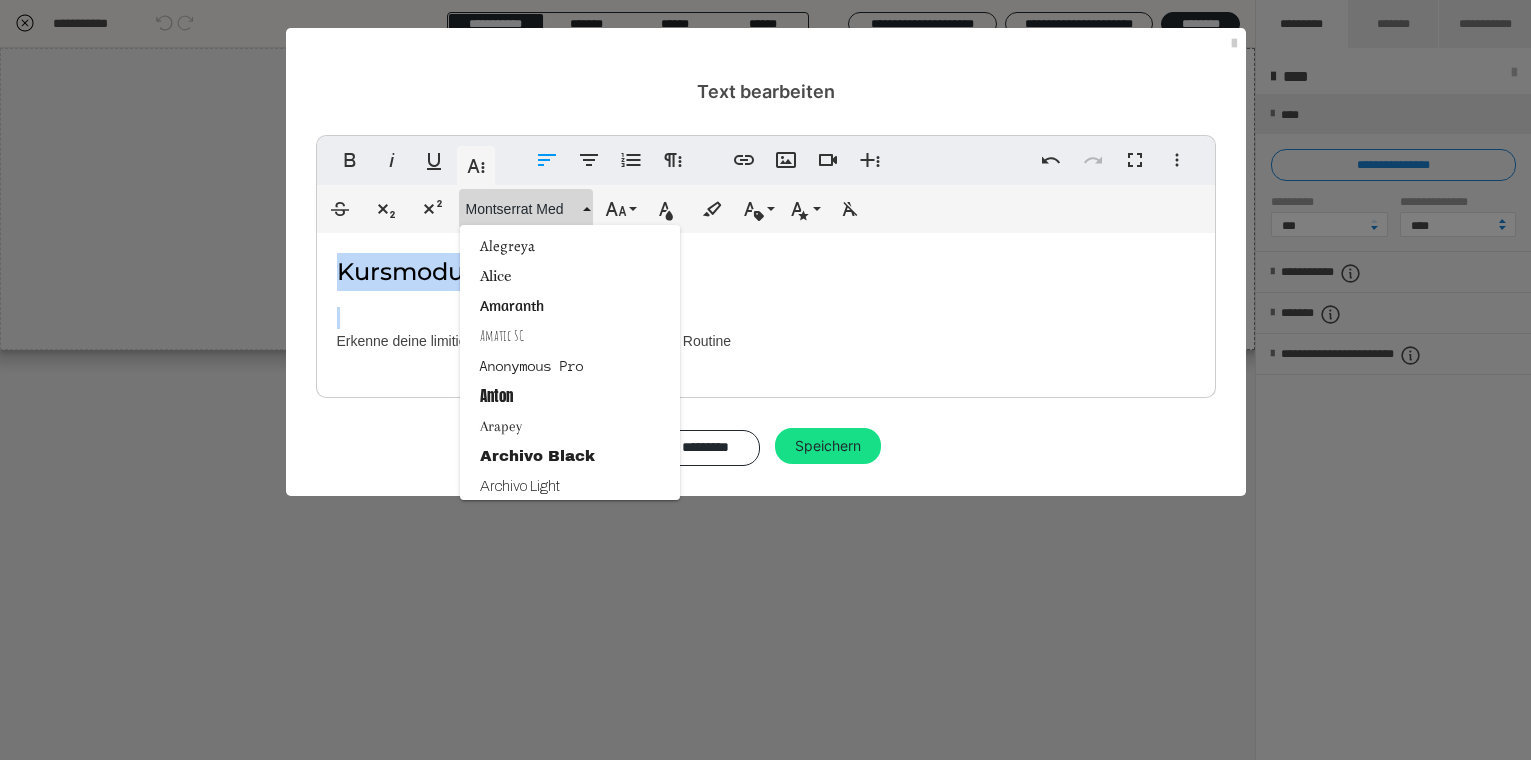 scroll, scrollTop: 0, scrollLeft: 0, axis: both 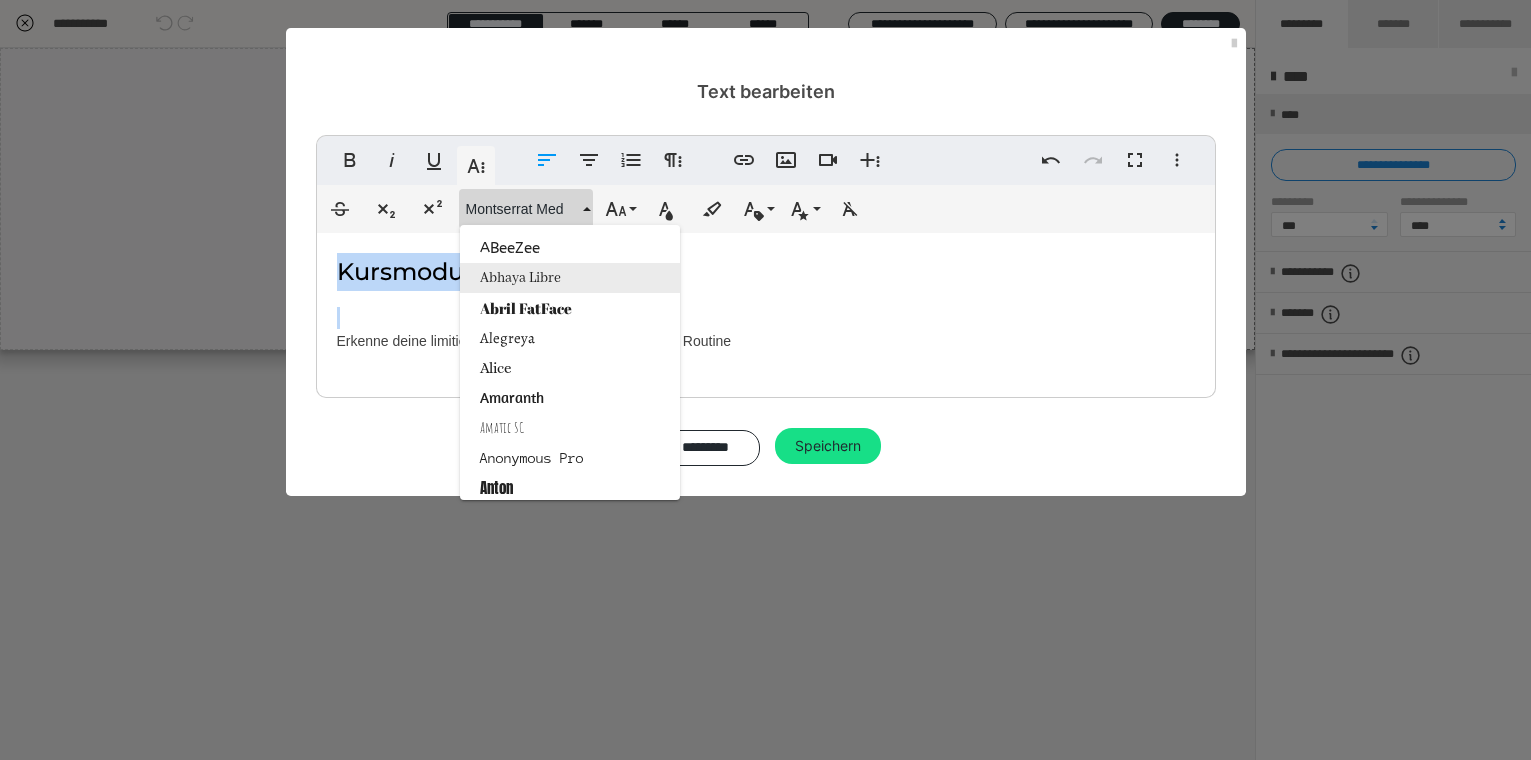 click on "Abhaya Libre" at bounding box center [570, 278] 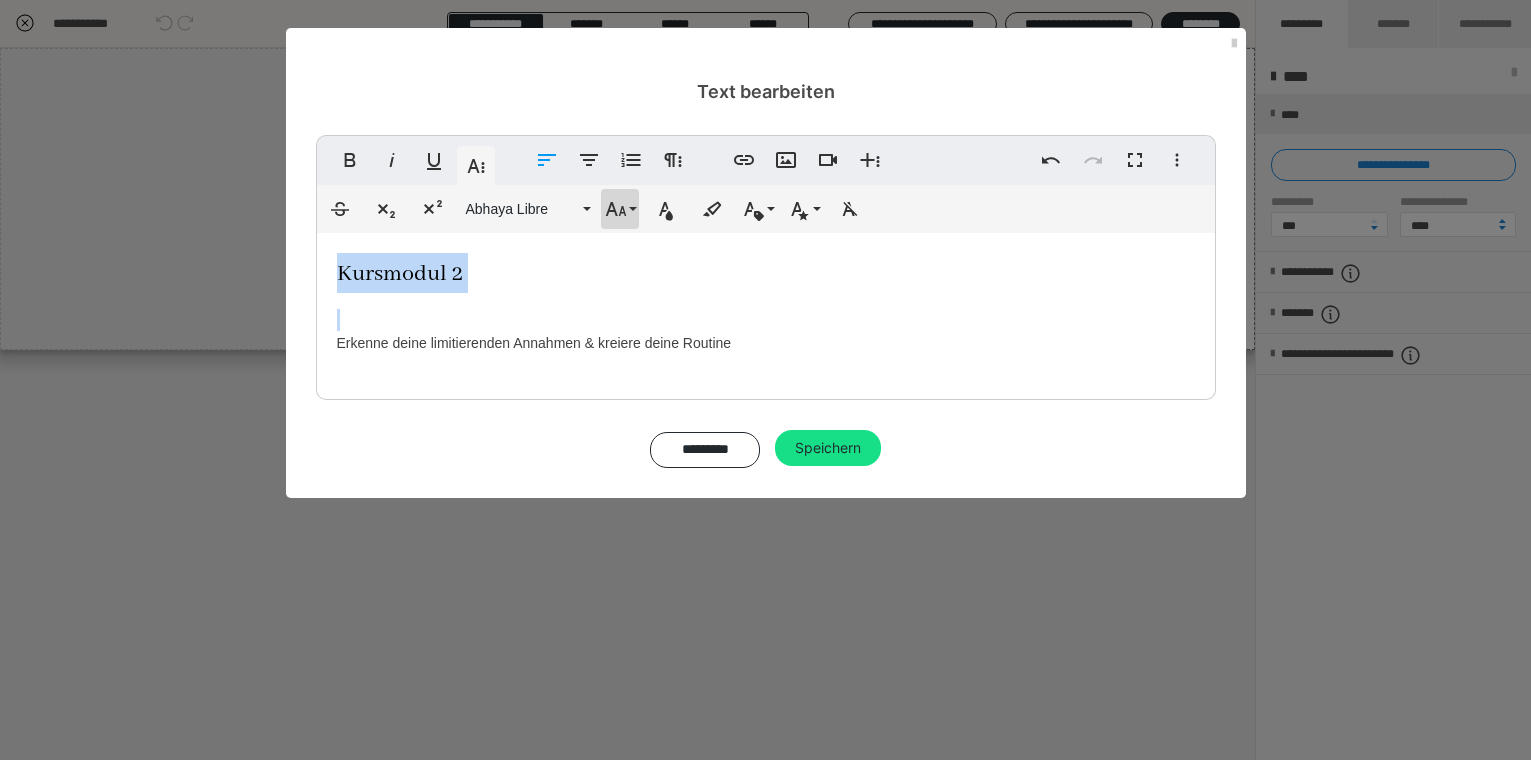 click on "Schriftgröße" at bounding box center [620, 209] 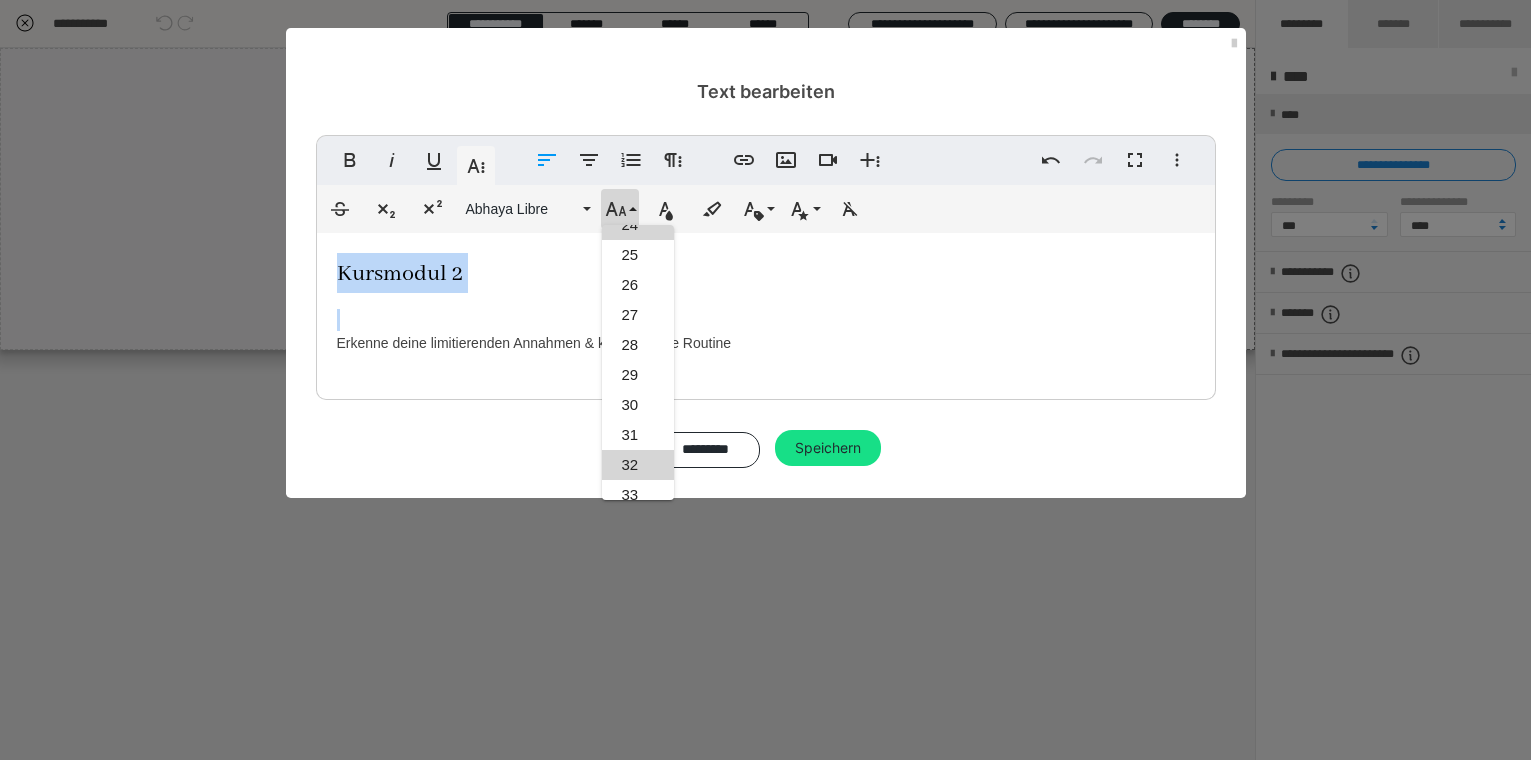 click on "32" at bounding box center [638, 465] 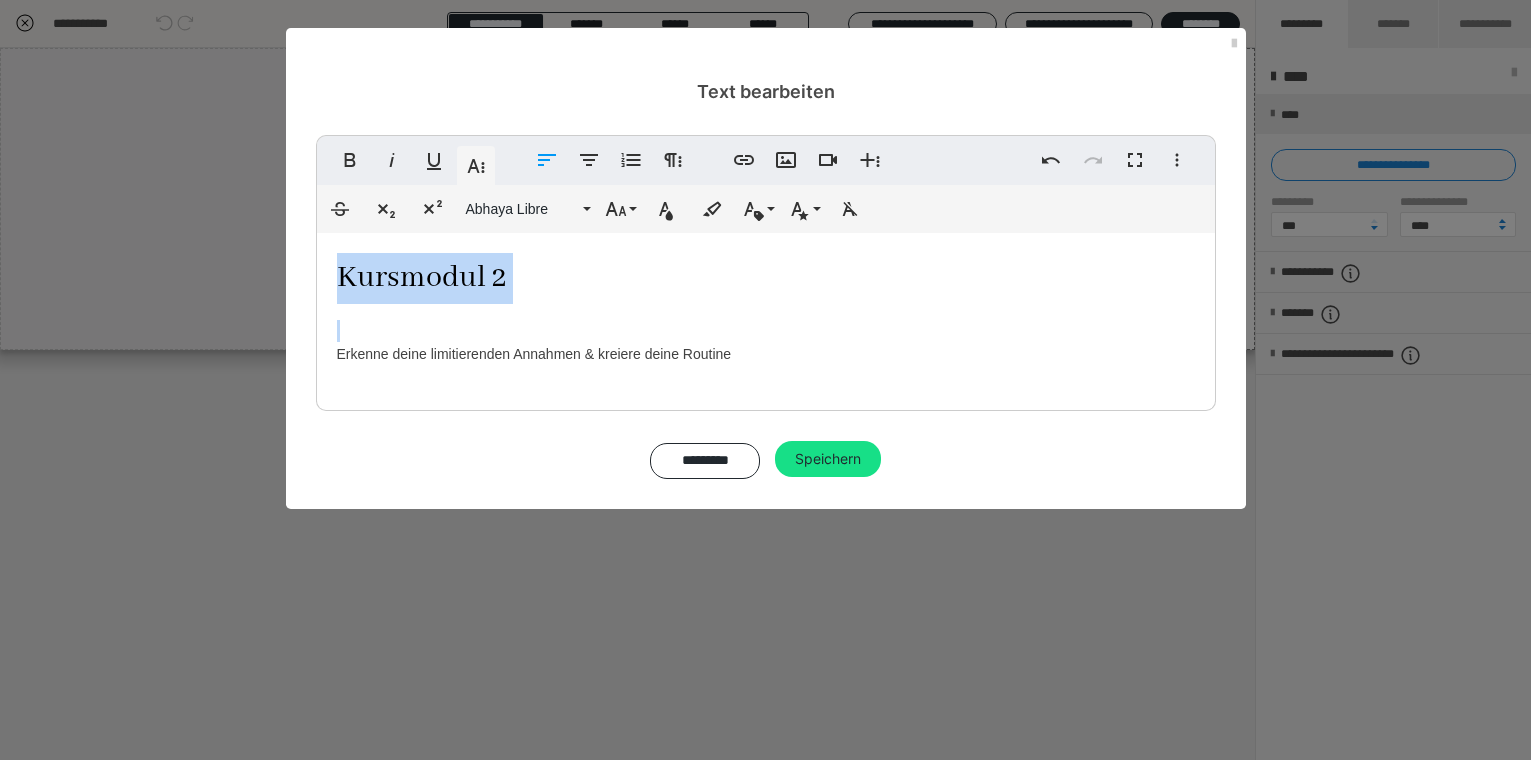 click on "Kursmodul 2 Erkenne deine limitierenden Annahmen & kreiere deine Routine" at bounding box center [766, 317] 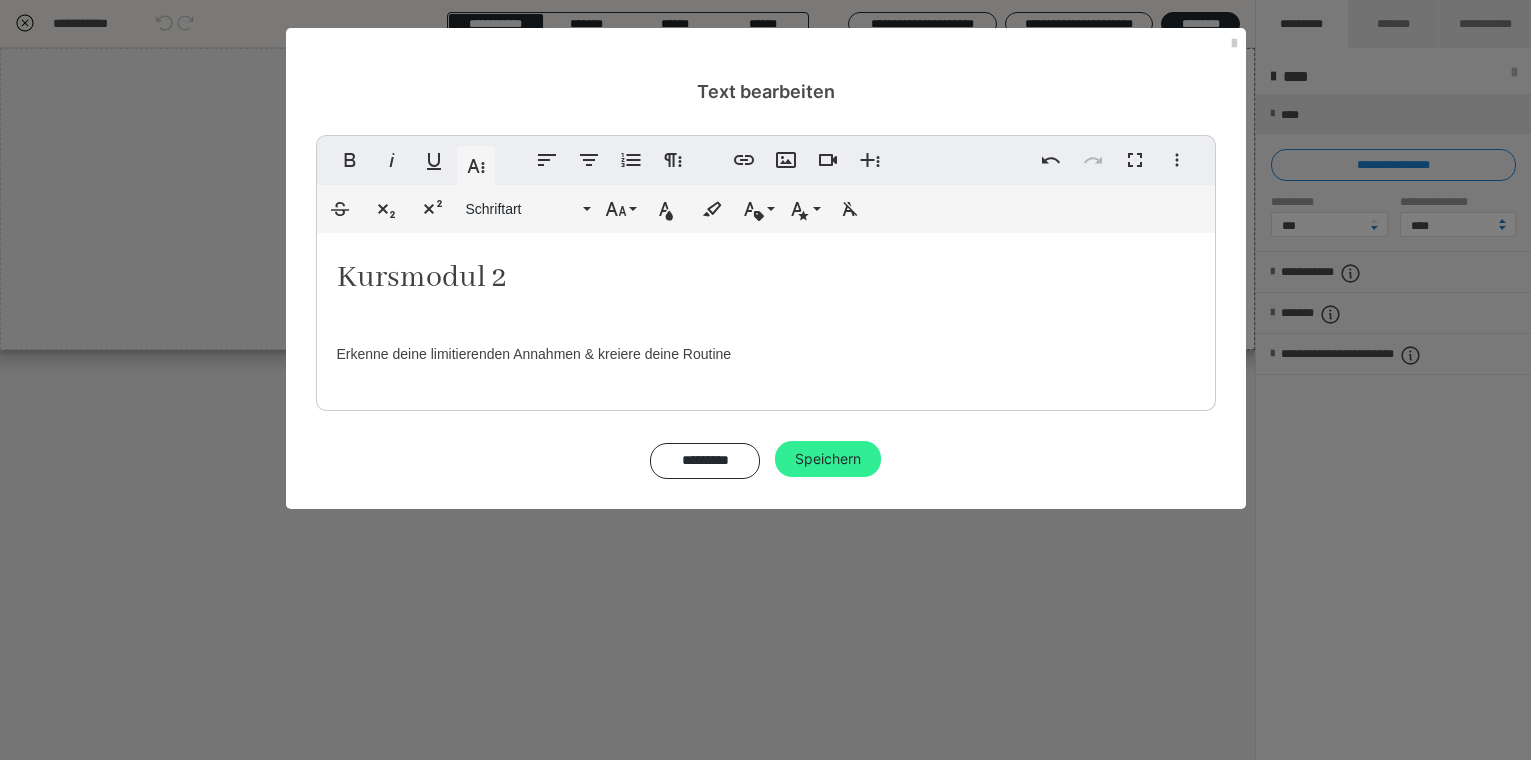 click on "Speichern" at bounding box center (828, 459) 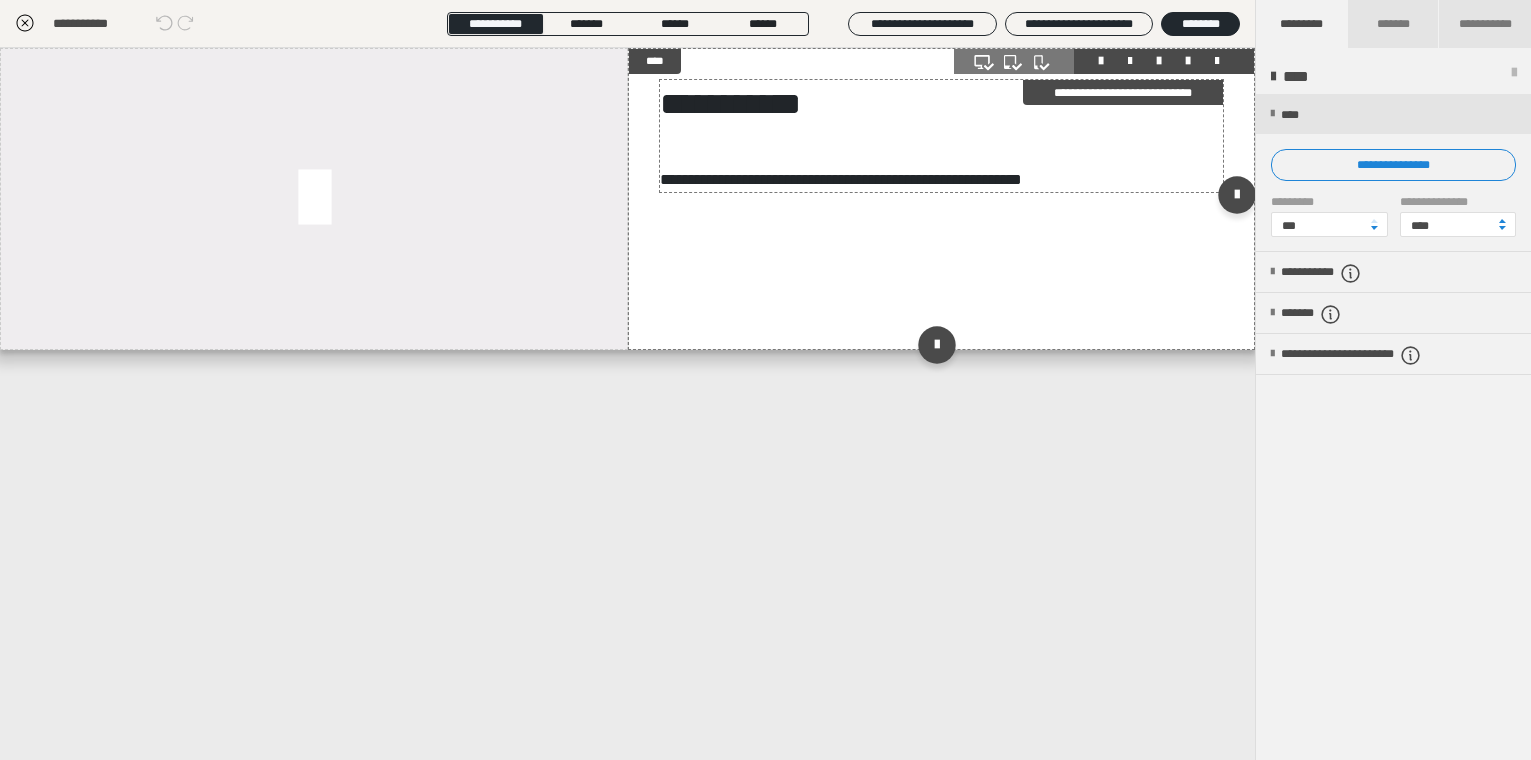 click on "**********" at bounding box center [941, 136] 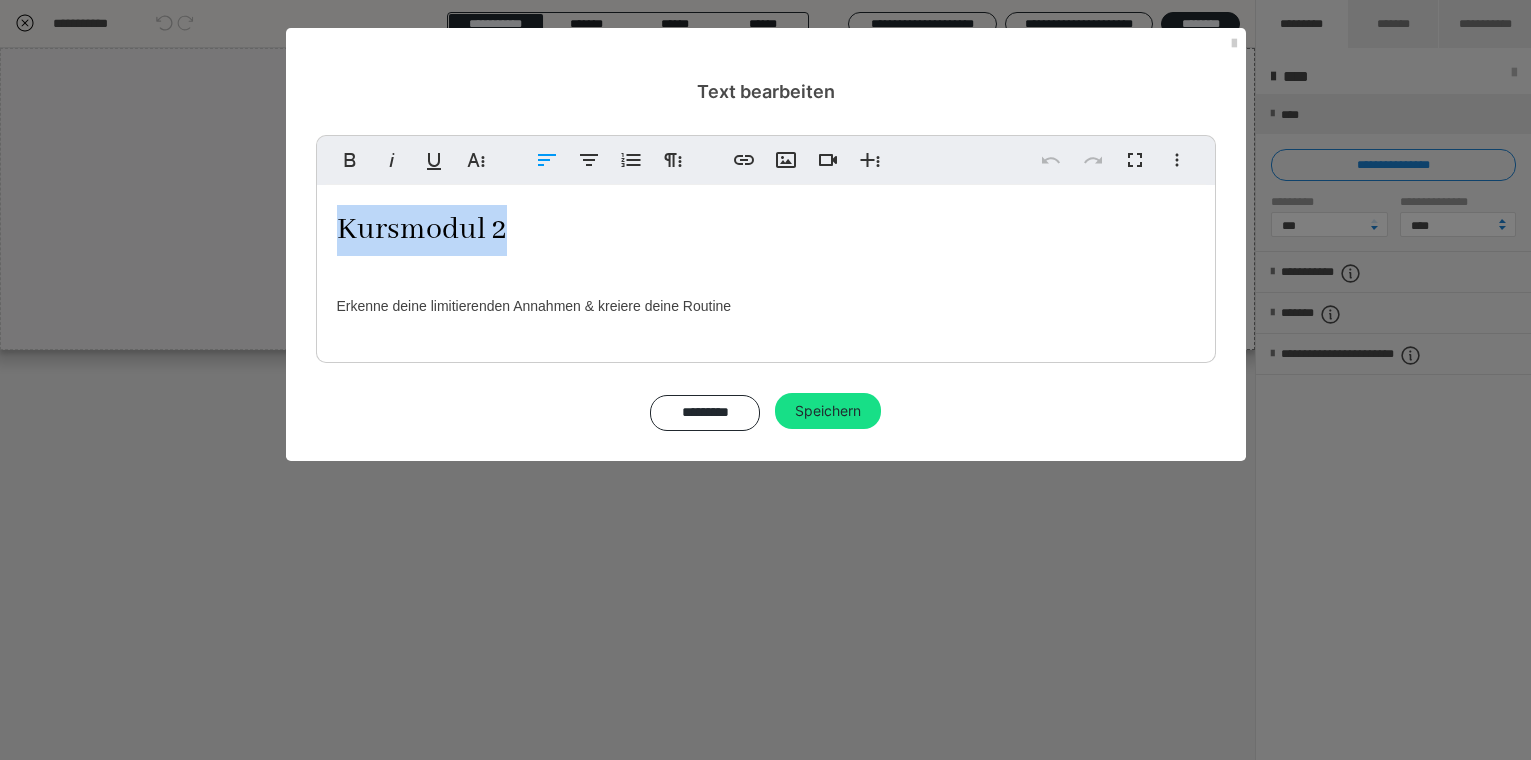 drag, startPoint x: 538, startPoint y: 233, endPoint x: 335, endPoint y: 215, distance: 203.79646 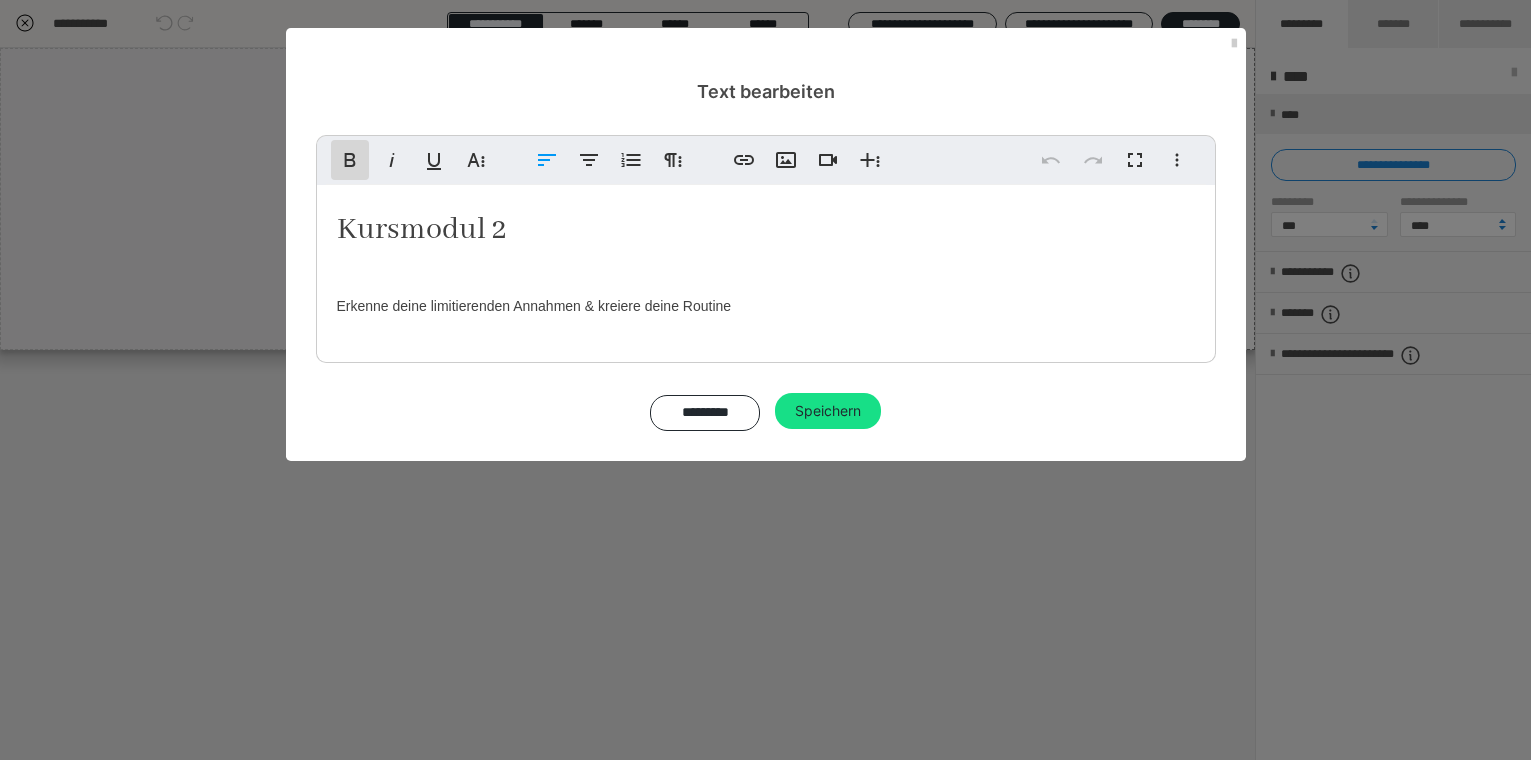 click 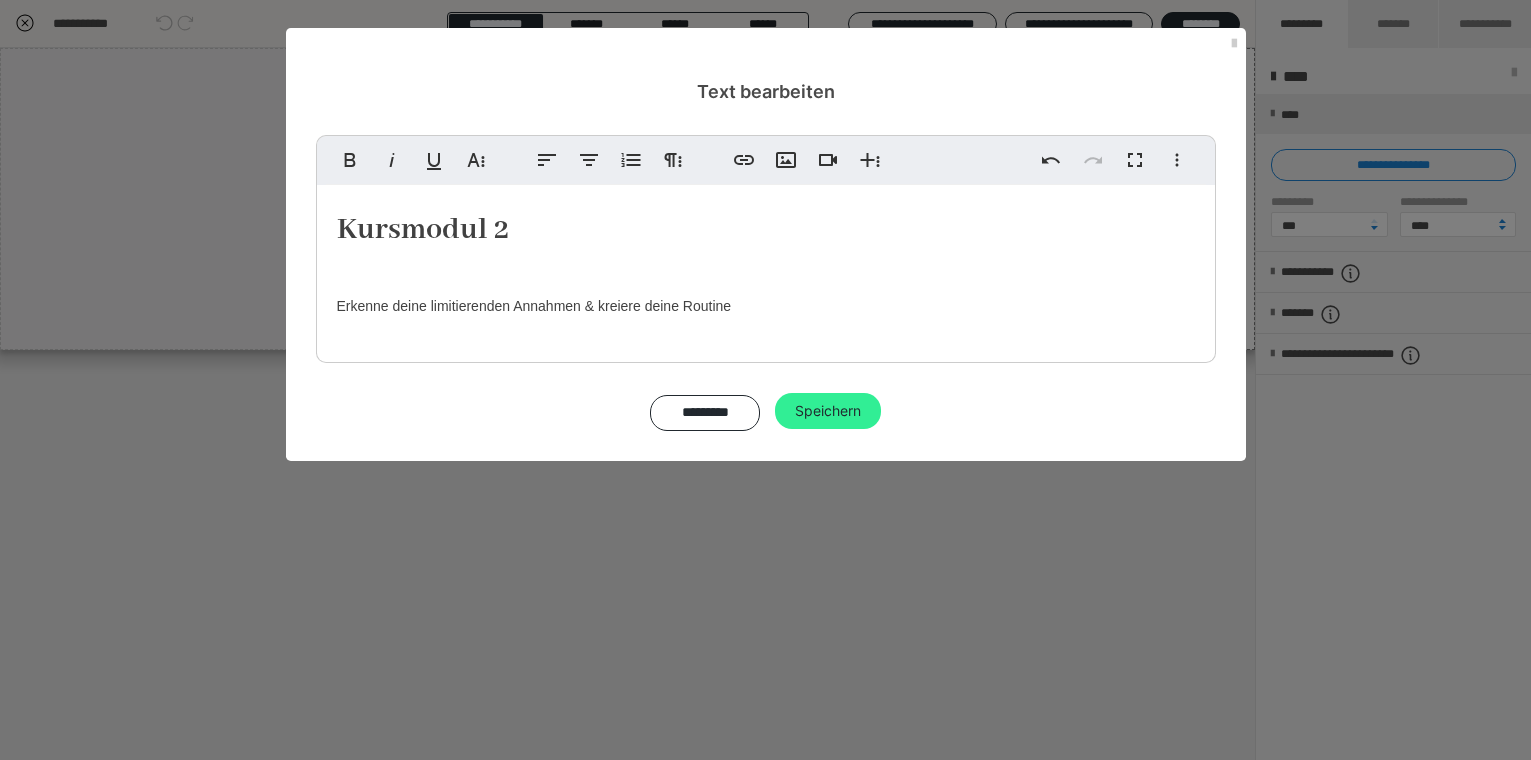 click on "Speichern" at bounding box center [828, 411] 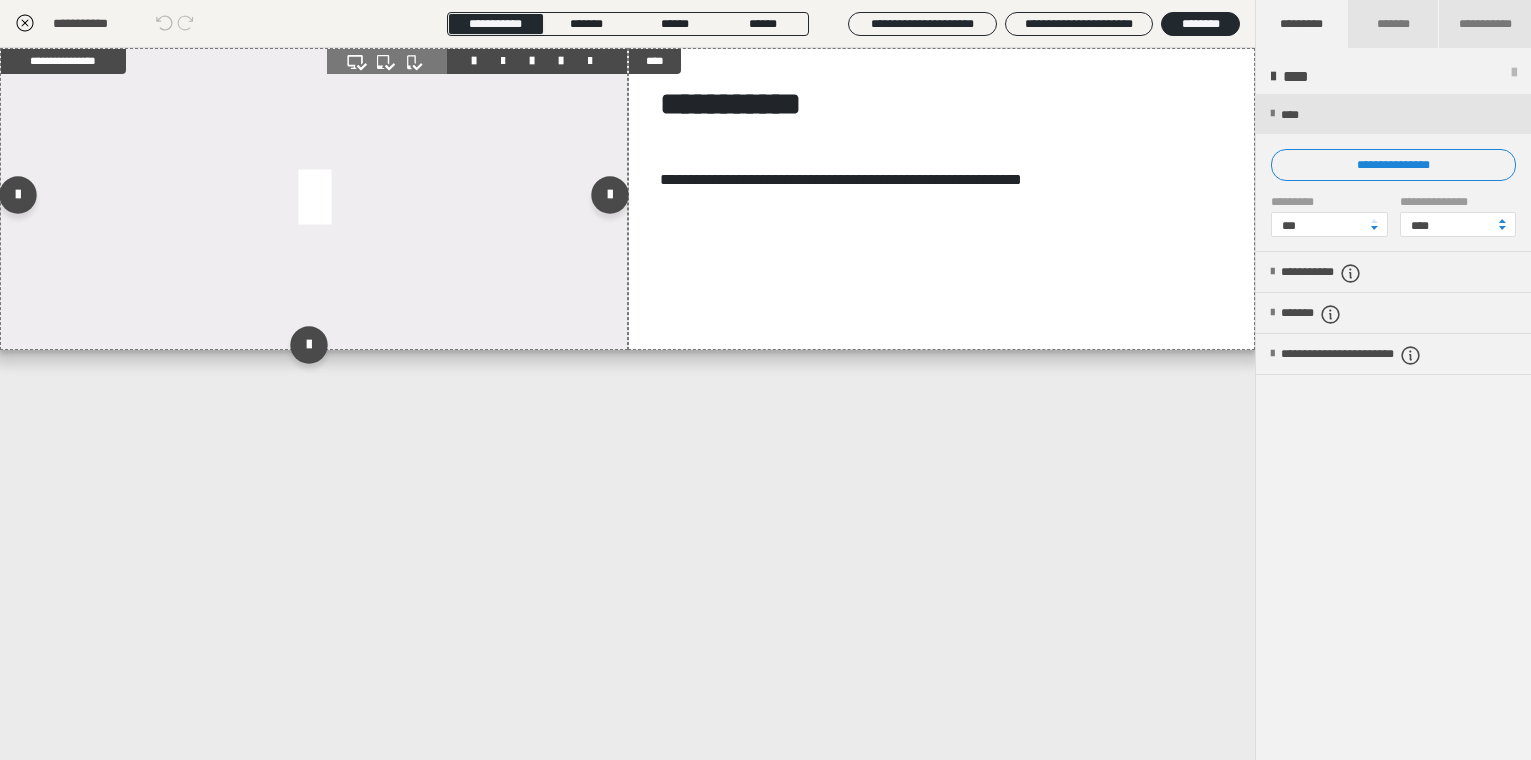 click at bounding box center [314, 199] 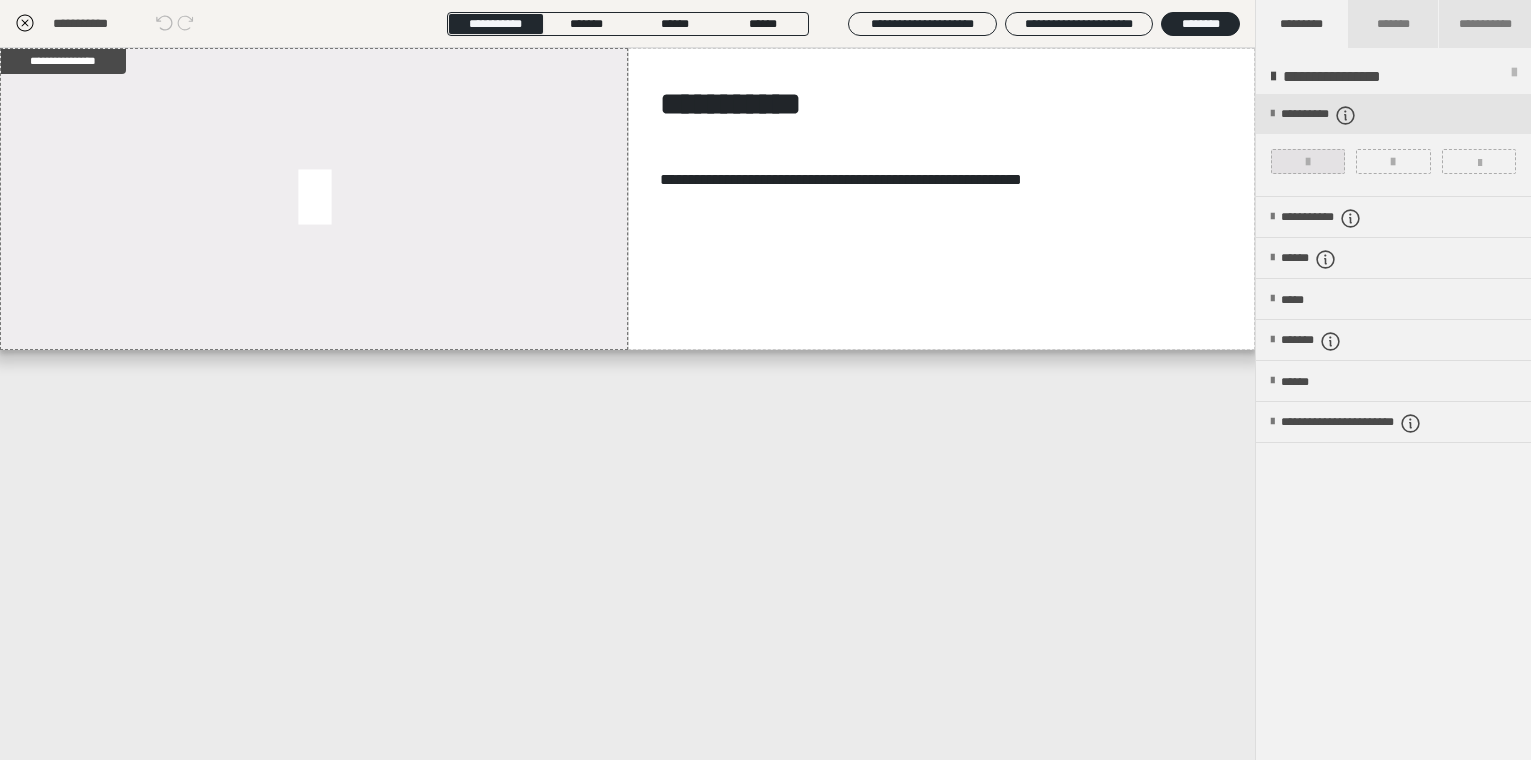 click at bounding box center [1308, 161] 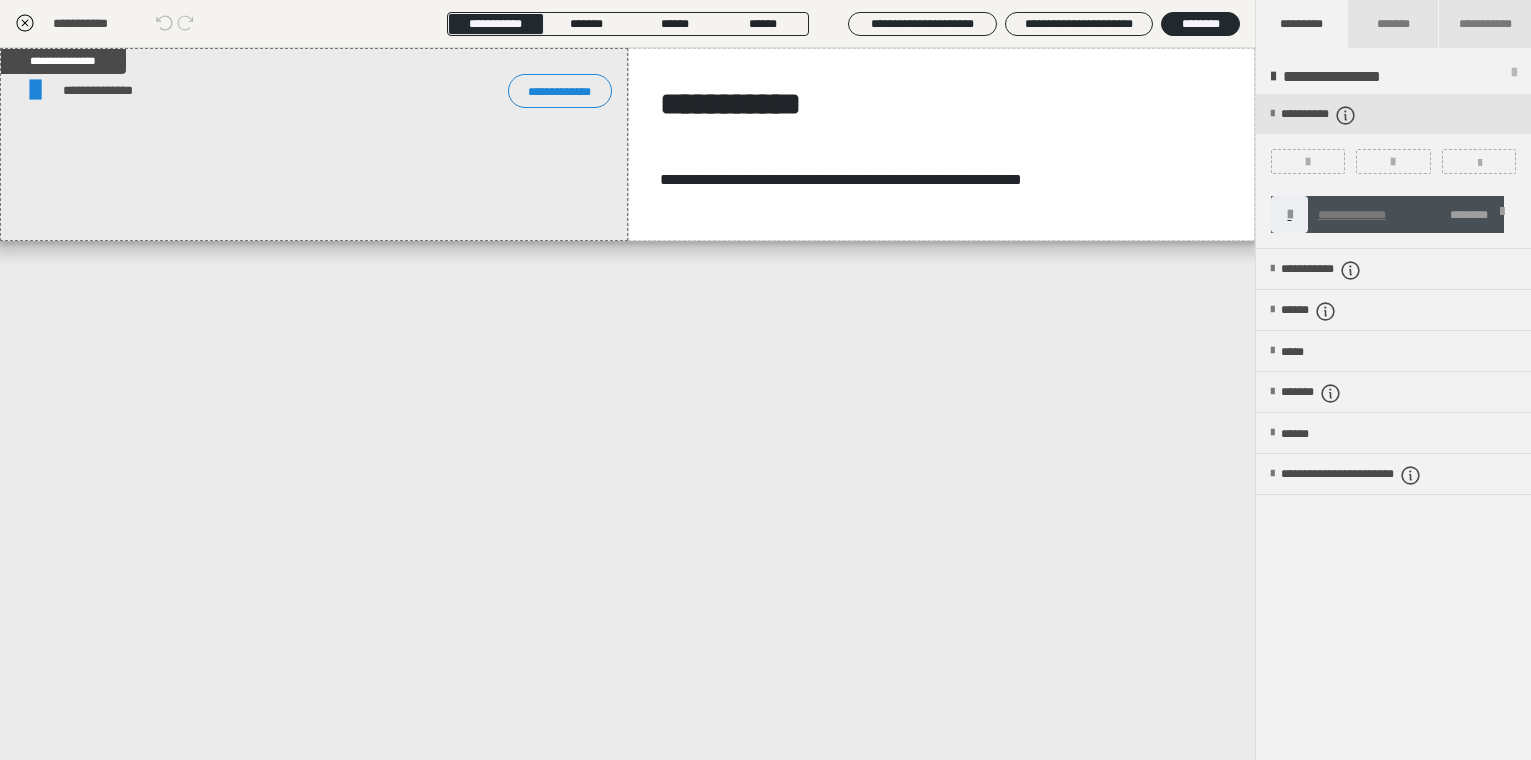 click 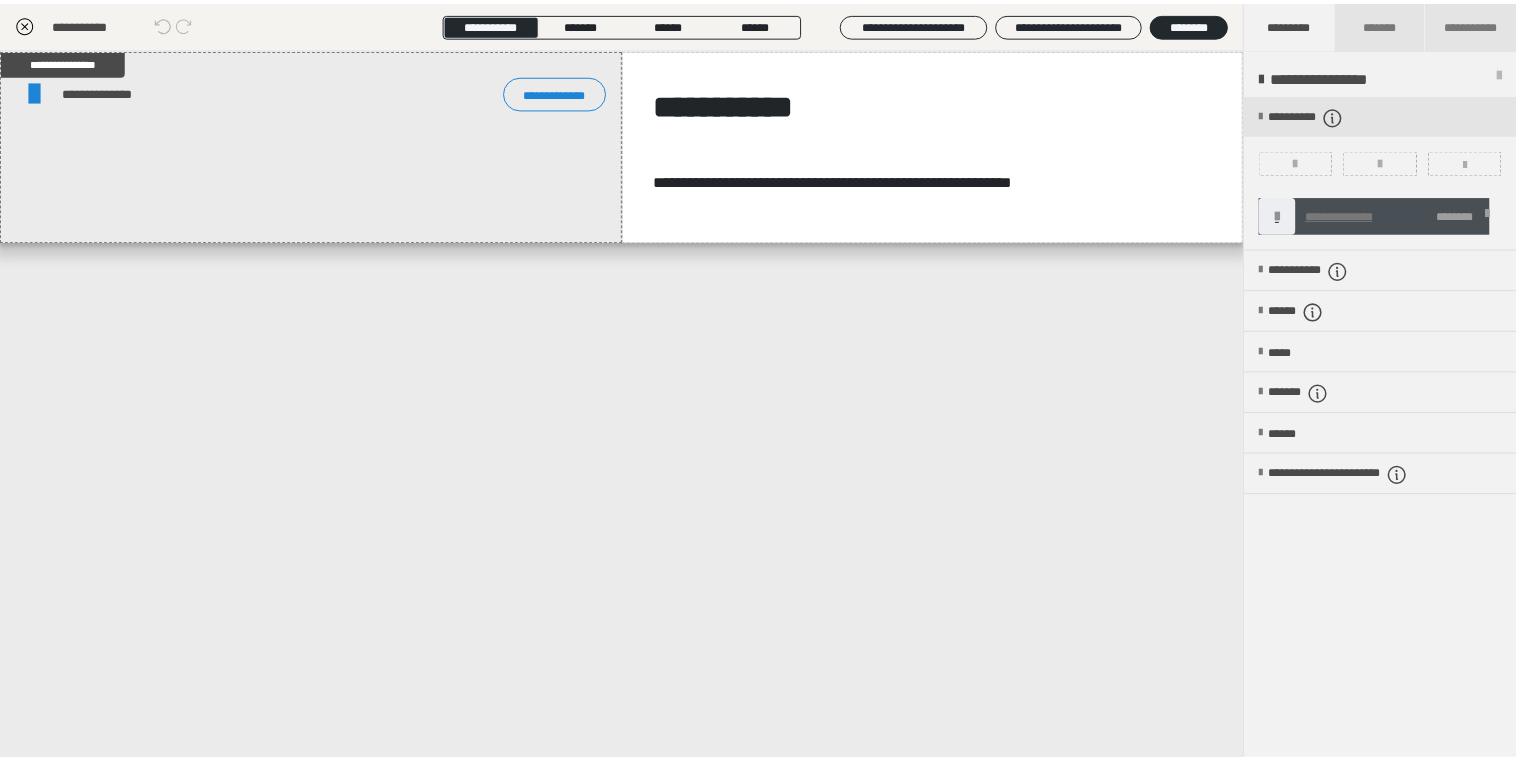 scroll, scrollTop: 148, scrollLeft: 0, axis: vertical 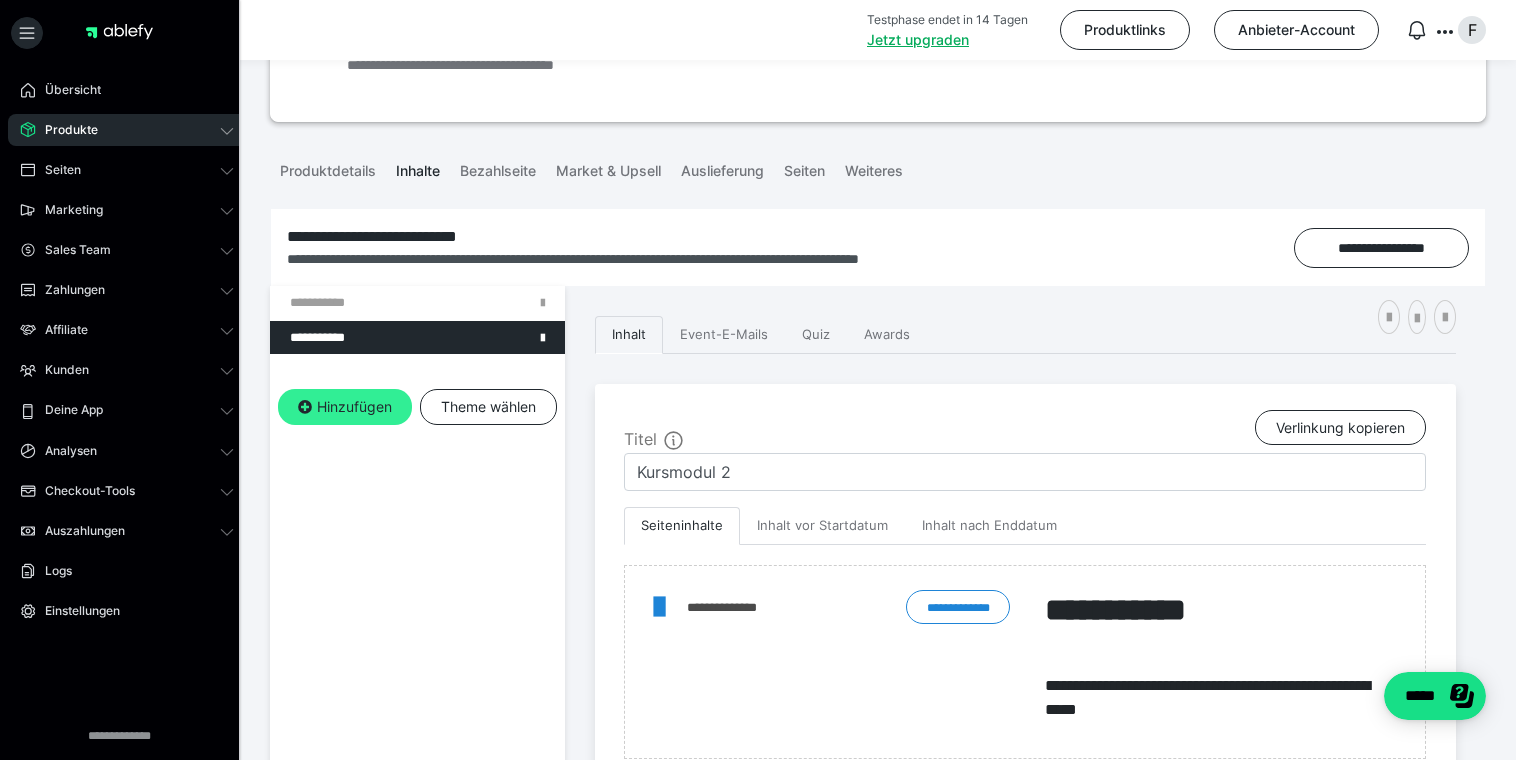click on "Hinzufügen" at bounding box center [345, 407] 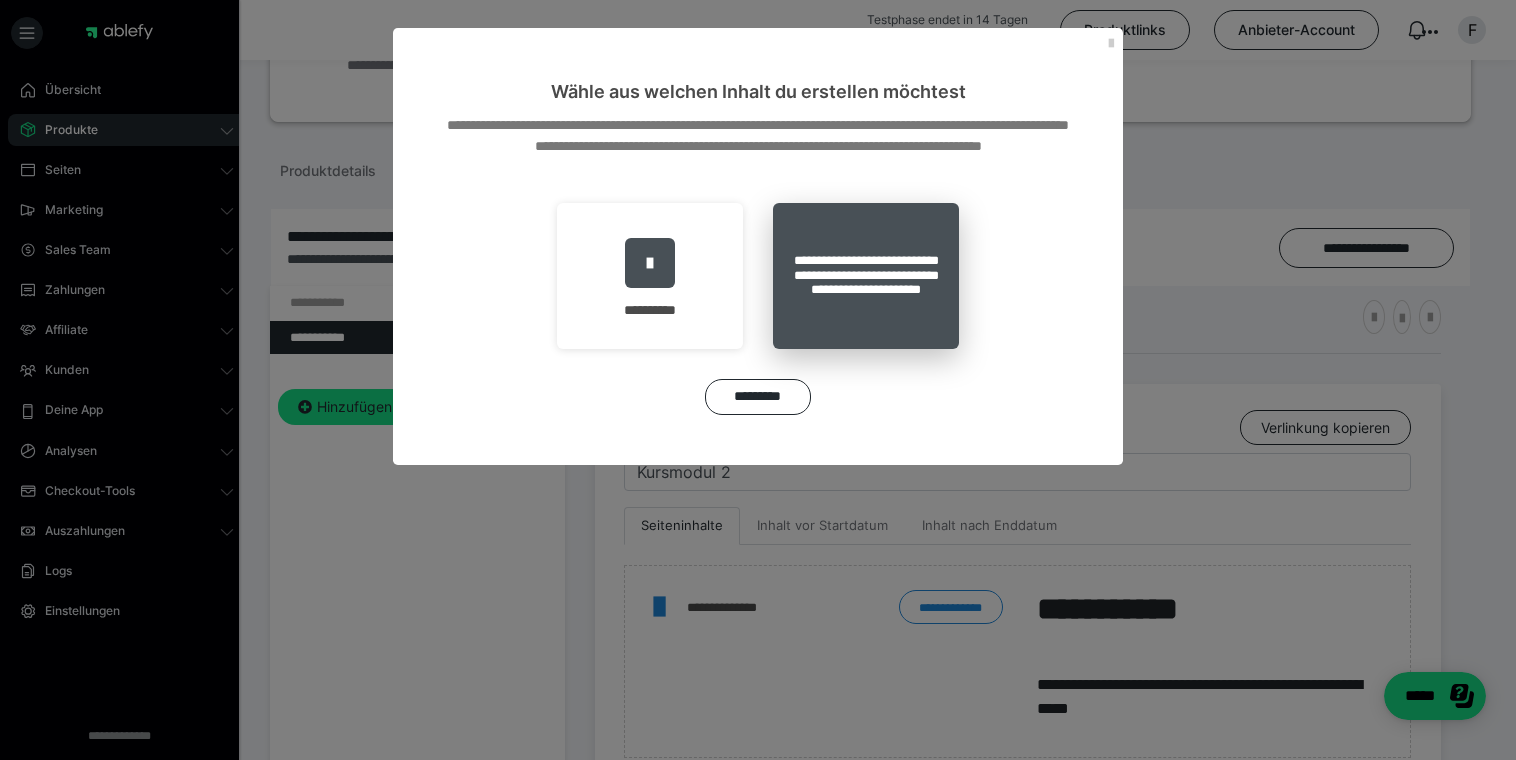 click on "**********" at bounding box center [866, 276] 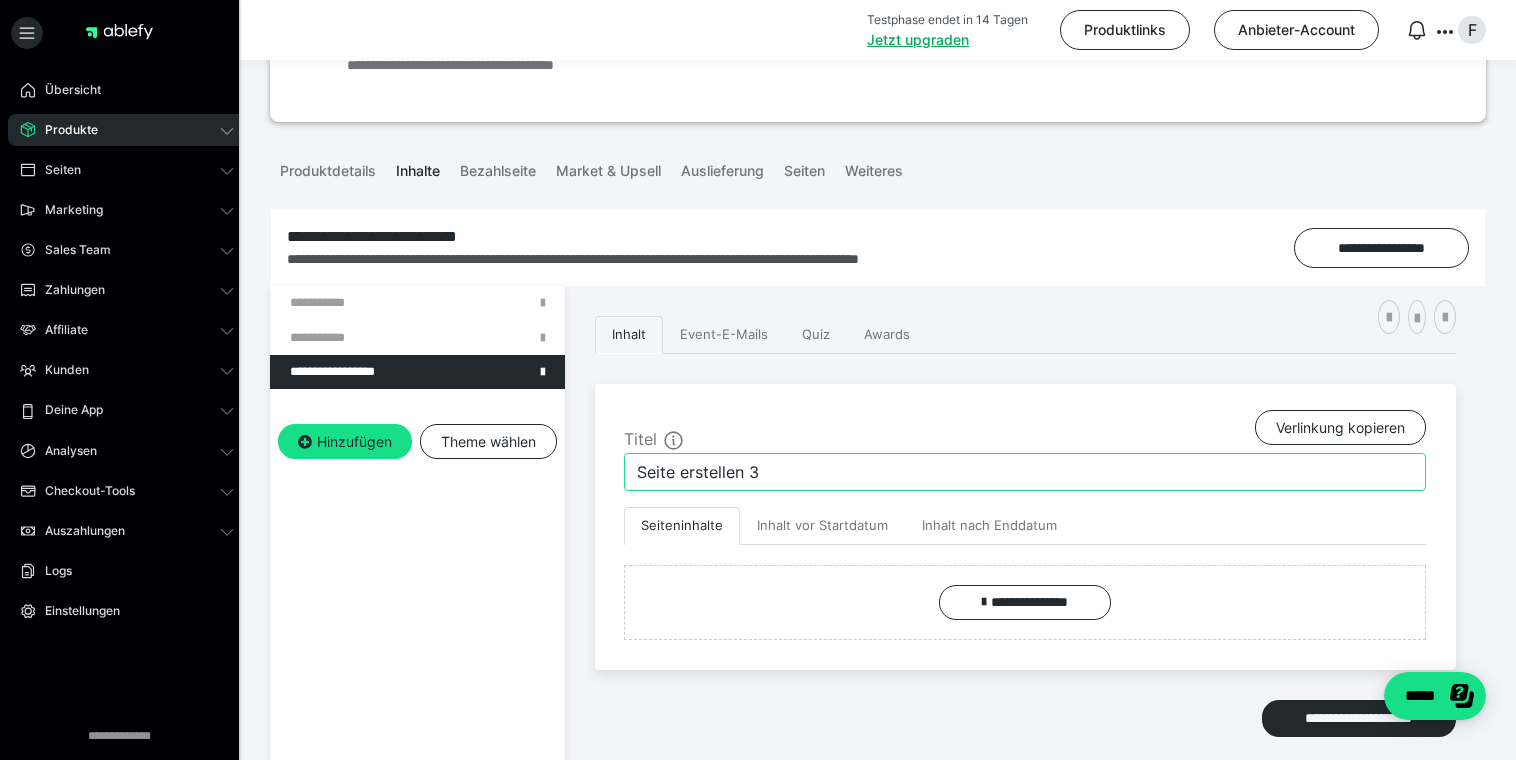 drag, startPoint x: 781, startPoint y: 483, endPoint x: 606, endPoint y: 487, distance: 175.04572 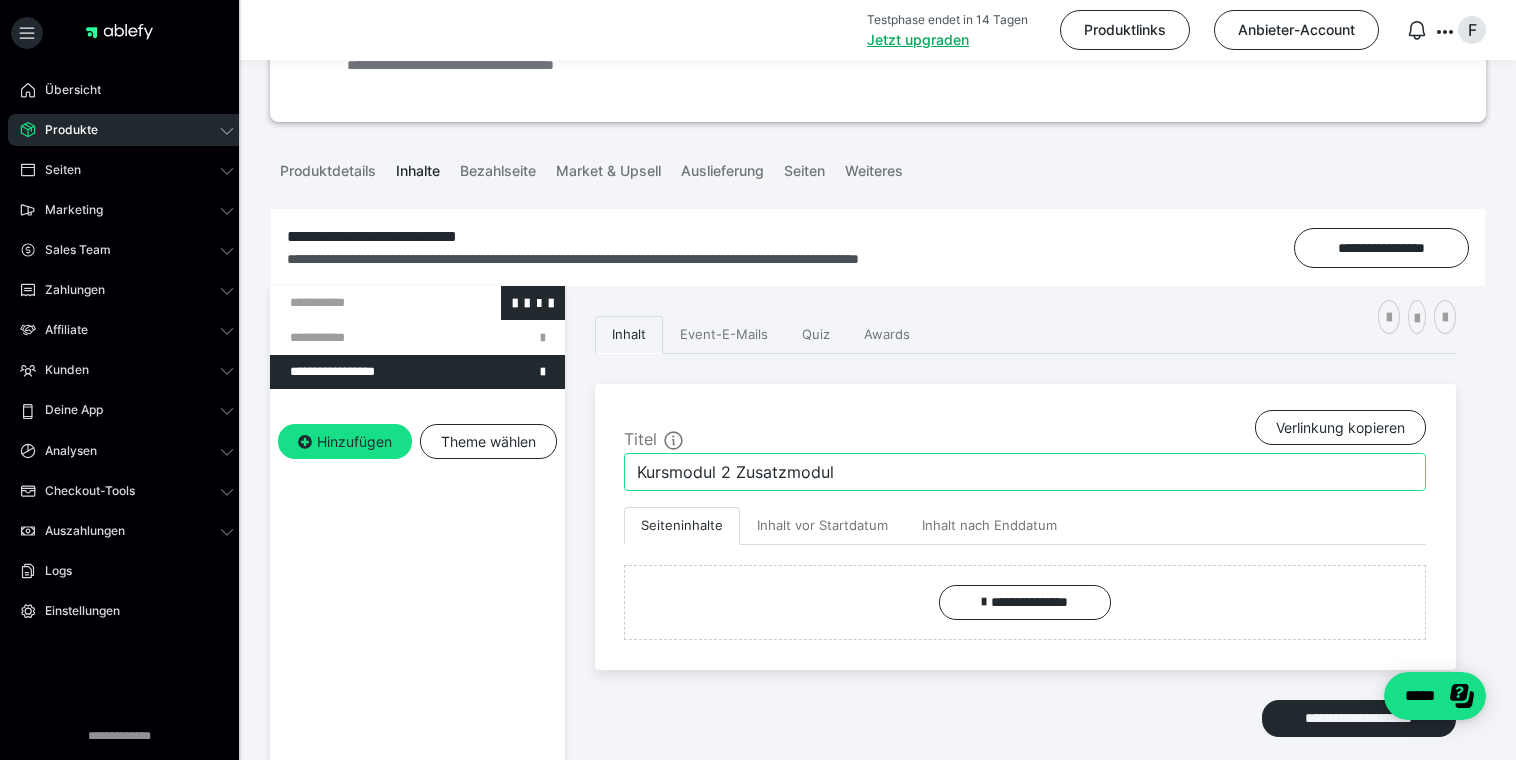 type on "Kursmodul 2 Zusatzmodul" 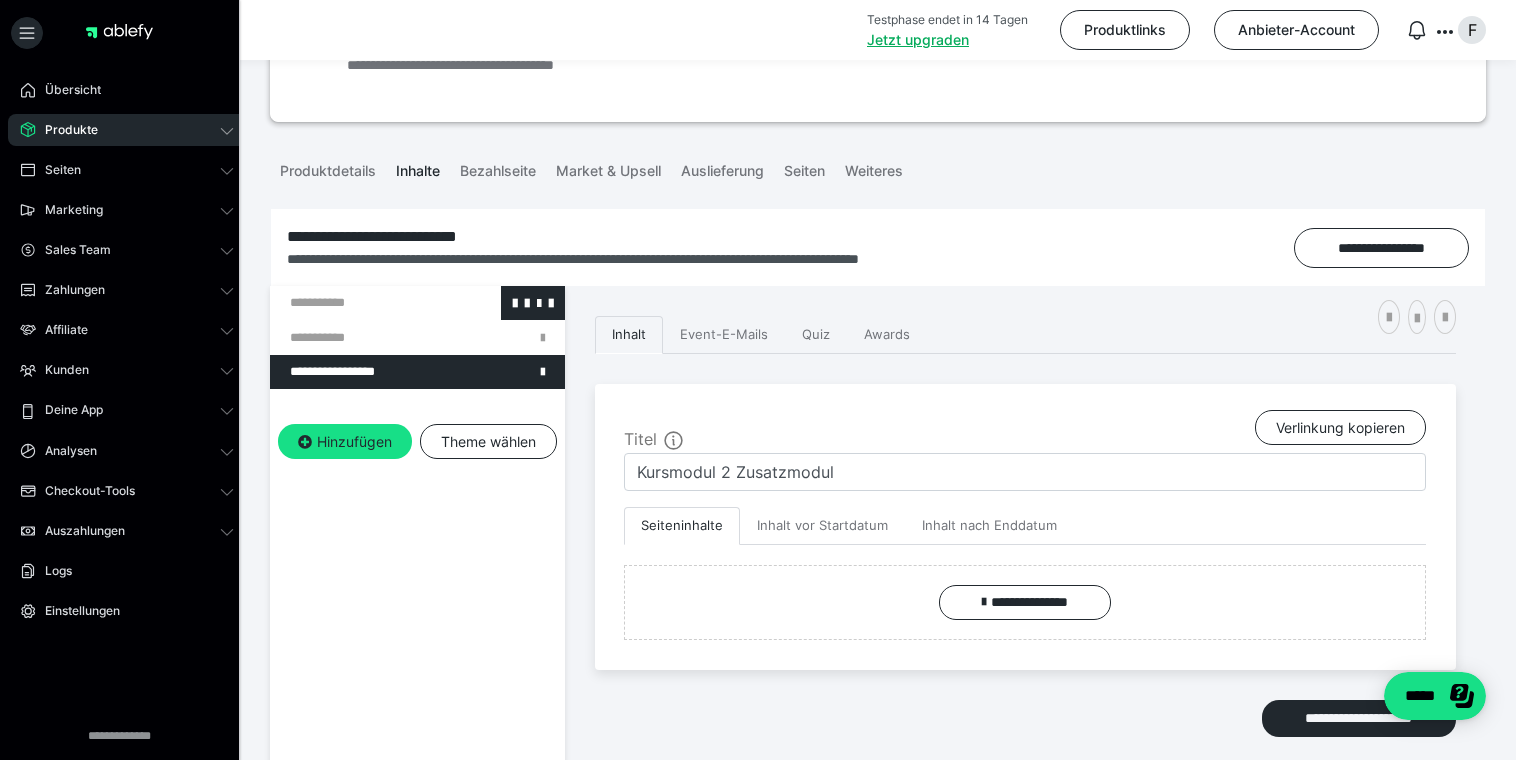 click at bounding box center [365, 303] 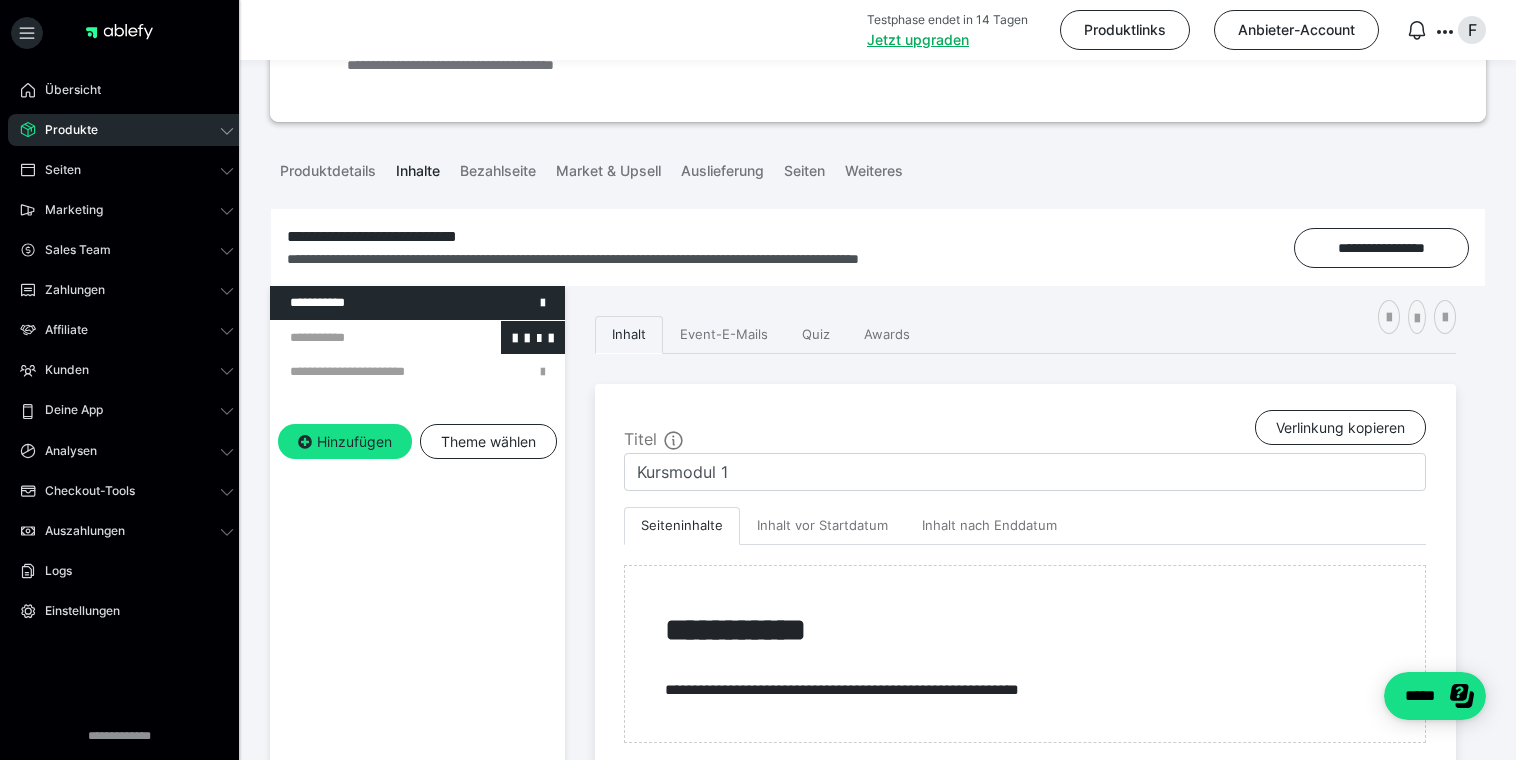 click at bounding box center (365, 338) 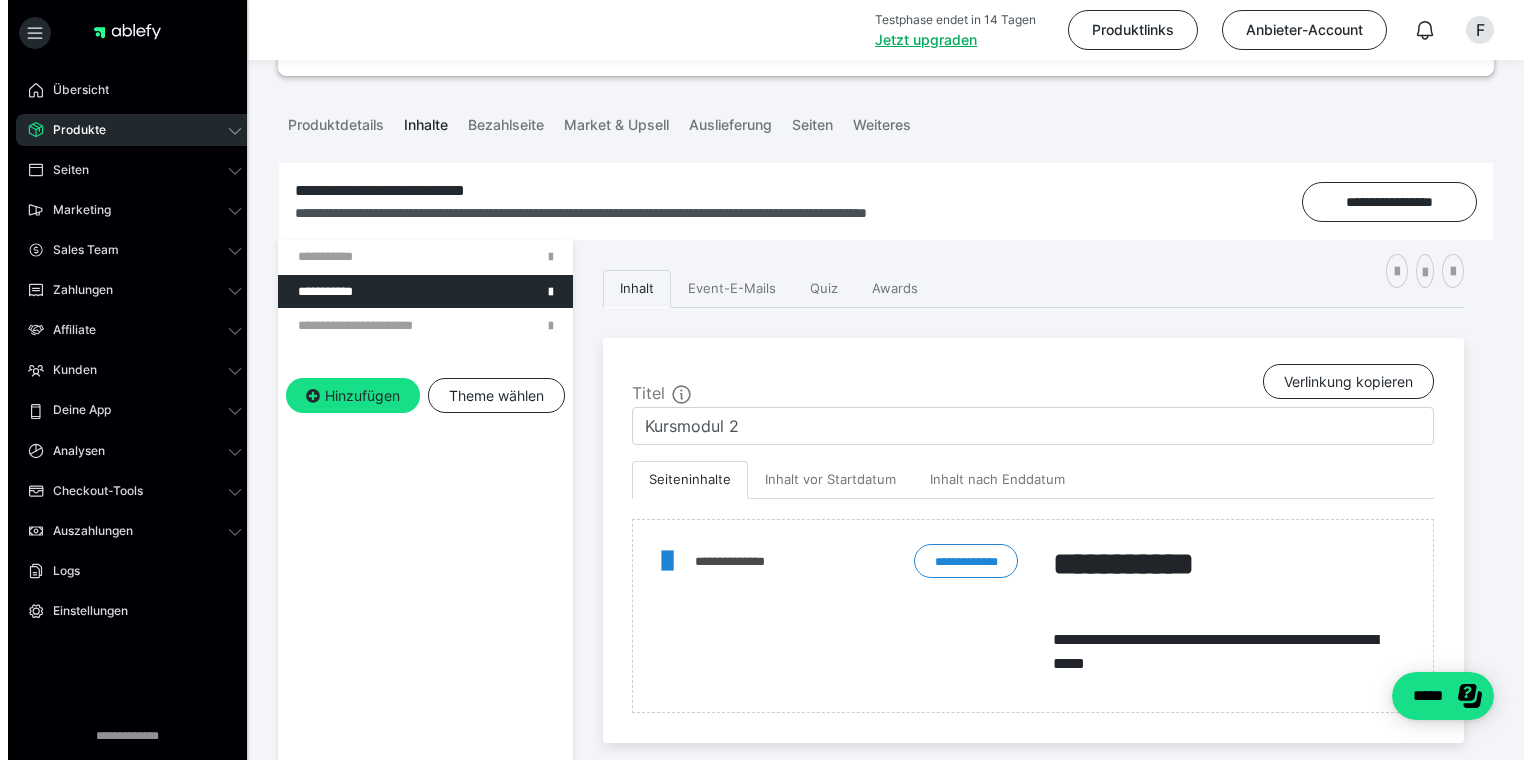 scroll, scrollTop: 202, scrollLeft: 0, axis: vertical 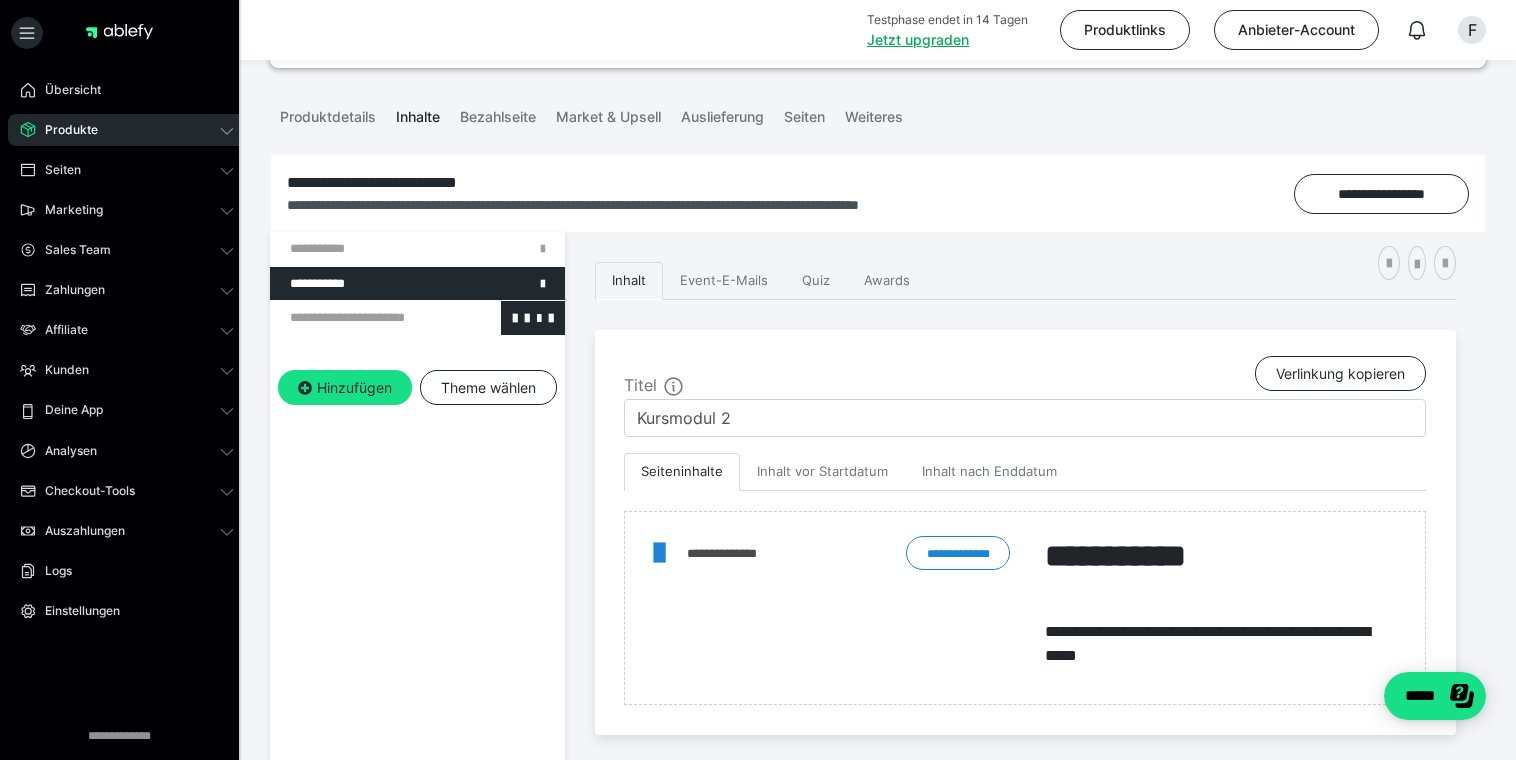 click at bounding box center (365, 318) 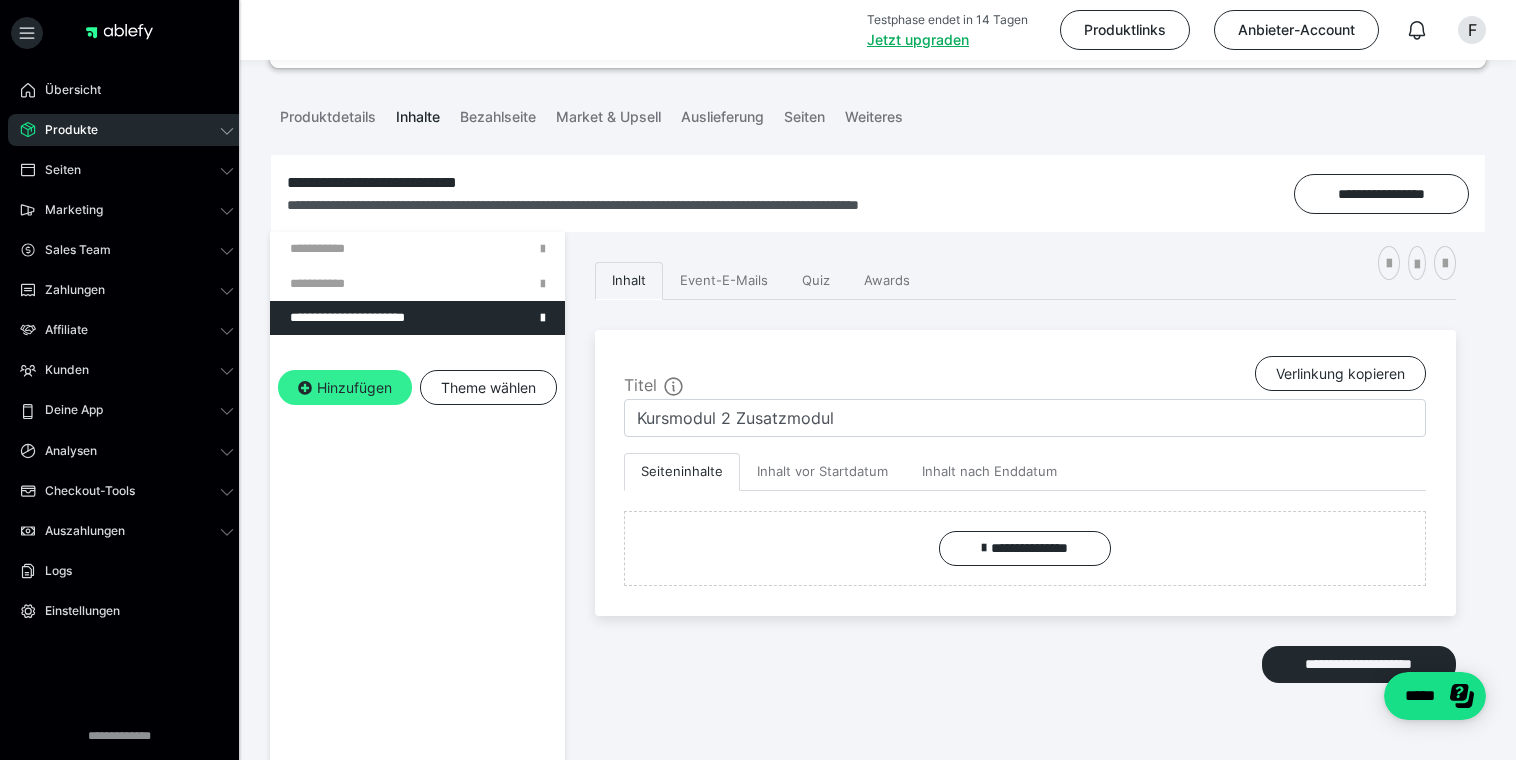 click on "Hinzufügen" at bounding box center (345, 388) 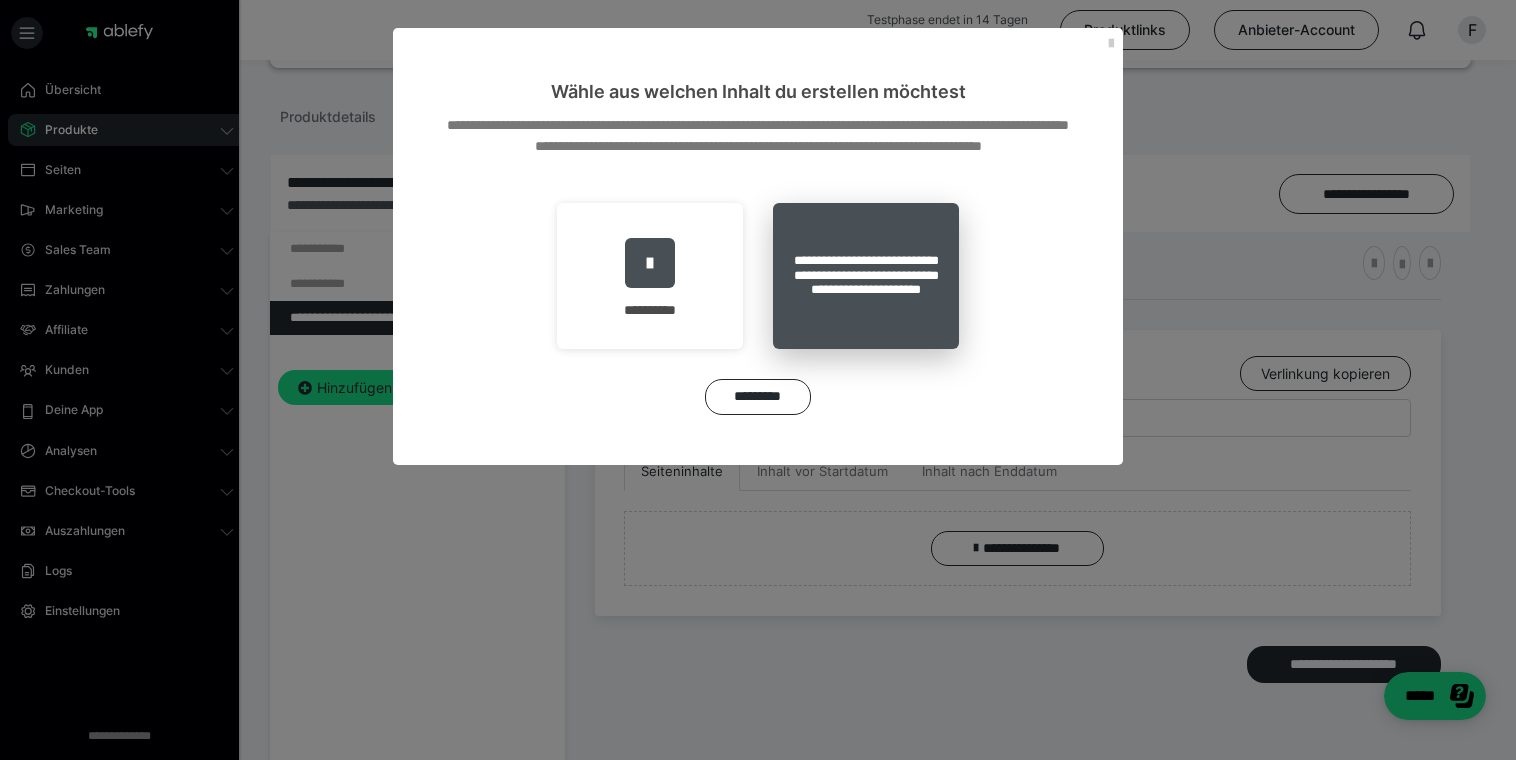 click on "**********" at bounding box center (866, 276) 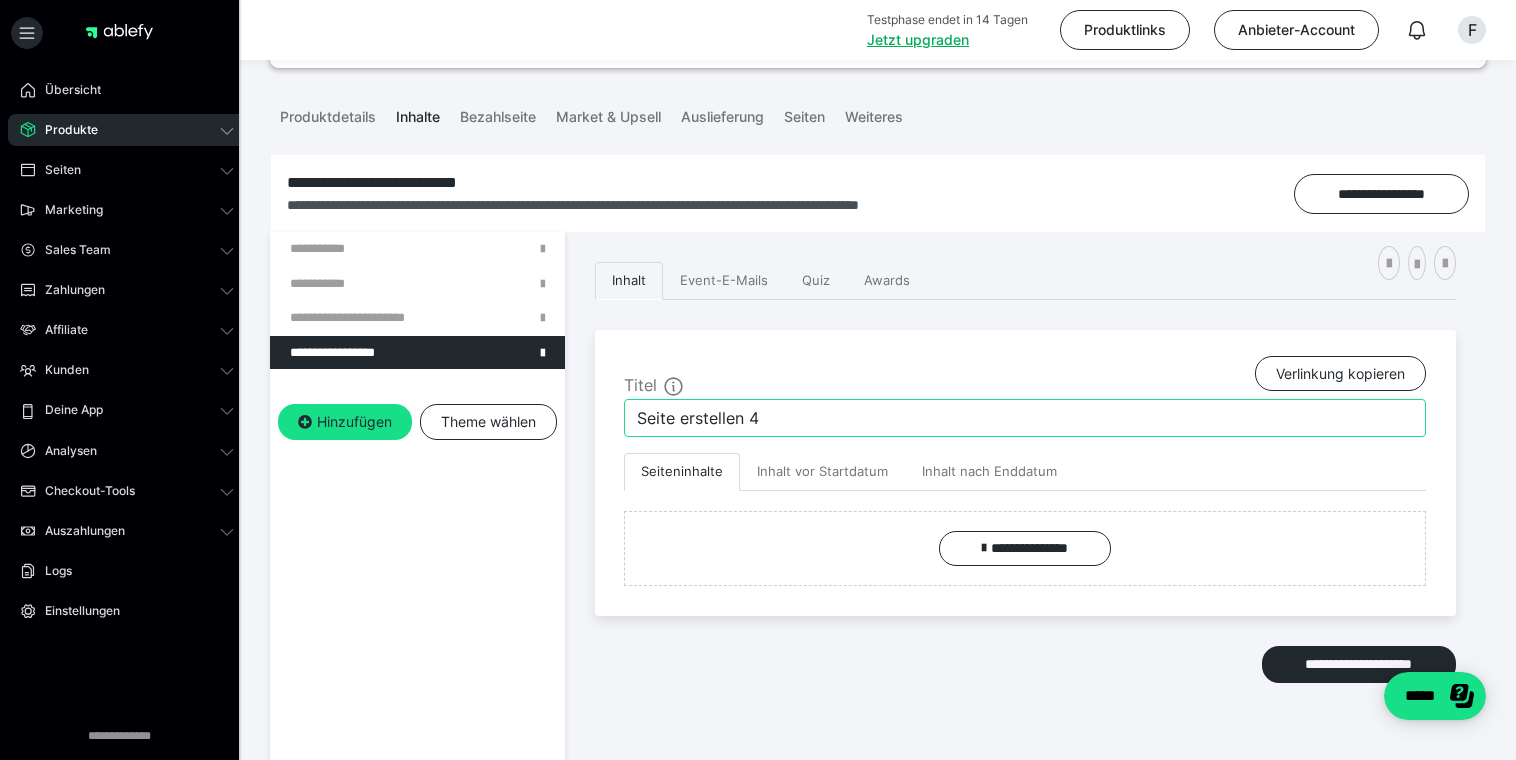drag, startPoint x: 703, startPoint y: 437, endPoint x: 790, endPoint y: 420, distance: 88.64536 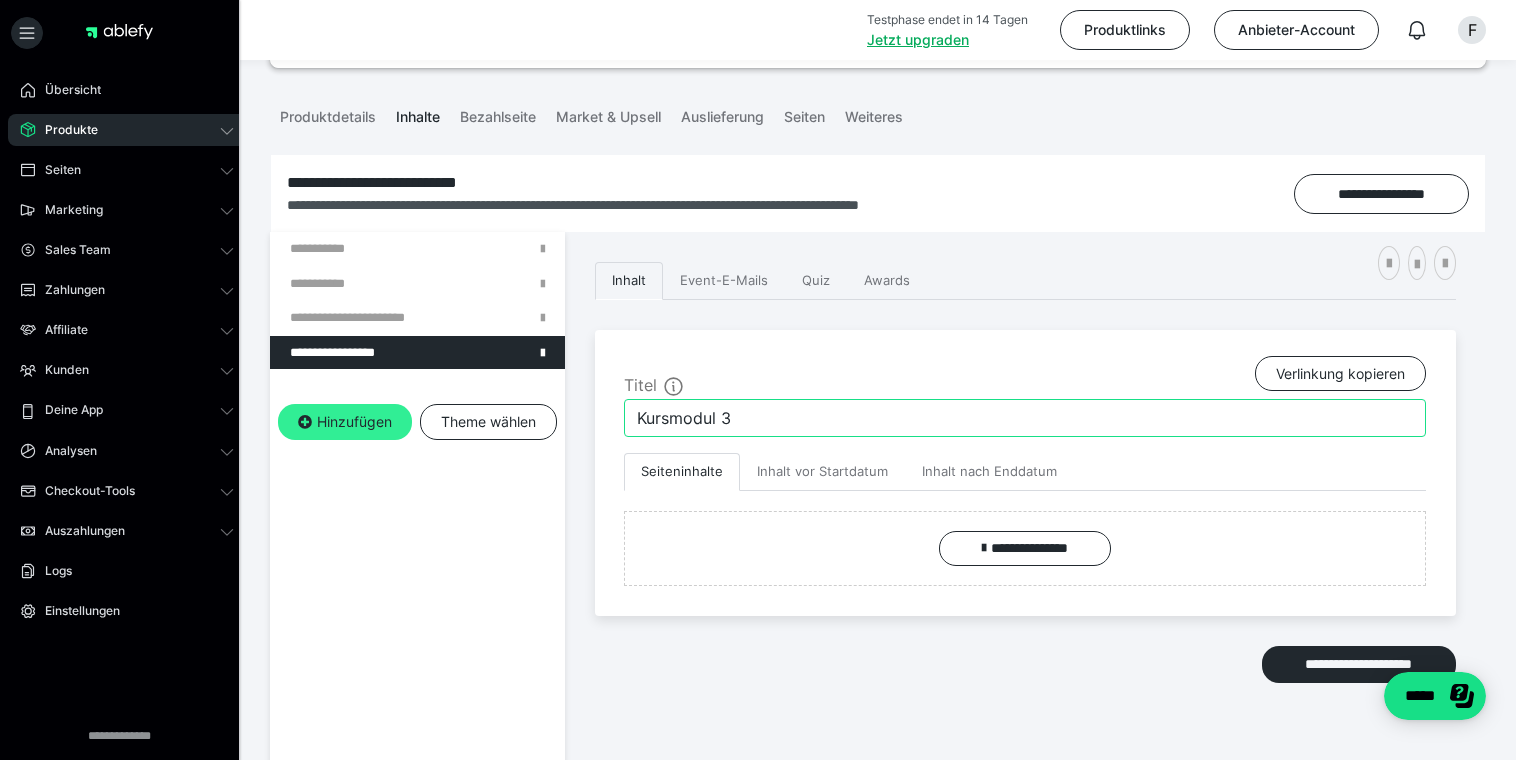 type on "Kursmodul 3" 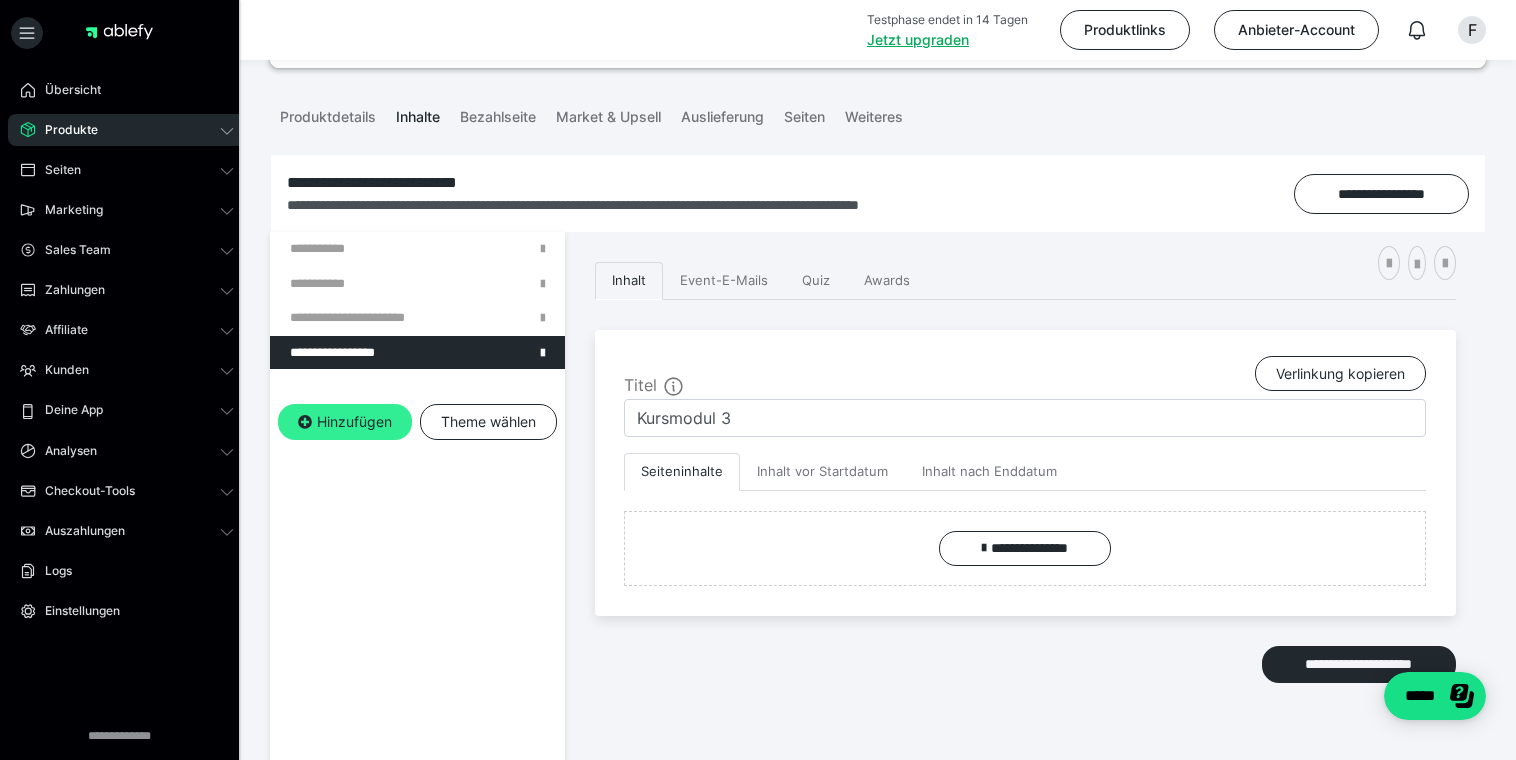 click on "Hinzufügen" at bounding box center (345, 422) 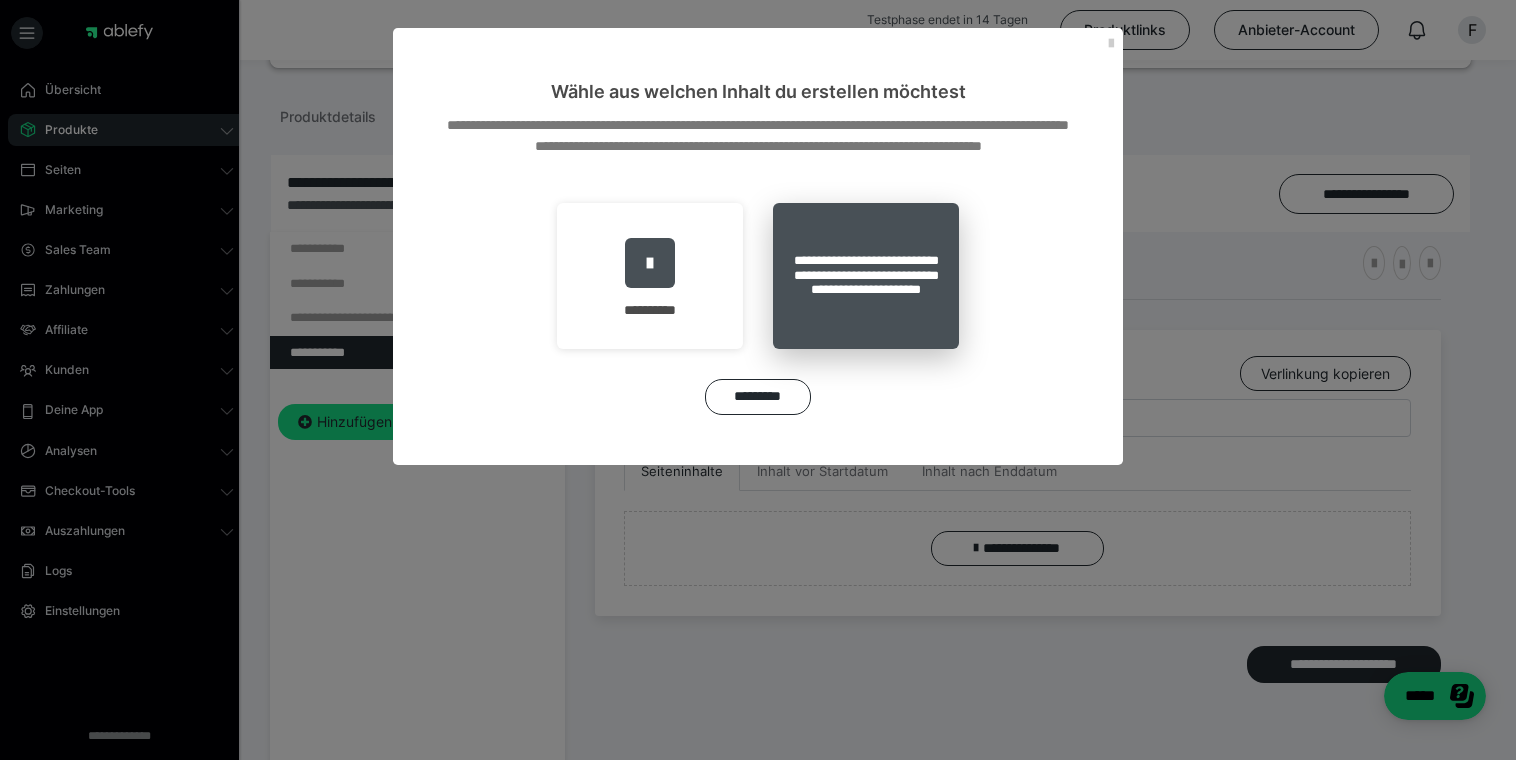 click on "**********" at bounding box center (866, 276) 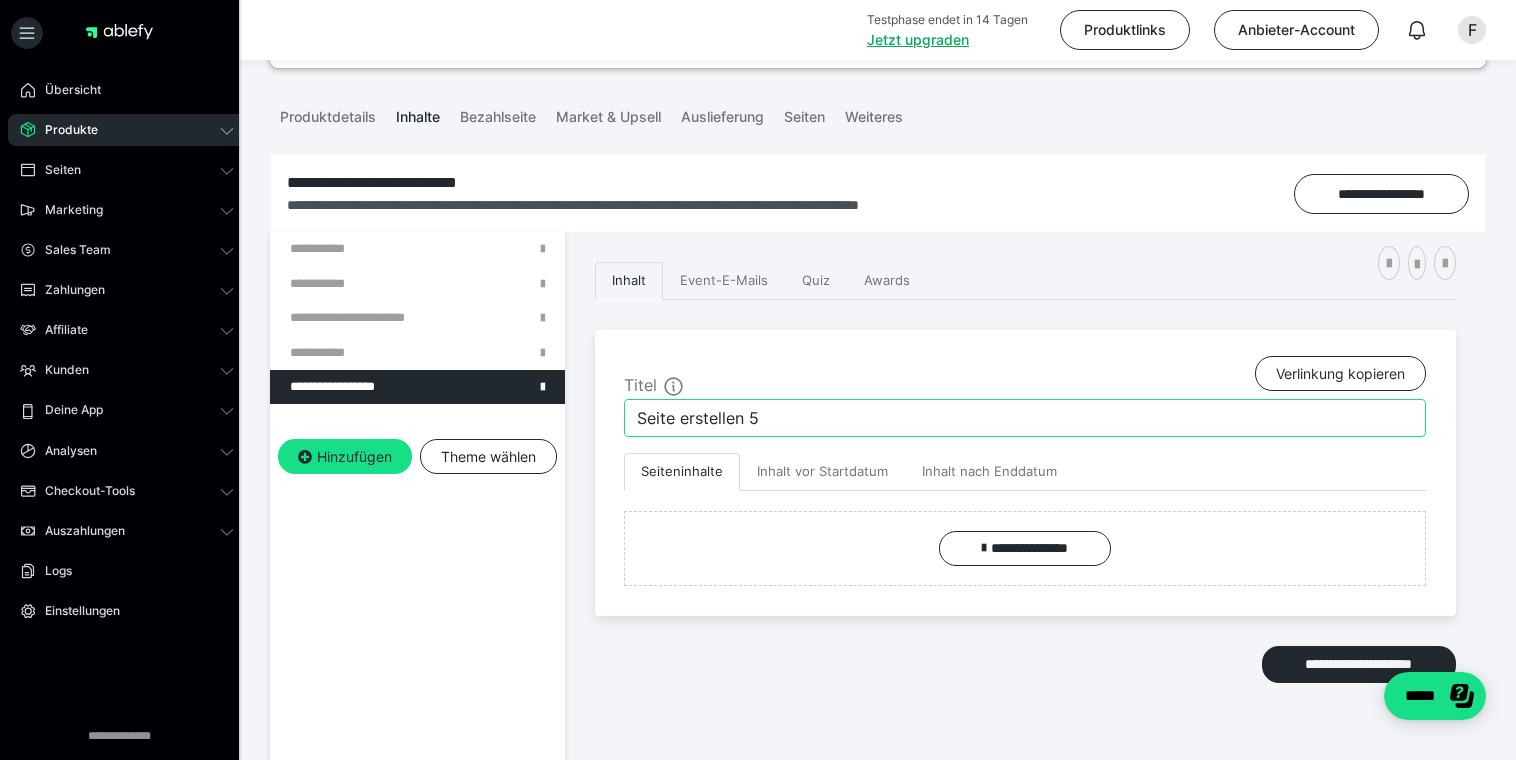 drag, startPoint x: 820, startPoint y: 424, endPoint x: 628, endPoint y: 440, distance: 192.66551 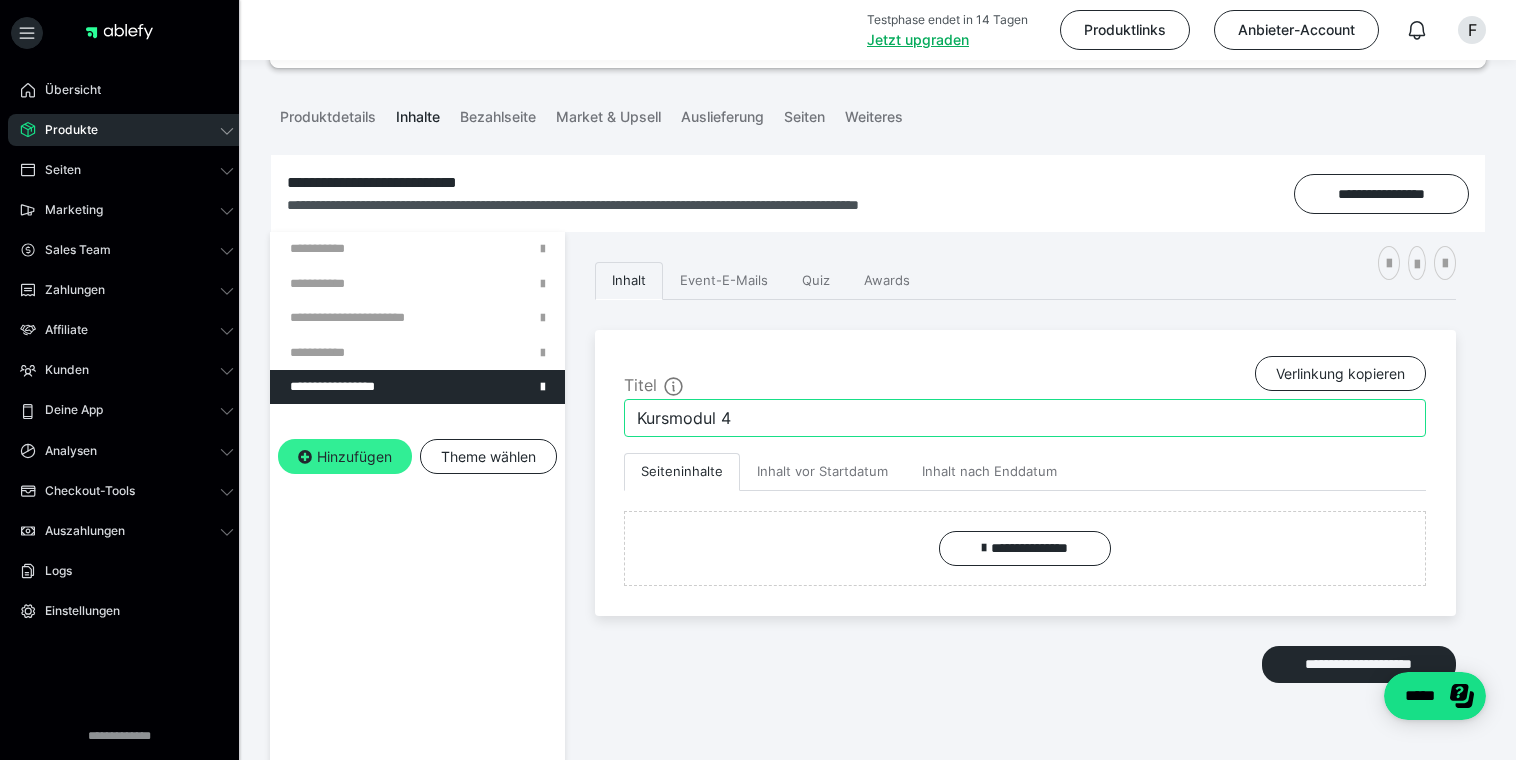 type on "Kursmodul 4" 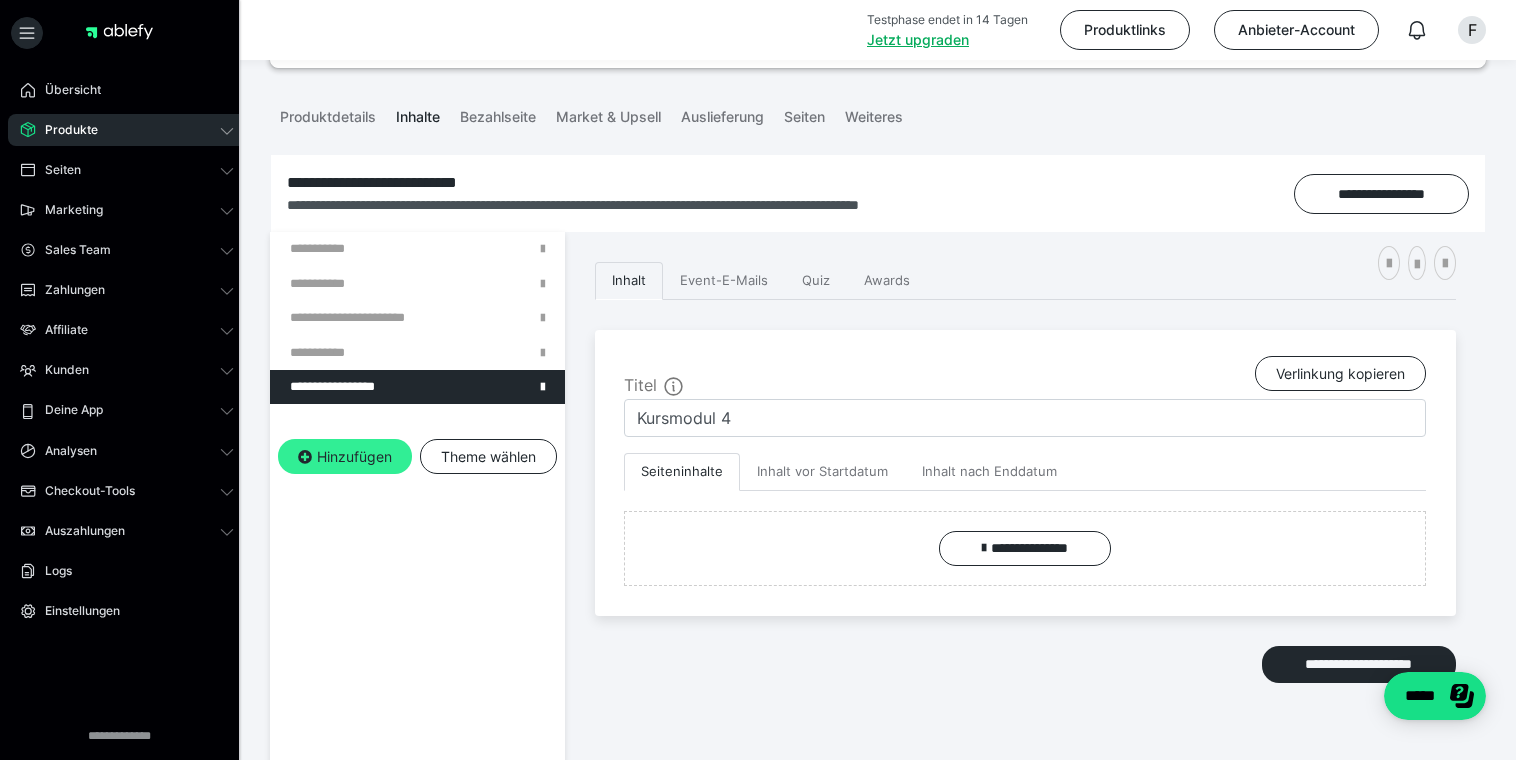 click on "Hinzufügen" at bounding box center (345, 457) 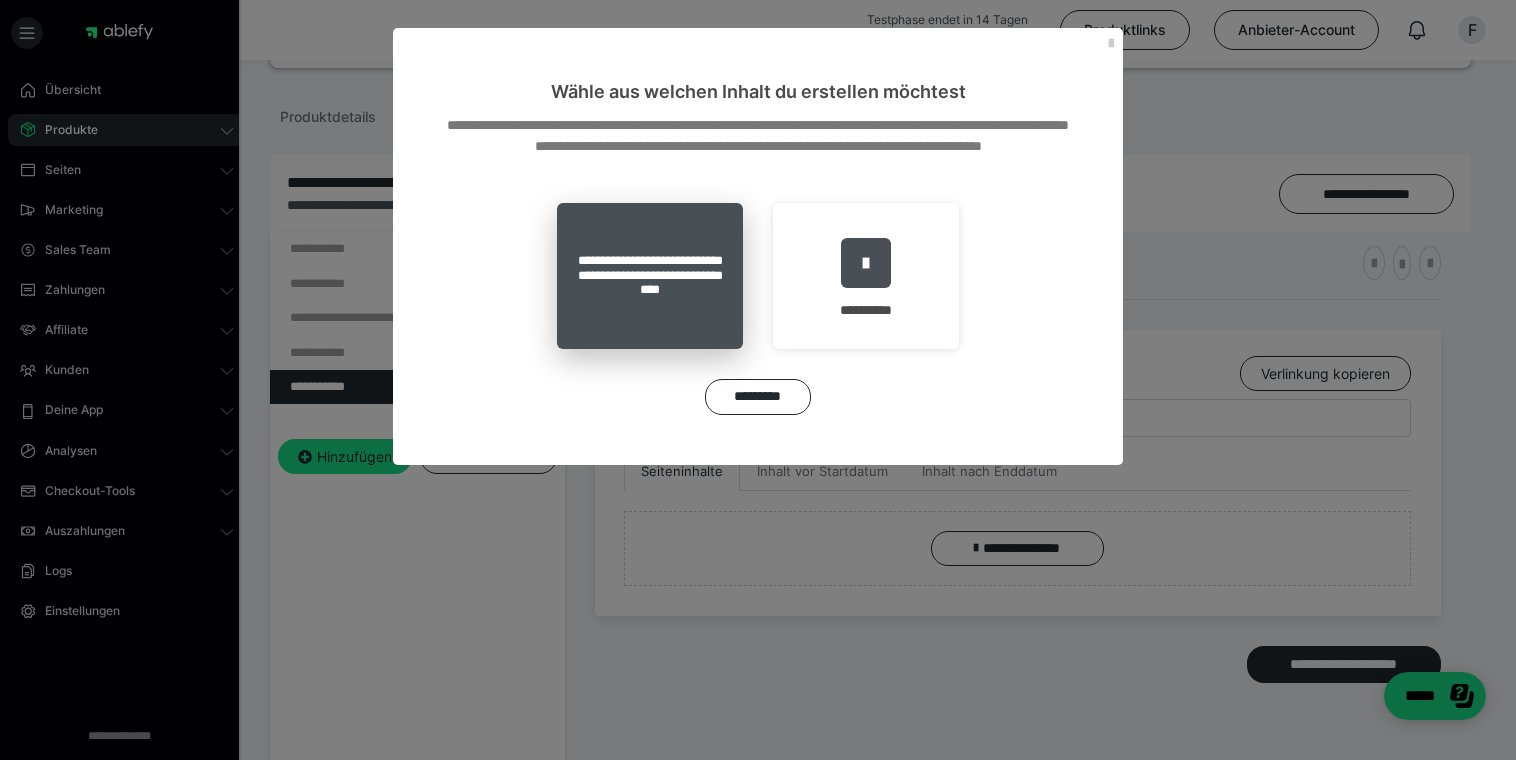 click on "**********" at bounding box center (650, 276) 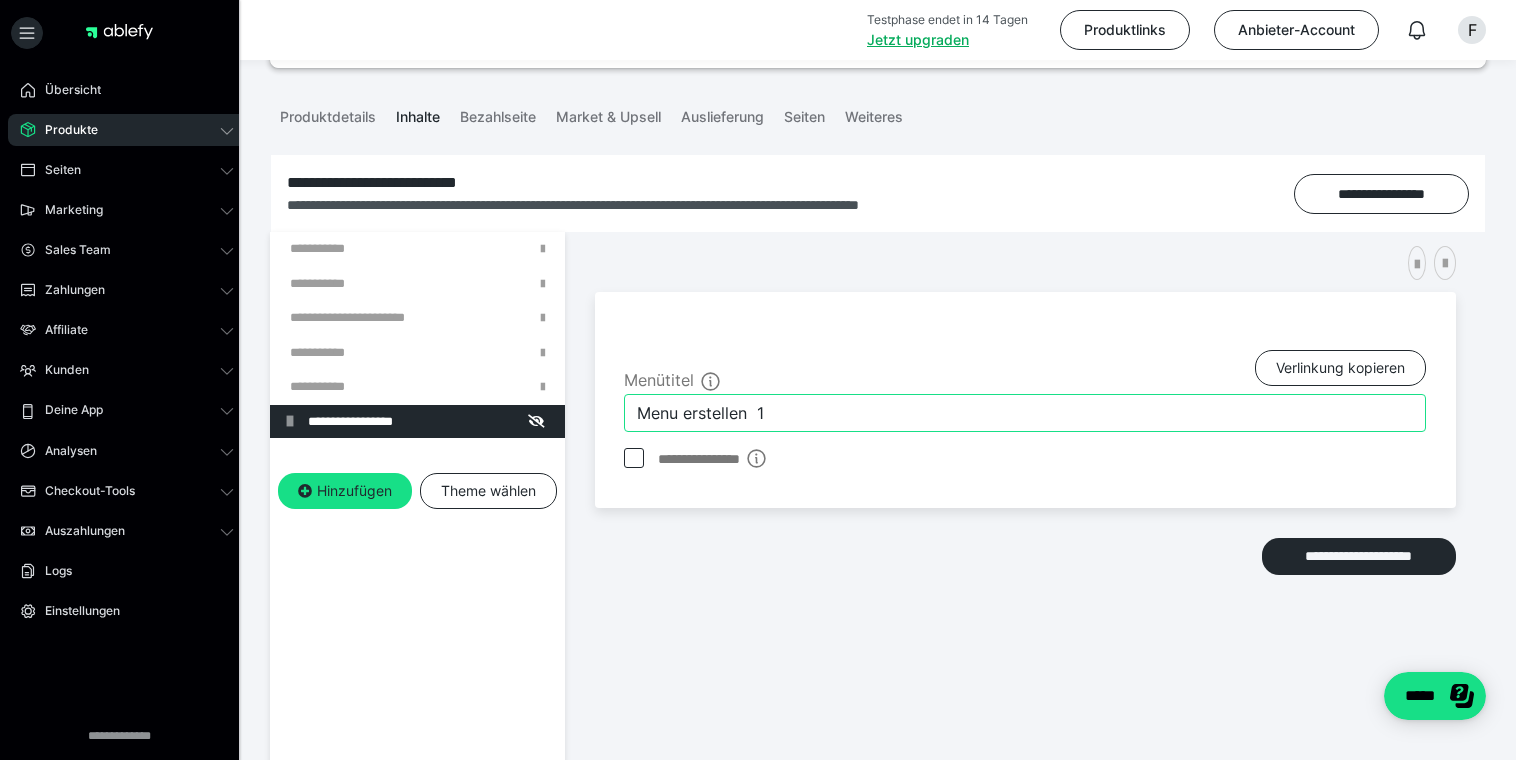 drag, startPoint x: 659, startPoint y: 422, endPoint x: 609, endPoint y: 424, distance: 50.039986 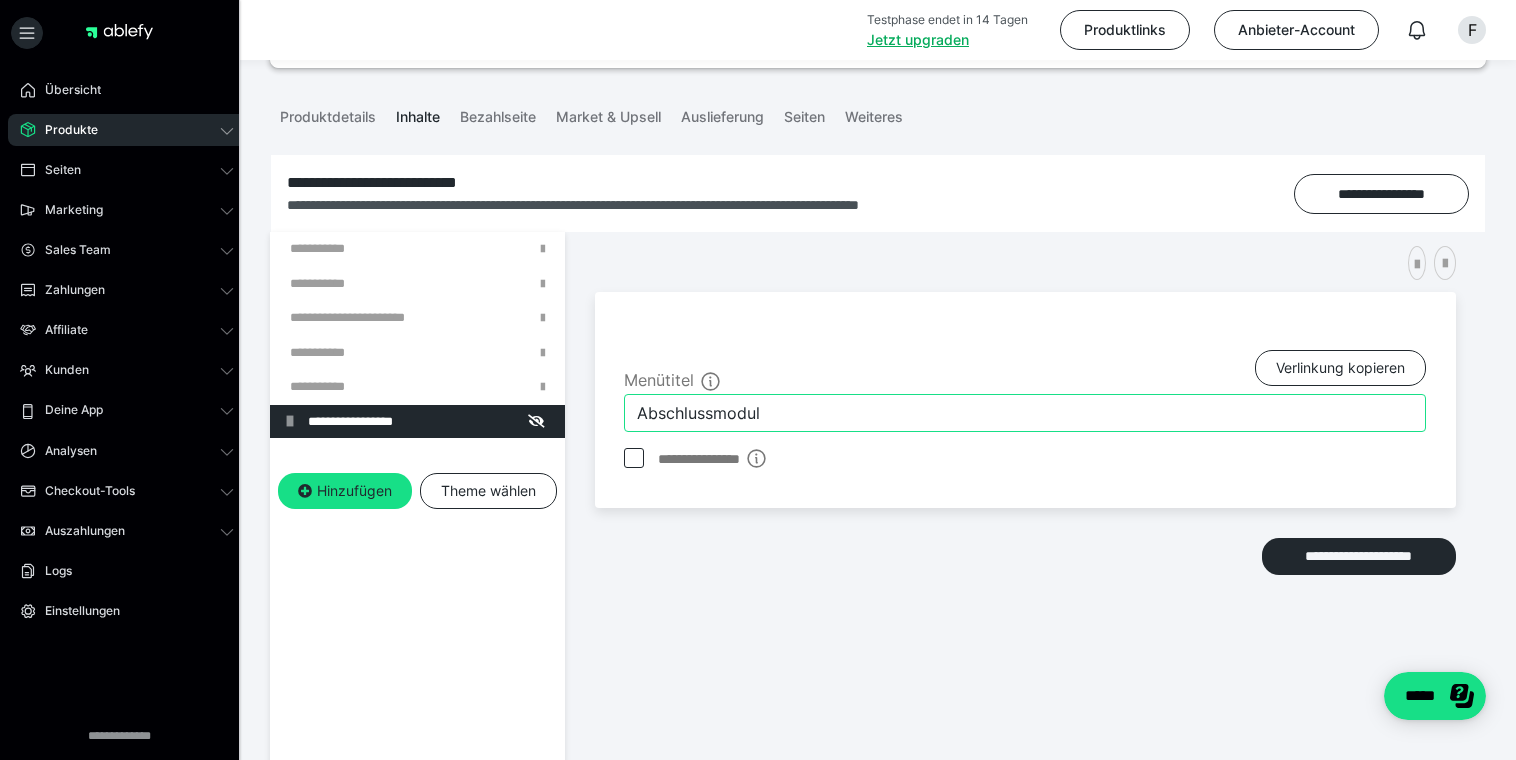 type on "Abschlussmodul" 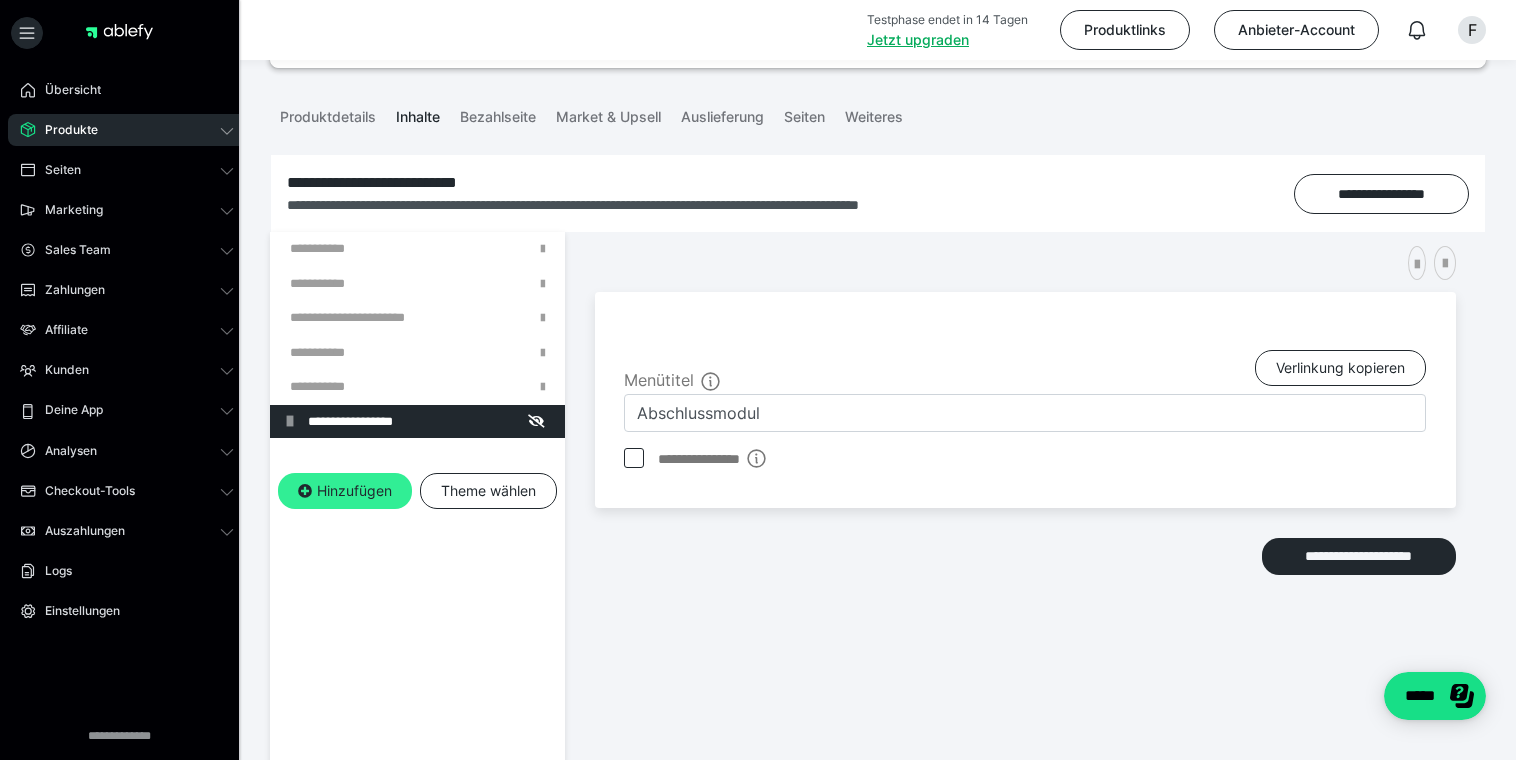 click on "Hinzufügen" at bounding box center [345, 491] 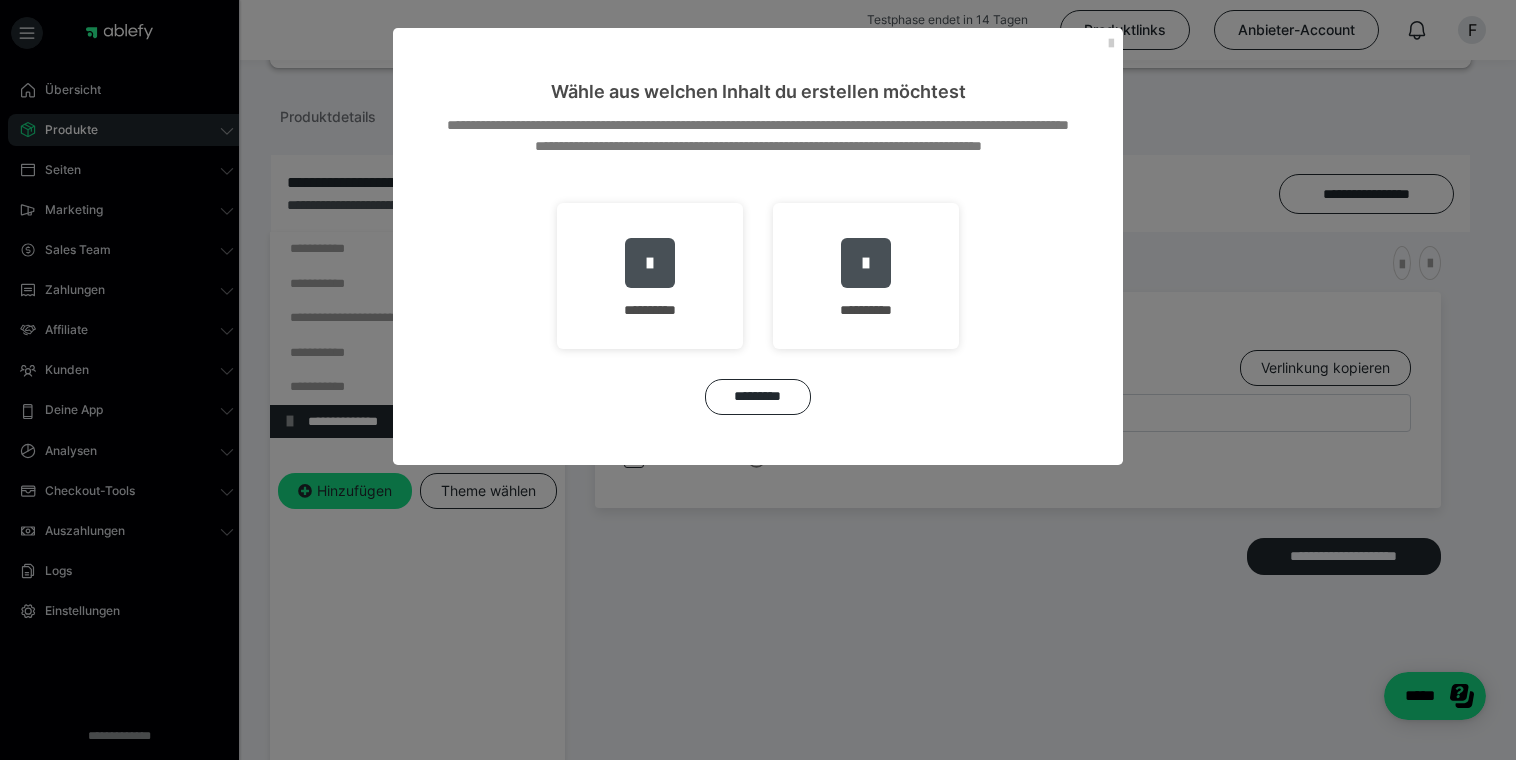 click on "**********" at bounding box center [758, 380] 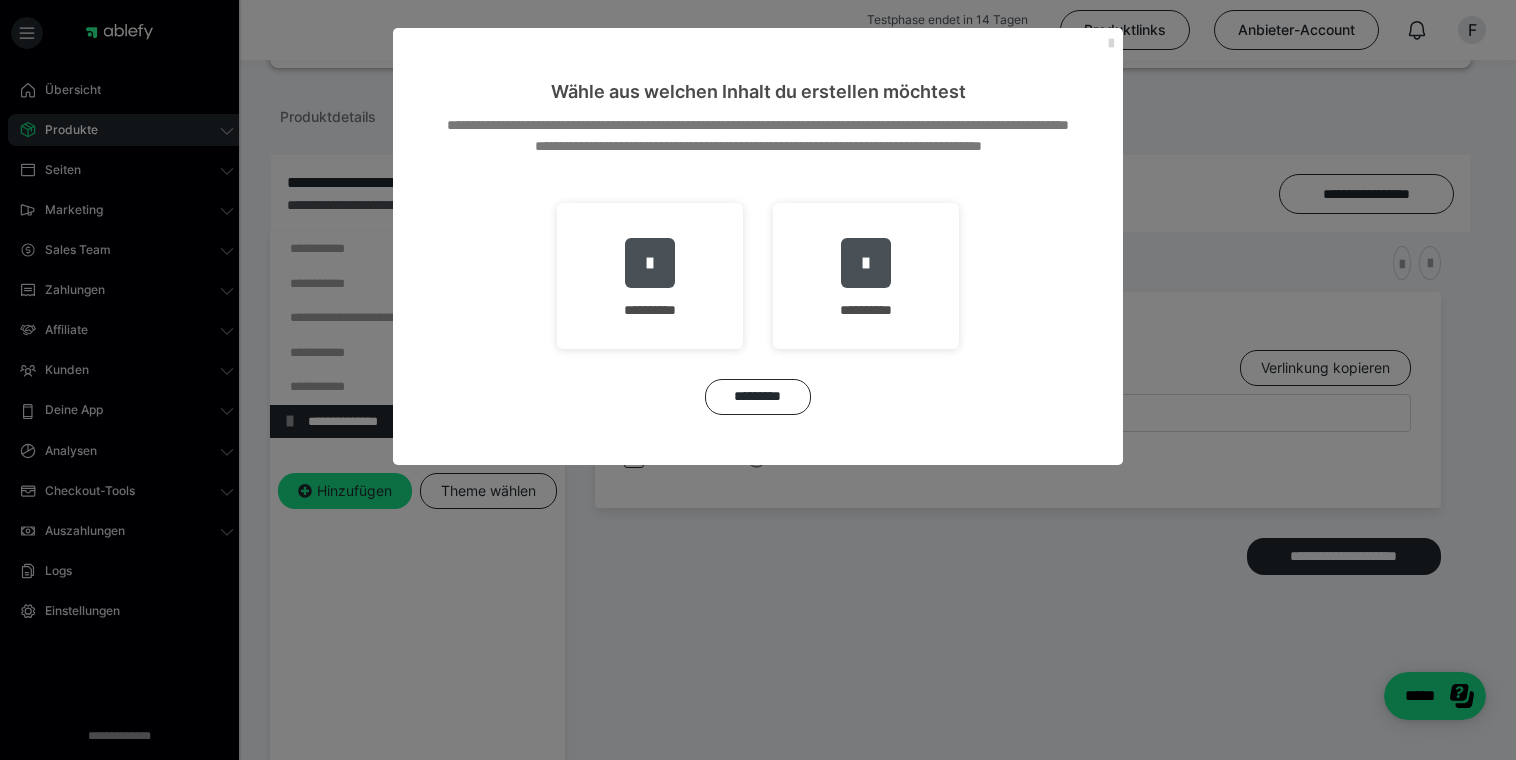 click at bounding box center (1111, 44) 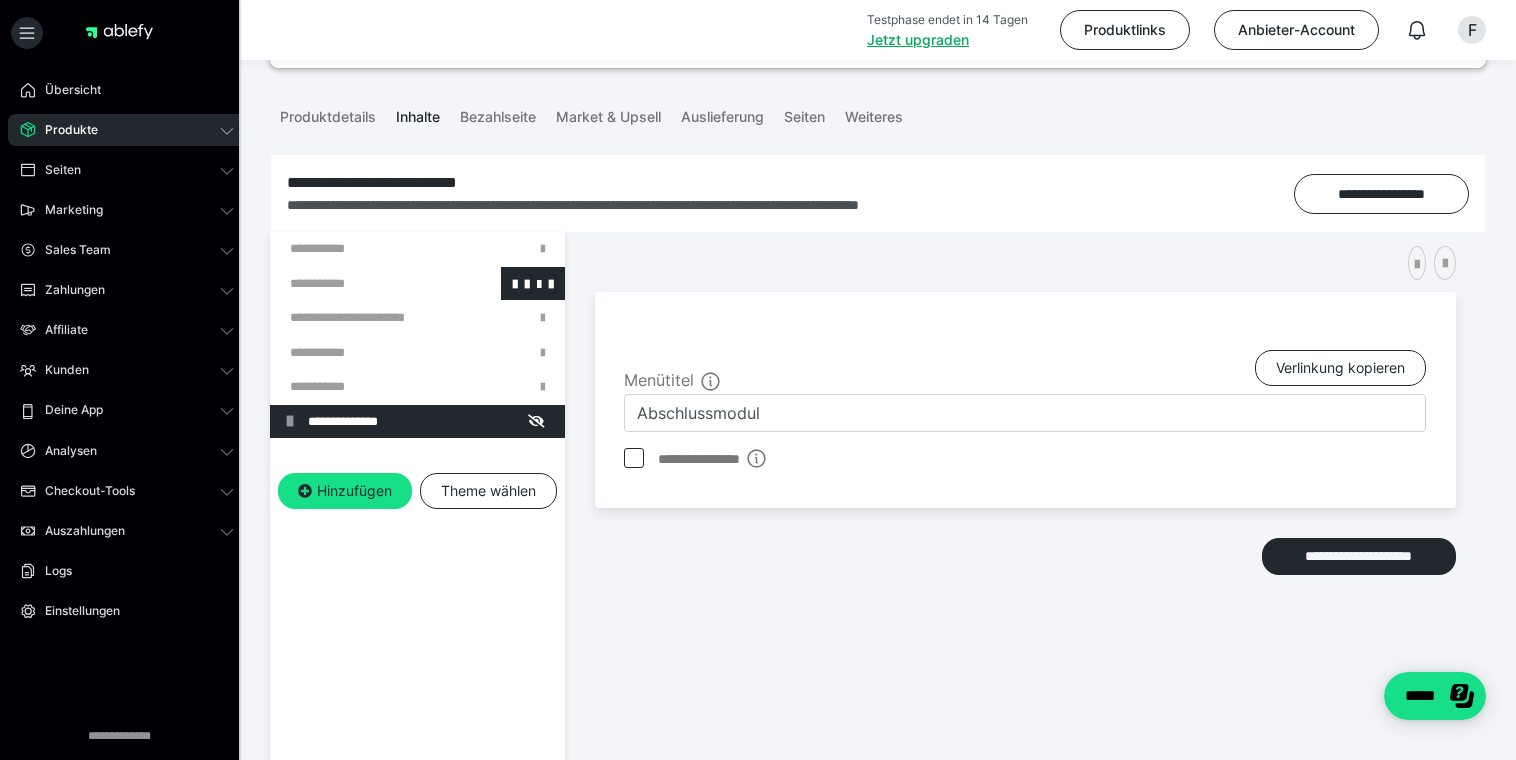 click at bounding box center (365, 284) 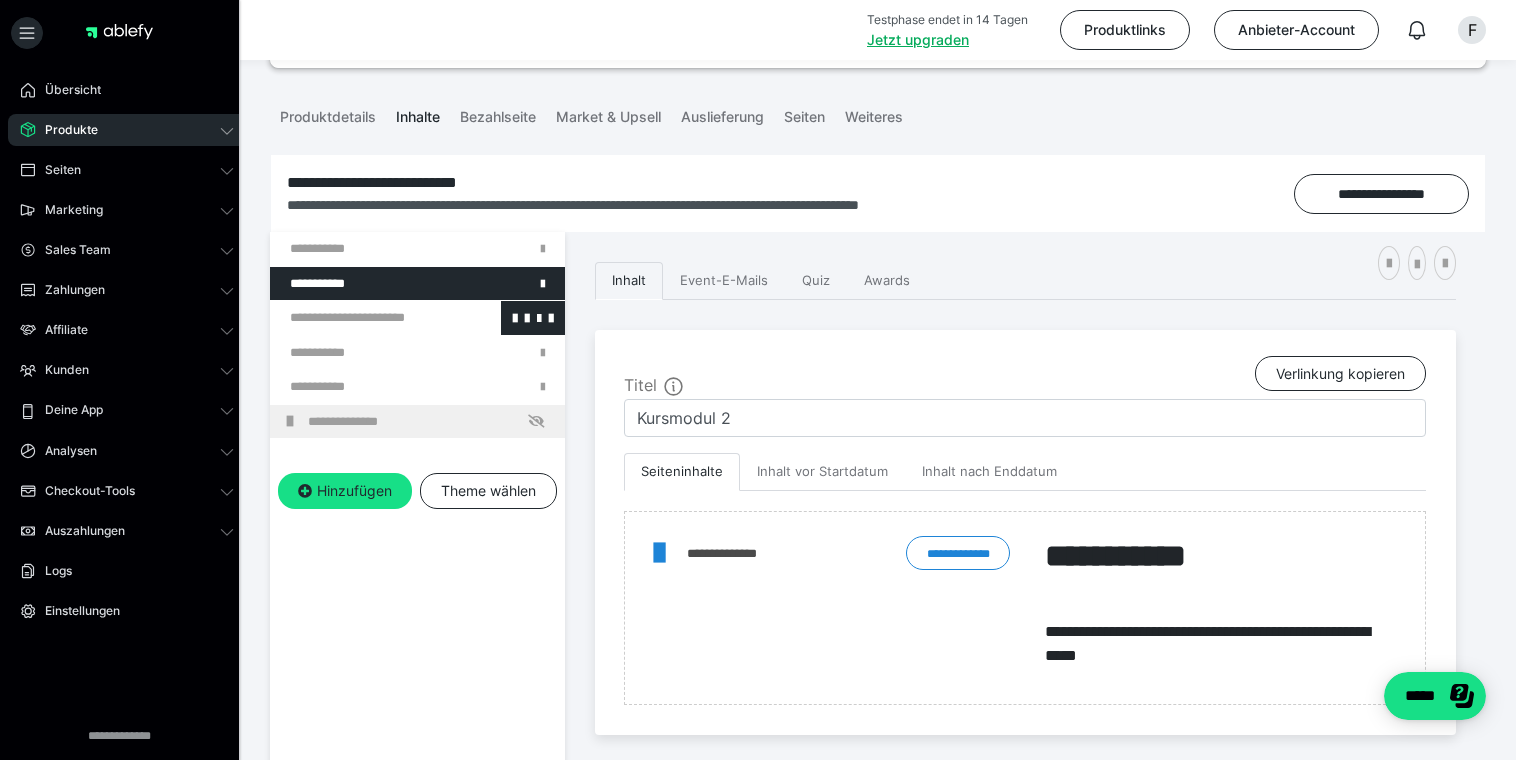 click at bounding box center [365, 318] 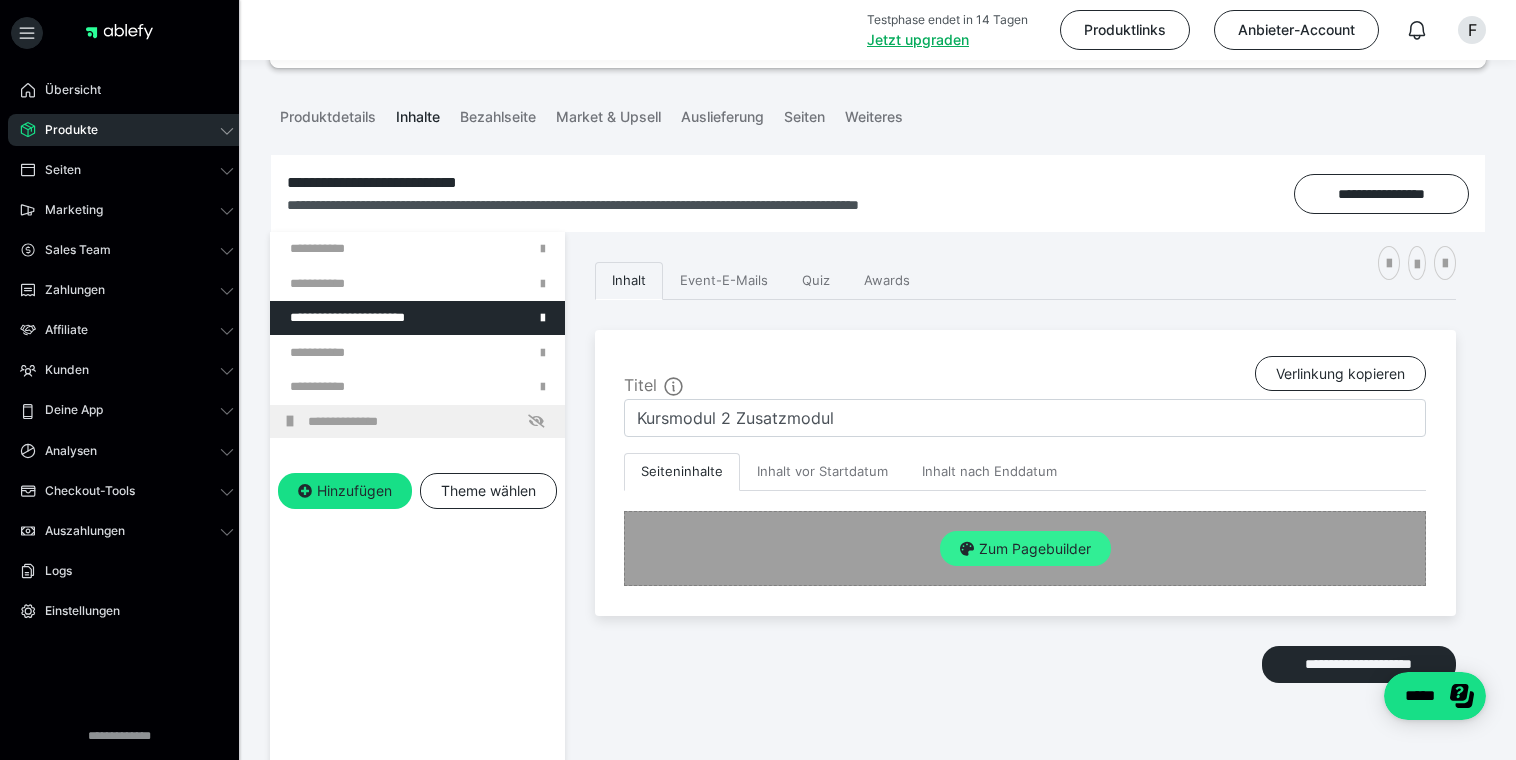 click on "Zum Pagebuilder" at bounding box center (1025, 549) 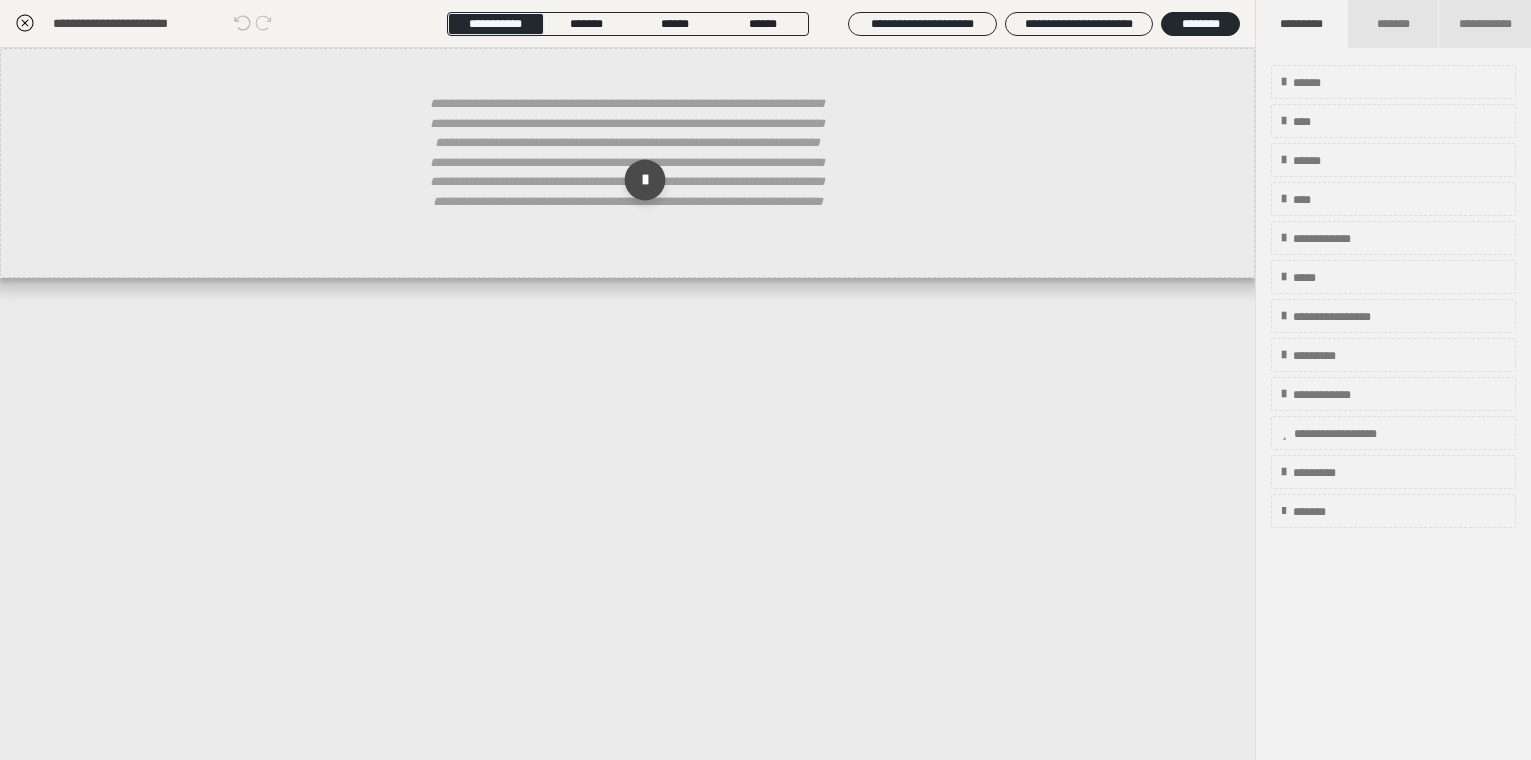 click at bounding box center (644, 180) 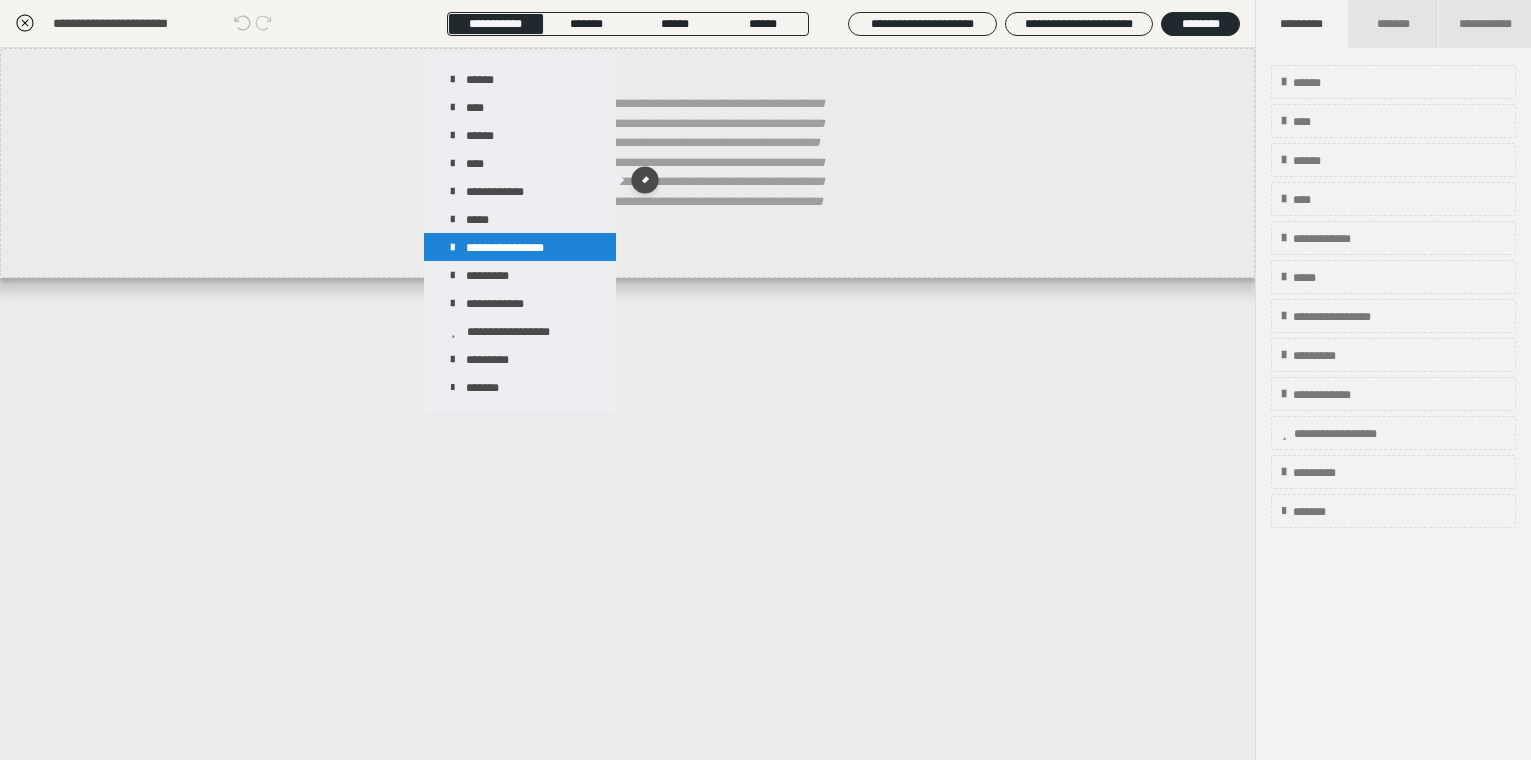 click on "**********" at bounding box center [520, 247] 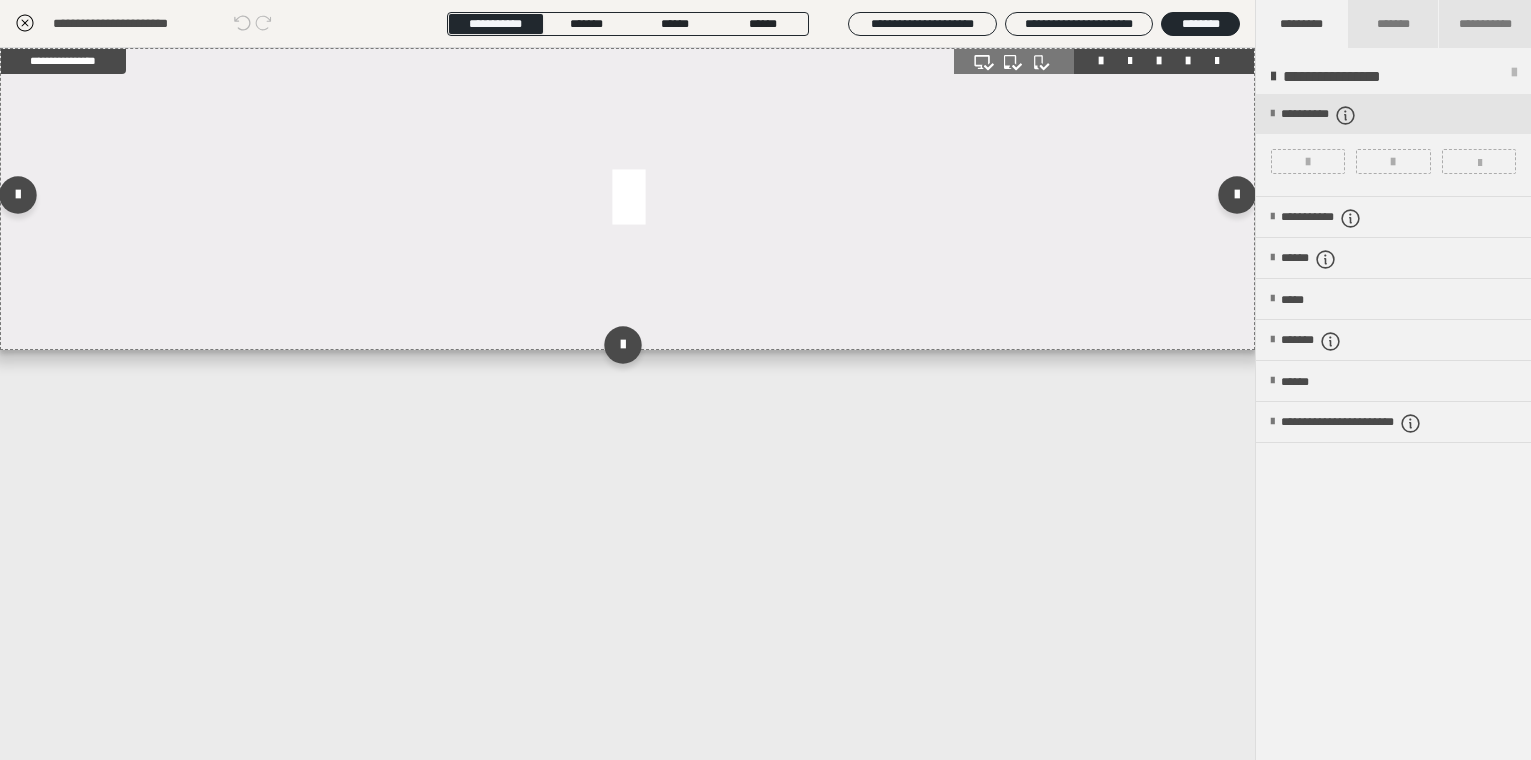 click at bounding box center [627, 199] 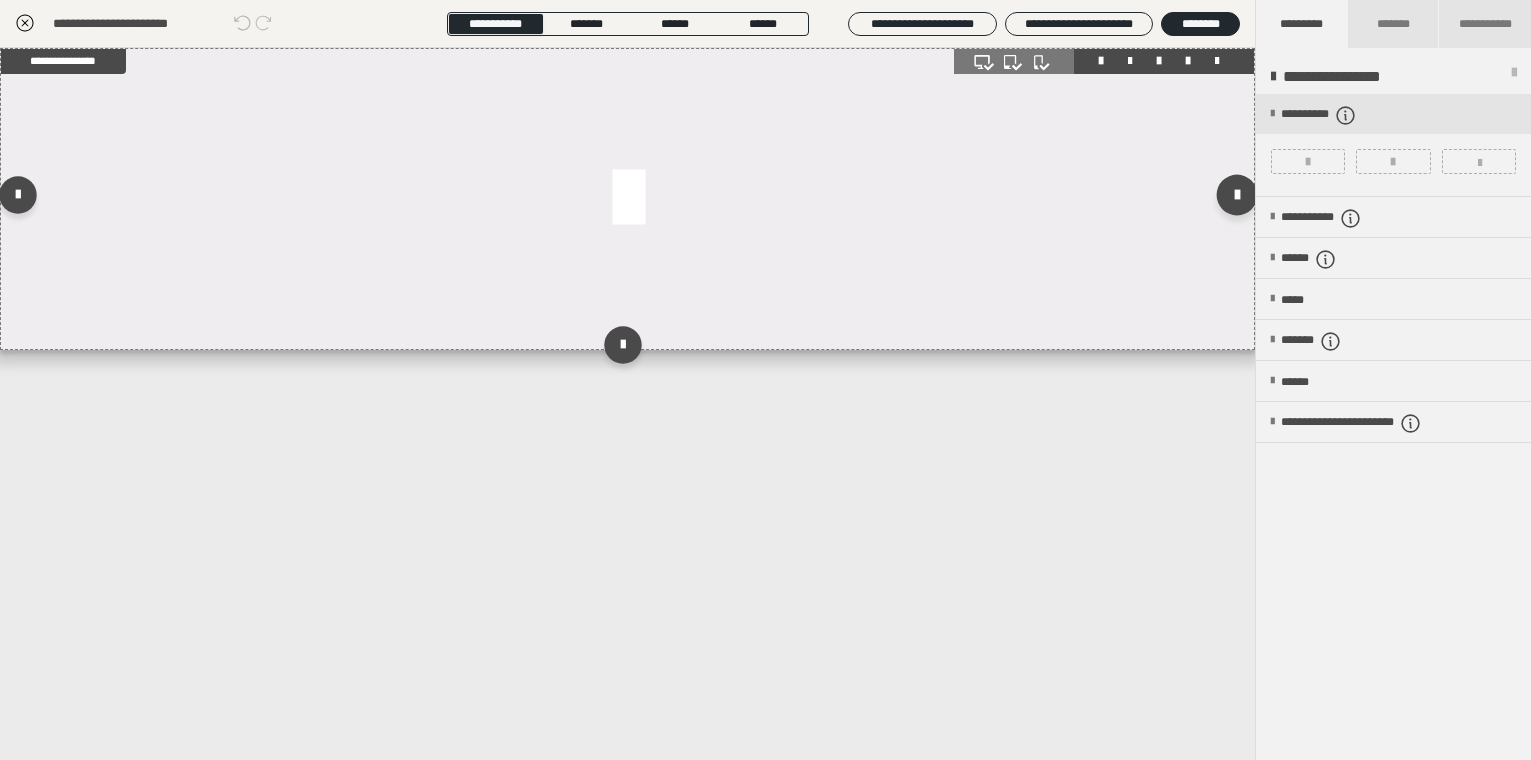 click at bounding box center (1237, 194) 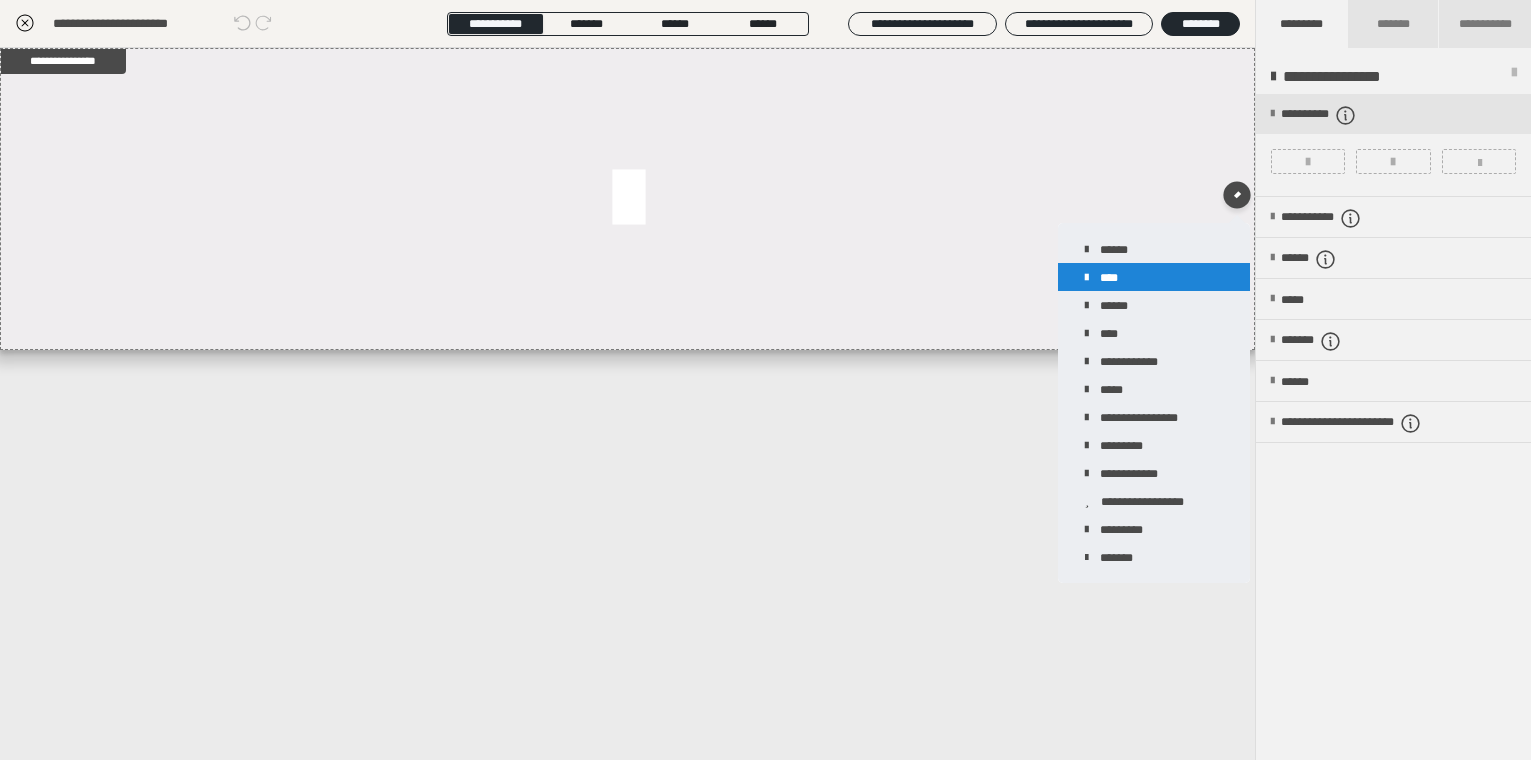 click on "****" at bounding box center (1154, 277) 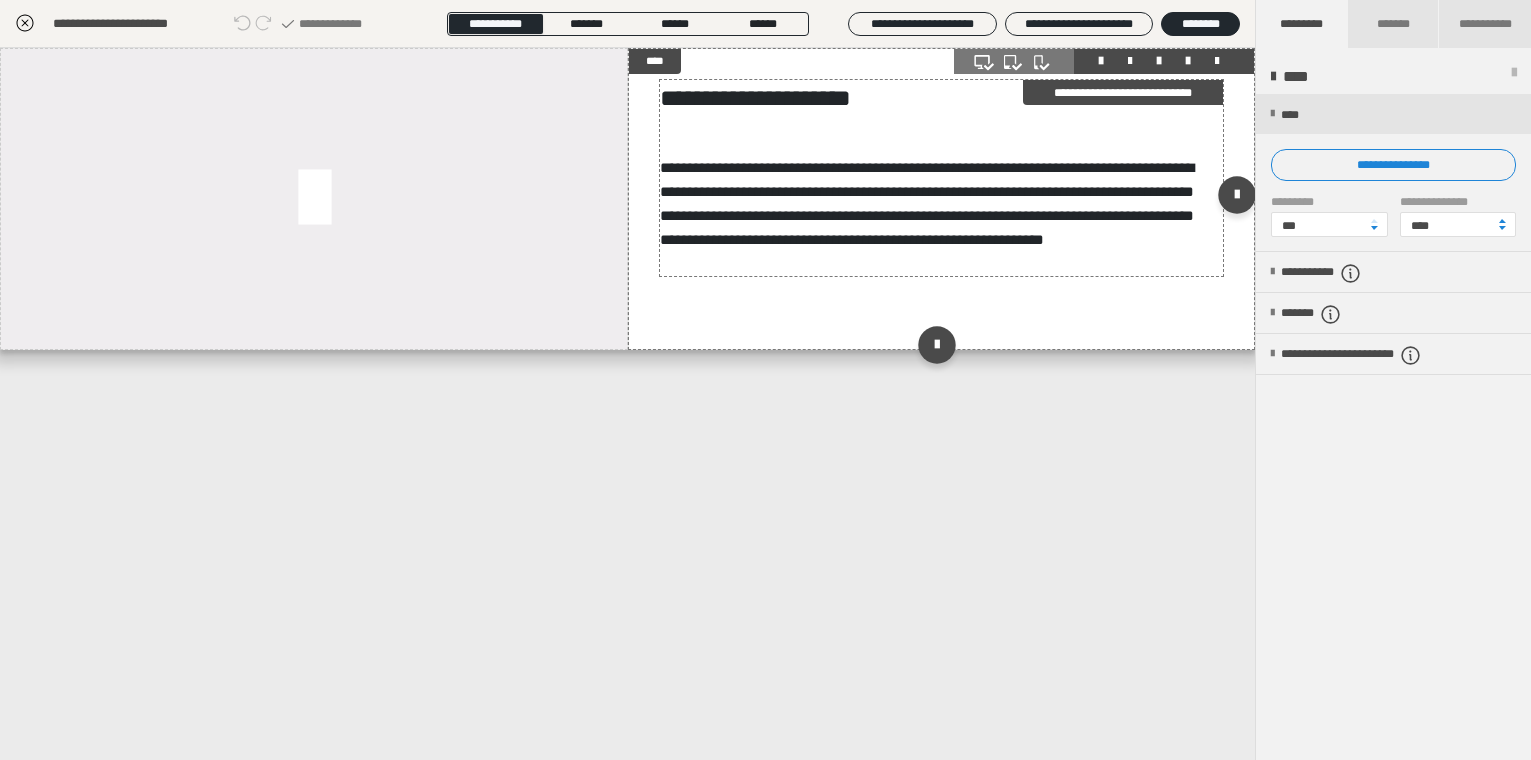 click on "**********" at bounding box center (941, 98) 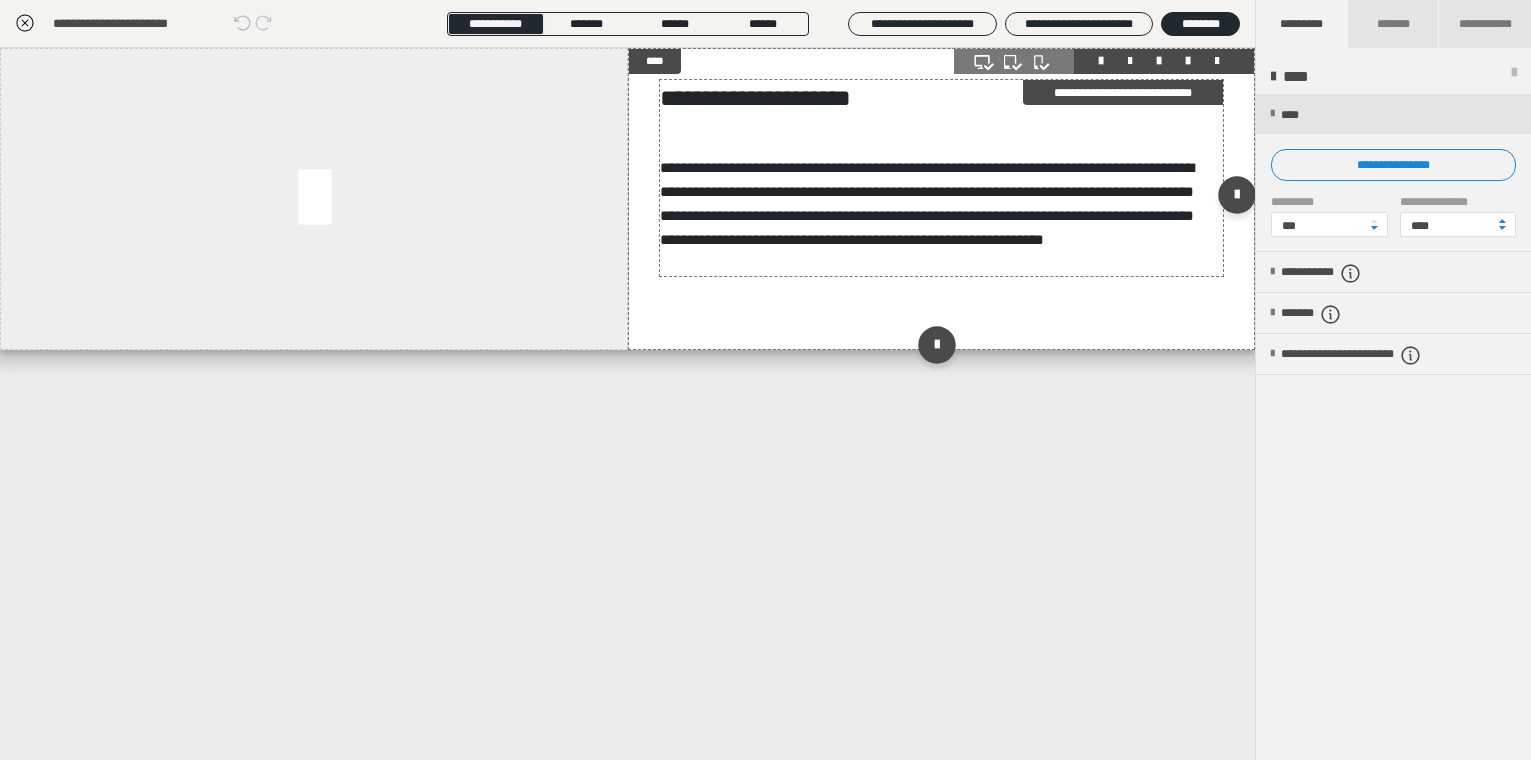 click on "**********" at bounding box center (941, 98) 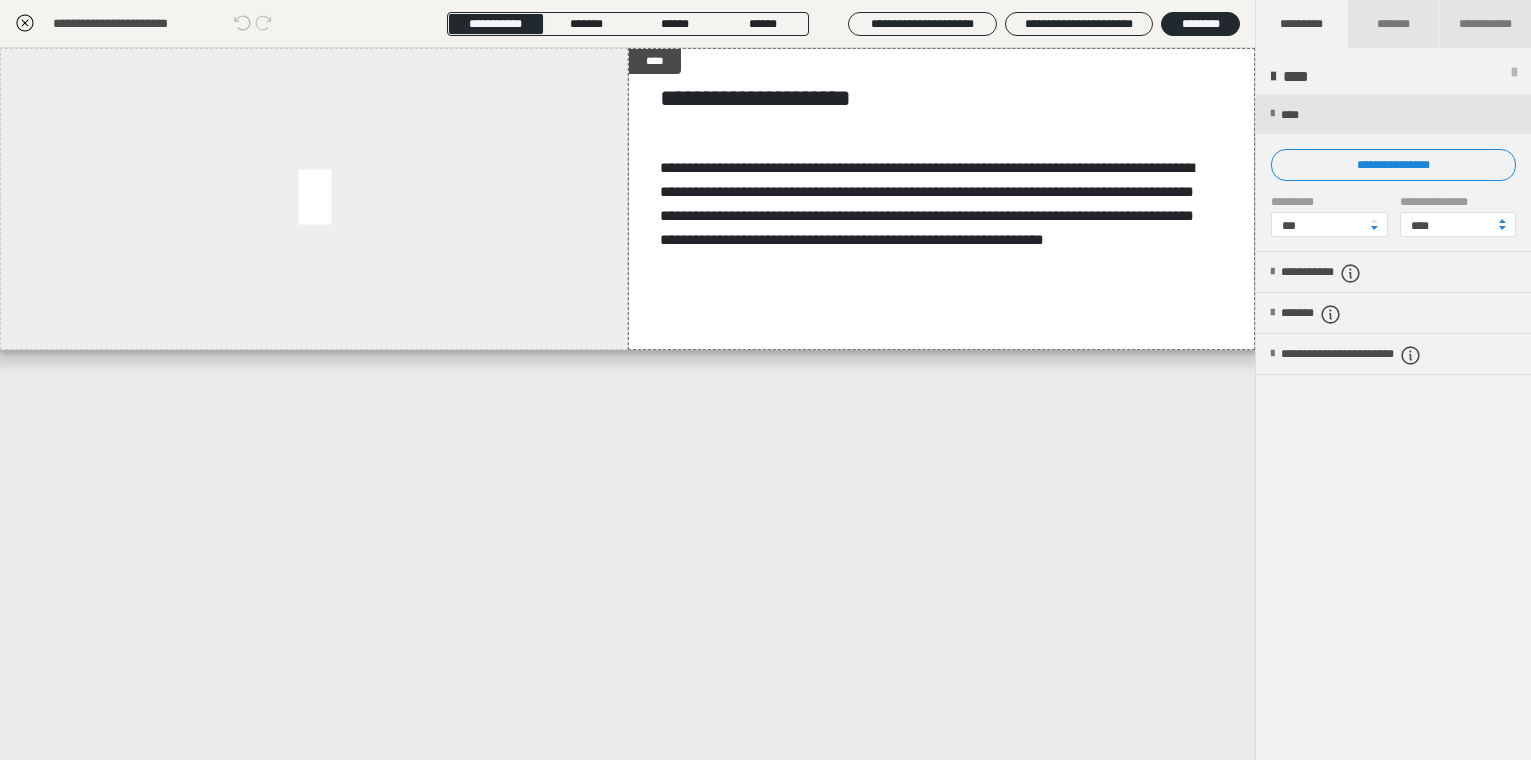 click on "**********" at bounding box center (766, 110) 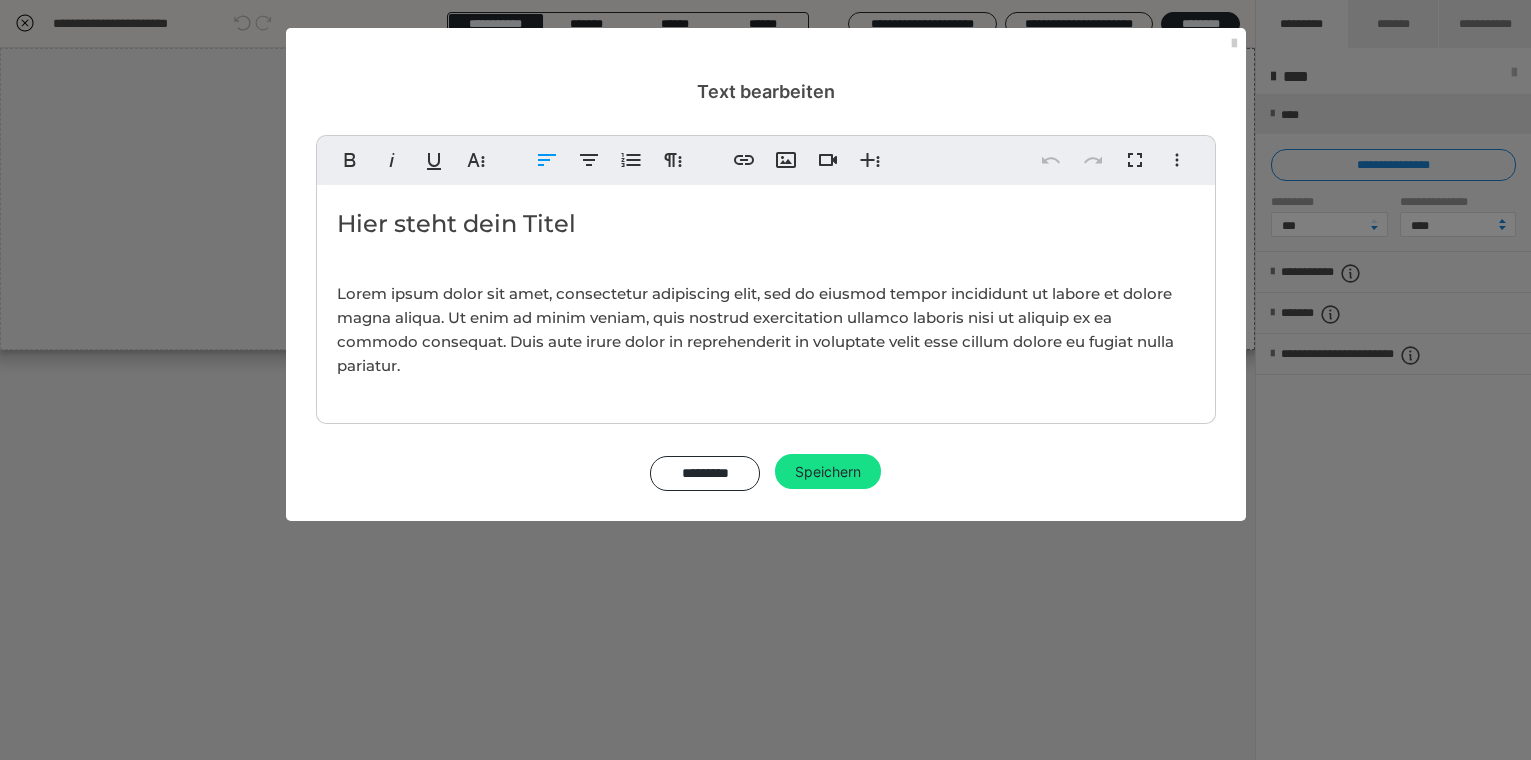 drag, startPoint x: 629, startPoint y: 228, endPoint x: 597, endPoint y: 230, distance: 32.06244 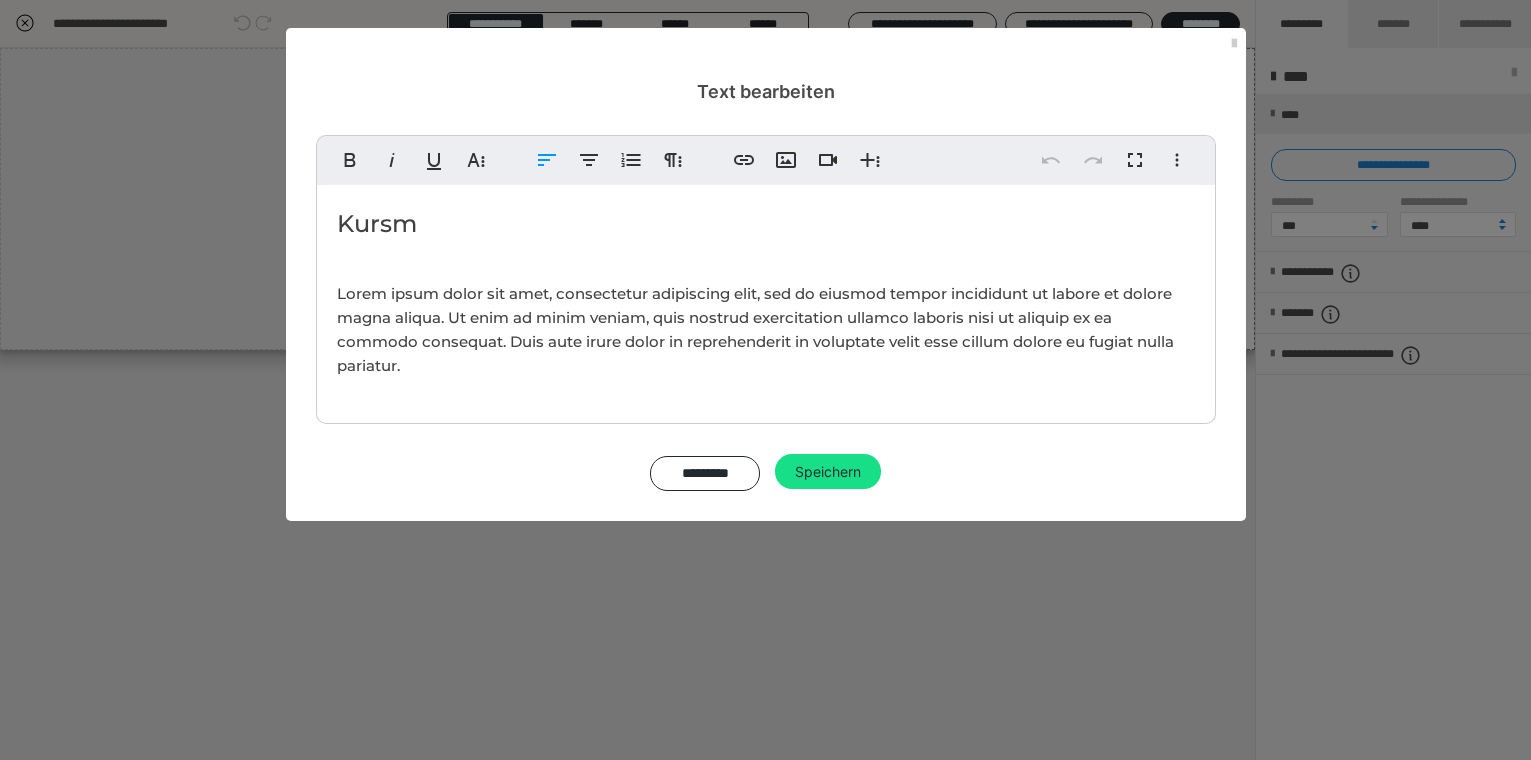 type 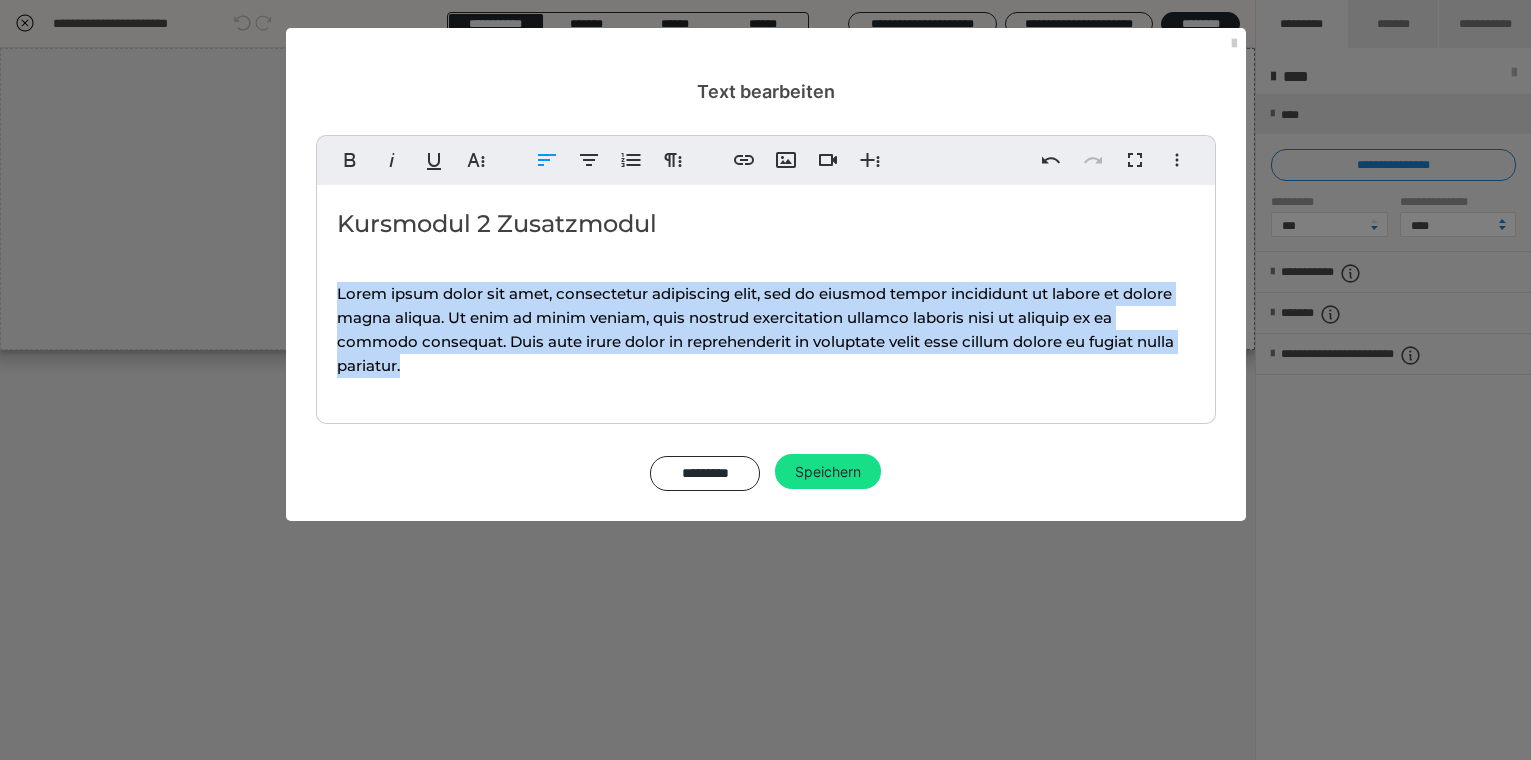 drag, startPoint x: 419, startPoint y: 383, endPoint x: 325, endPoint y: 292, distance: 130.83195 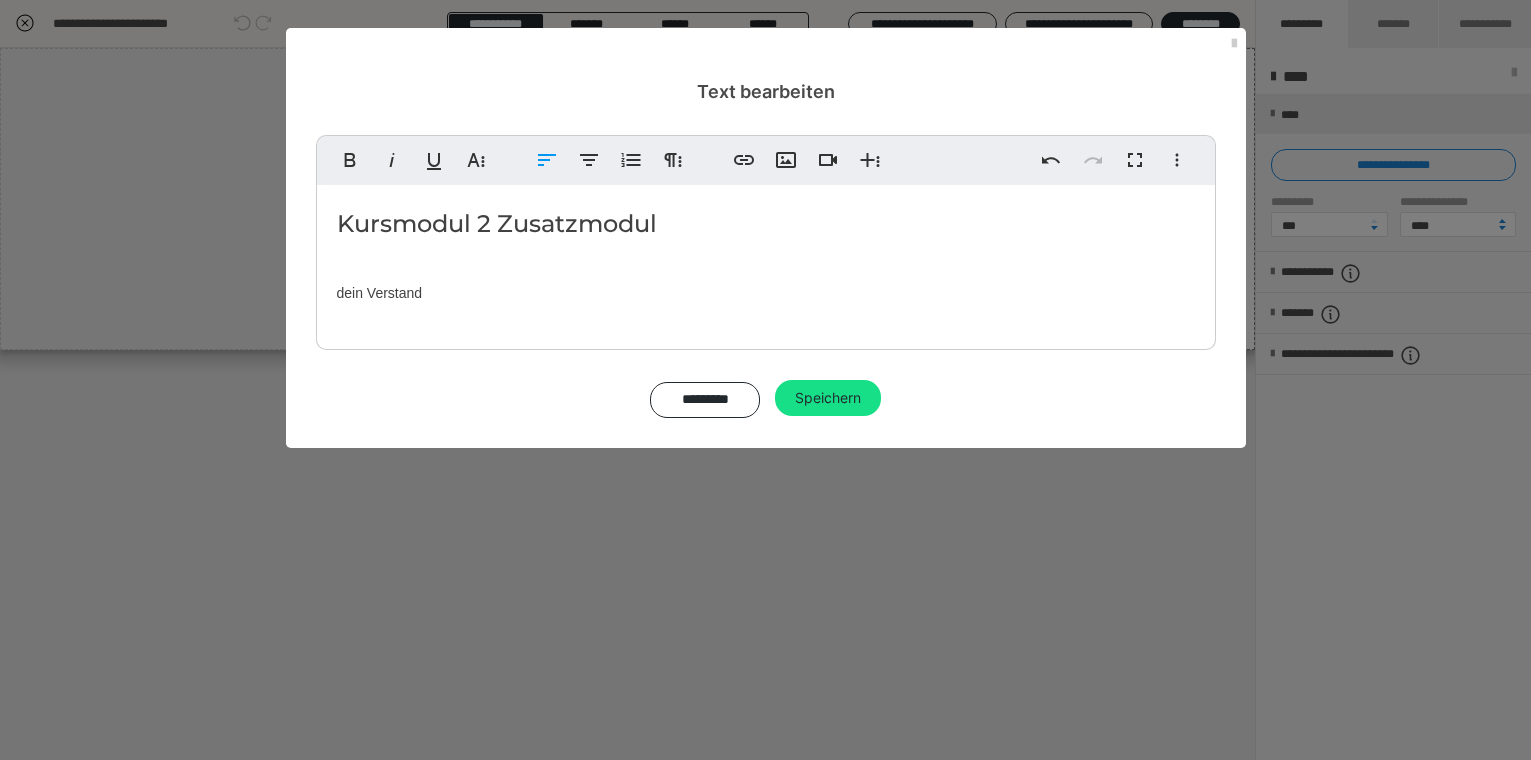 click on "​dein Verstand" at bounding box center (766, 293) 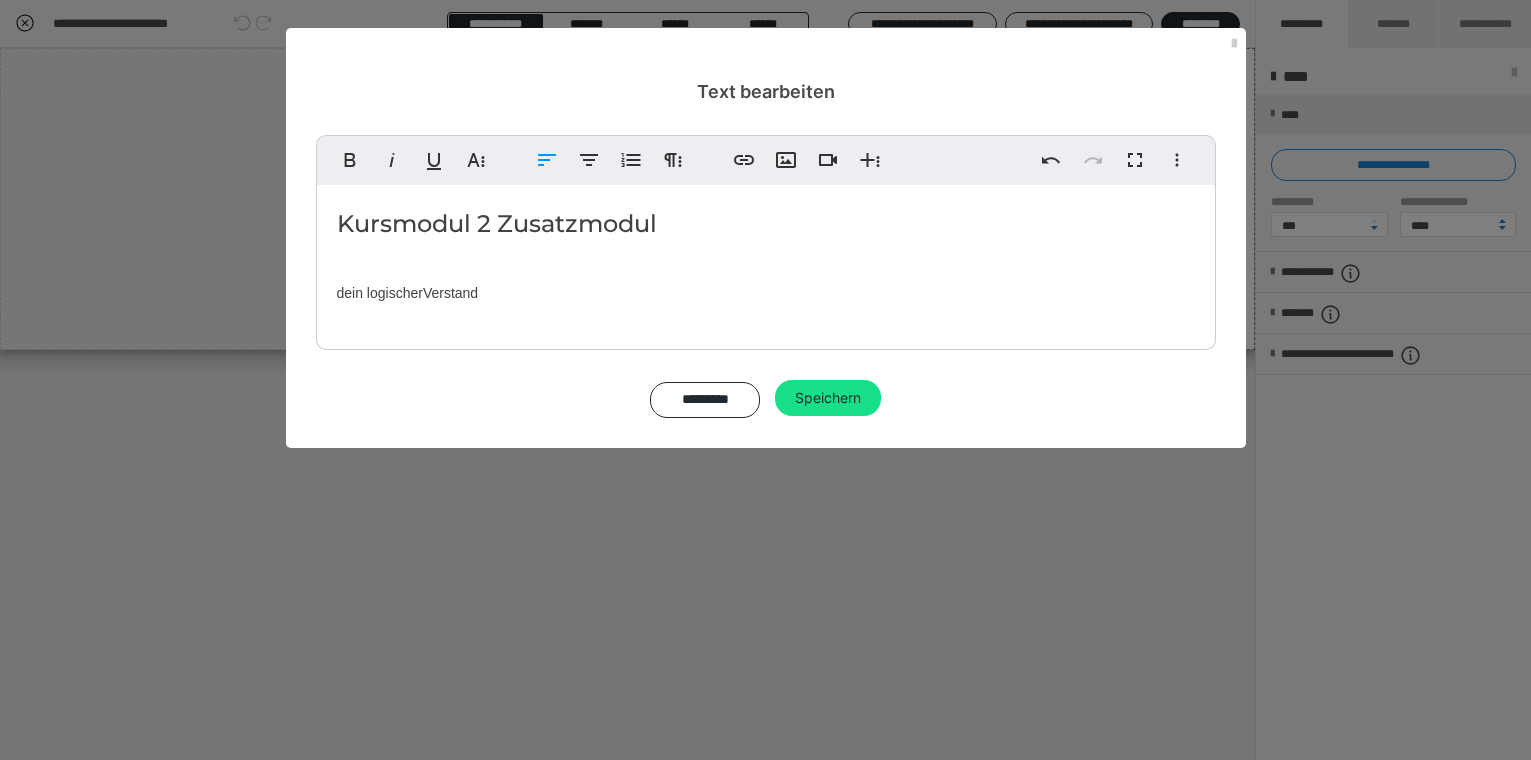 click on "dein logischer  Verstand" at bounding box center (766, 293) 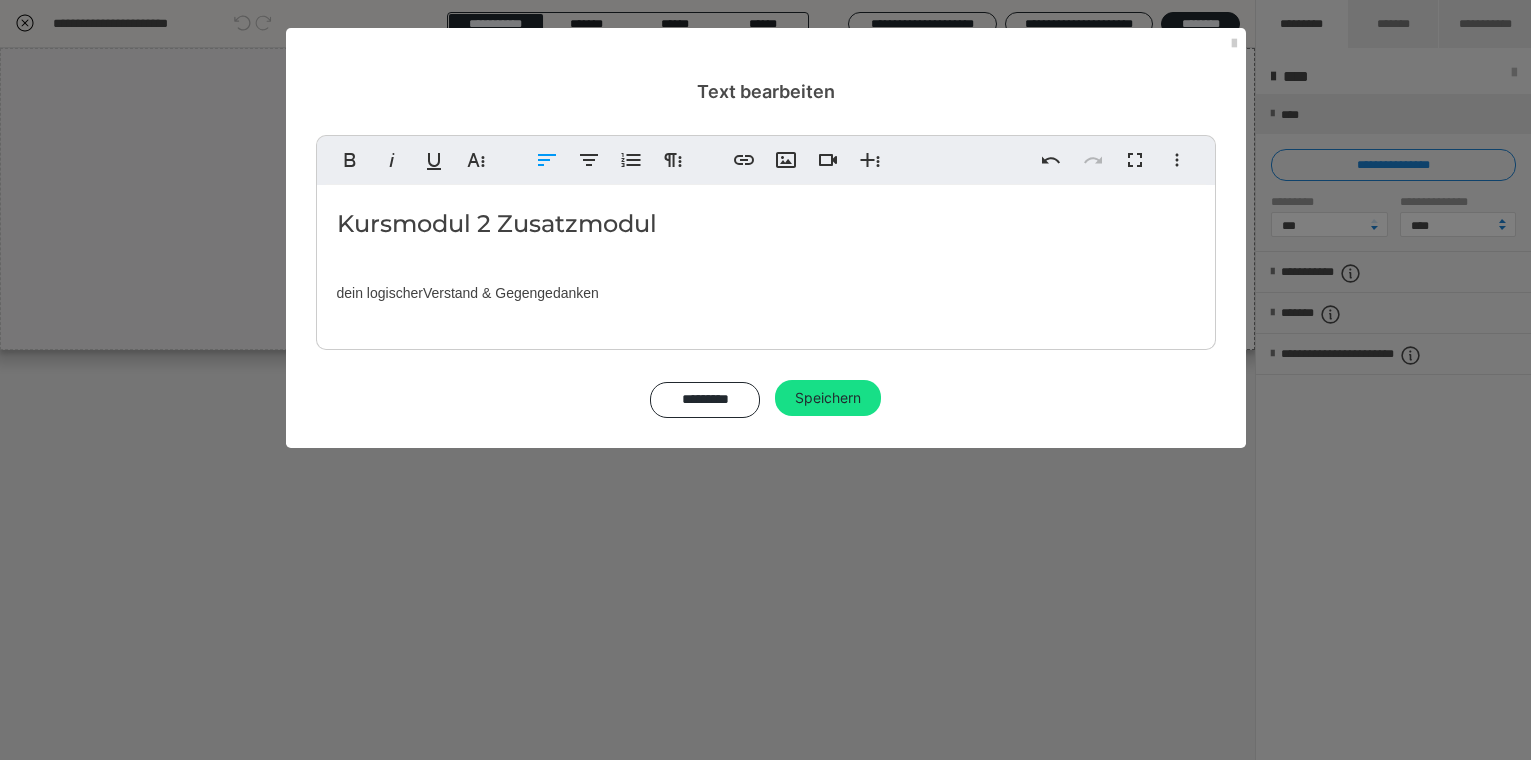 click on "Kursmodul 2 Zusatzmodul" at bounding box center (766, 224) 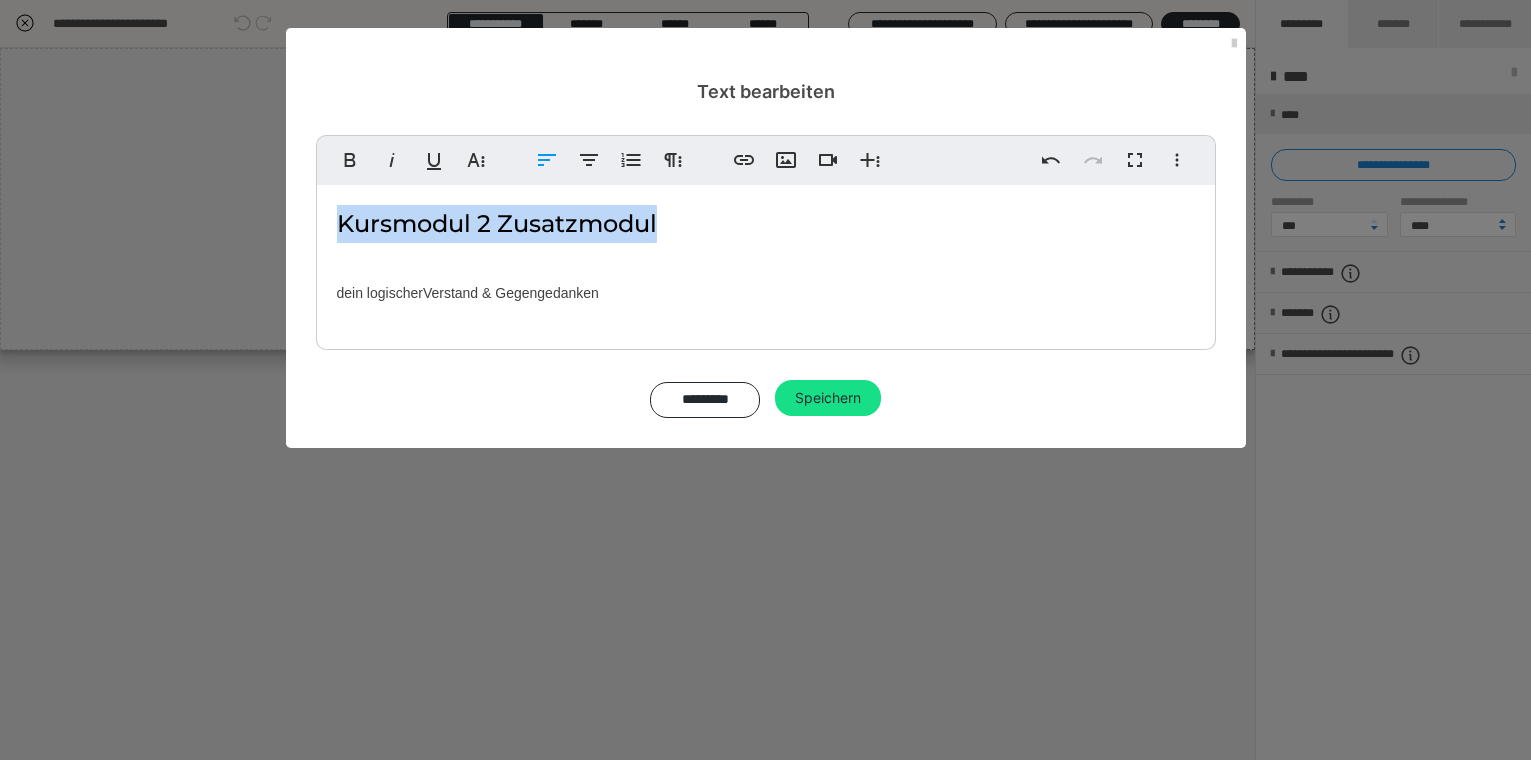 click on "Kursmodul 2 Zusatzmodul" at bounding box center (766, 224) 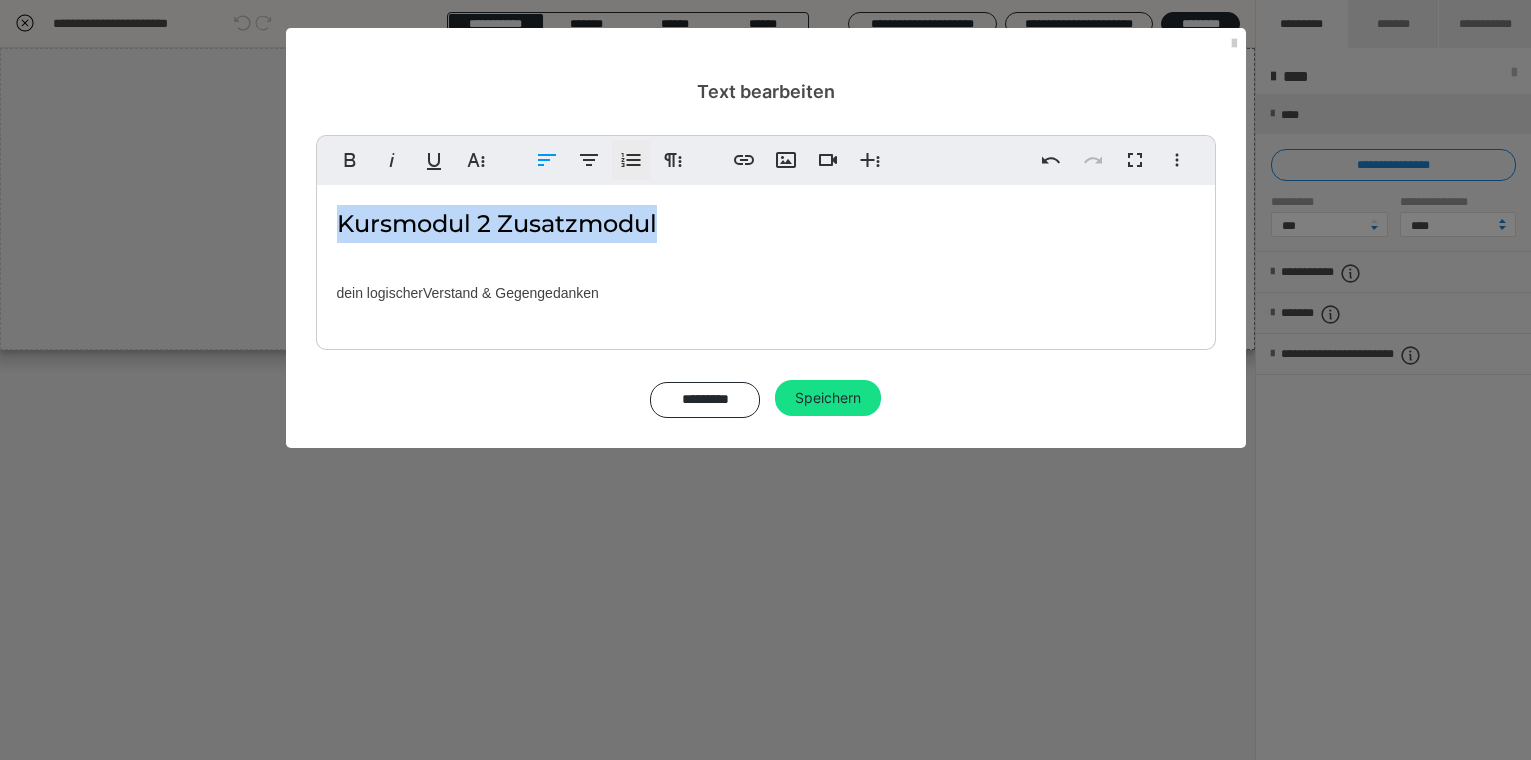 click on "Text bearbeiten Fett Kursiv Unterstrichen Weitere Textformate Linksbündig ausrichten Zentriert ausrichten Nummerierte Liste Weitere Absatzformate Link einfügen Bild einfügen Video einfügen Weitere Reichhaltige Formate Rückgängig Wiederholen Vollbild Weitere Formate Durchgestrichen Tiefgestellt Hochgestellt Montserrat Med ABeeZee Abhaya Libre Abril FatFace Alegreya Alice Amaranth Amatic SC Anonymous Pro Anton Arapey Archivo Black Archivo Light Archivo Medium Archivo Arimo Arvo B612 Barlow Bebas Neue Belleza Big Shoulders Stencil Display BioRhyme Blinker Cairo Cardo Catamaran Caveat Caveat Brush Comfortaa Concert One Cormorant Cormorant Garamond Courier Prime Crimson Text Dancing Script Eczar Exo Exo 2 Figtree Fira Sans Fjalla One Forum Frank Ruhl Libre Fraunces Grandstander IBM Plex Serif Inconsolata Inder Indie Flower Inter Josefin Sans Jost Karla Lato Lexend Deca Libre Baskerville Libre Franklin Lilita One Lobster Lobster Two Lora Merienda Merriweather Montserrat Montserrat Black Montserrat Extra Bold" at bounding box center (765, 380) 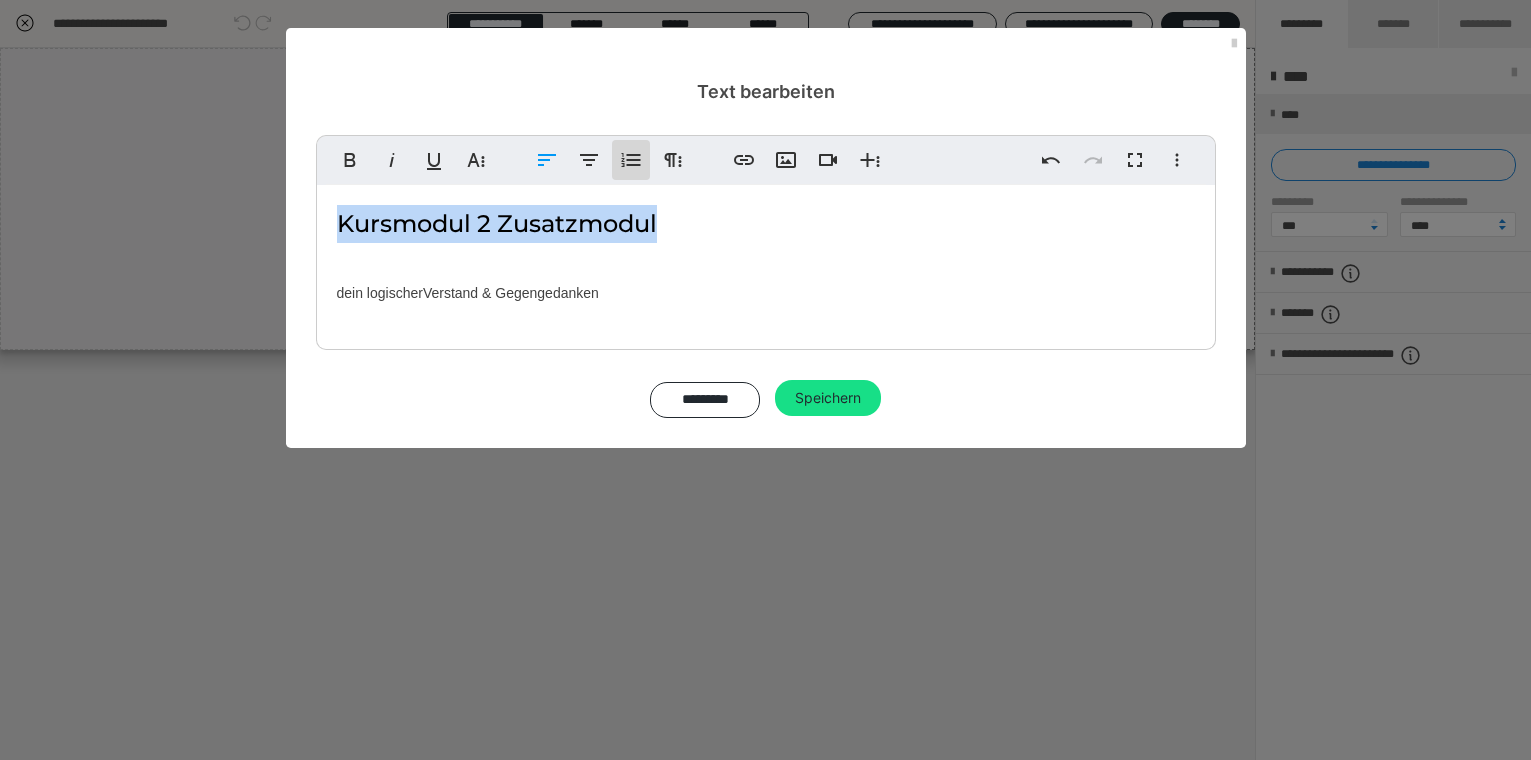 click 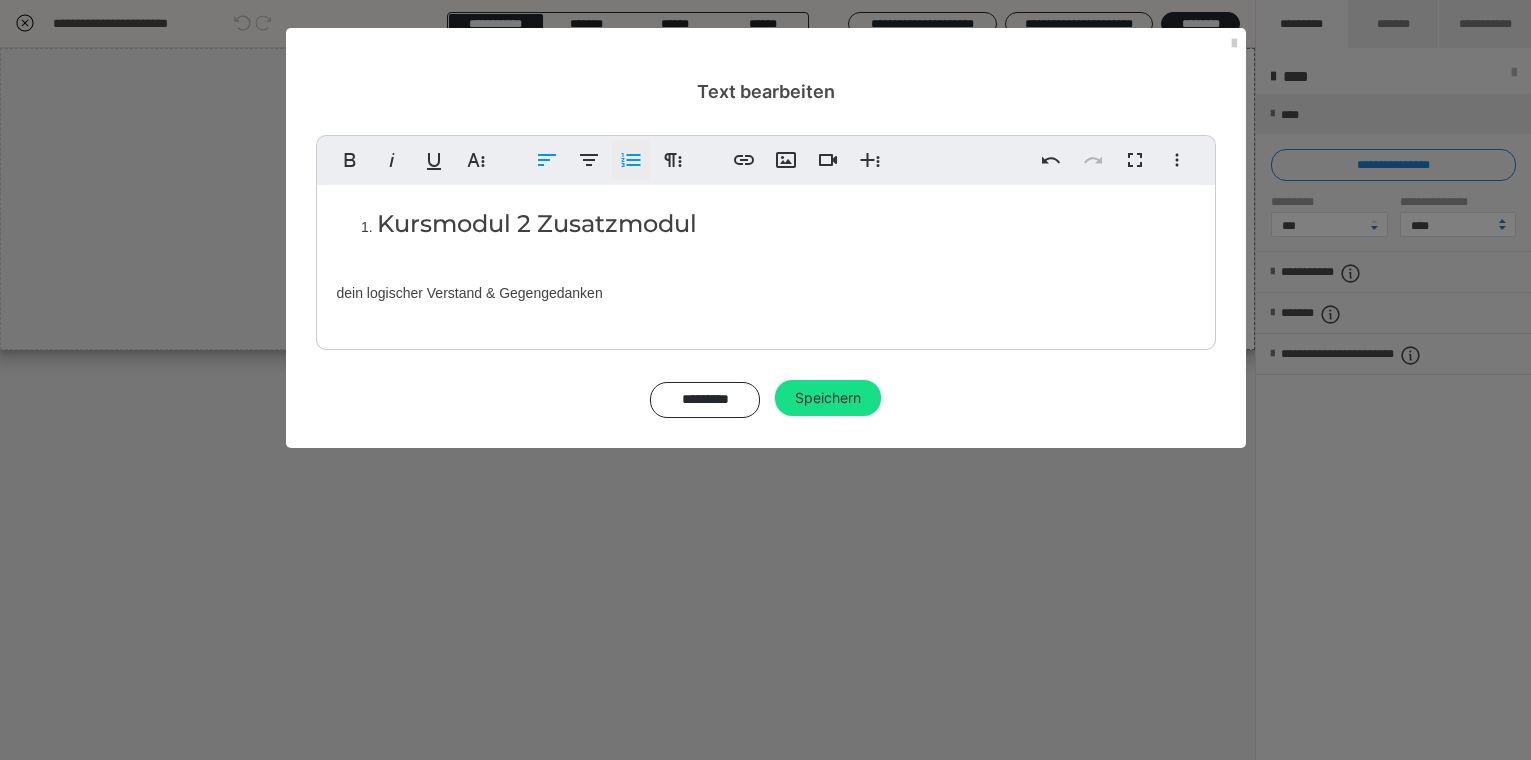 click 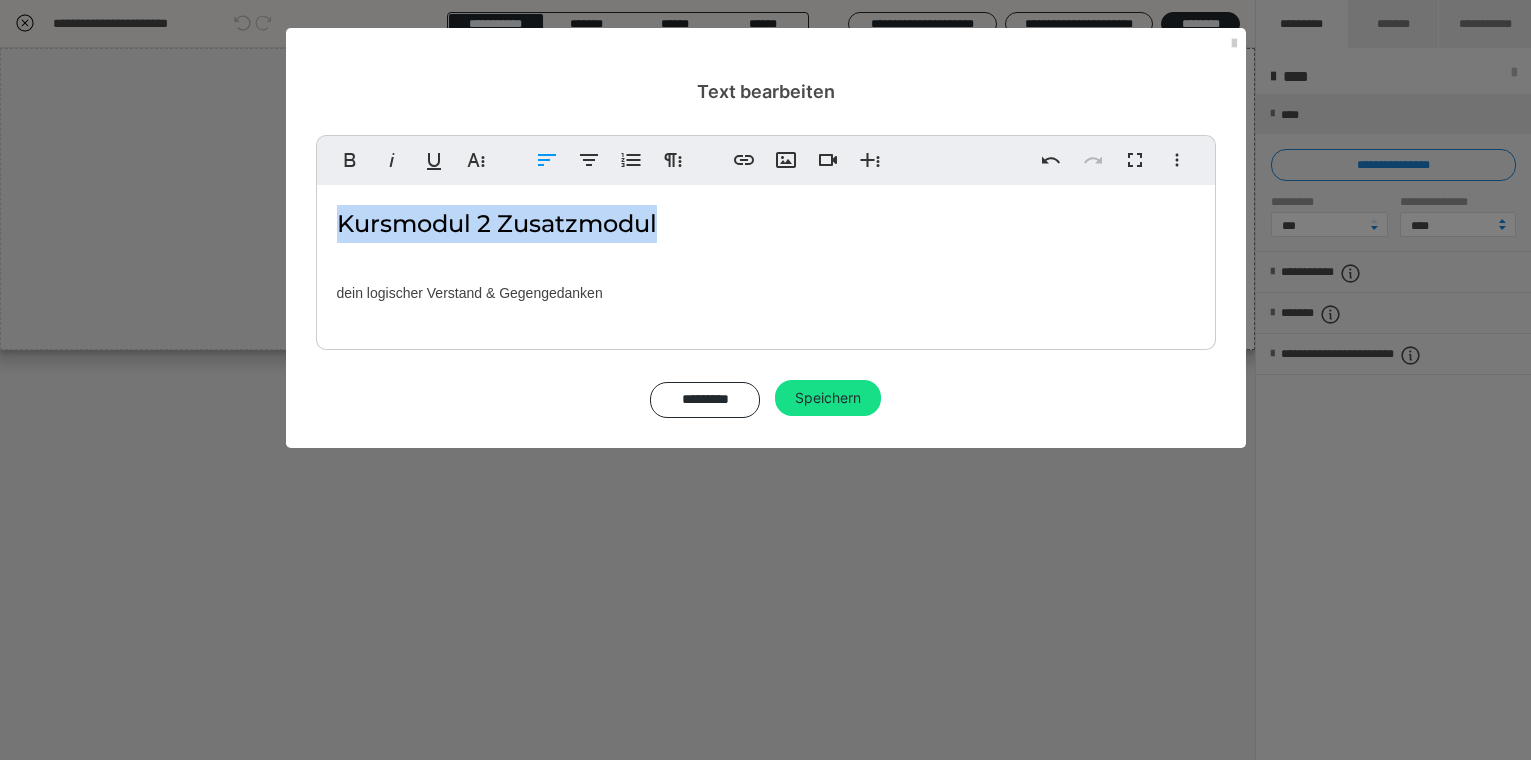 drag, startPoint x: 652, startPoint y: 223, endPoint x: 345, endPoint y: 245, distance: 307.78726 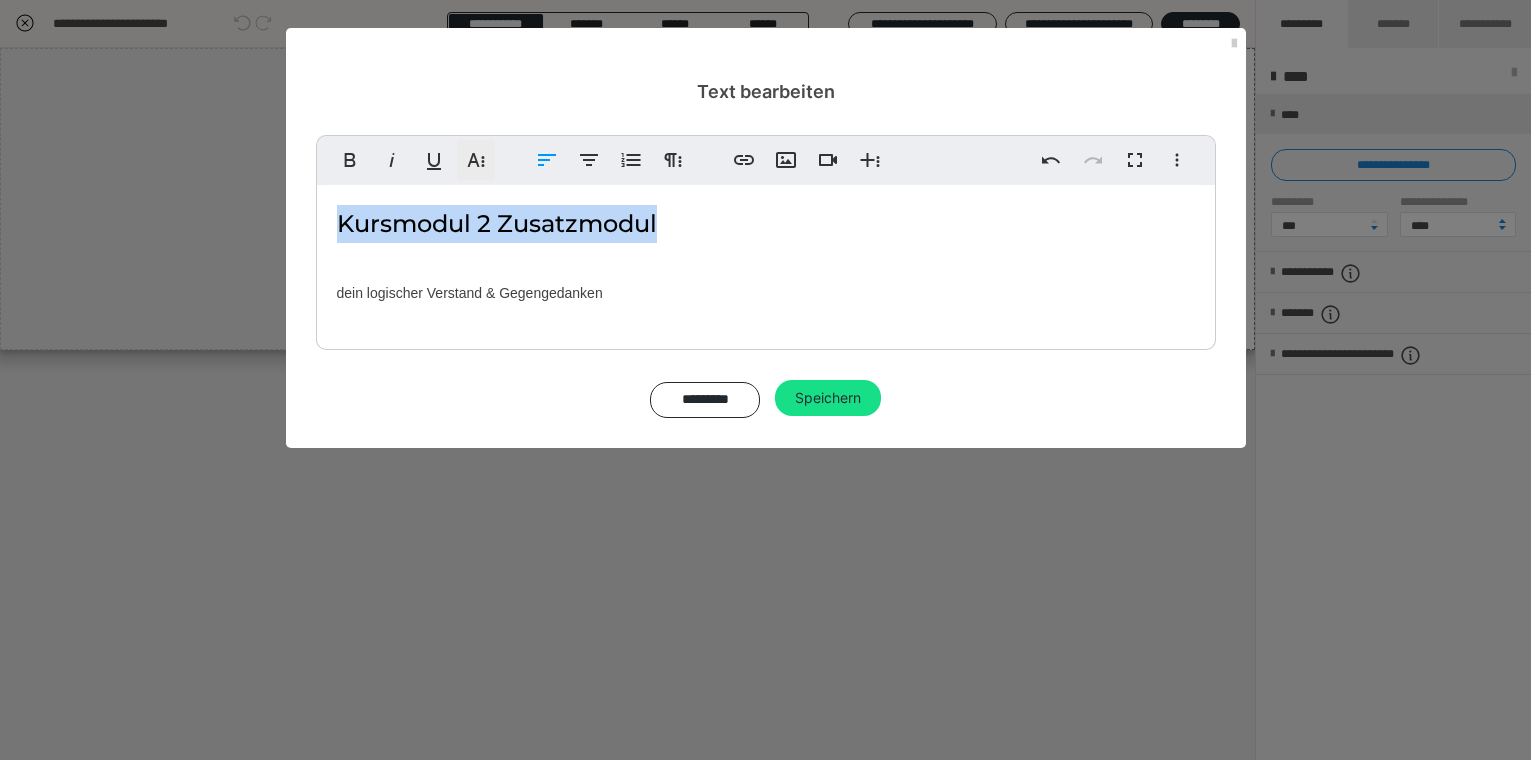 click 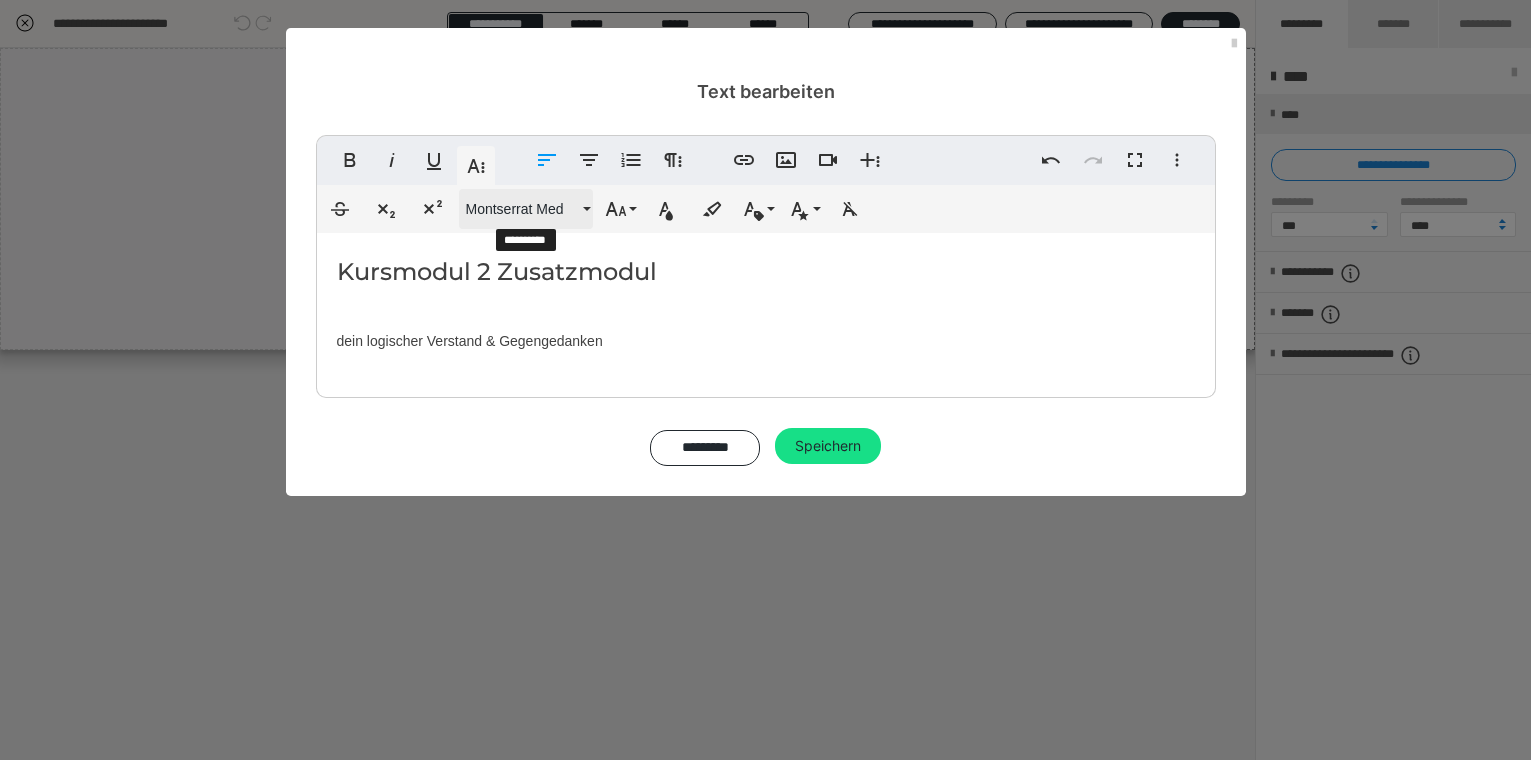 click on "Montserrat Med" at bounding box center (522, 209) 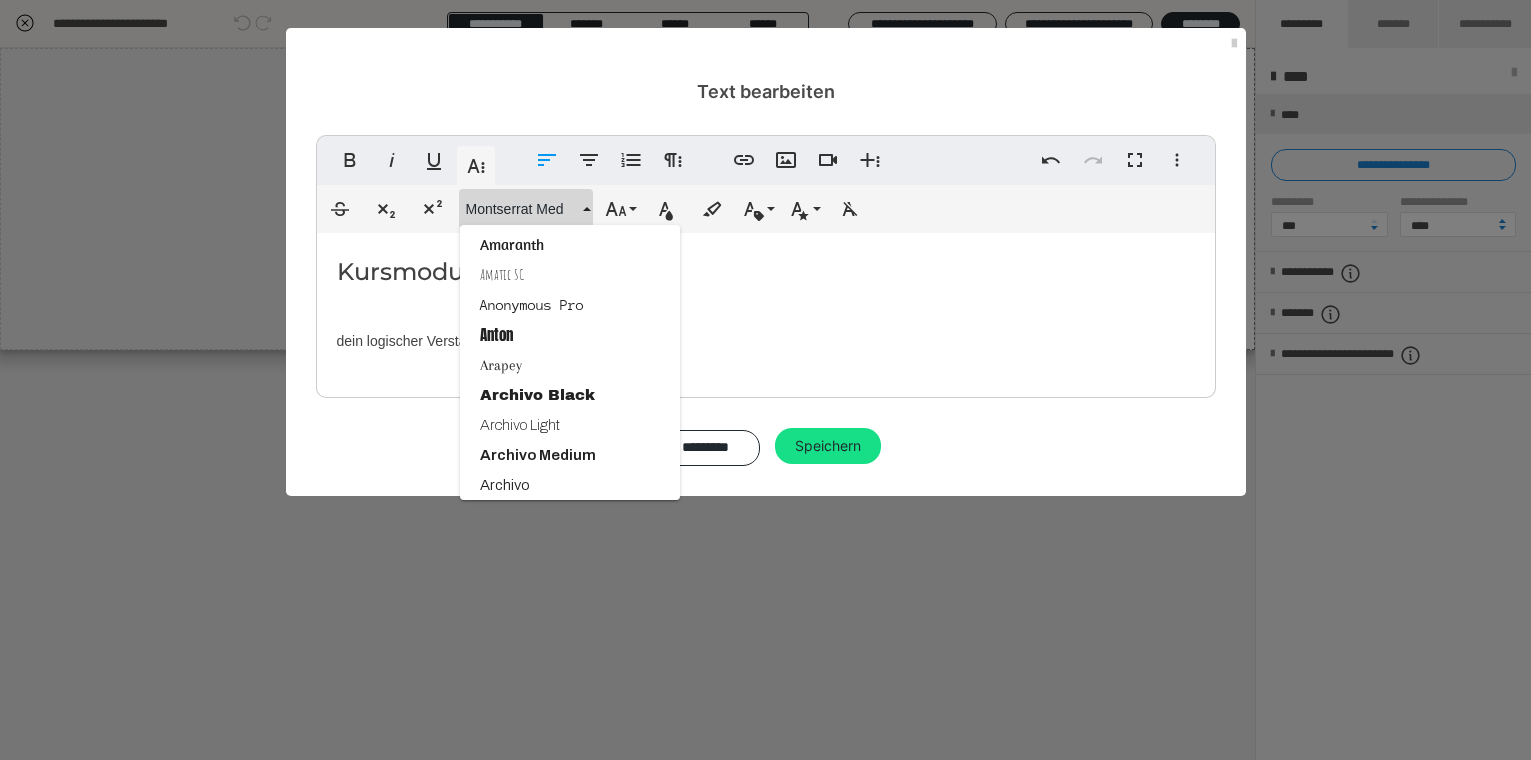 scroll, scrollTop: 0, scrollLeft: 0, axis: both 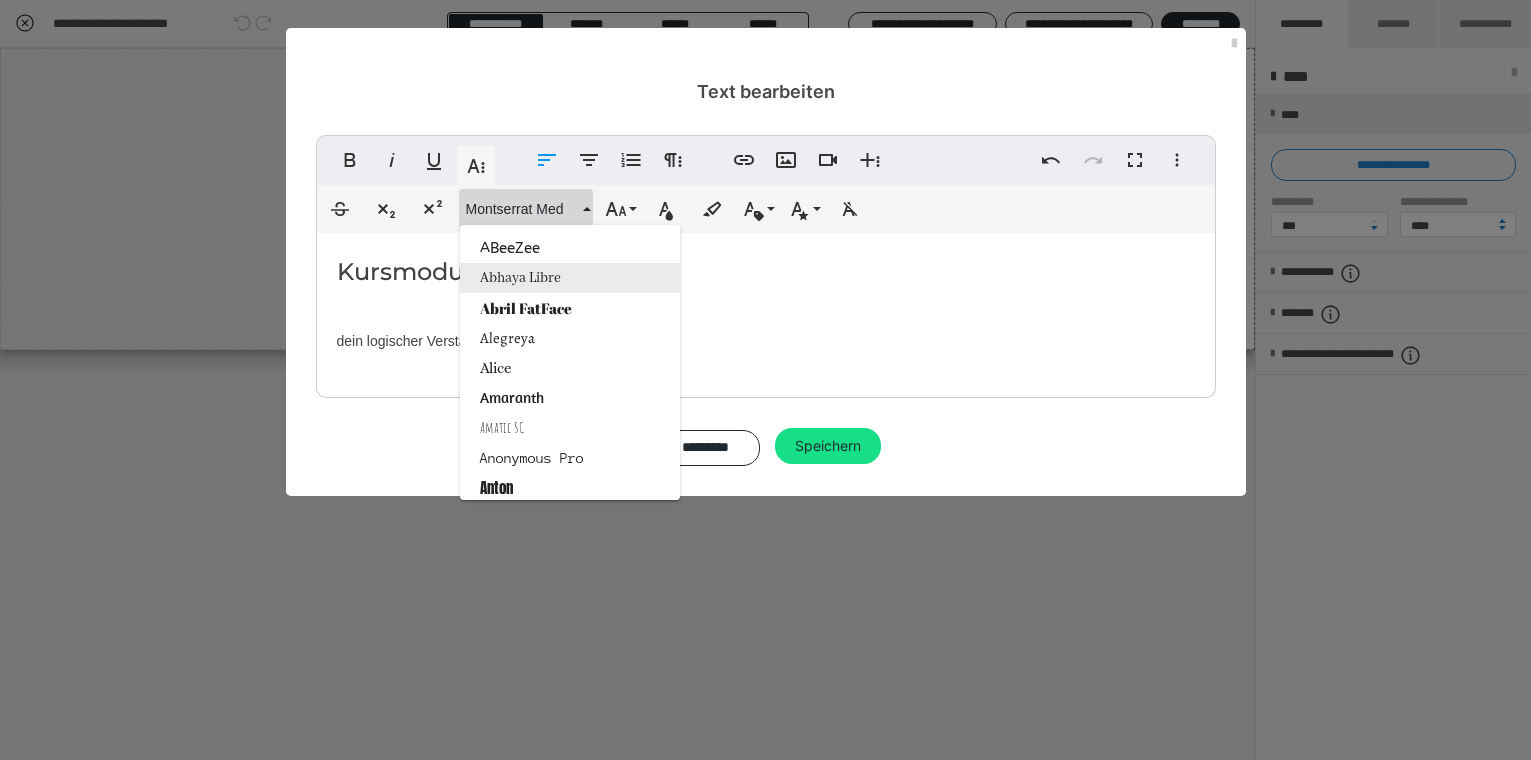 click on "Abhaya Libre" at bounding box center (570, 278) 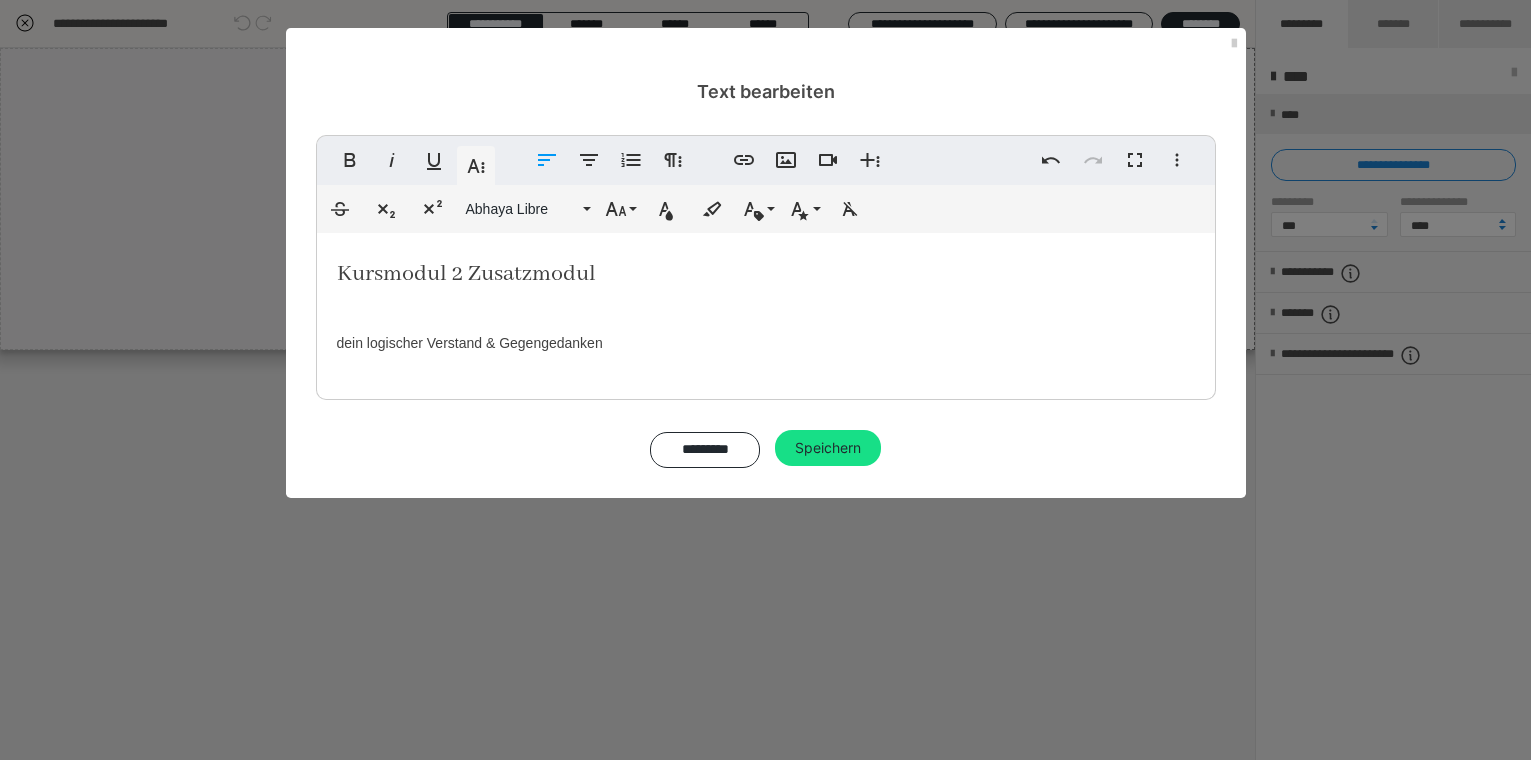 click on "Kursmodul 2 Zusatzmodul dein logischer Verstand & Gegengedanken" at bounding box center [766, 311] 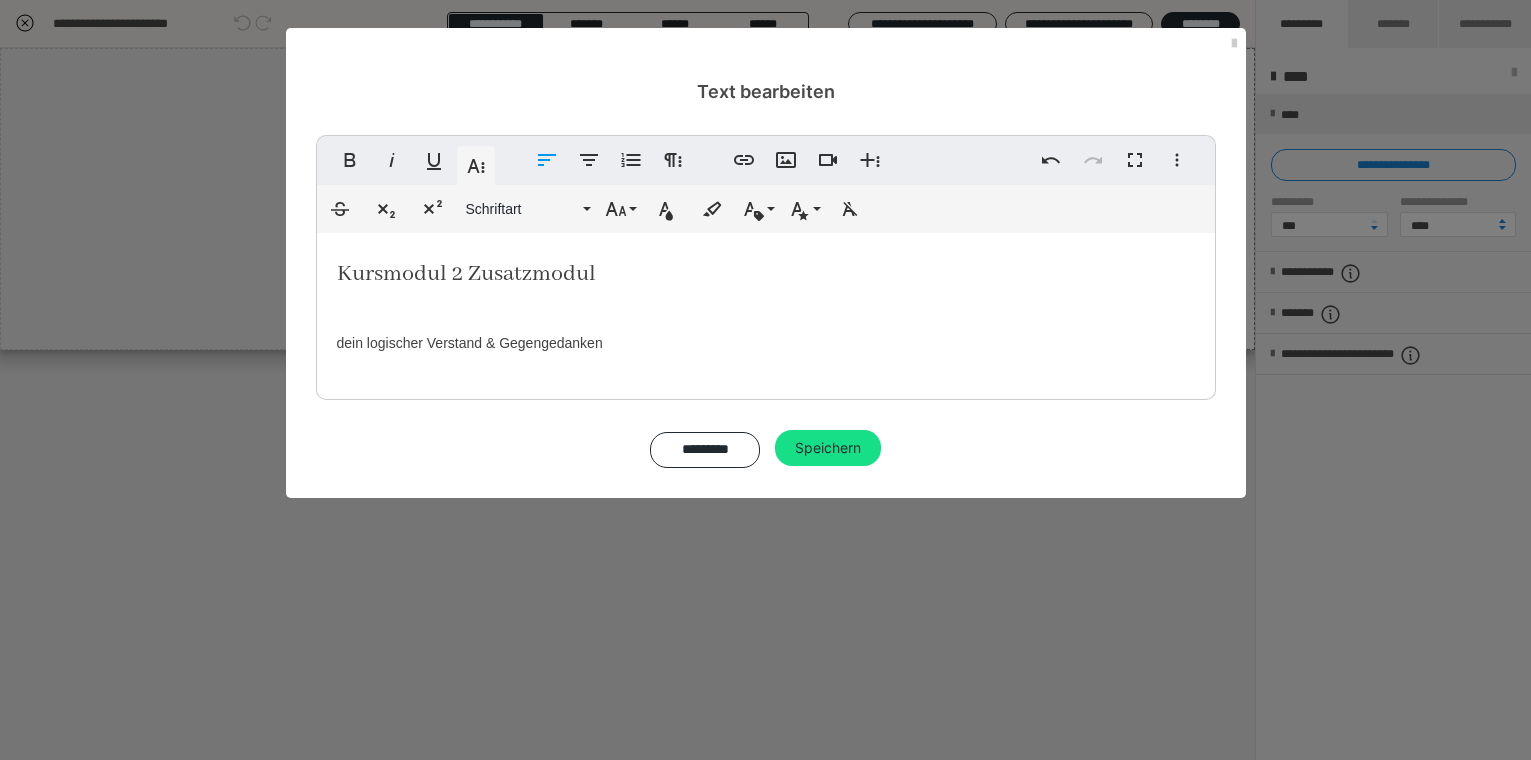 click on "Kursmodul 2 Zusatzmodul dein logischer Verstand & Gegengedanken" at bounding box center (766, 311) 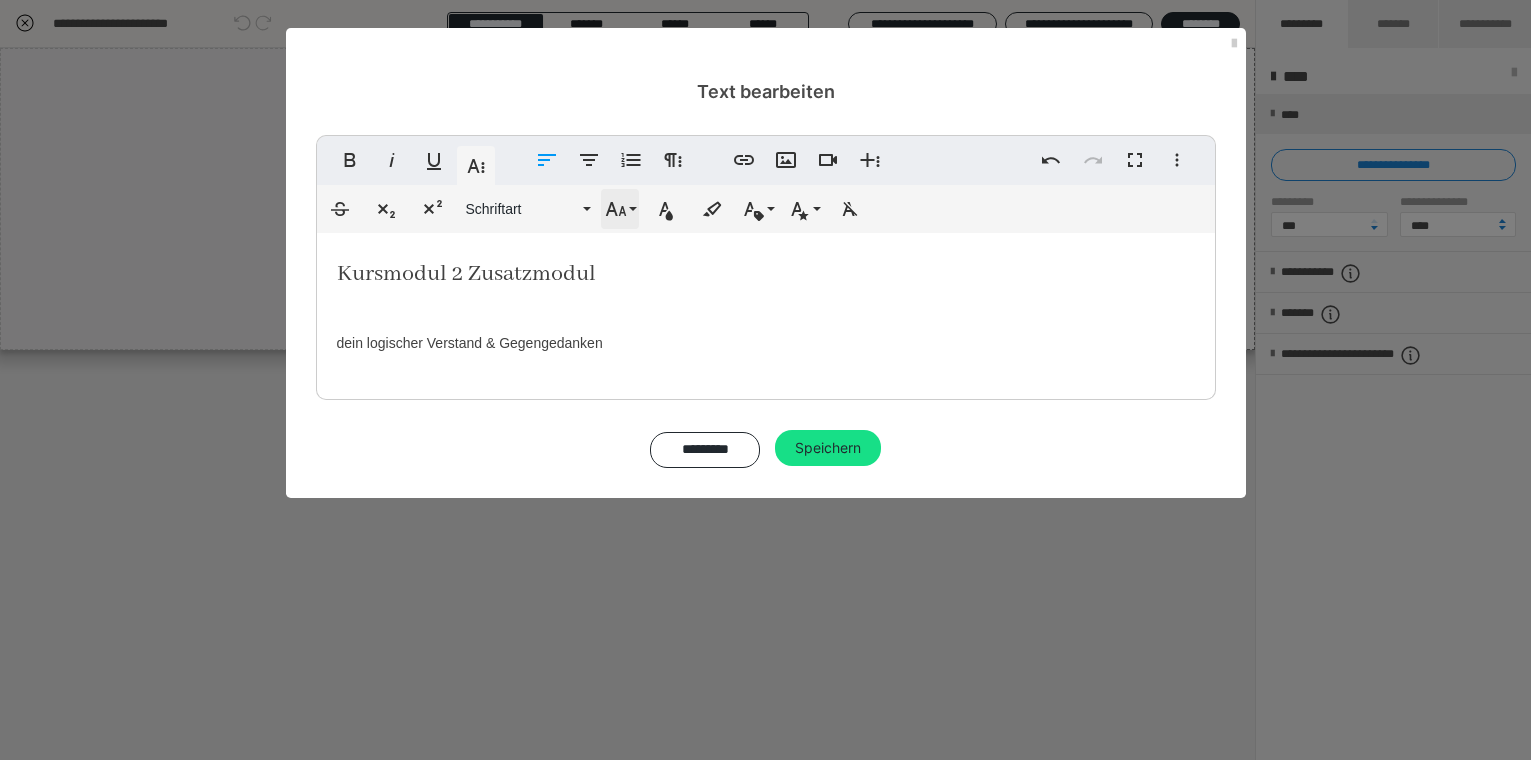 click on "Schriftgröße" at bounding box center (620, 209) 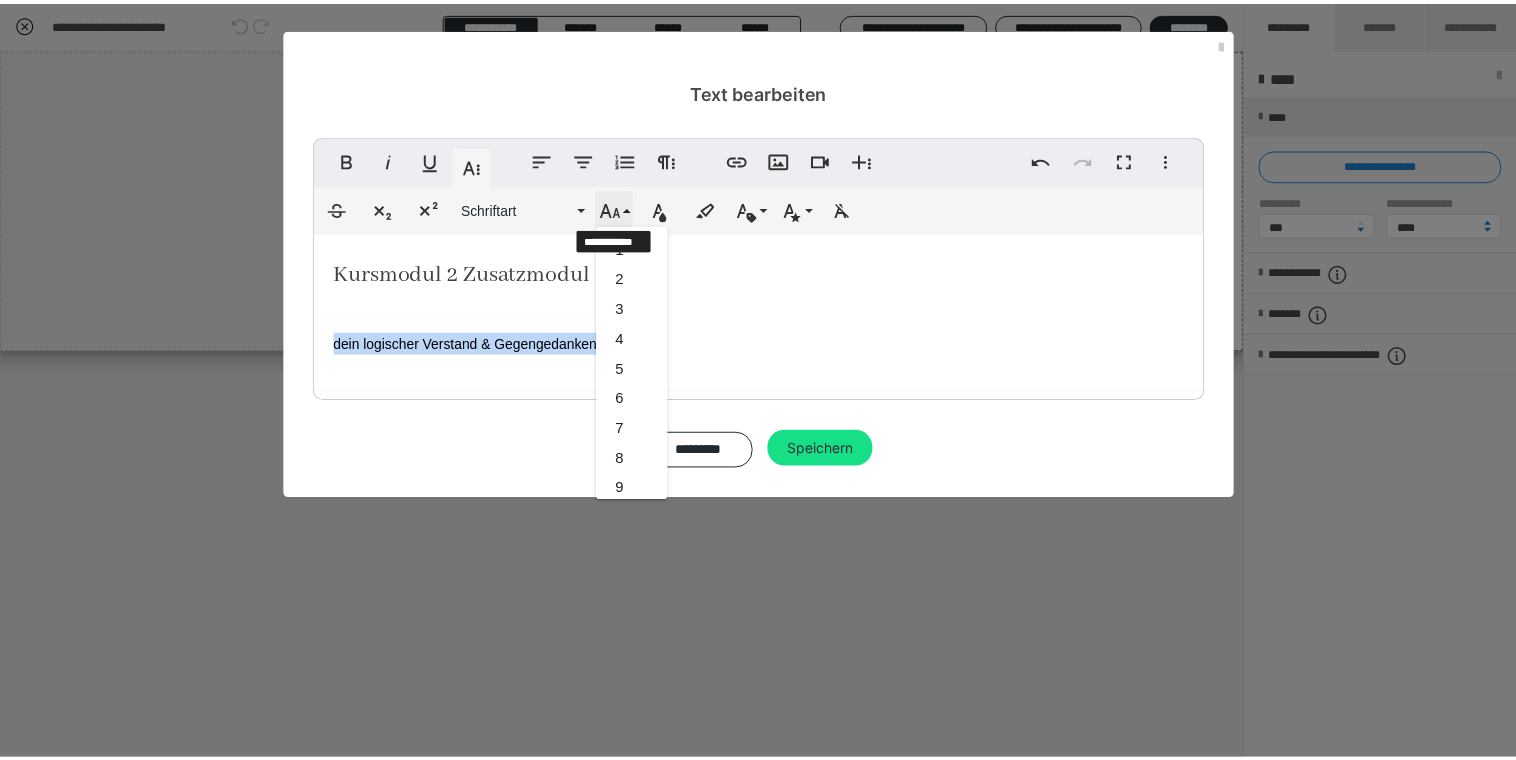 scroll, scrollTop: 413, scrollLeft: 0, axis: vertical 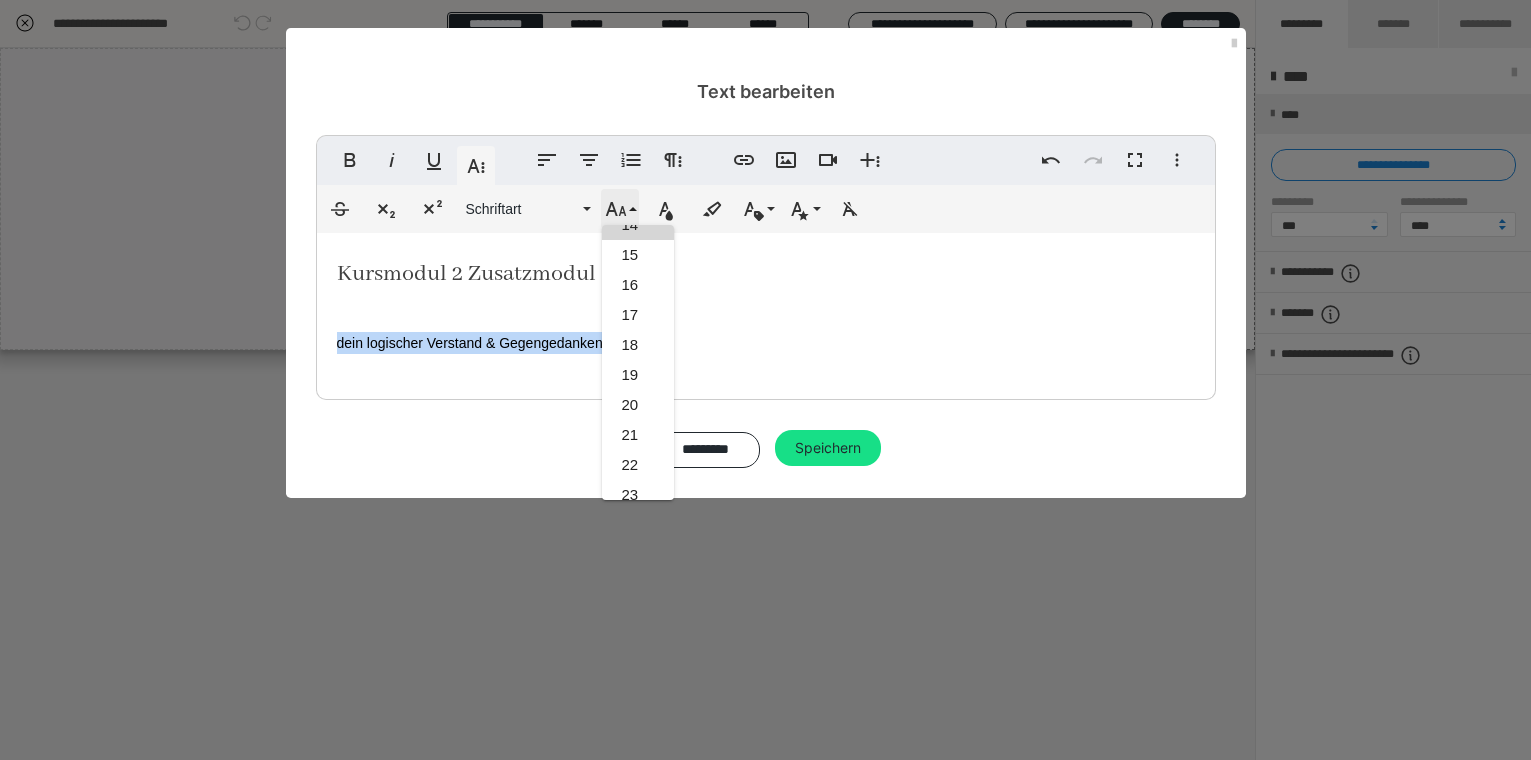 click 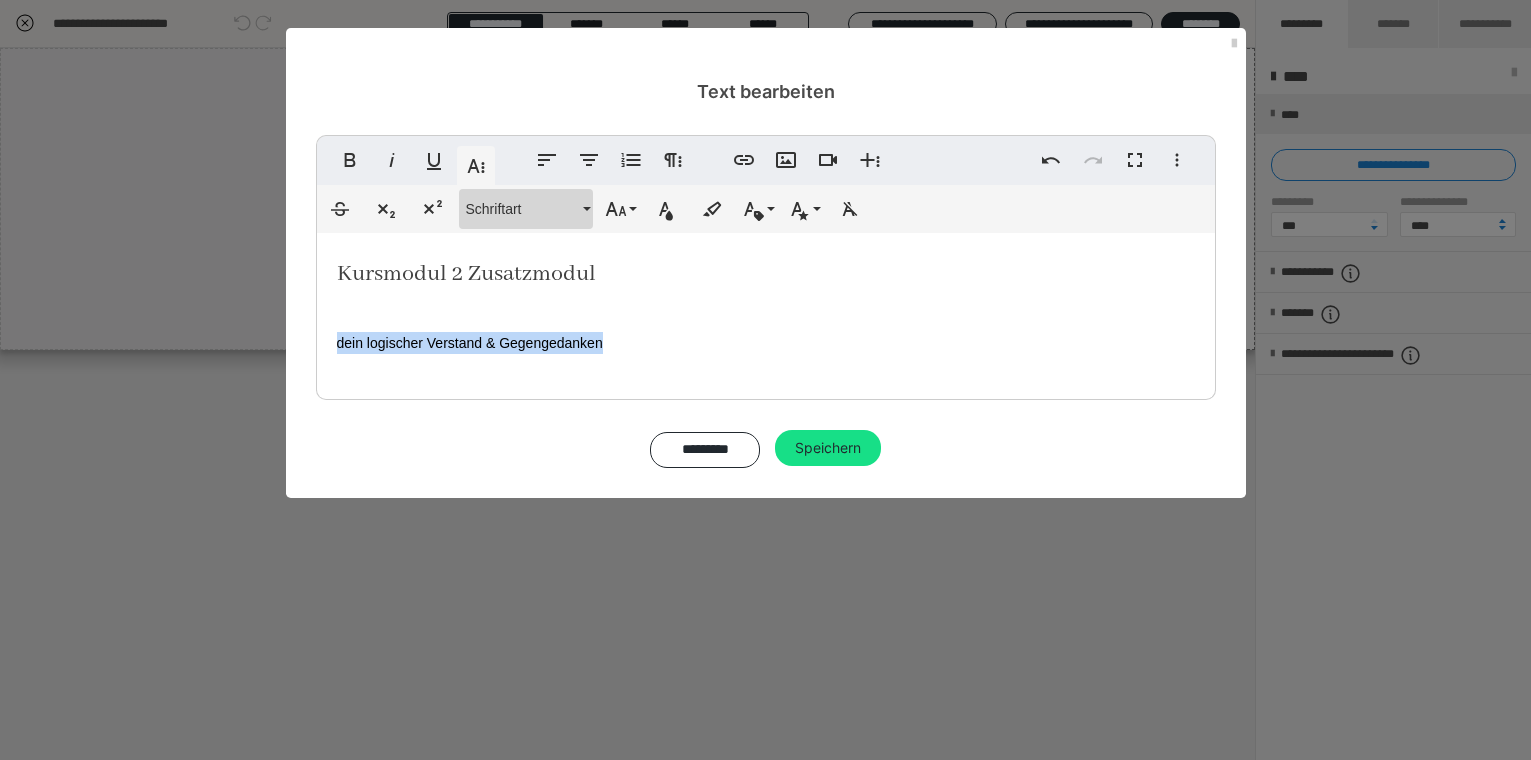 click on "Schriftart" at bounding box center (526, 209) 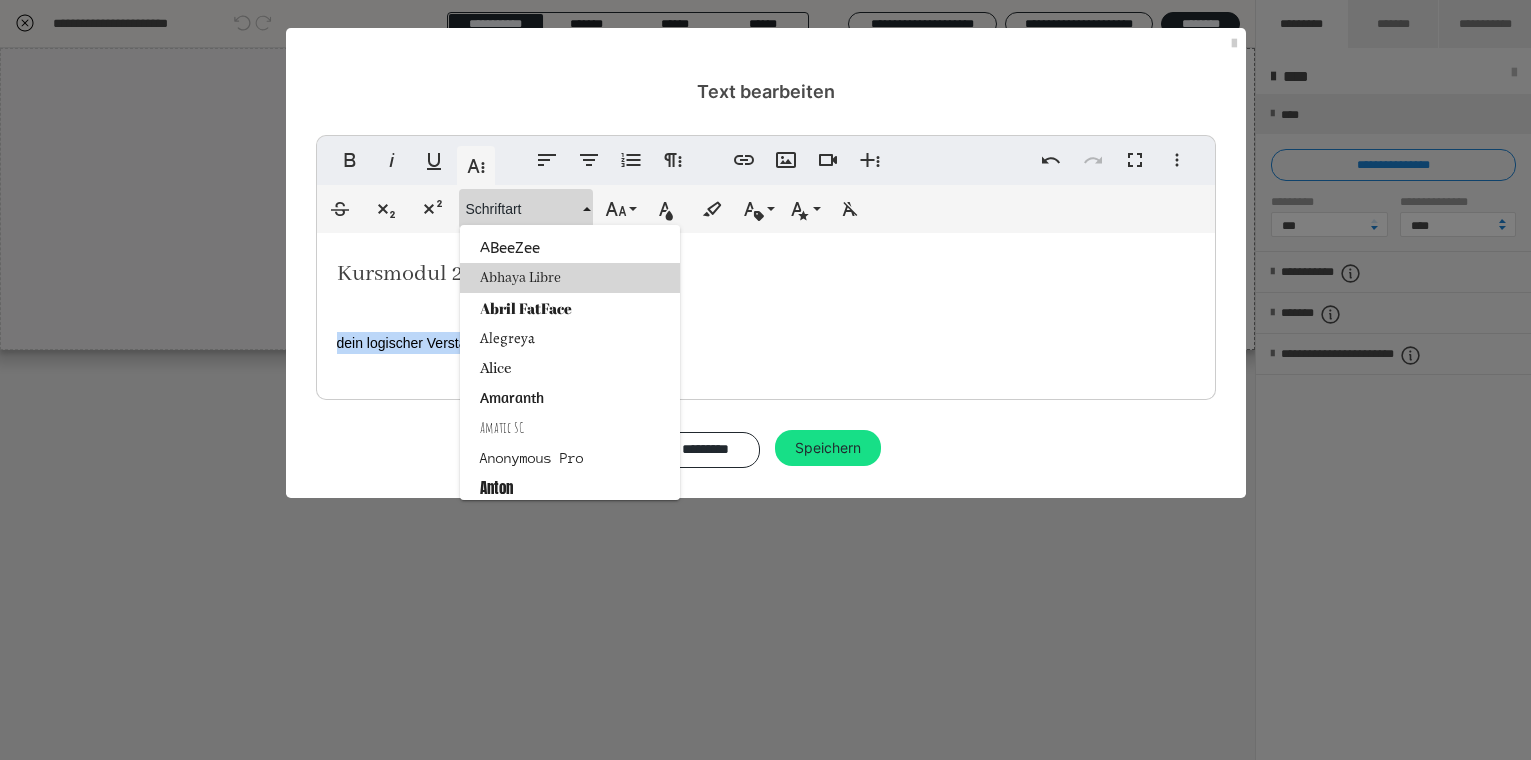 click on "Abhaya Libre" at bounding box center (570, 278) 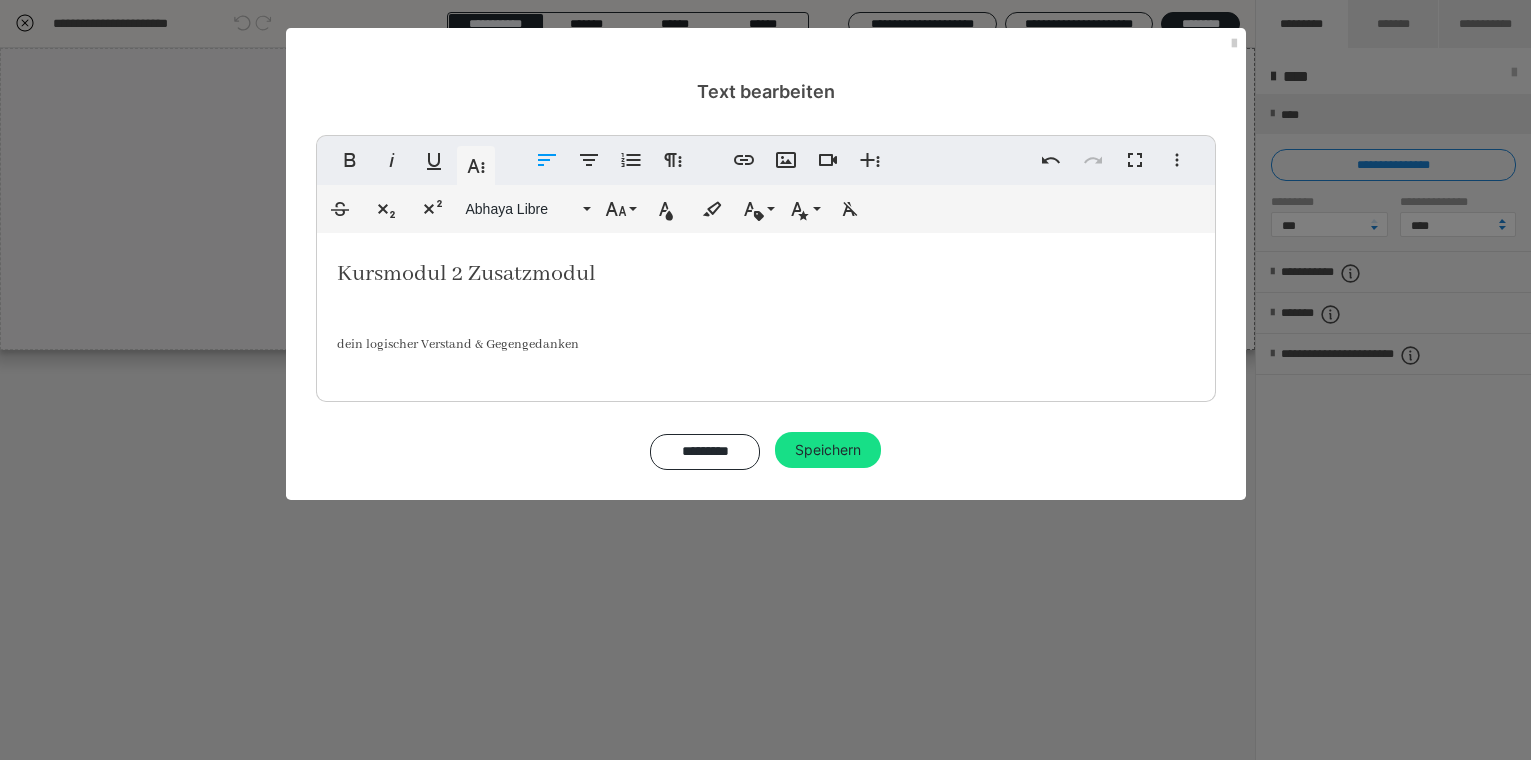 click on "Kursmodul 2 Zusatzmodul dein logischer Verstand & Gegengedanken" at bounding box center (766, 312) 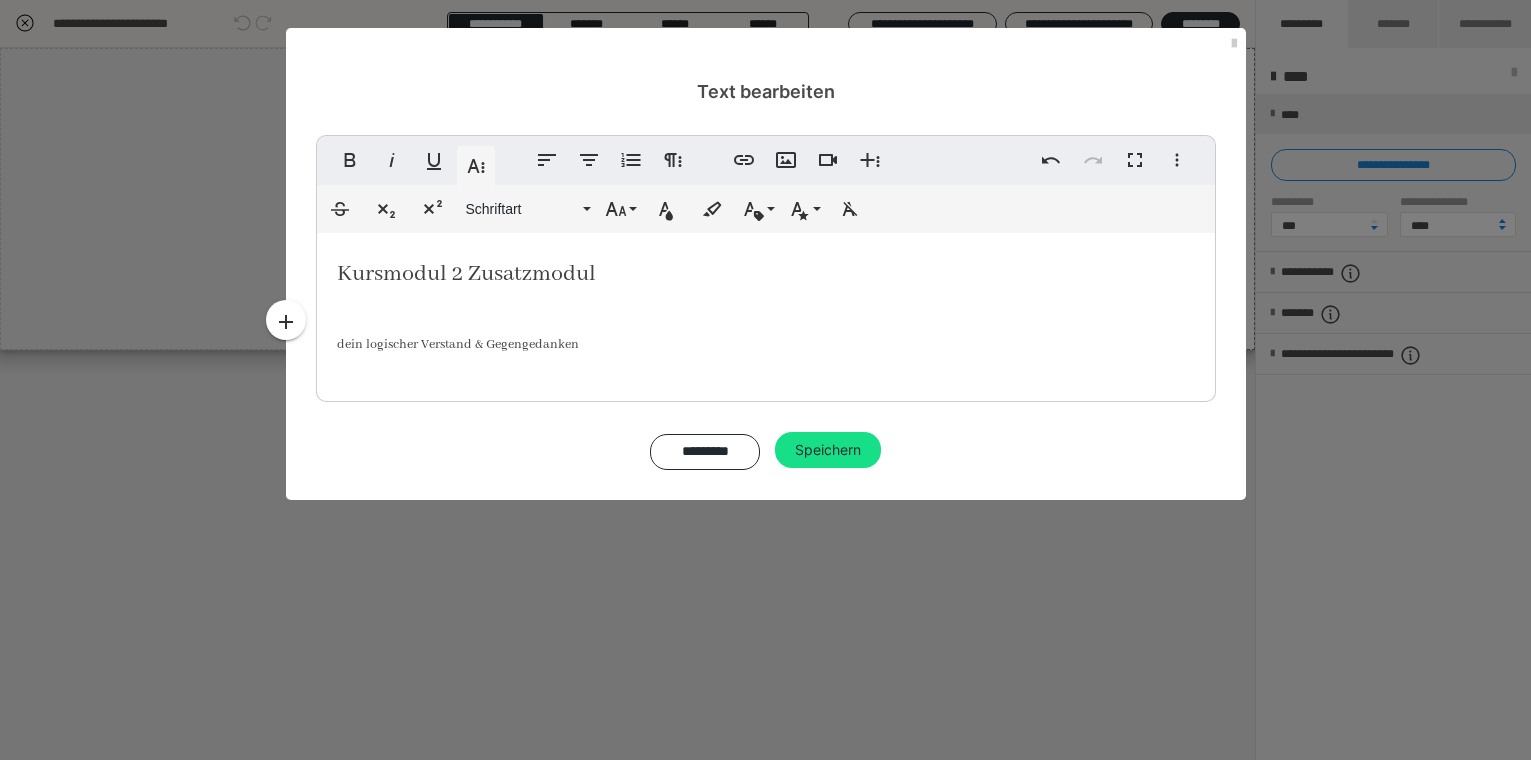 click on "Kursmodul 2 Zusatzmodul" at bounding box center [766, 273] 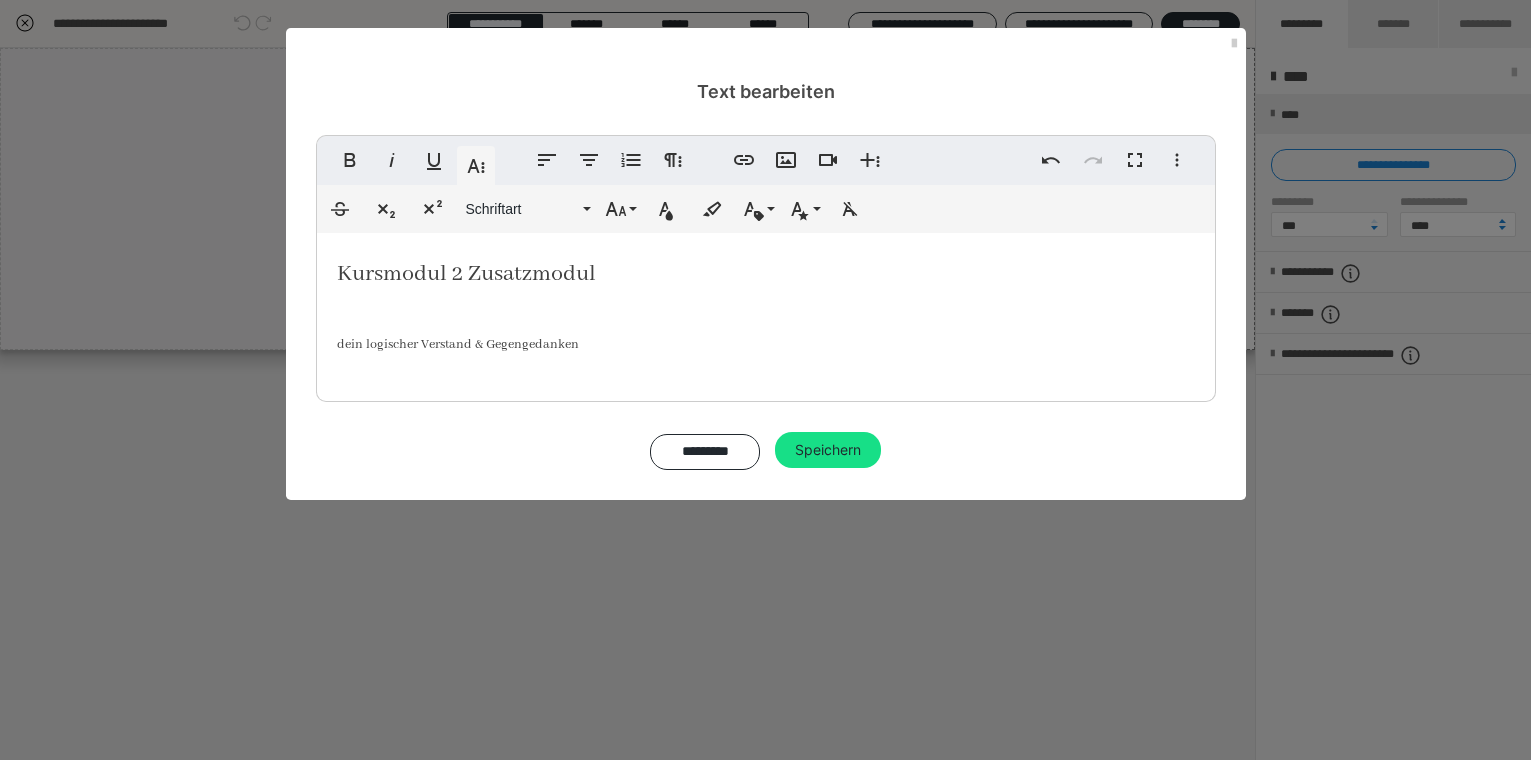 click on "Kursmodul 2 Zusatzmodul dein logischer Verstand & Gegengedanken" at bounding box center (766, 312) 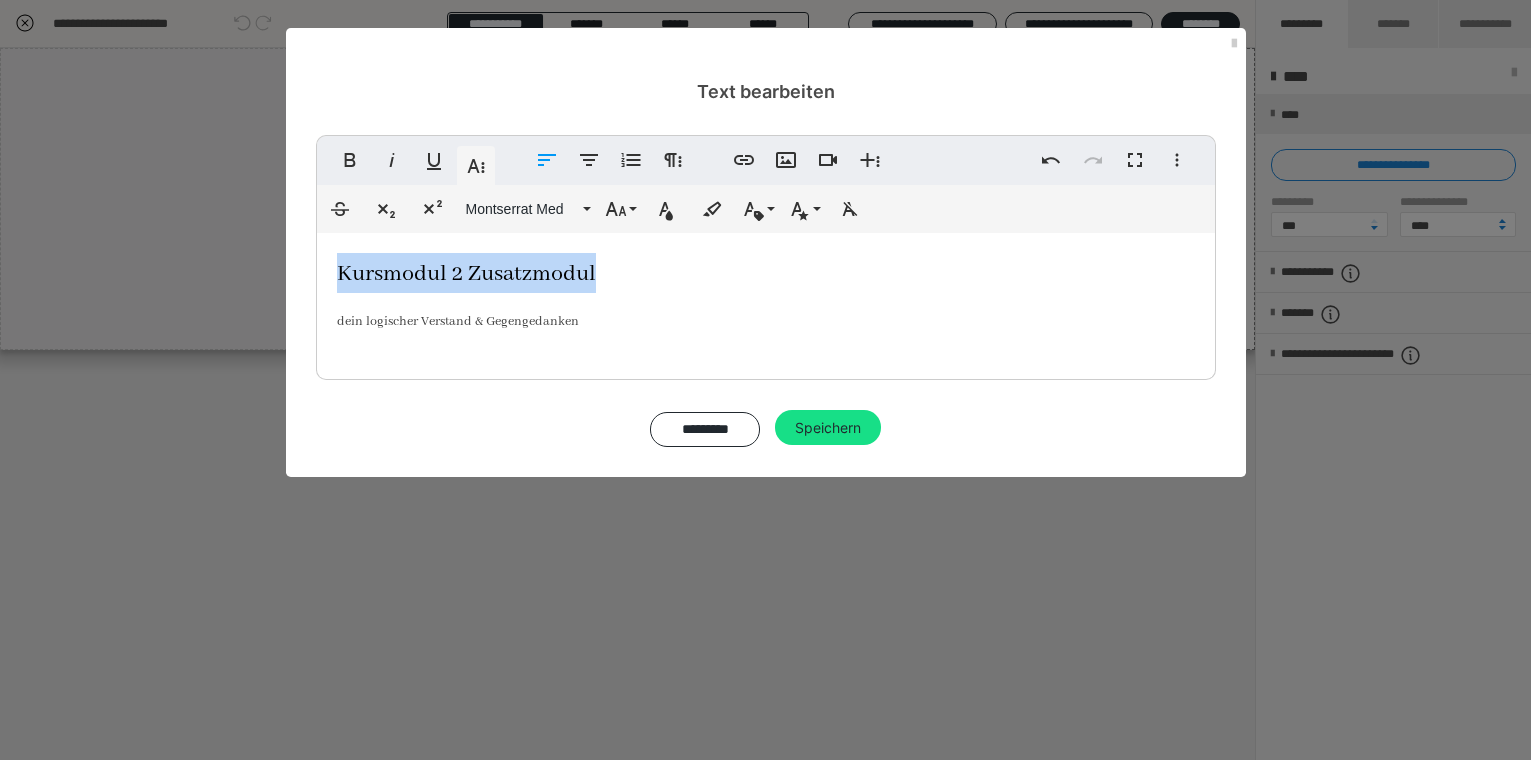 drag, startPoint x: 602, startPoint y: 266, endPoint x: 327, endPoint y: 284, distance: 275.58847 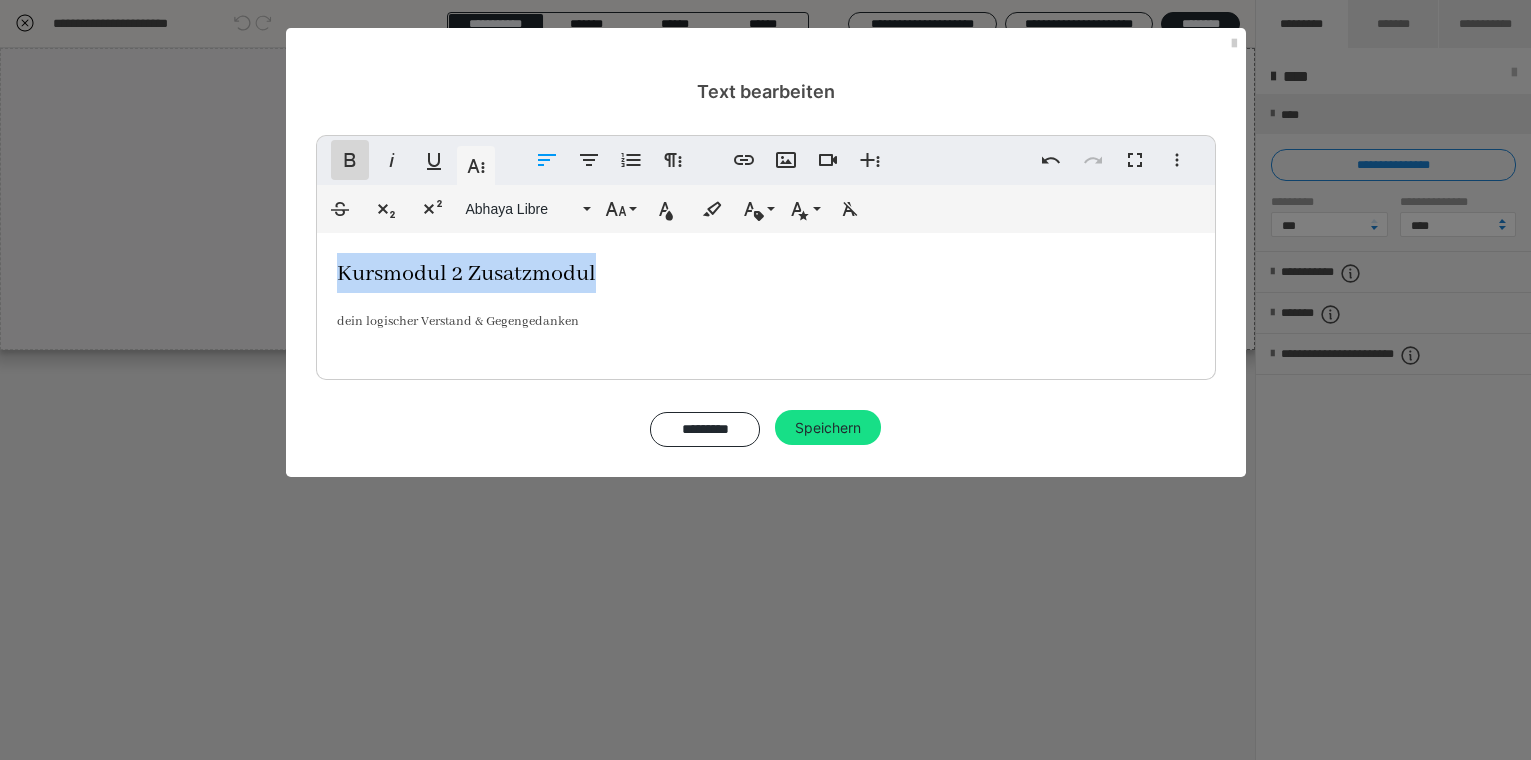 click 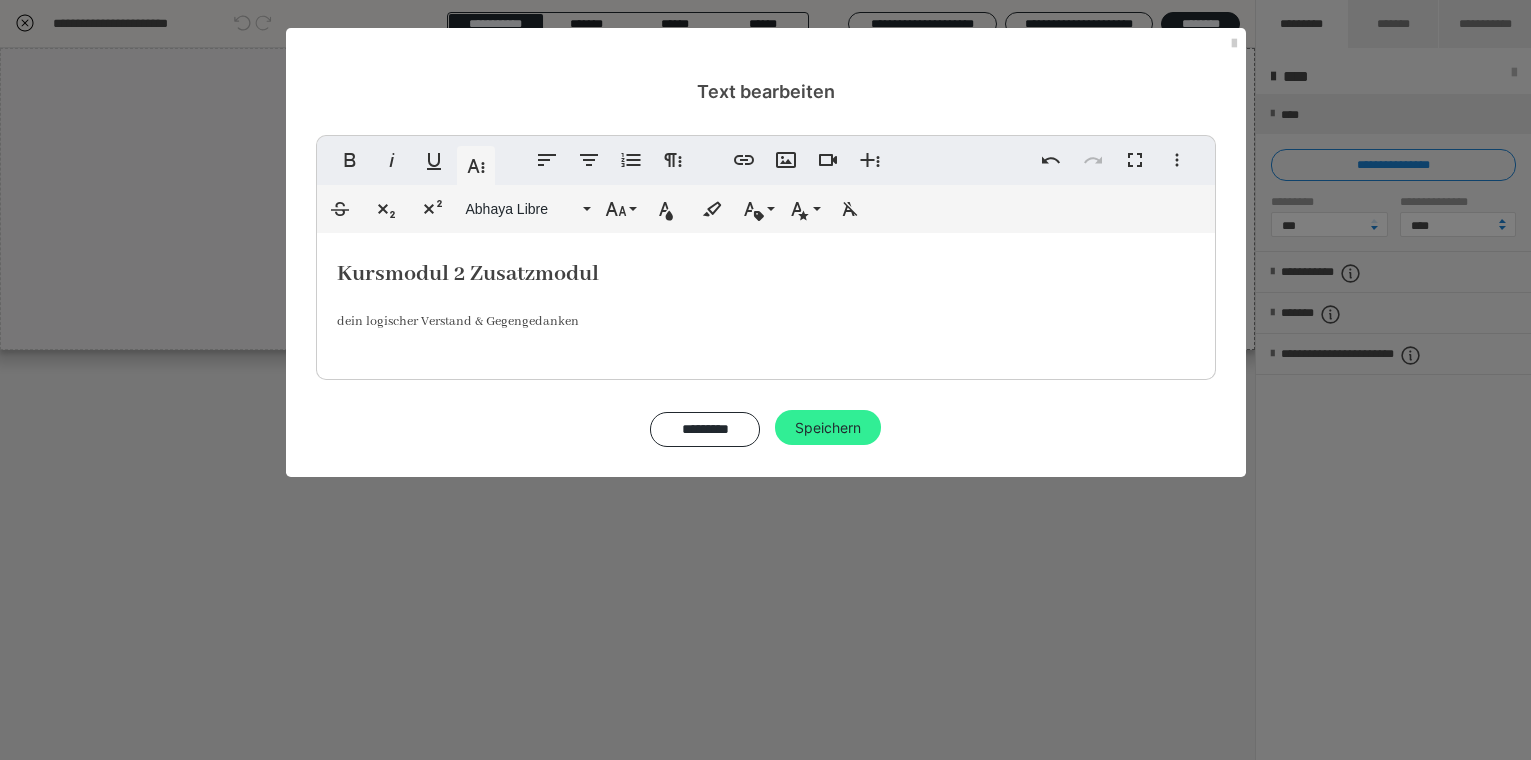 click on "Speichern" at bounding box center (828, 428) 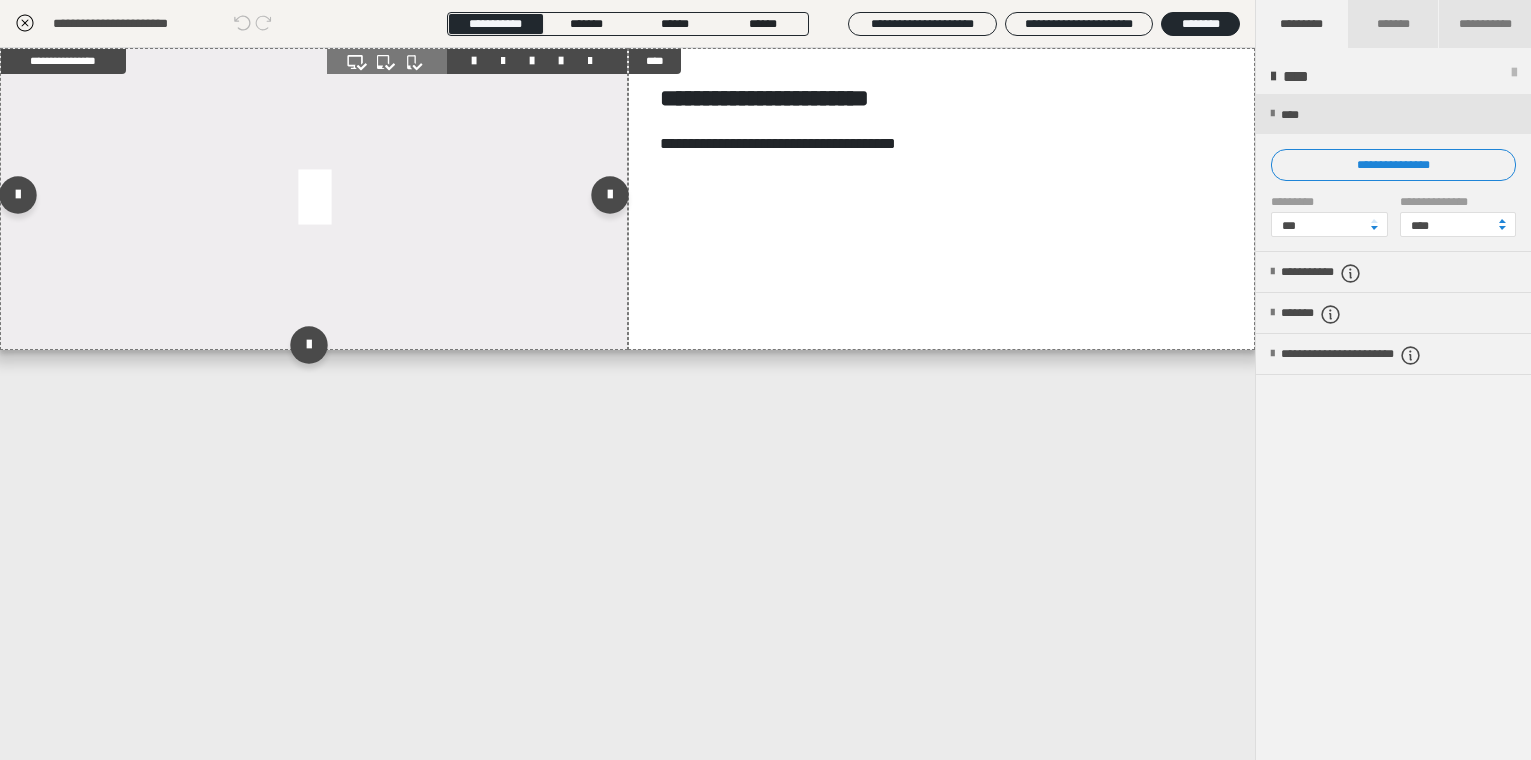 click at bounding box center (314, 199) 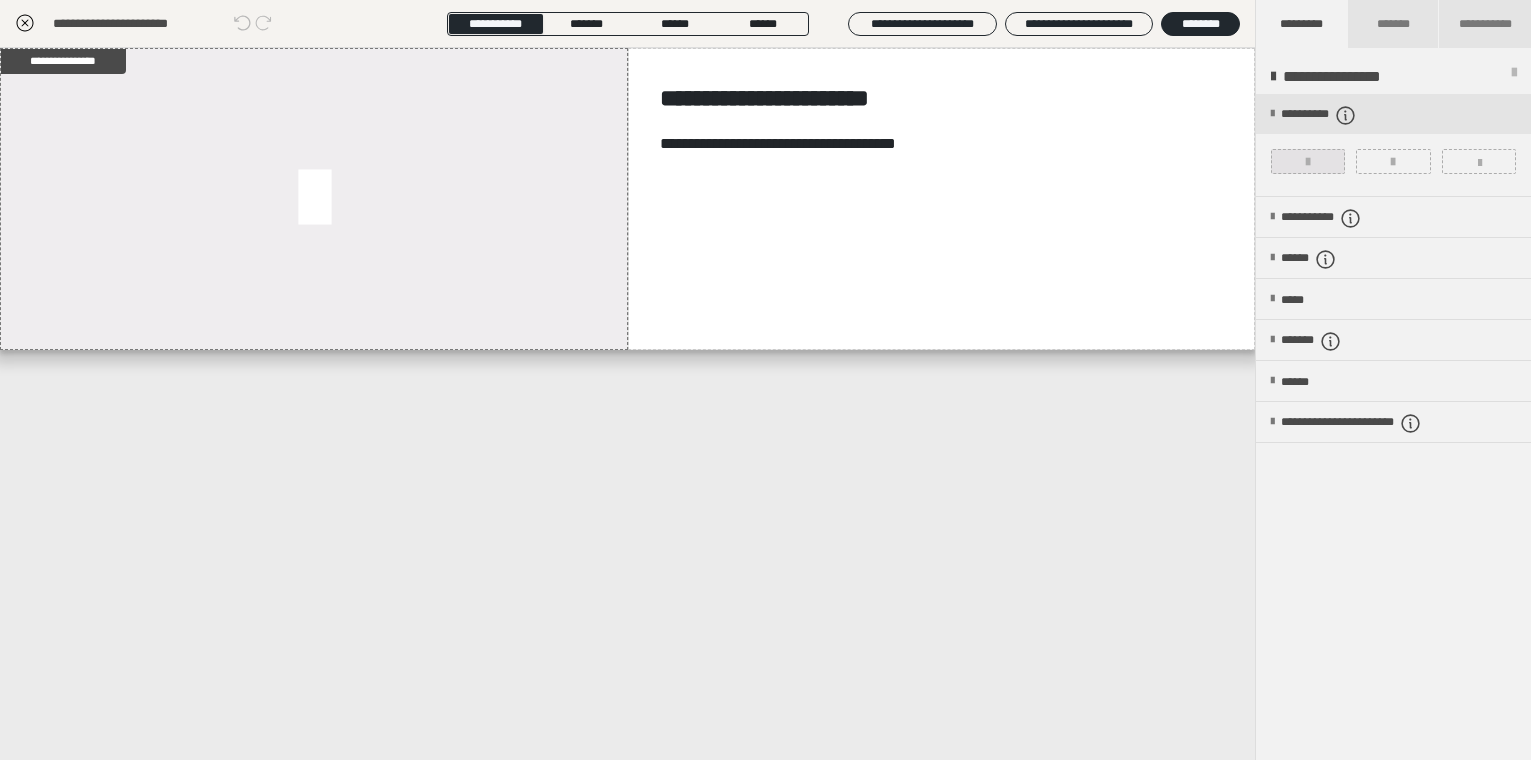 click at bounding box center (1308, 161) 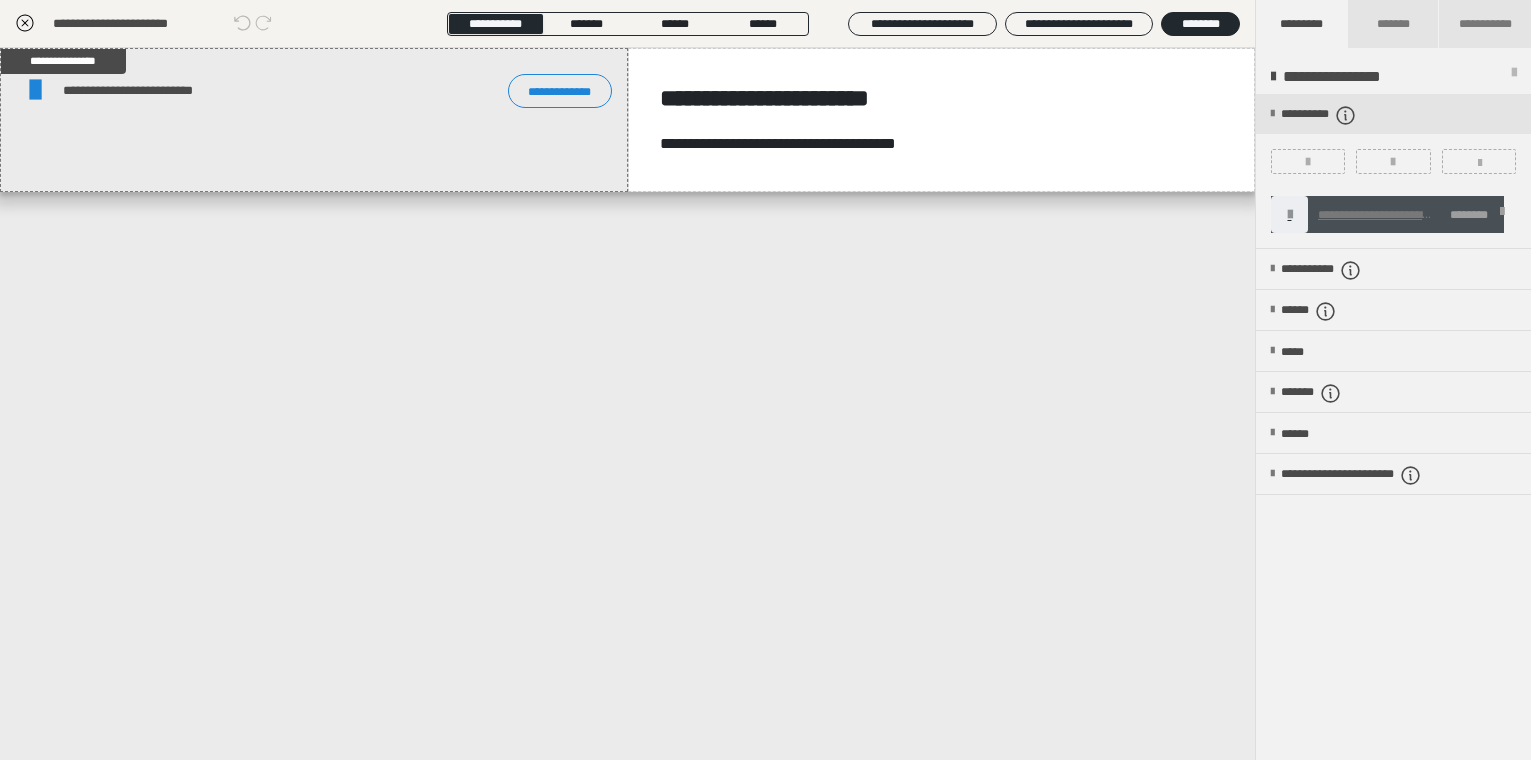 click 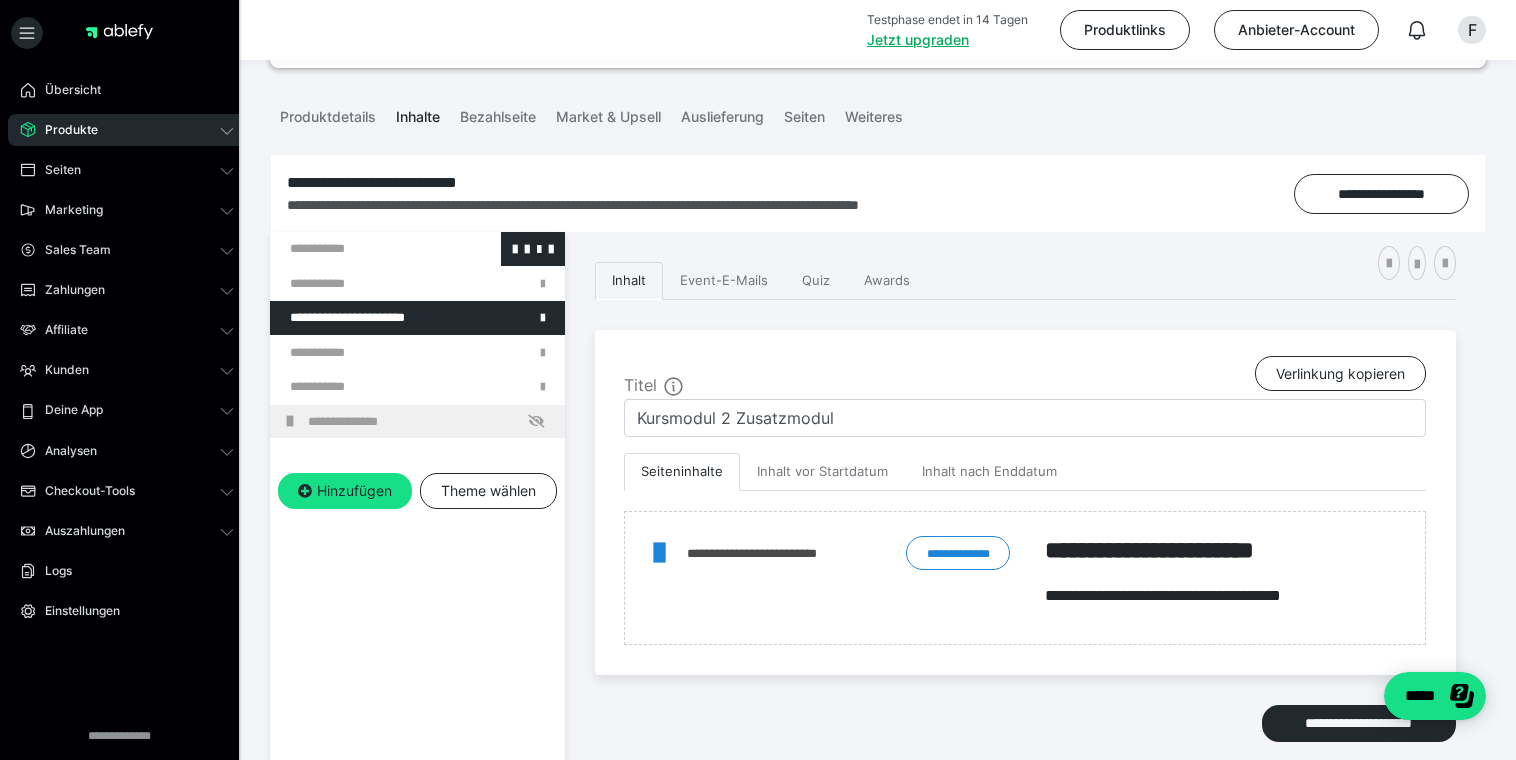 click at bounding box center (365, 249) 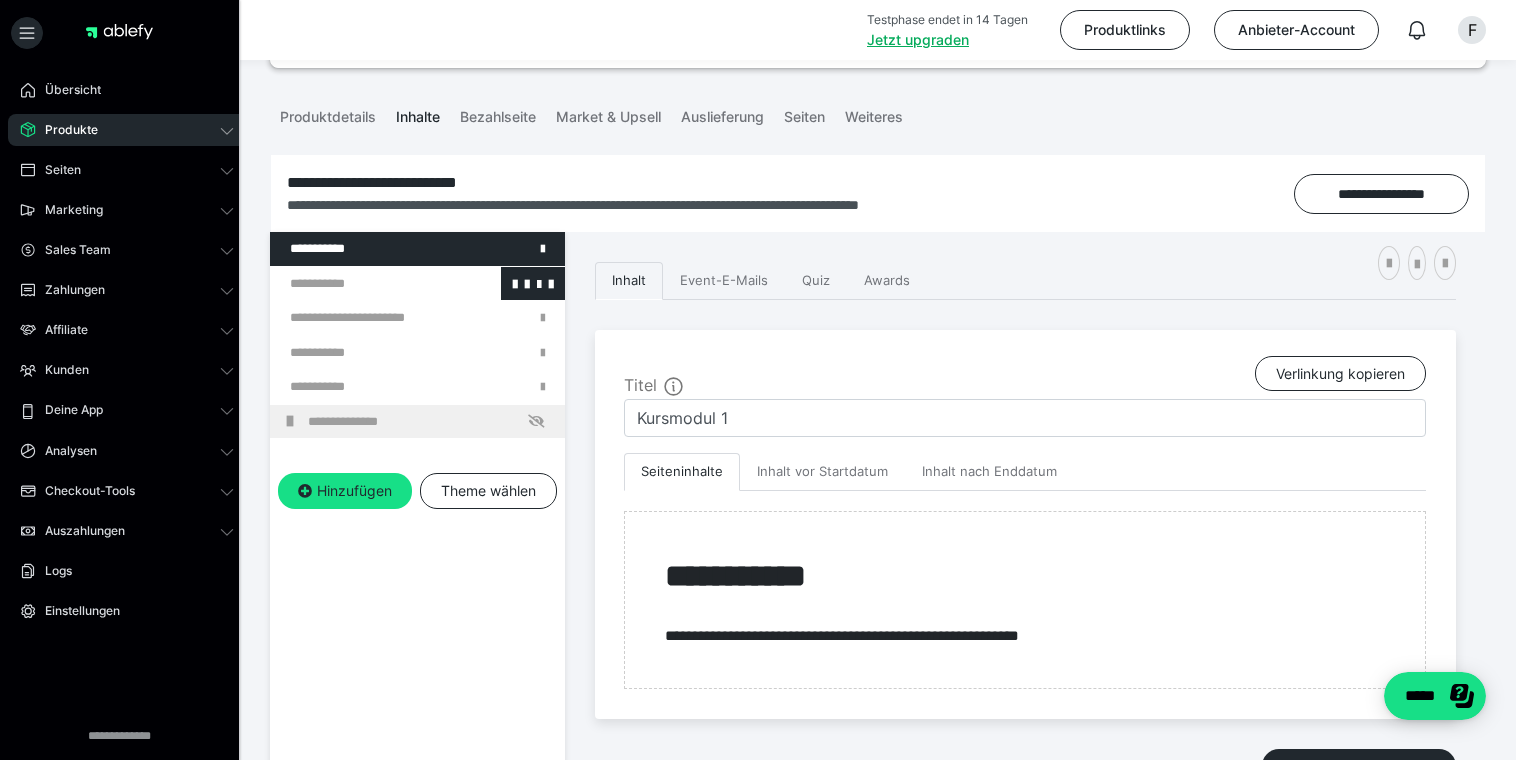 click at bounding box center [365, 284] 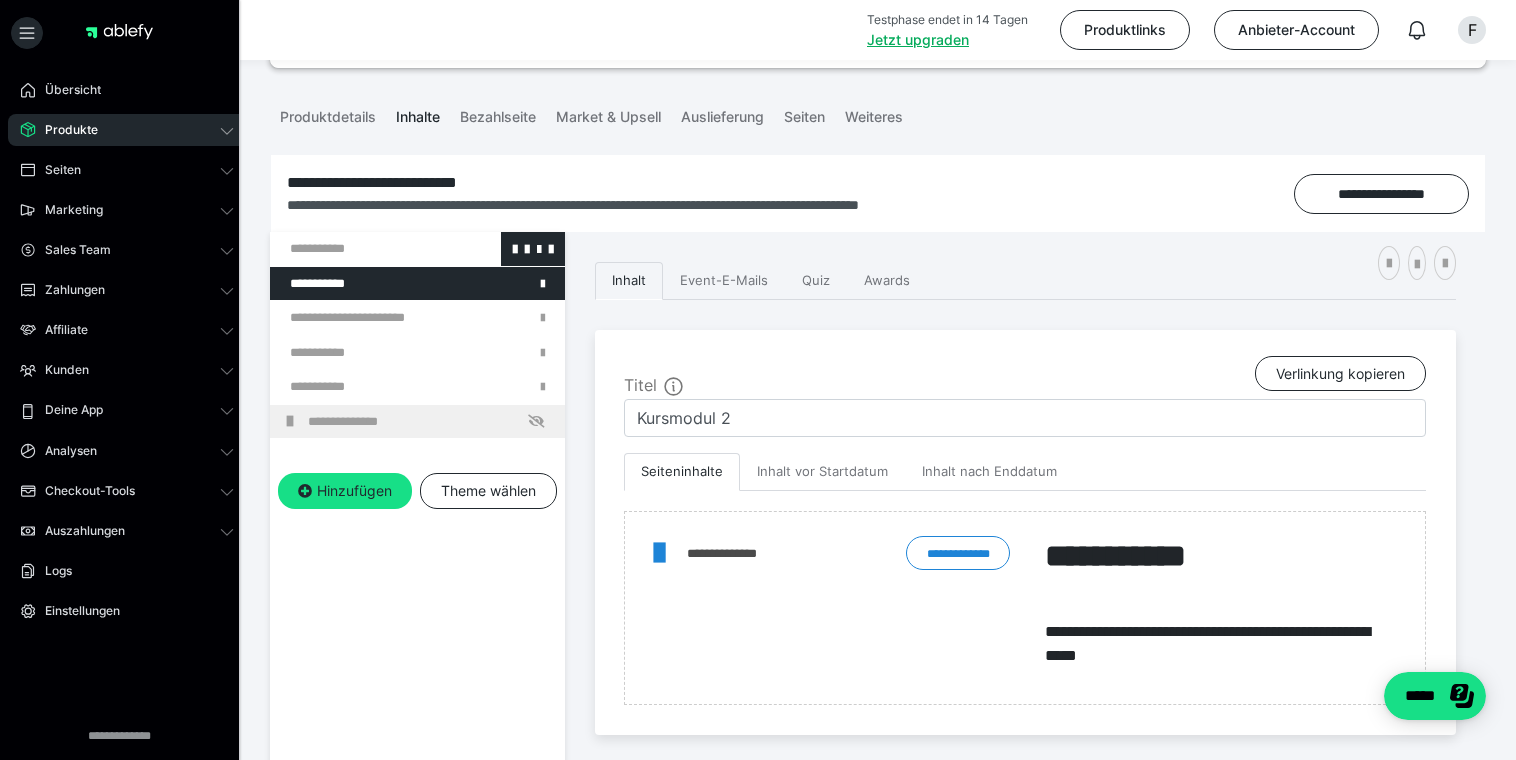 click at bounding box center [365, 249] 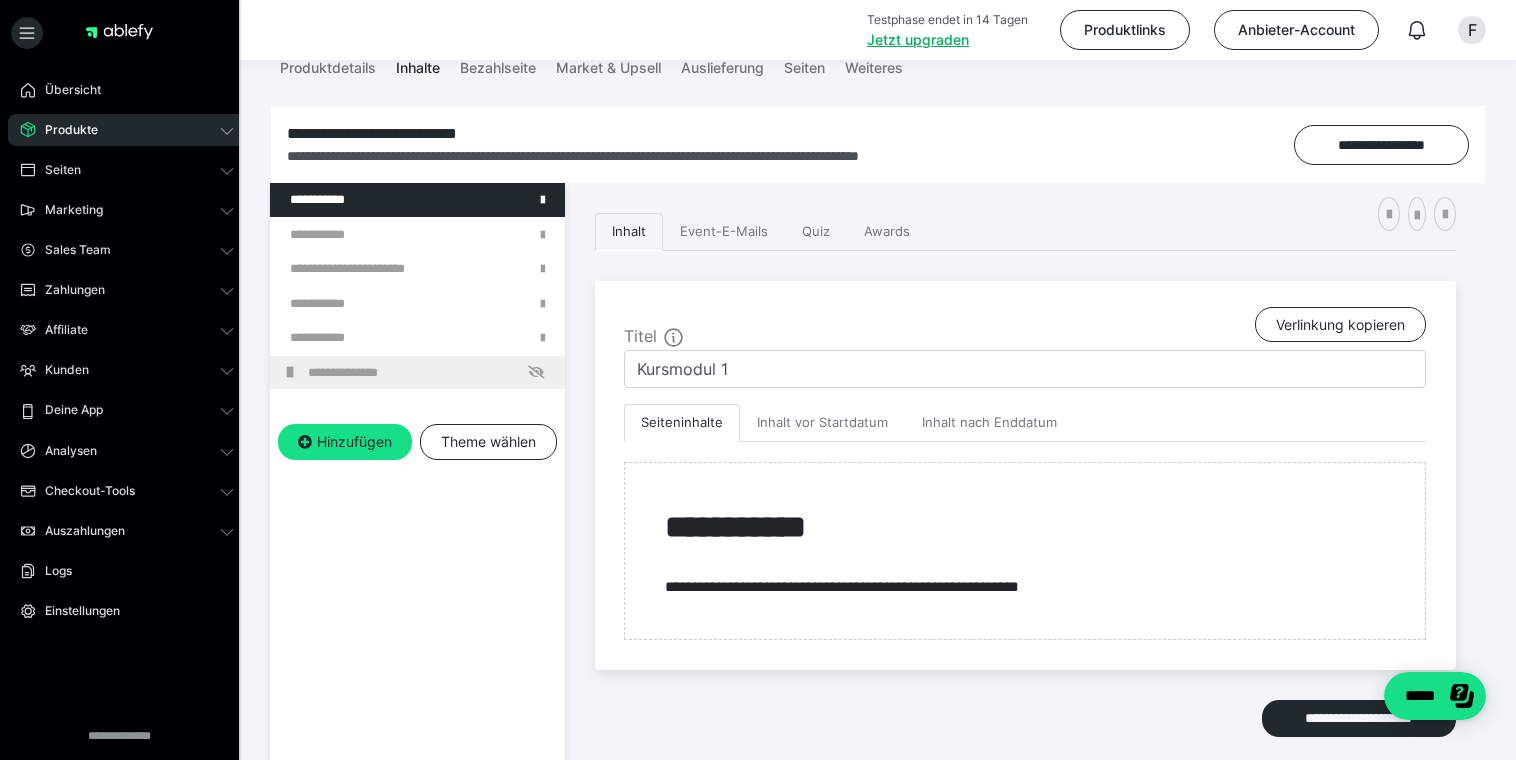 scroll, scrollTop: 290, scrollLeft: 0, axis: vertical 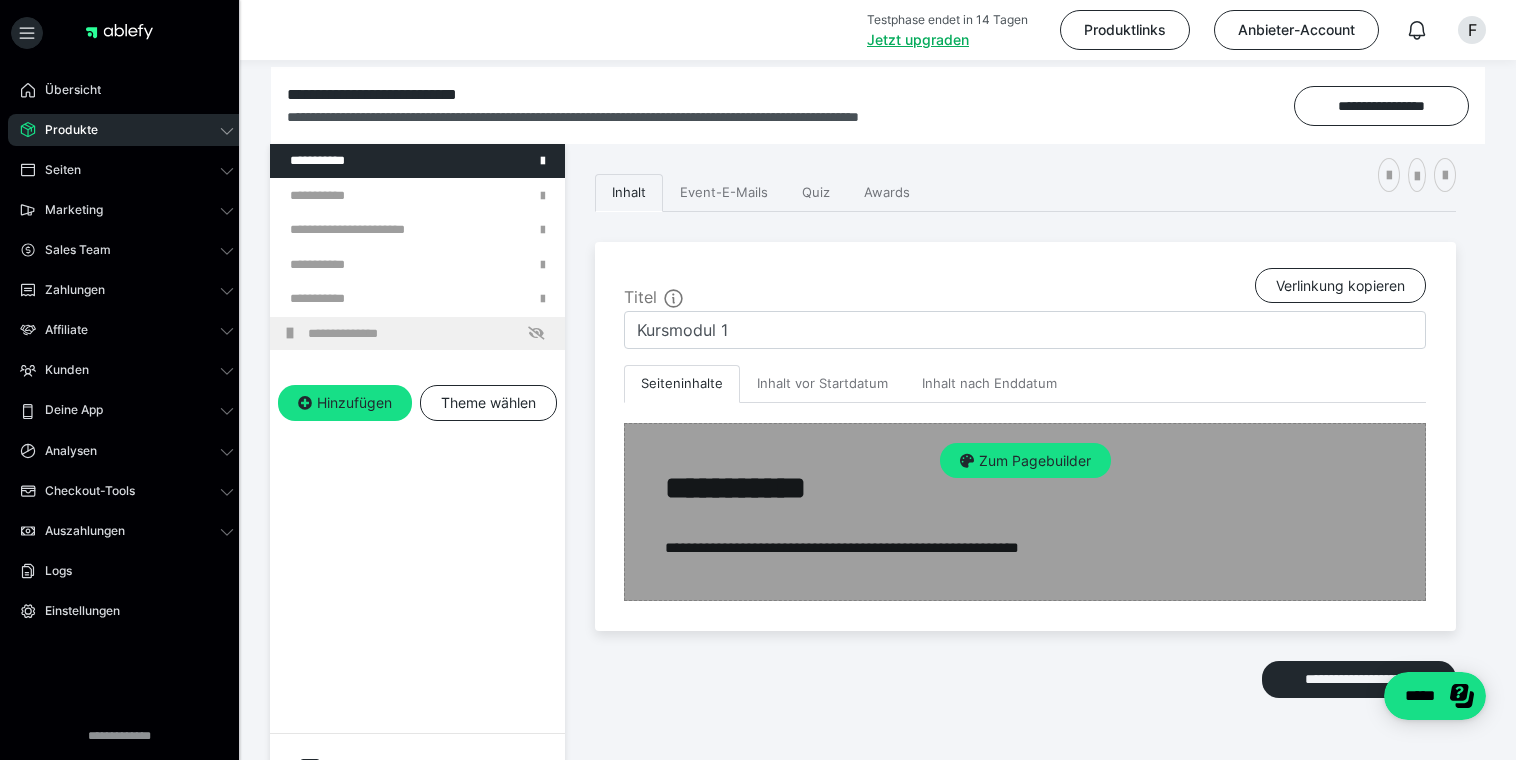click on "Zum Pagebuilder" at bounding box center (1025, 512) 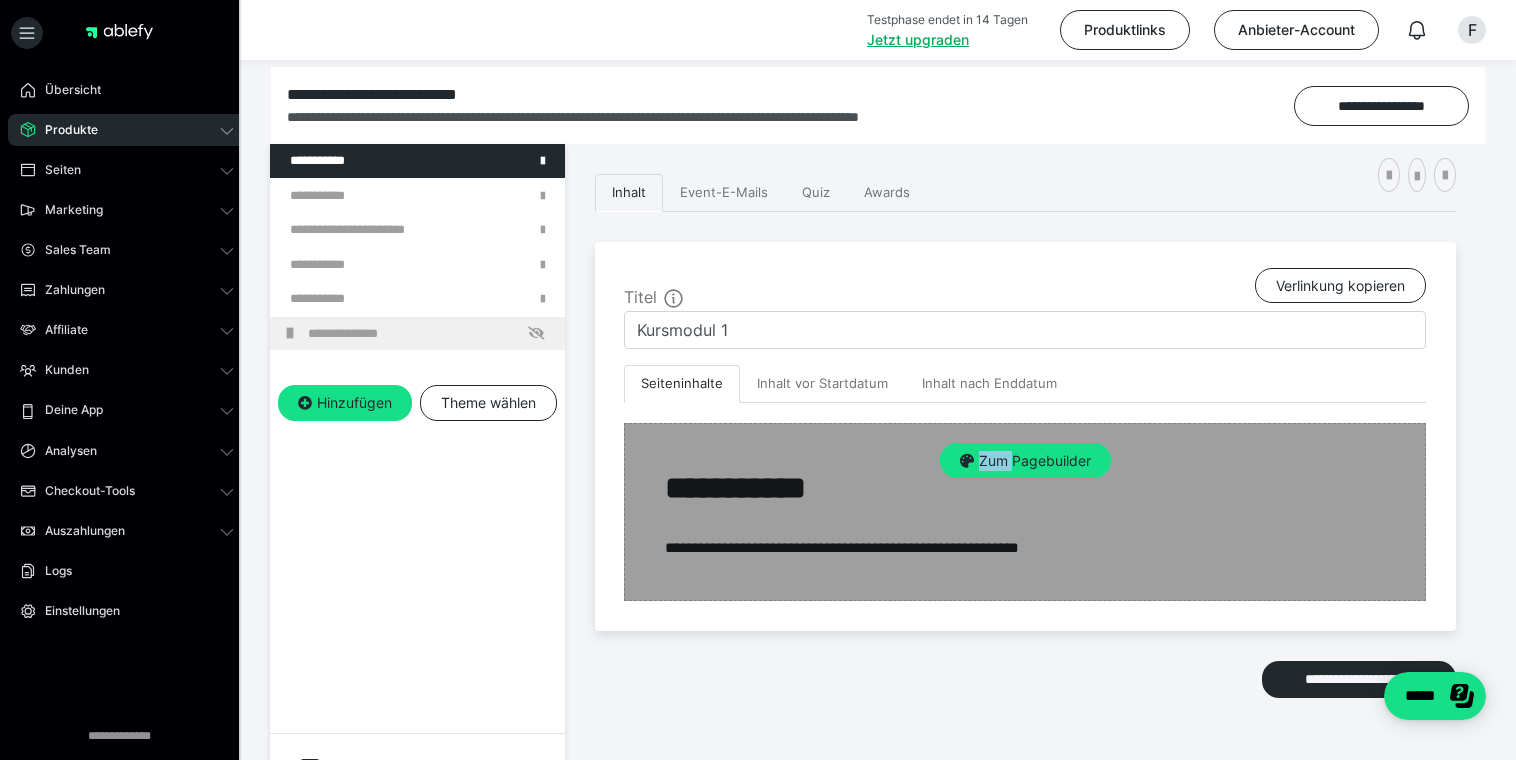 click on "Zum Pagebuilder" at bounding box center (1025, 512) 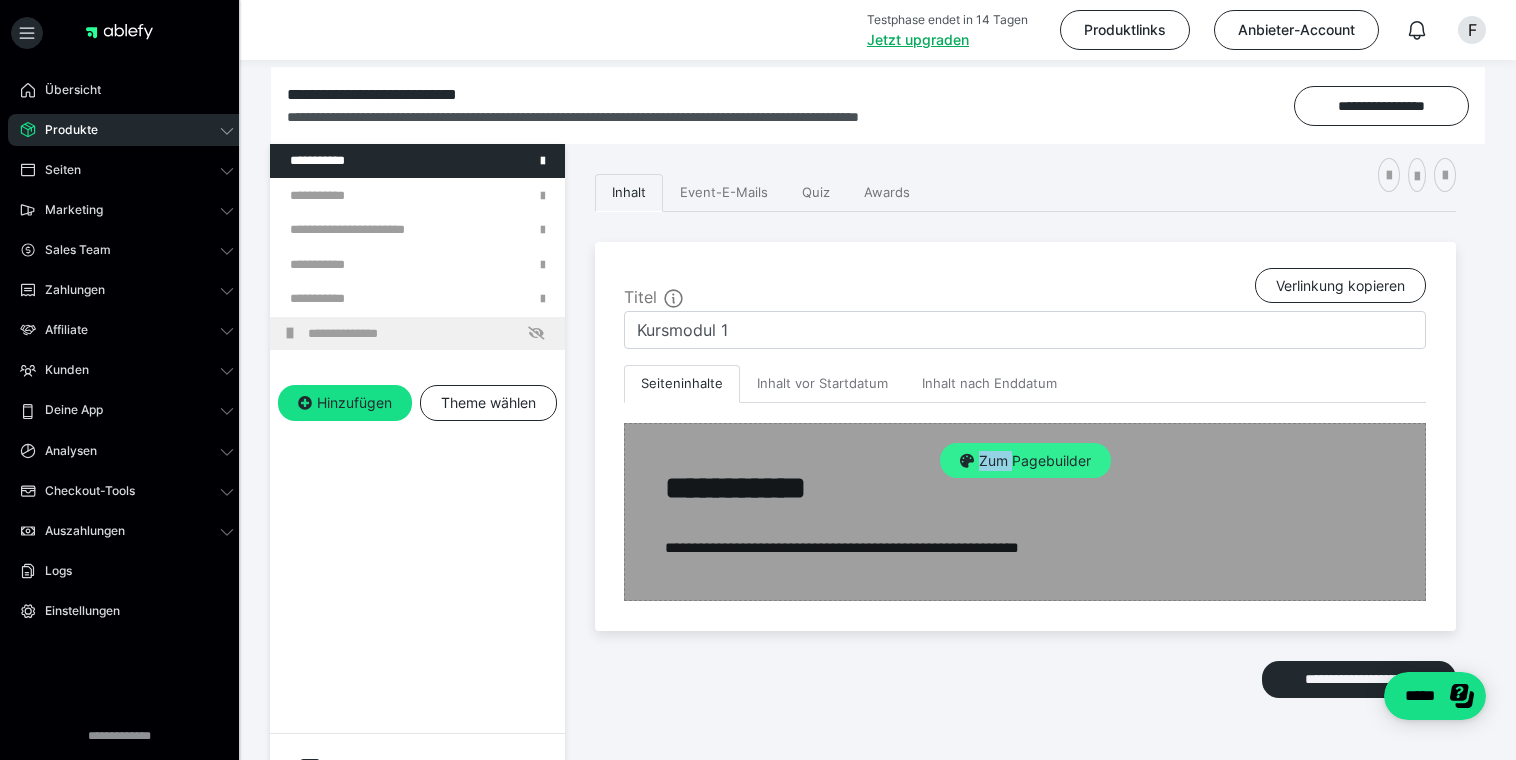 drag, startPoint x: 994, startPoint y: 427, endPoint x: 1005, endPoint y: 456, distance: 31.016125 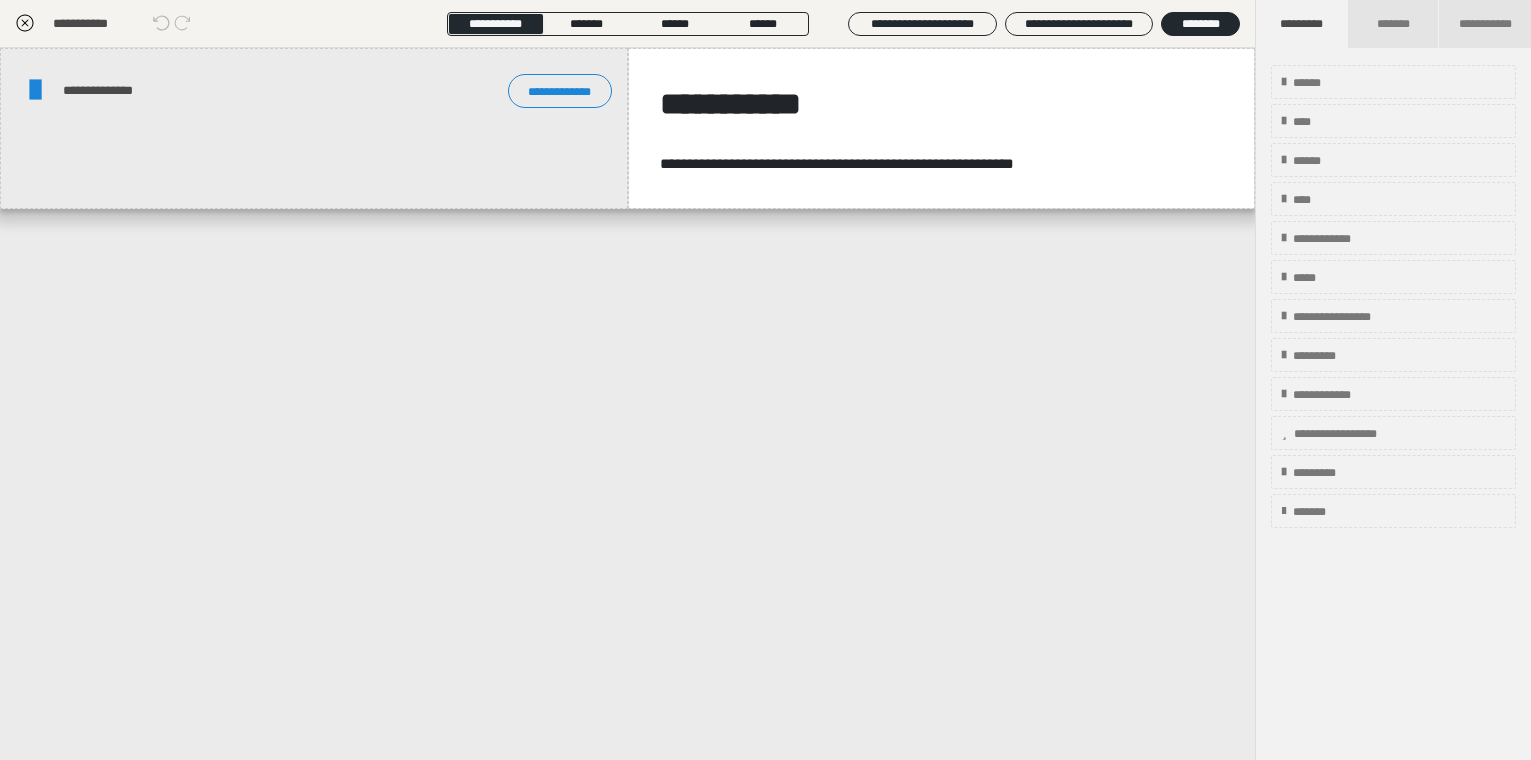 click 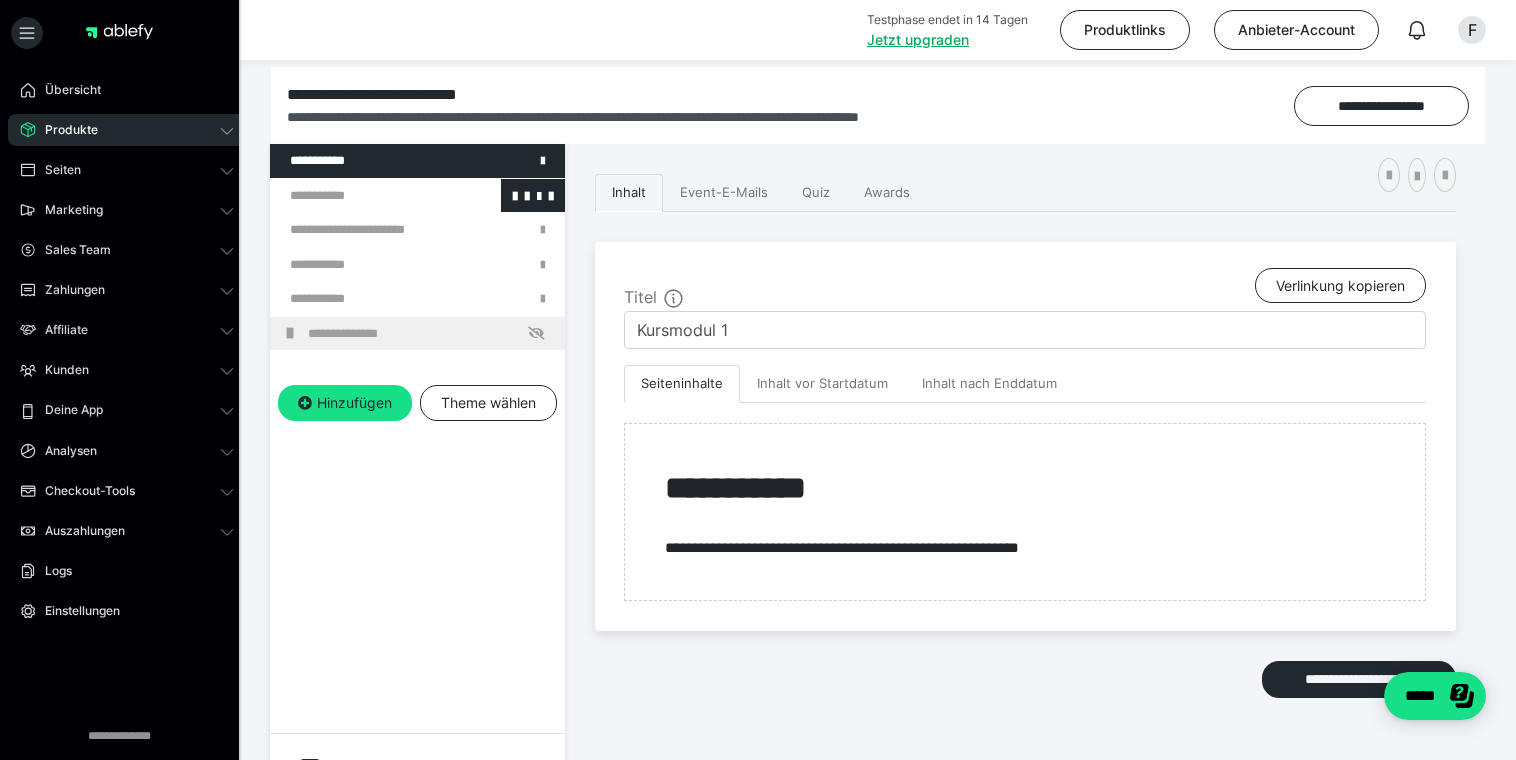 click at bounding box center [365, 196] 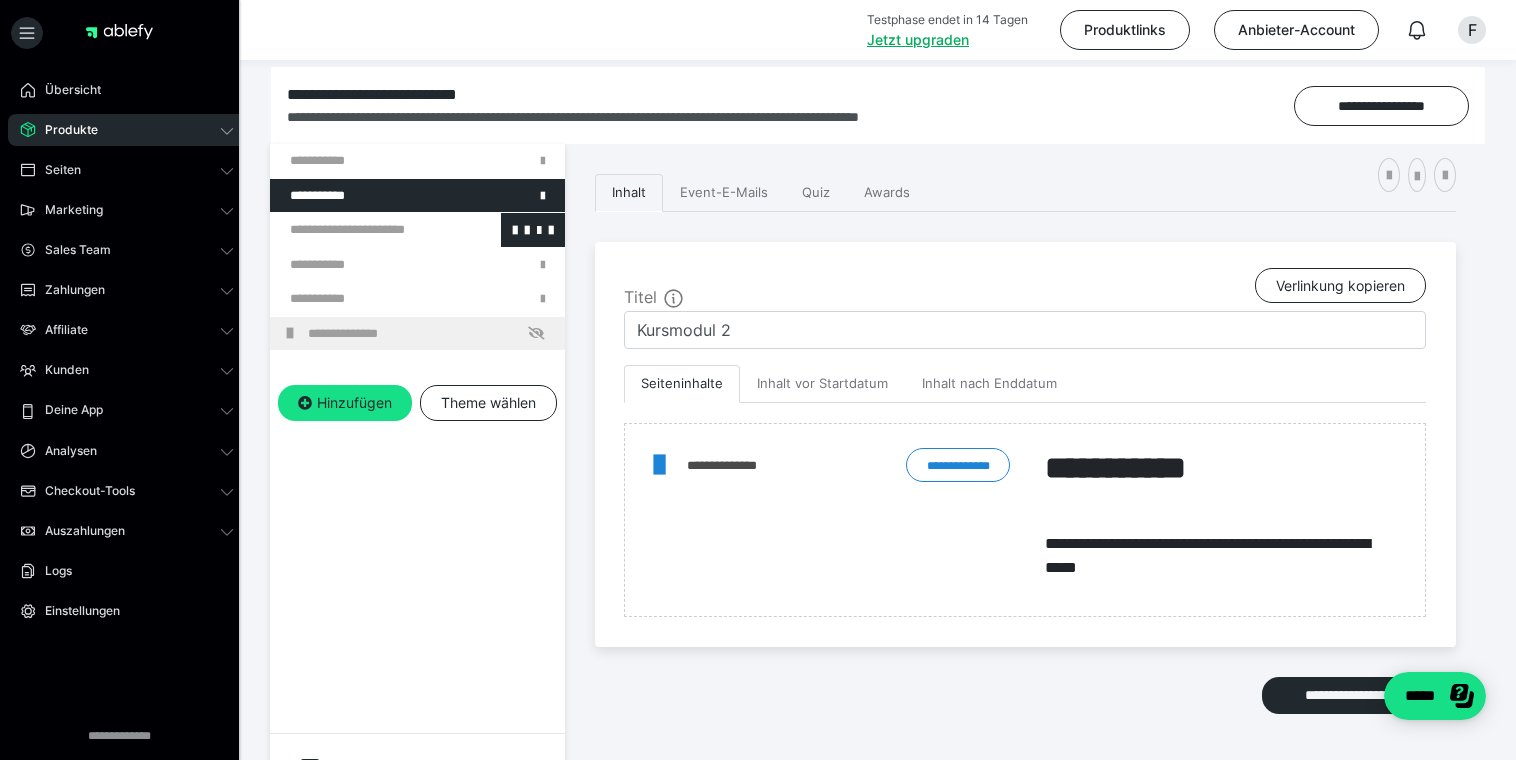 click at bounding box center [365, 230] 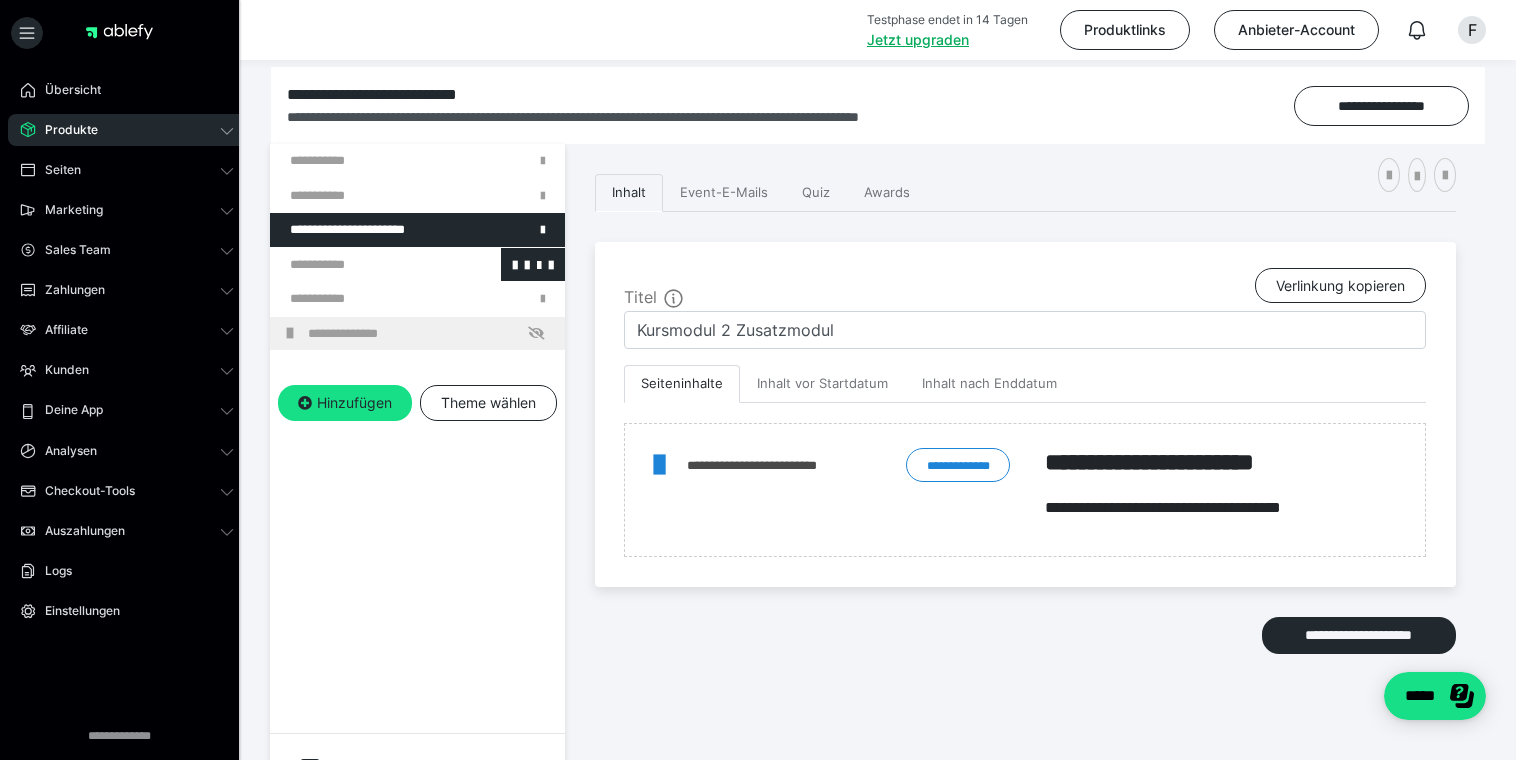 click at bounding box center [365, 265] 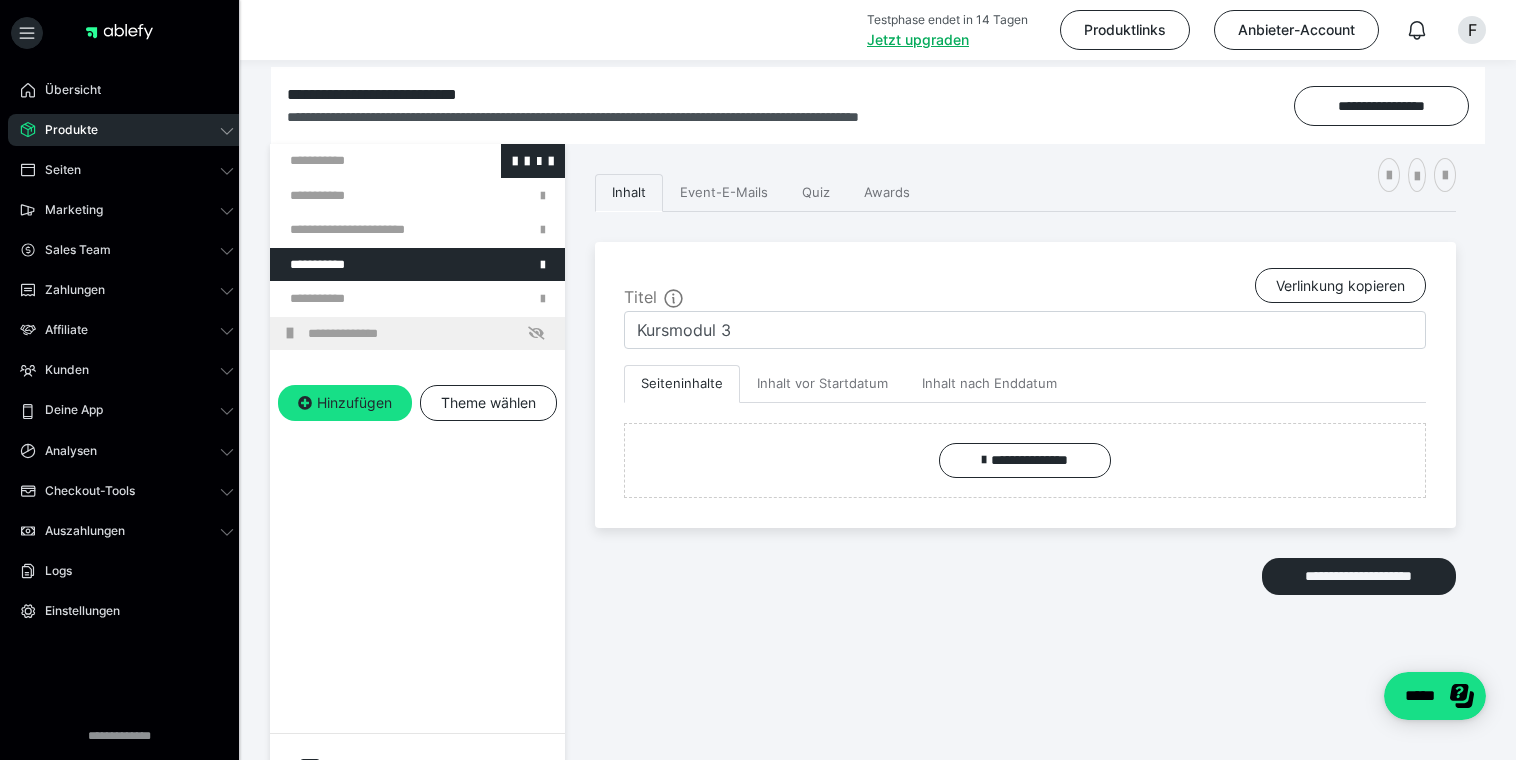click at bounding box center [365, 161] 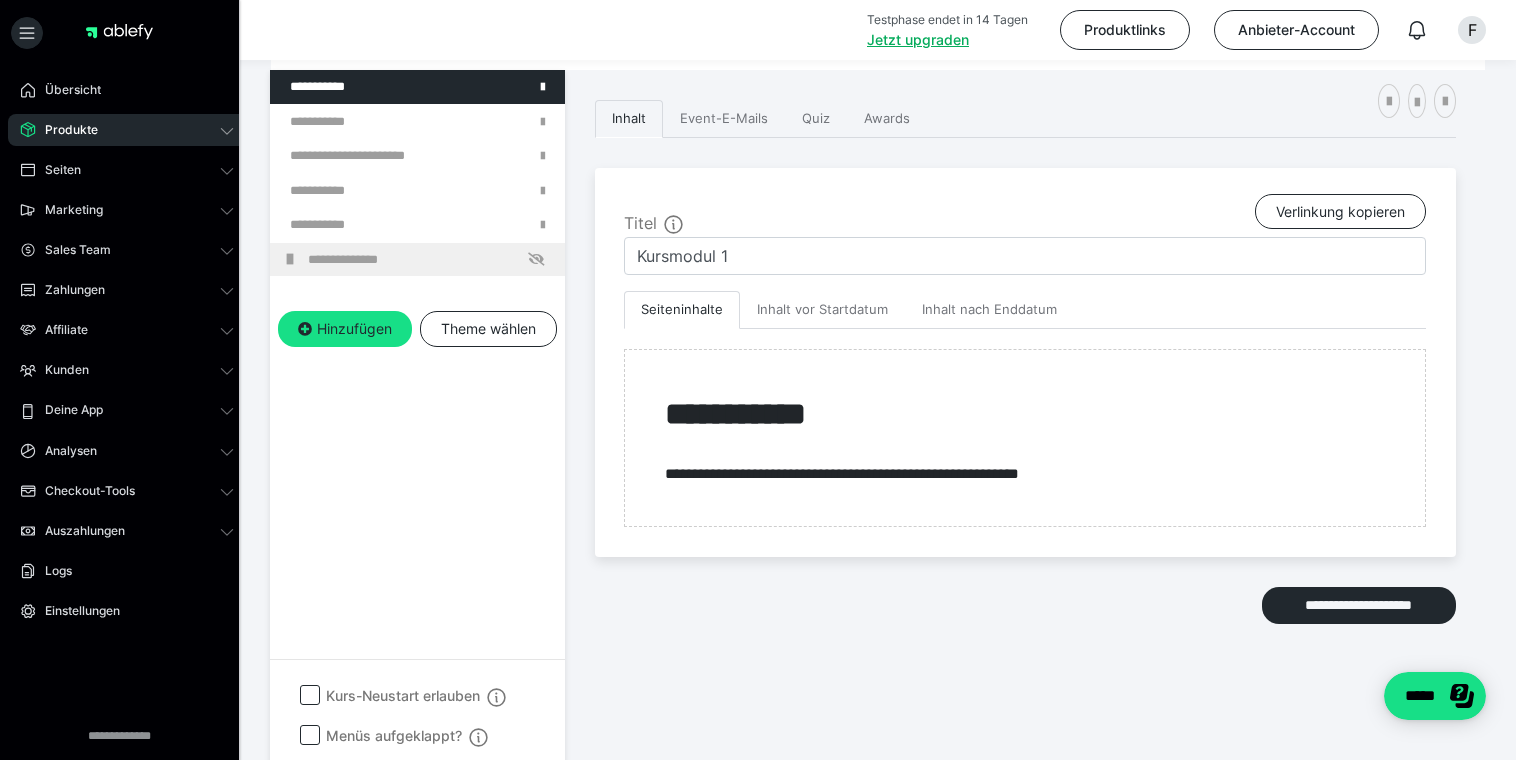 scroll, scrollTop: 374, scrollLeft: 0, axis: vertical 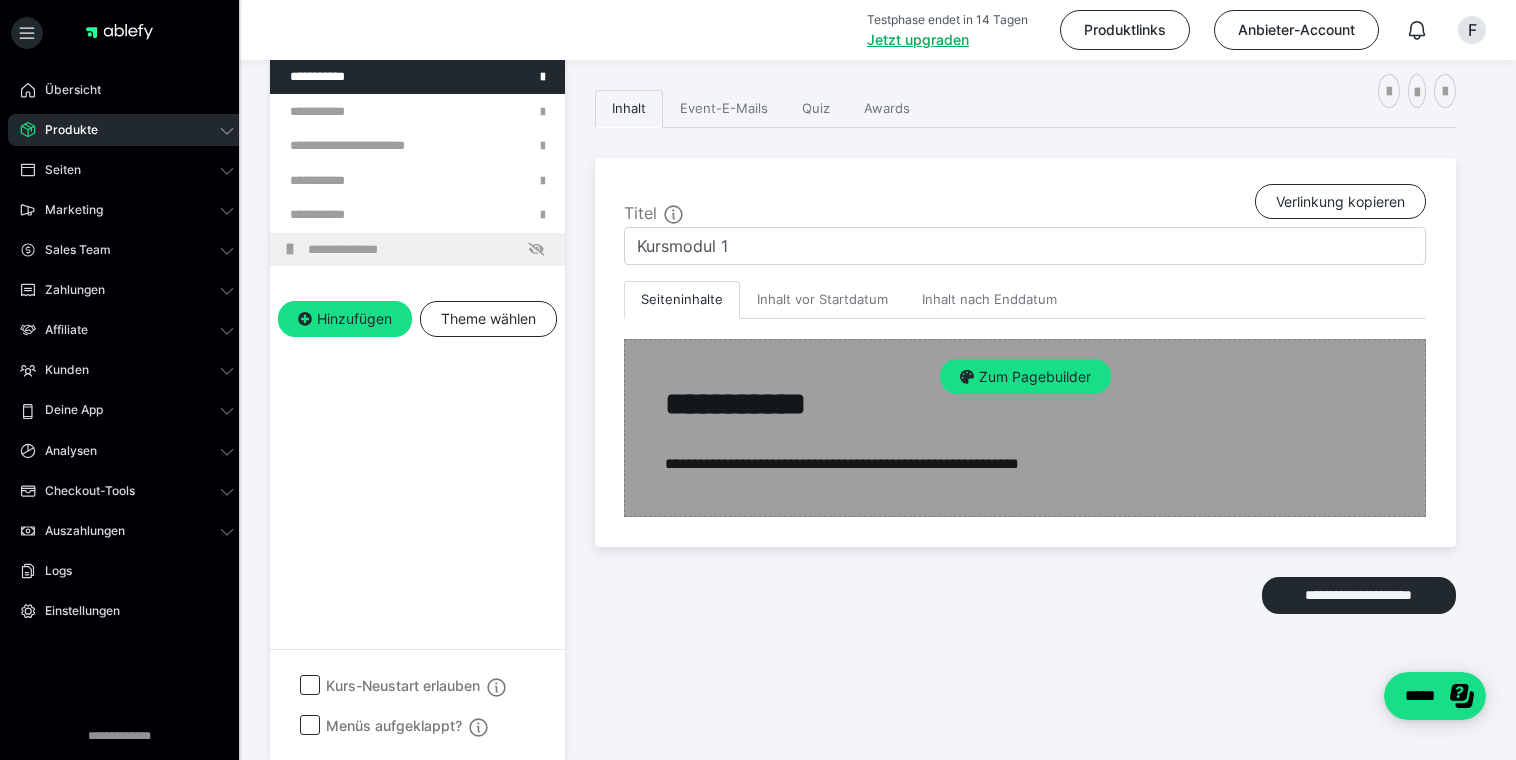 click on "Zum Pagebuilder" at bounding box center (1025, 428) 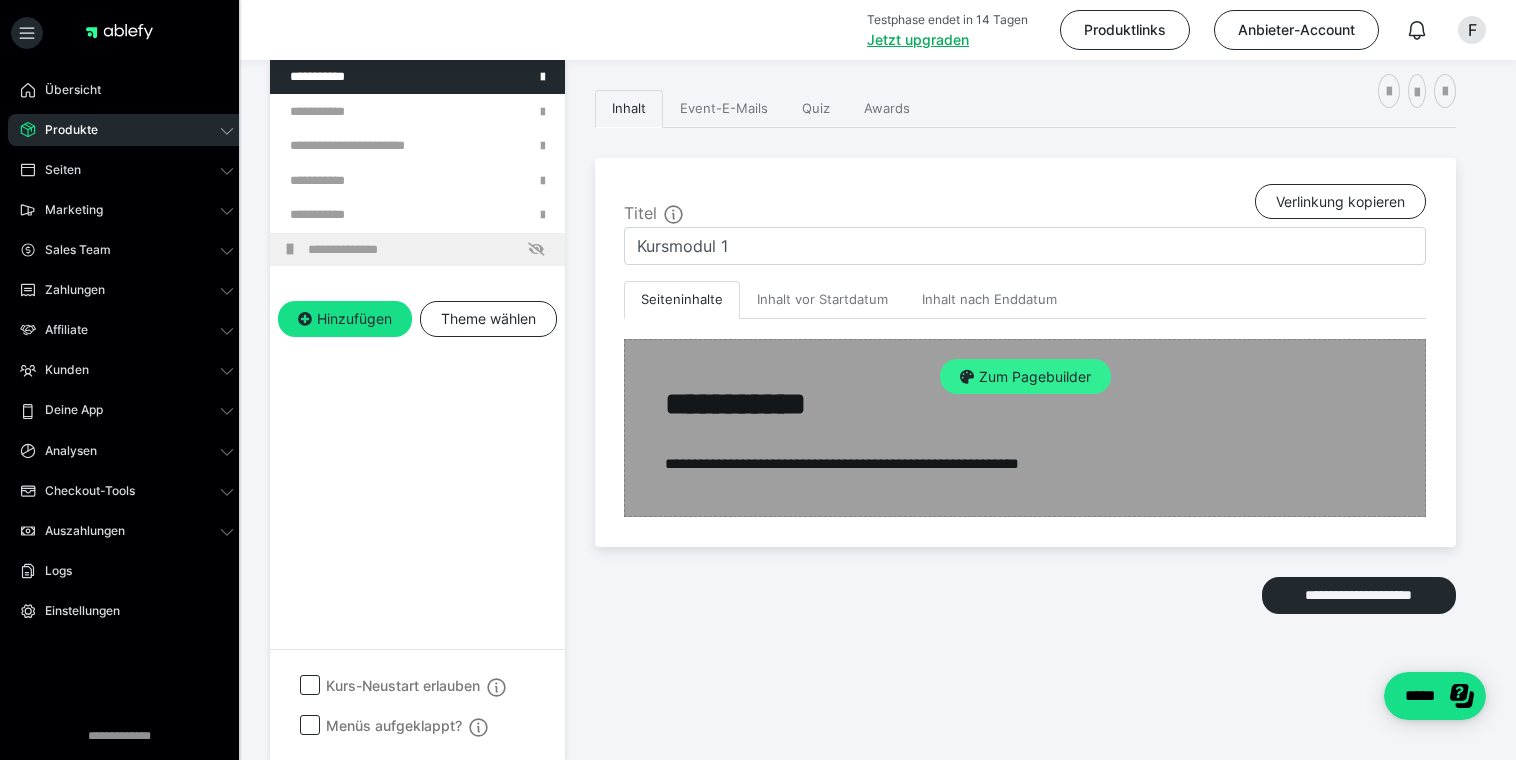 click on "Zum Pagebuilder" at bounding box center (1025, 377) 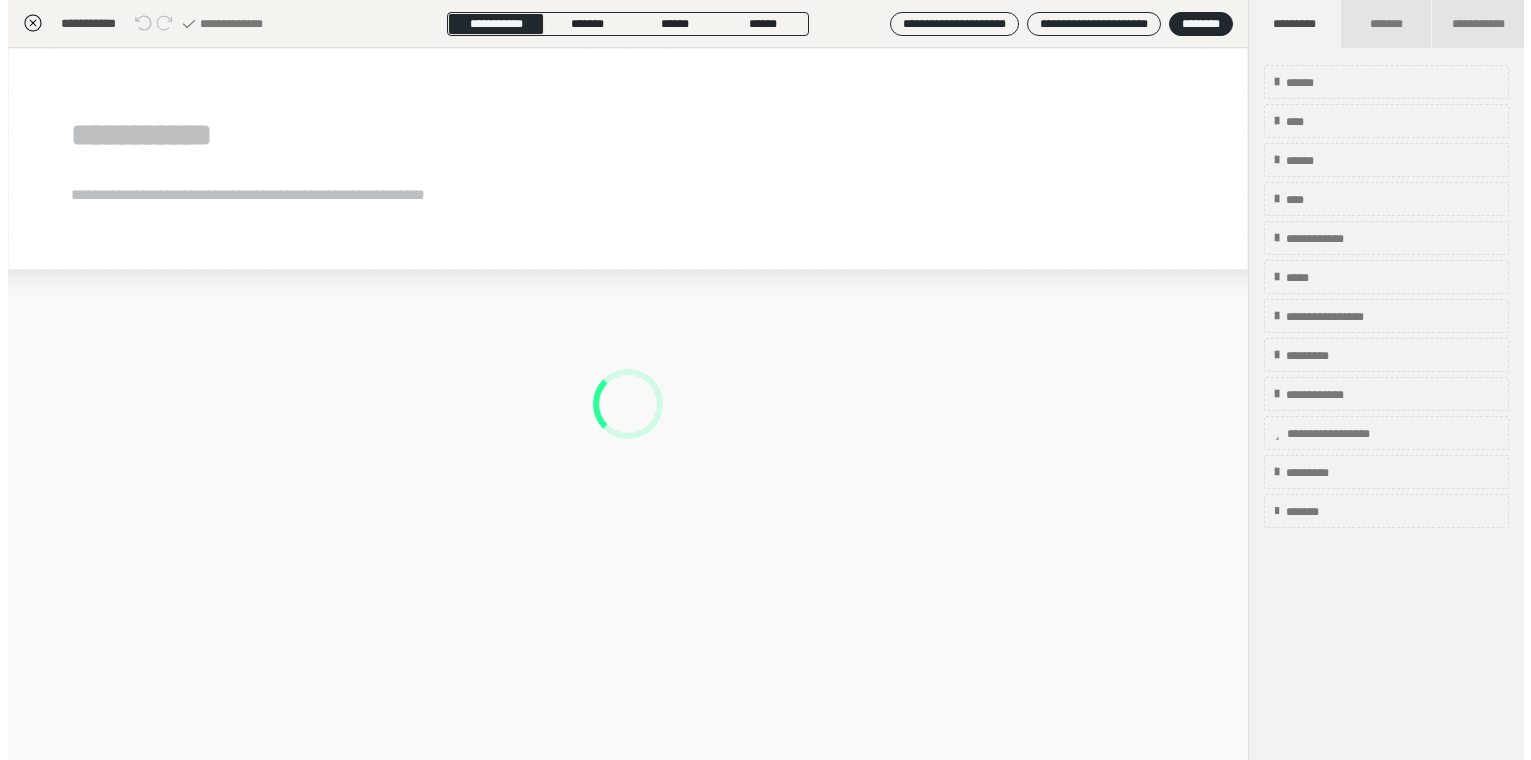 scroll, scrollTop: 353, scrollLeft: 0, axis: vertical 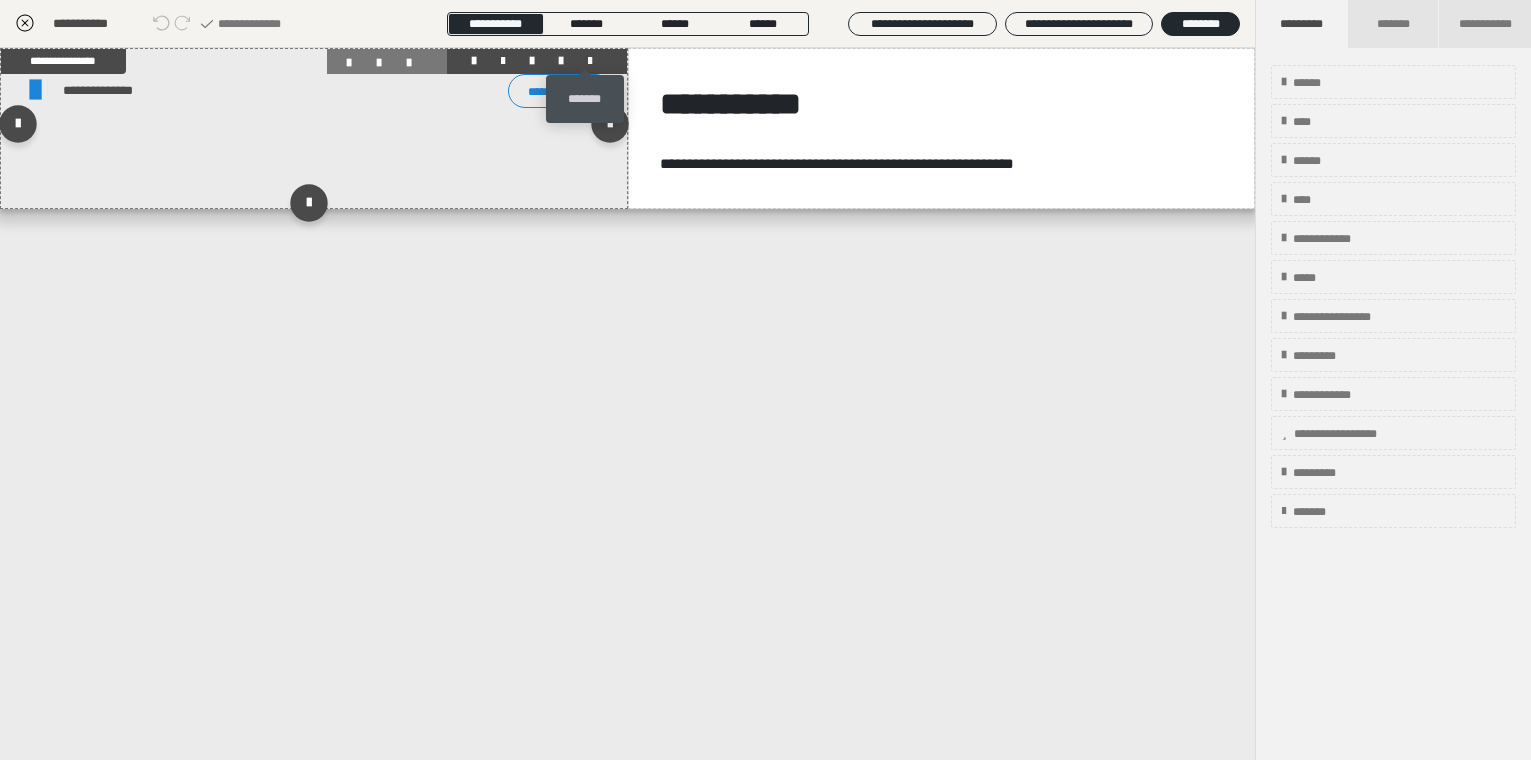 click at bounding box center (590, 61) 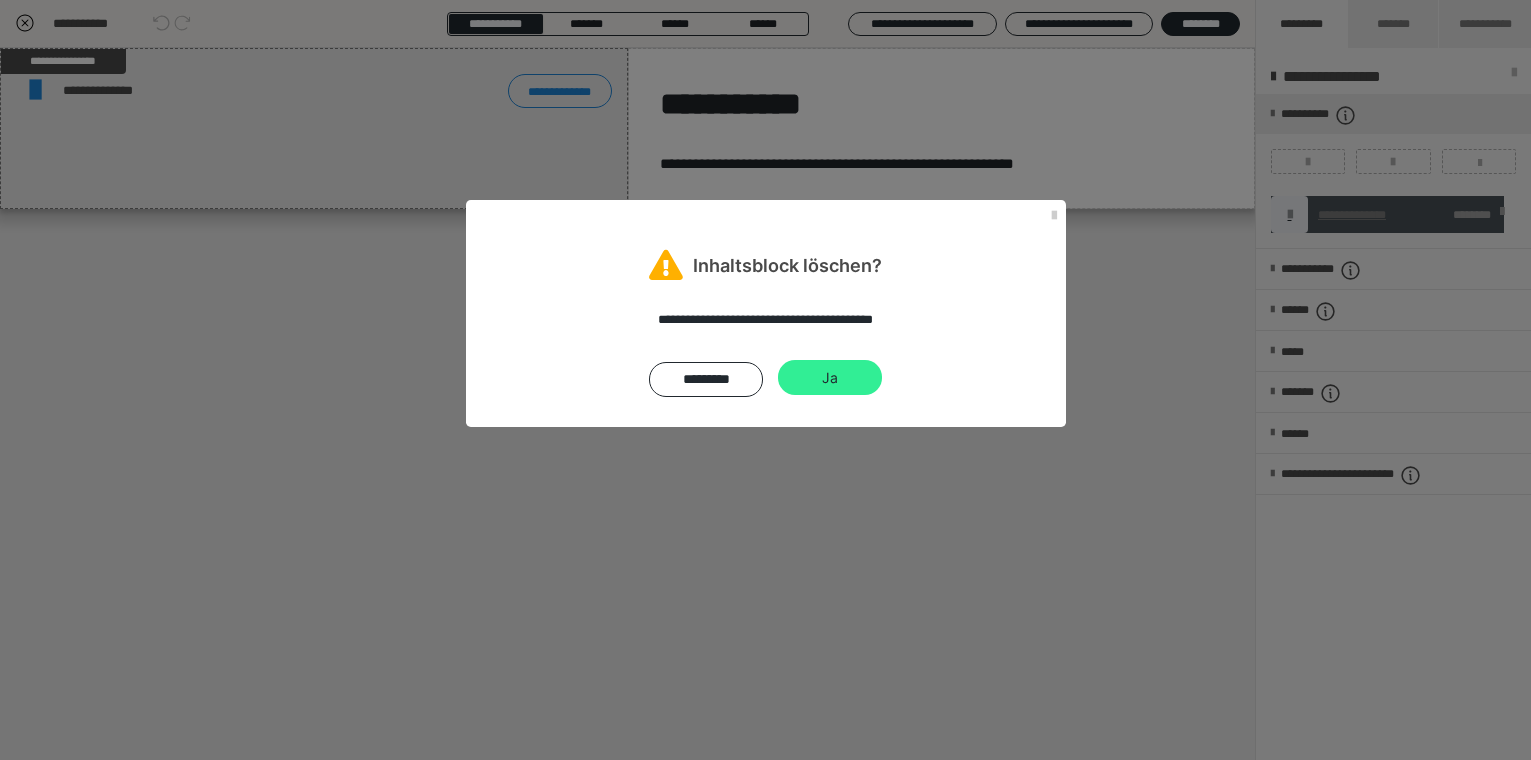 click on "Ja" at bounding box center [830, 378] 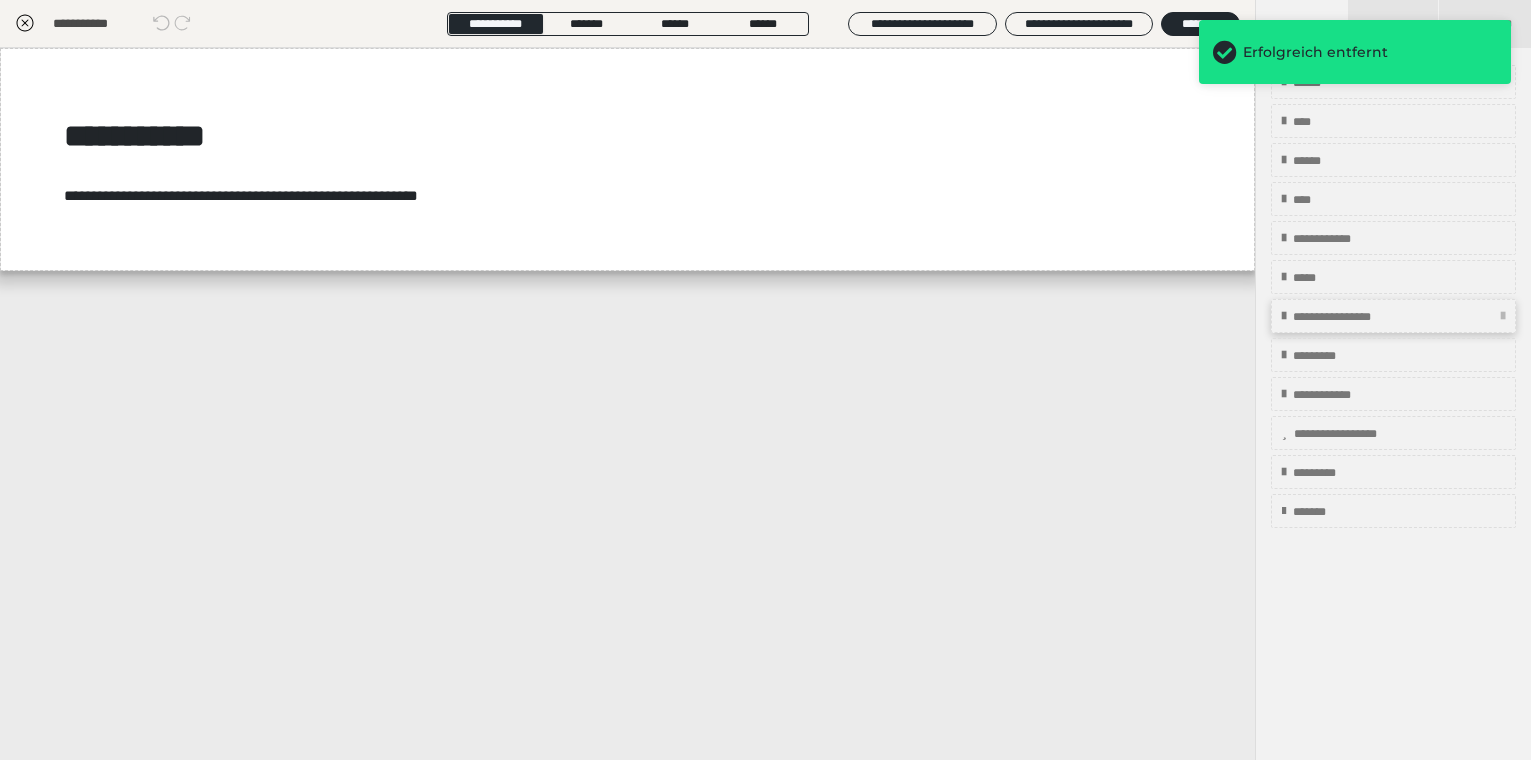 click on "**********" at bounding box center (1361, 317) 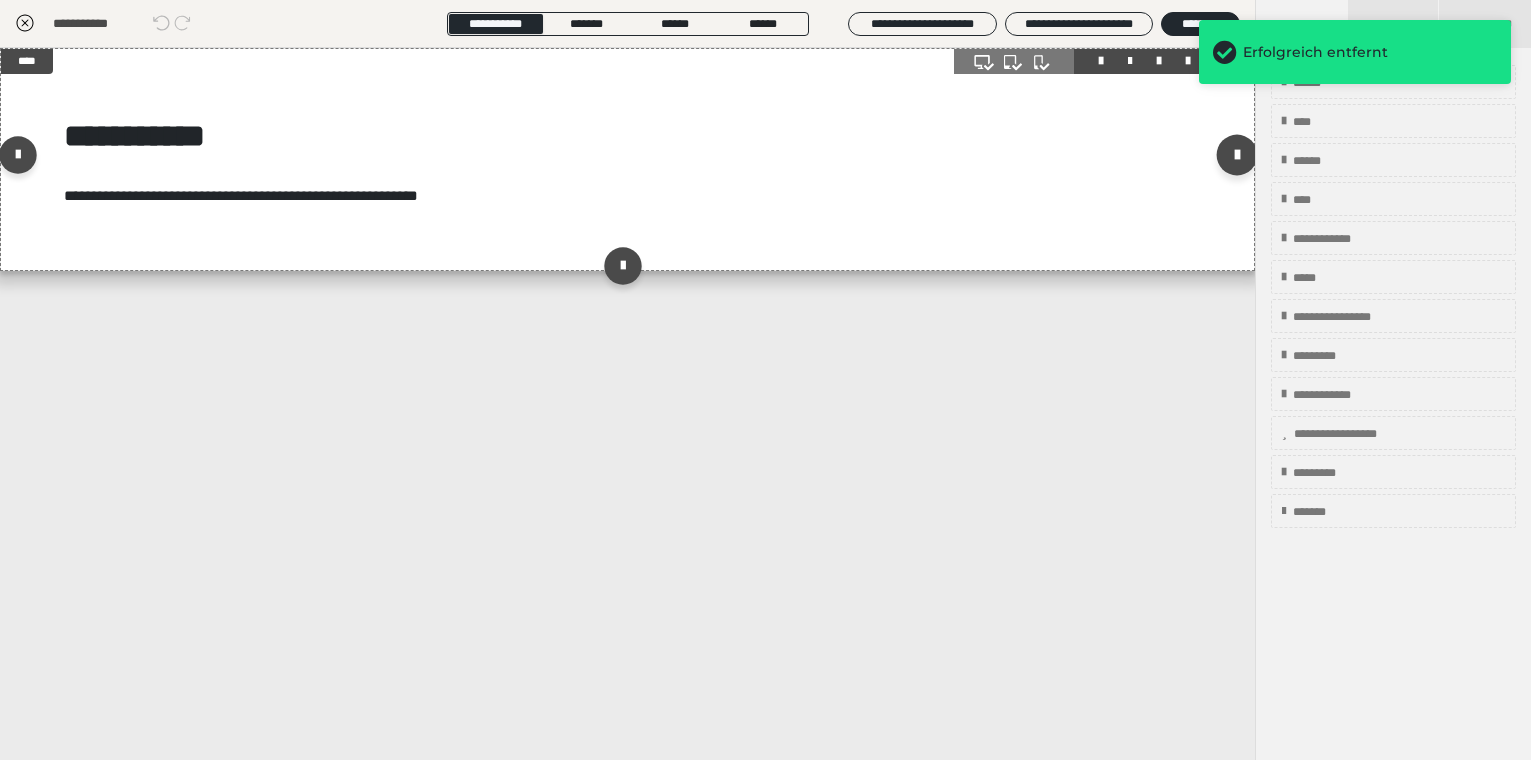 click at bounding box center (1237, 155) 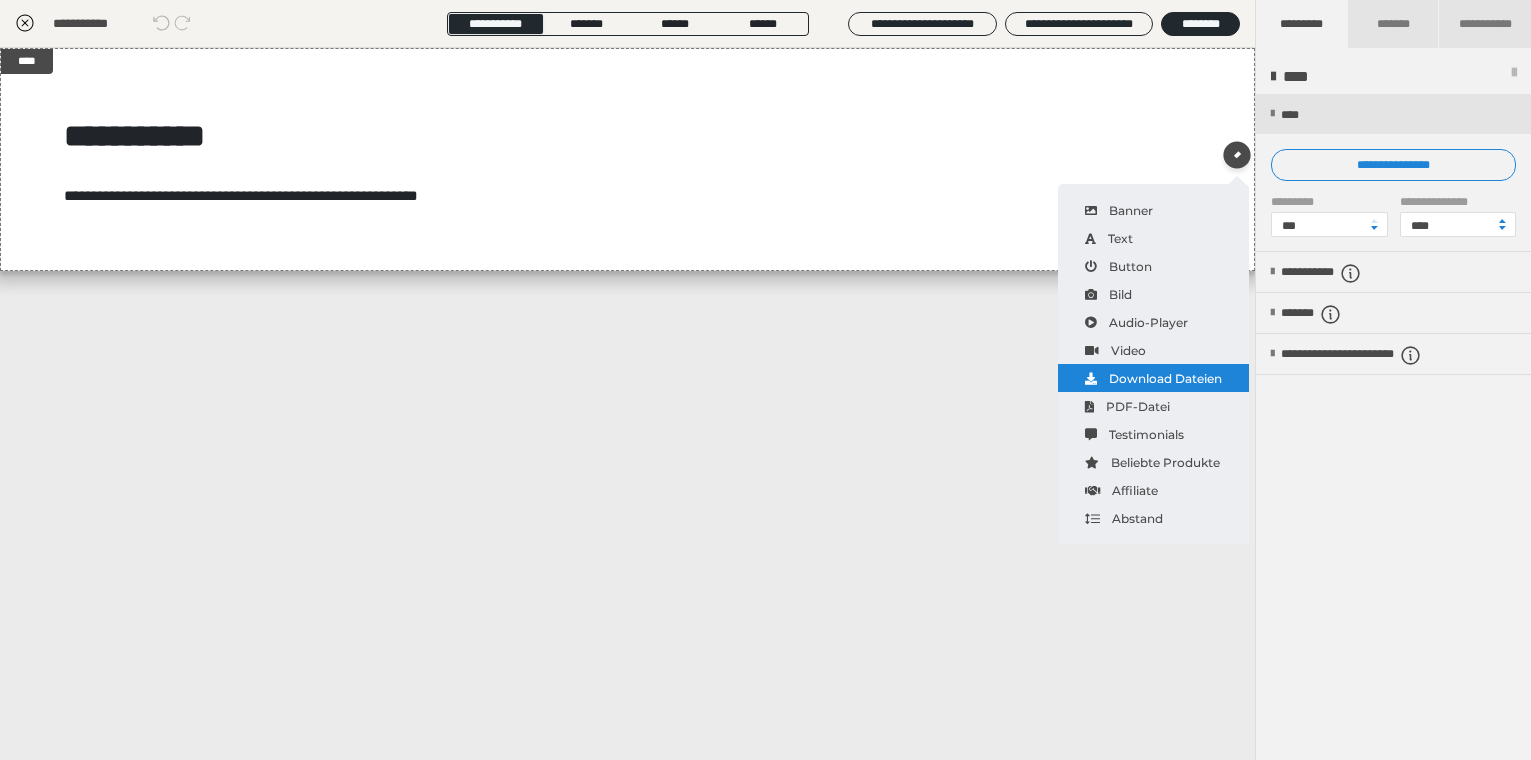 click on "Download Dateien" at bounding box center (1153, 378) 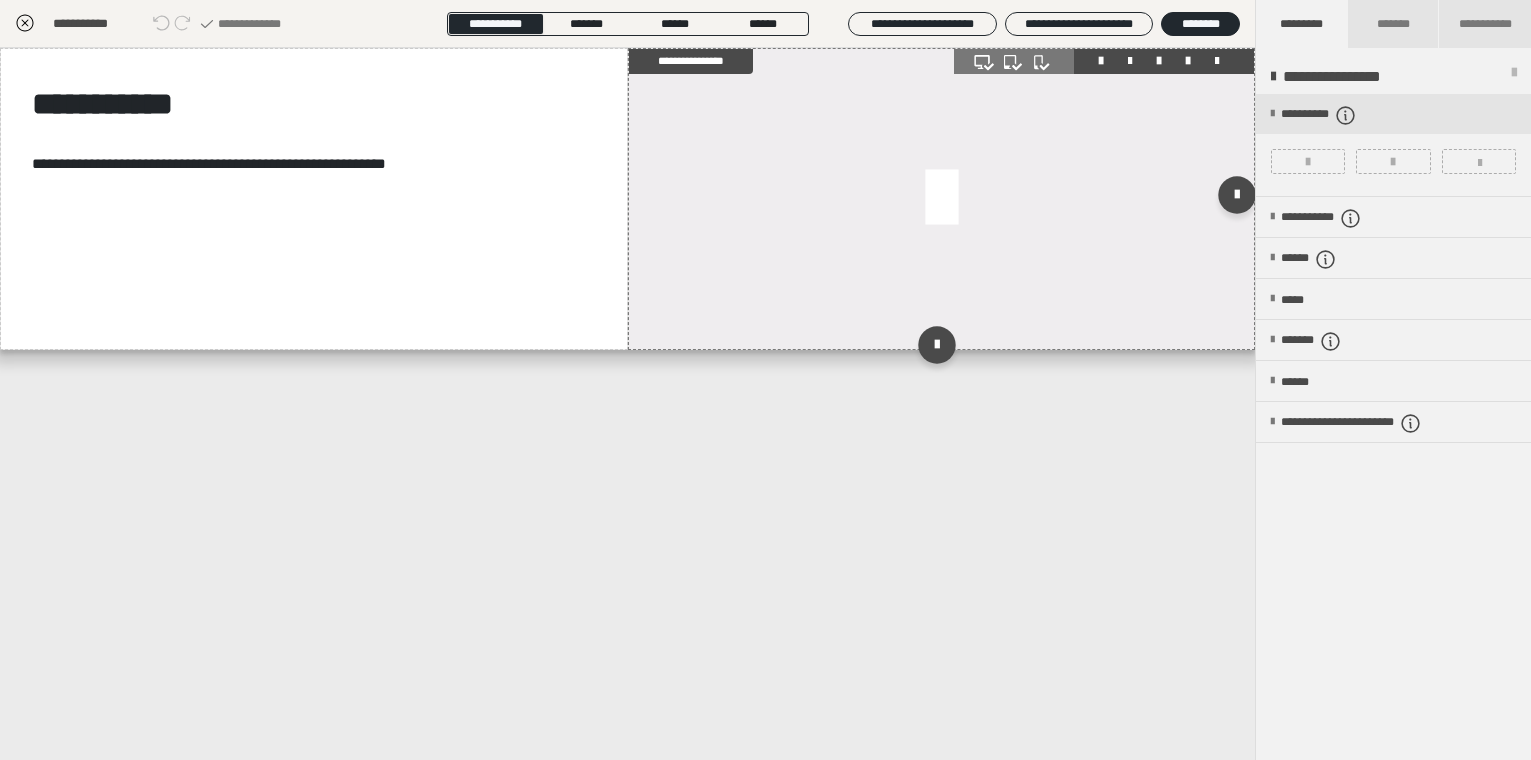 click at bounding box center [942, 199] 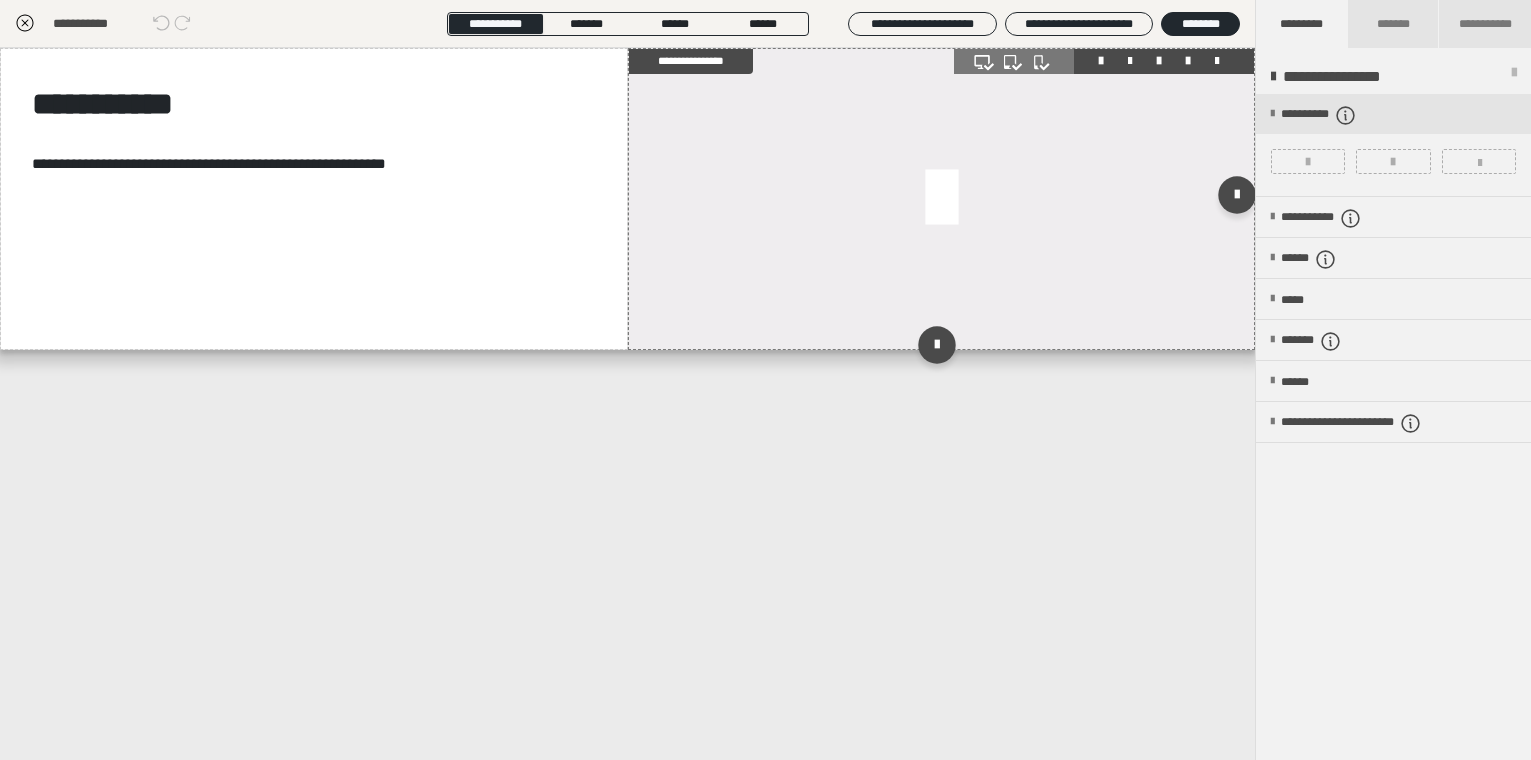 click at bounding box center [942, 199] 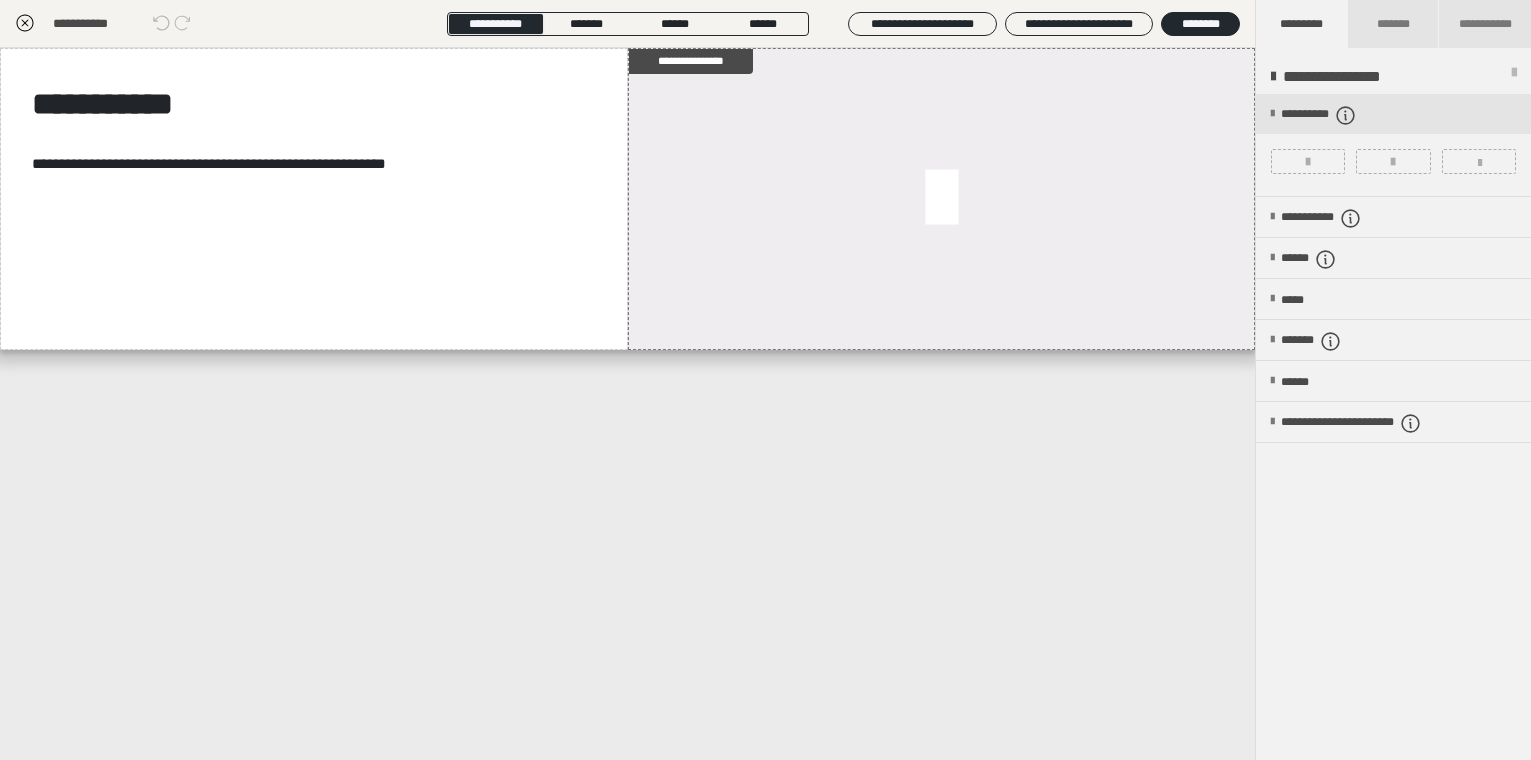 click on "**********" at bounding box center (1393, 145) 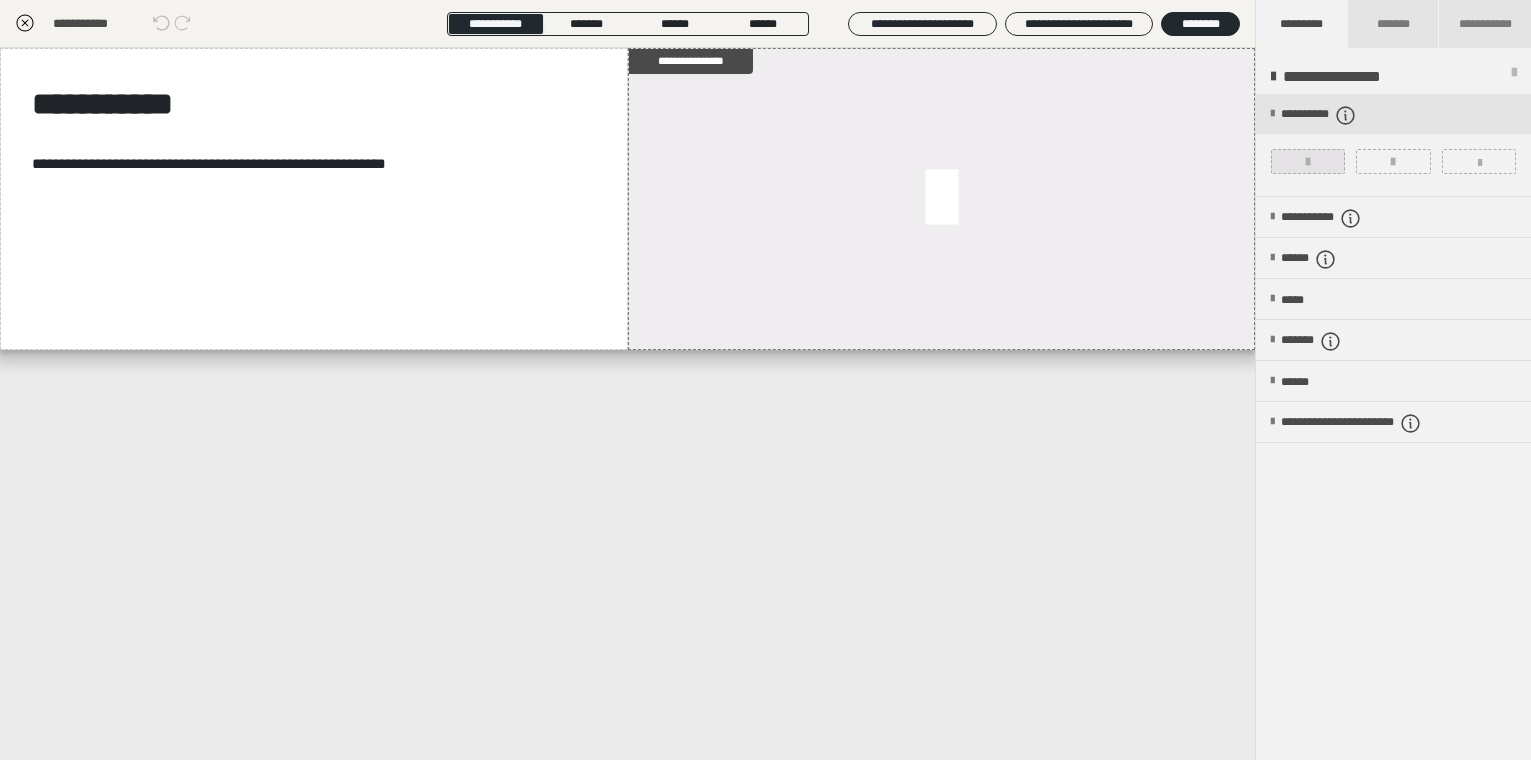 click at bounding box center (1308, 162) 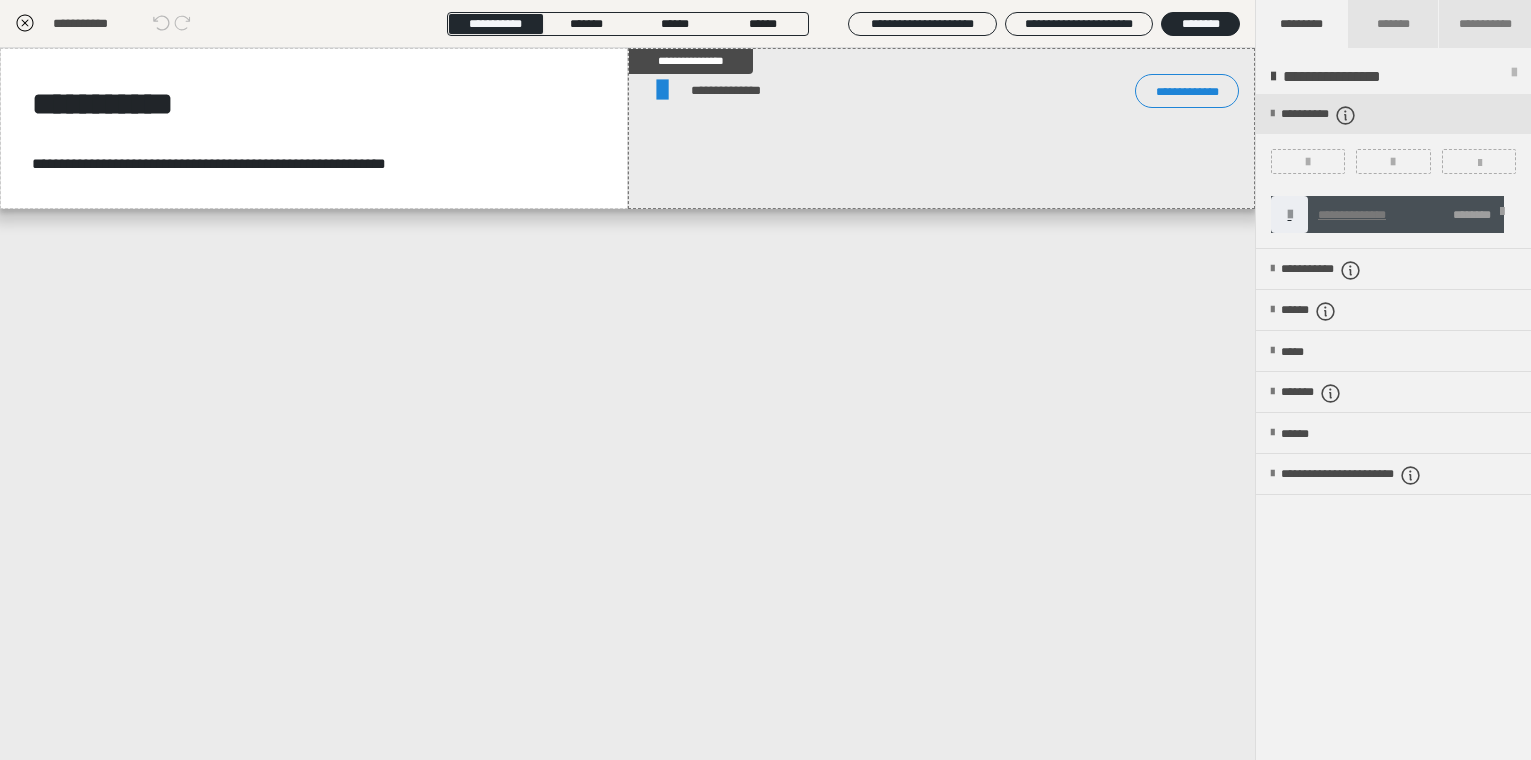 click 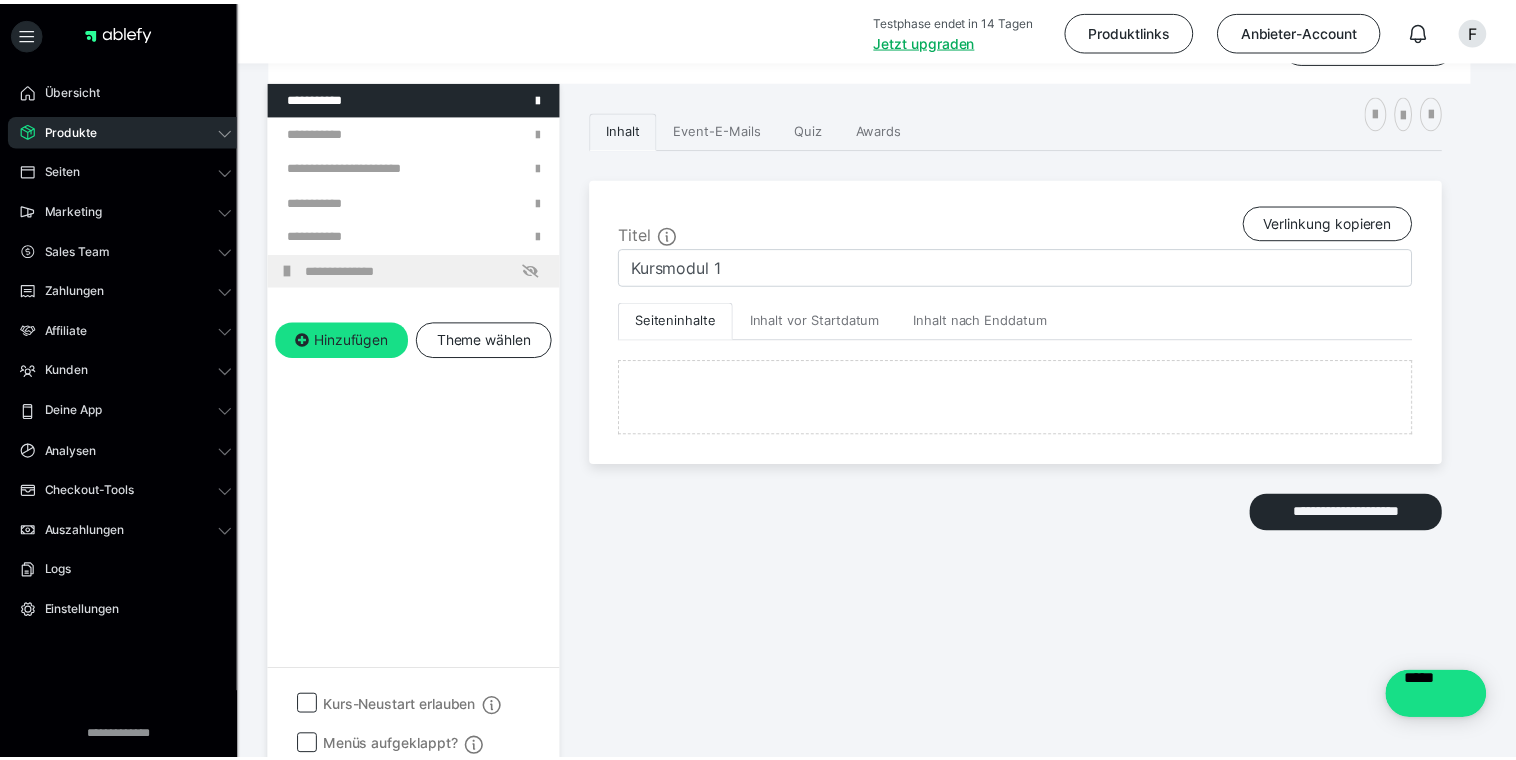 scroll, scrollTop: 374, scrollLeft: 0, axis: vertical 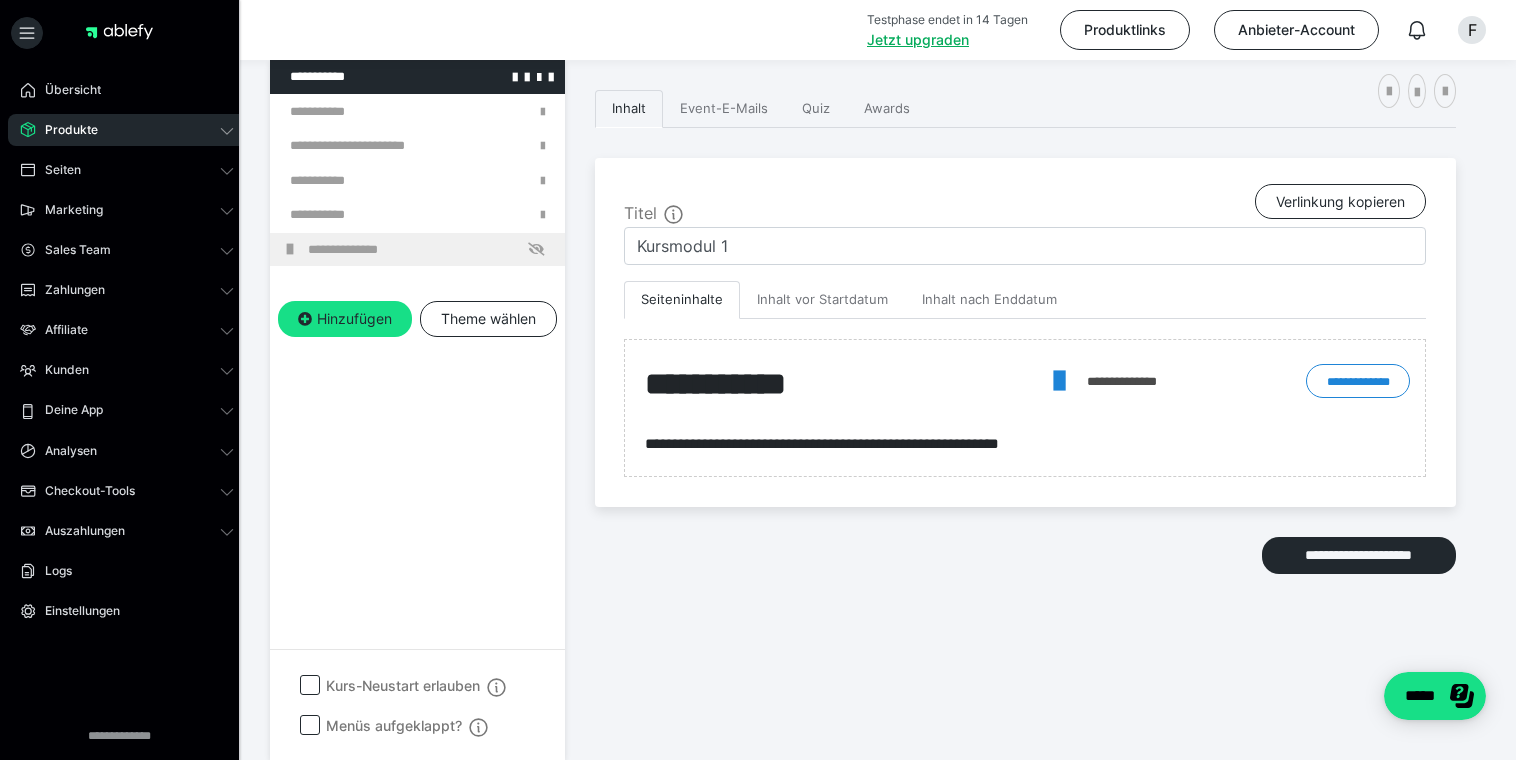 click at bounding box center [365, 77] 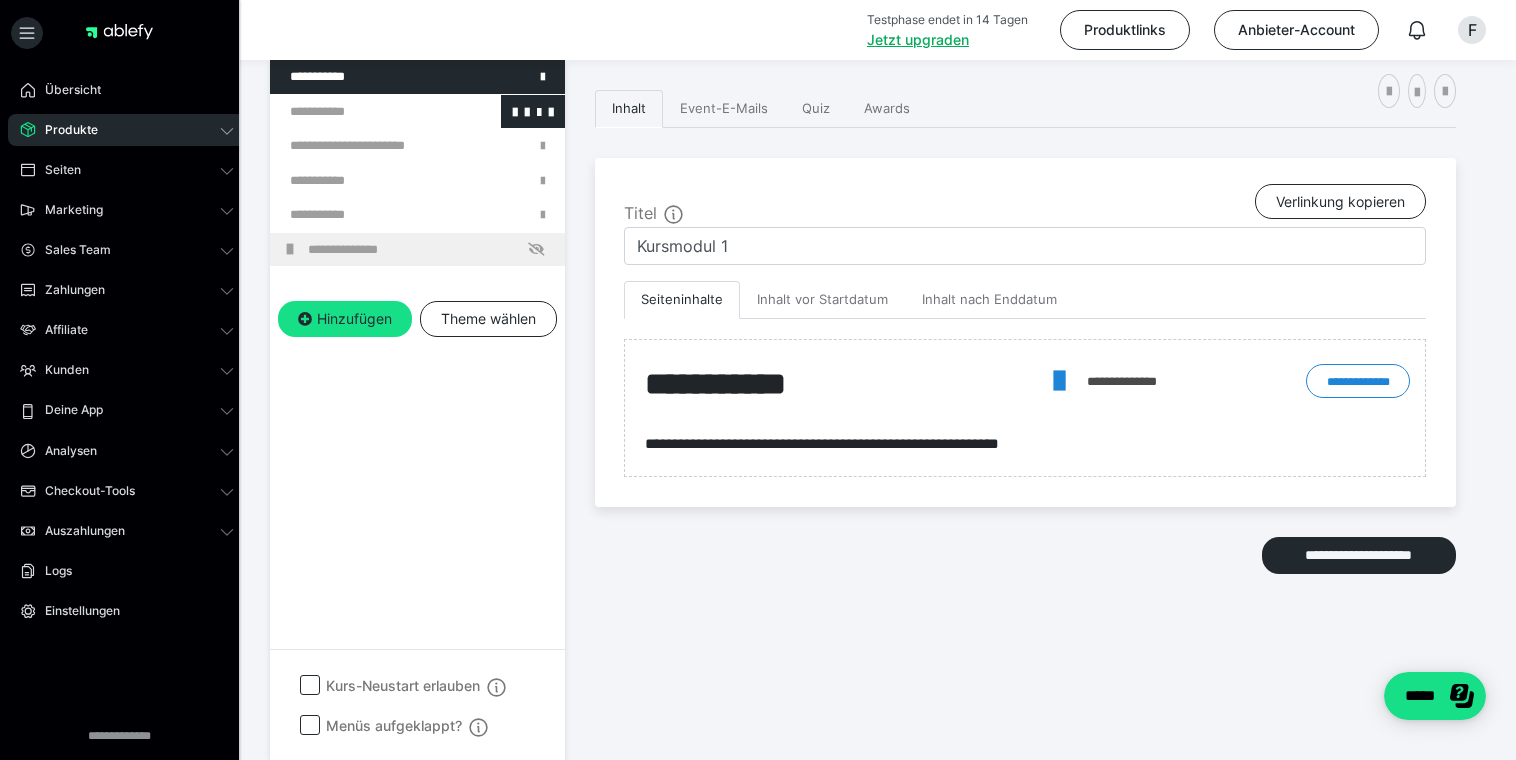 click at bounding box center (365, 112) 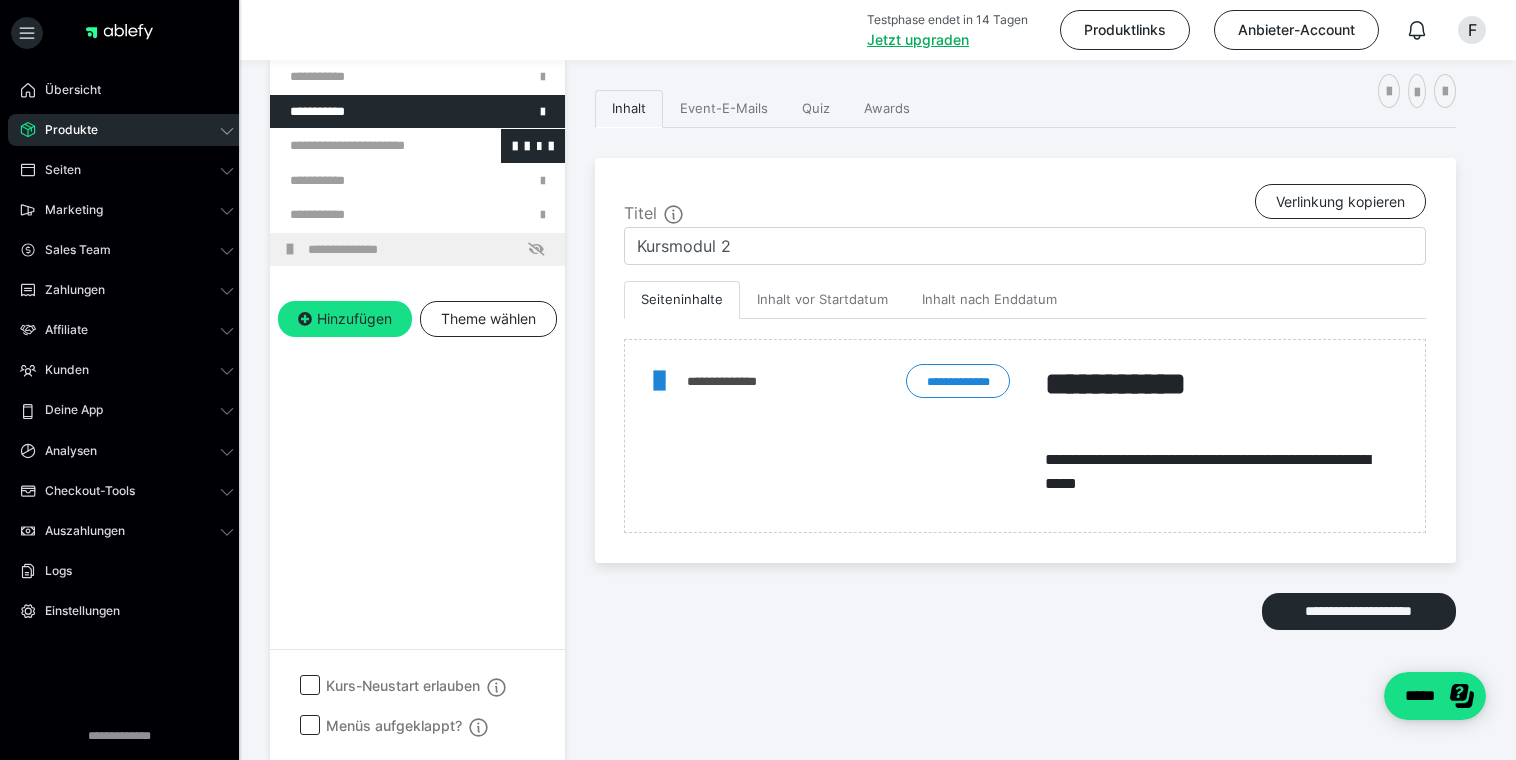 click at bounding box center (365, 146) 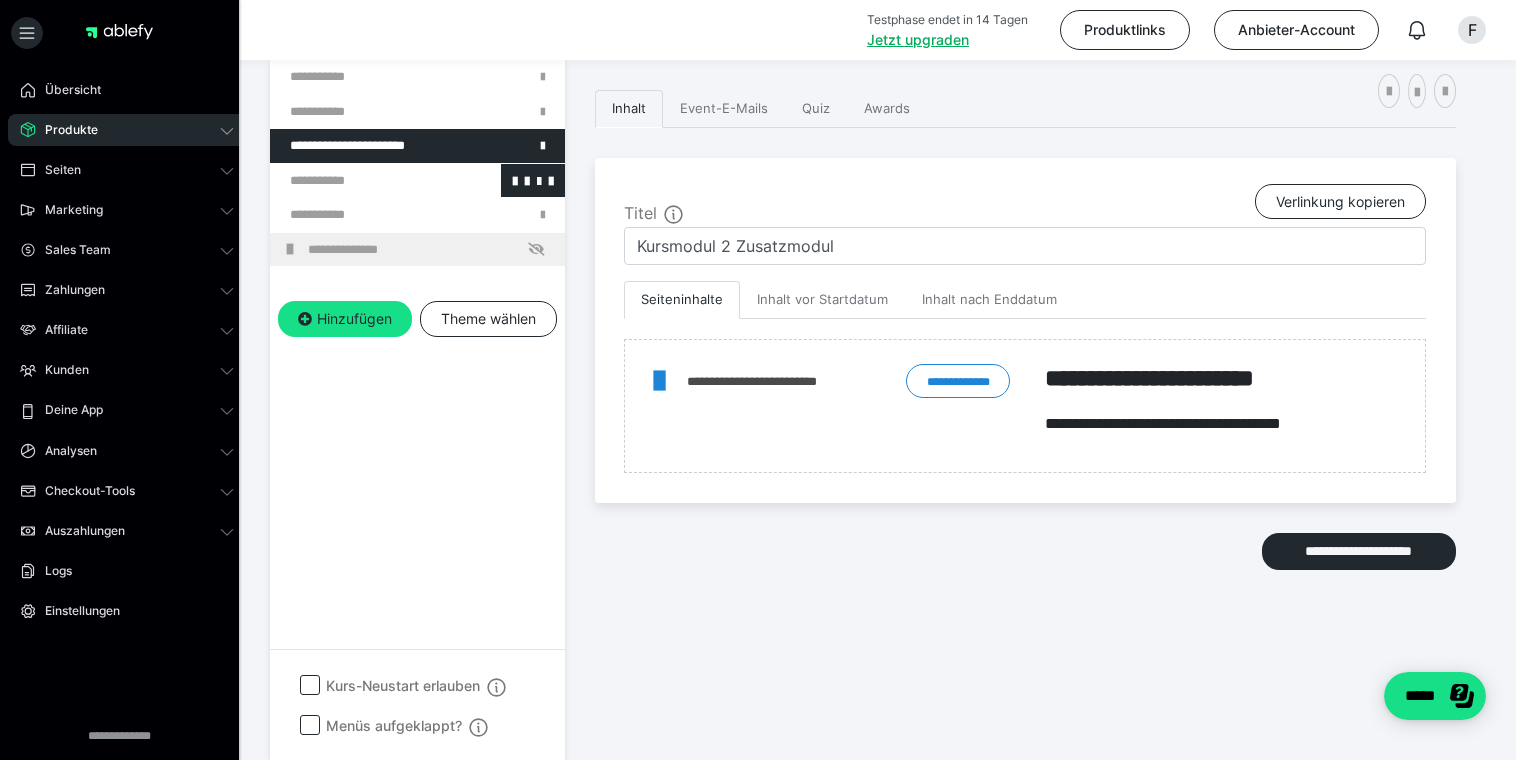 click at bounding box center [365, 181] 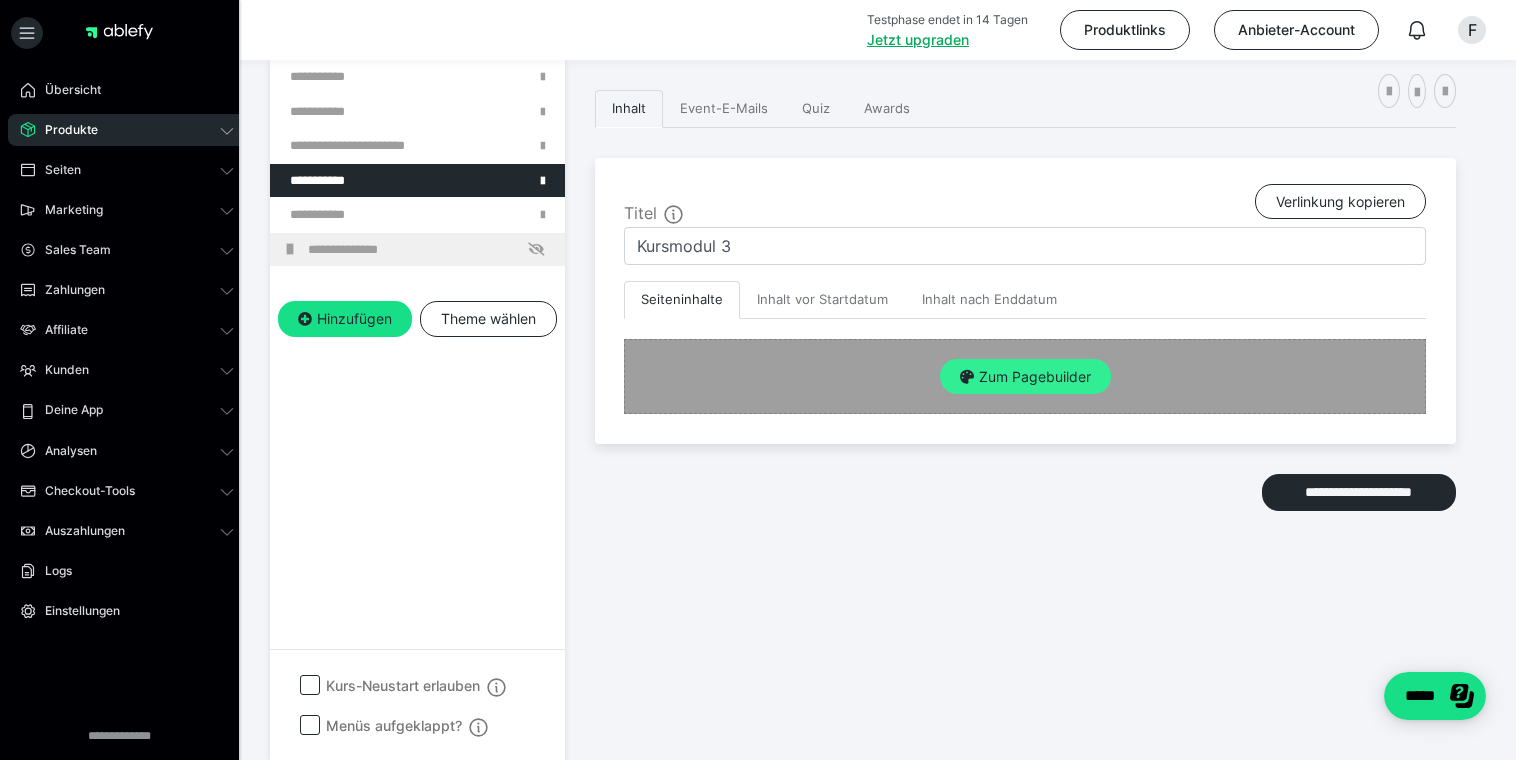 click on "Zum Pagebuilder" at bounding box center [1025, 377] 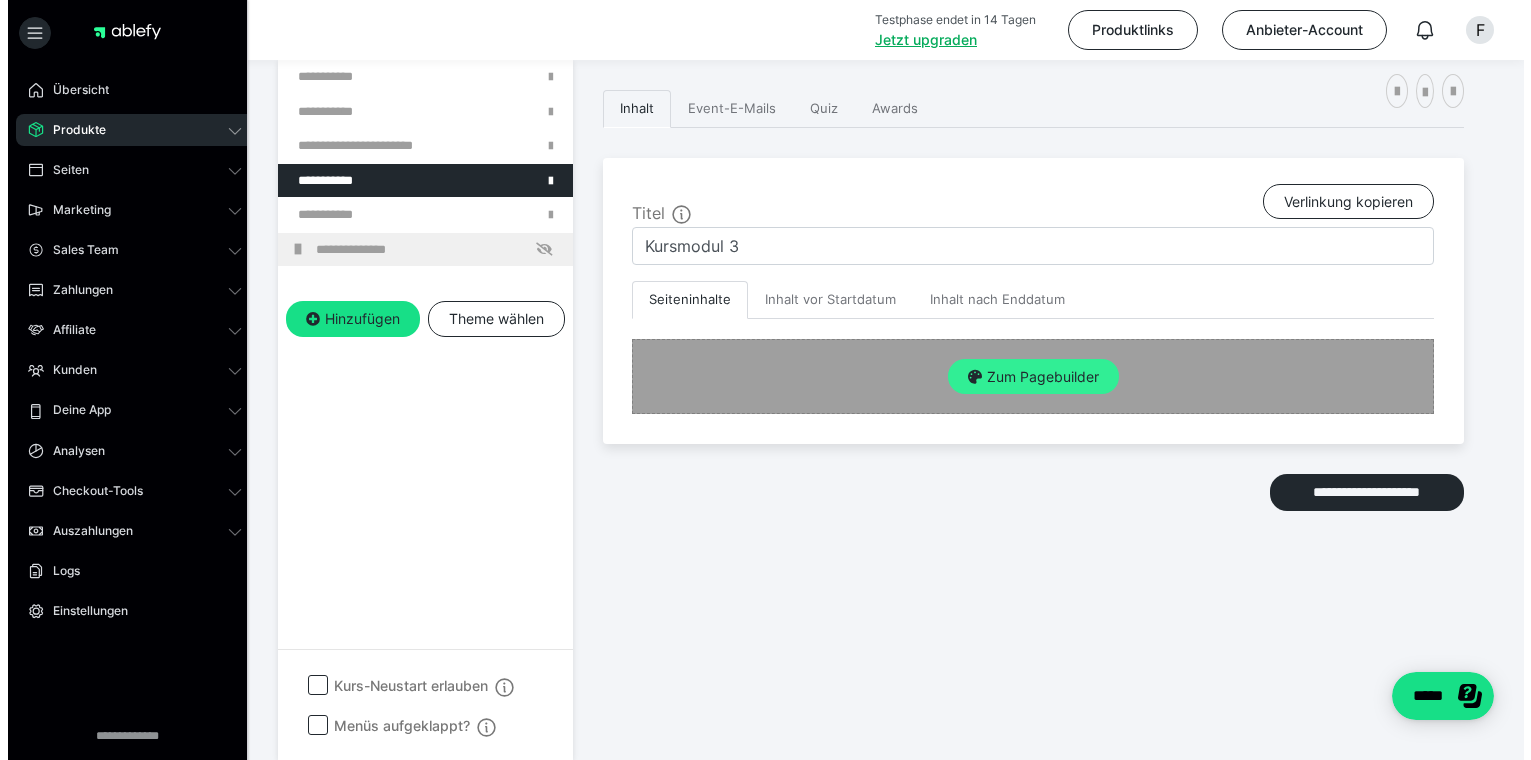 scroll, scrollTop: 353, scrollLeft: 0, axis: vertical 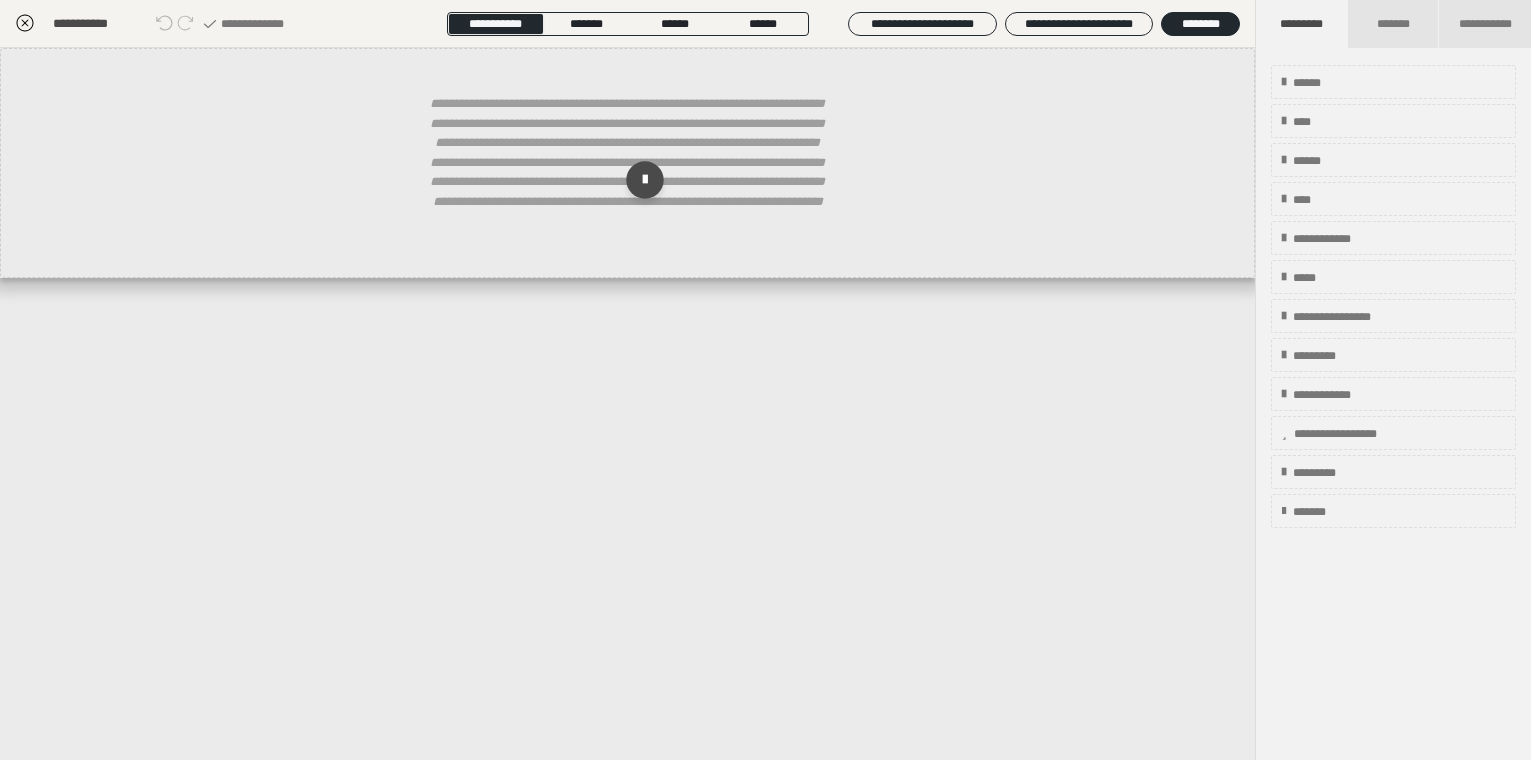 click on "**********" at bounding box center [628, 172] 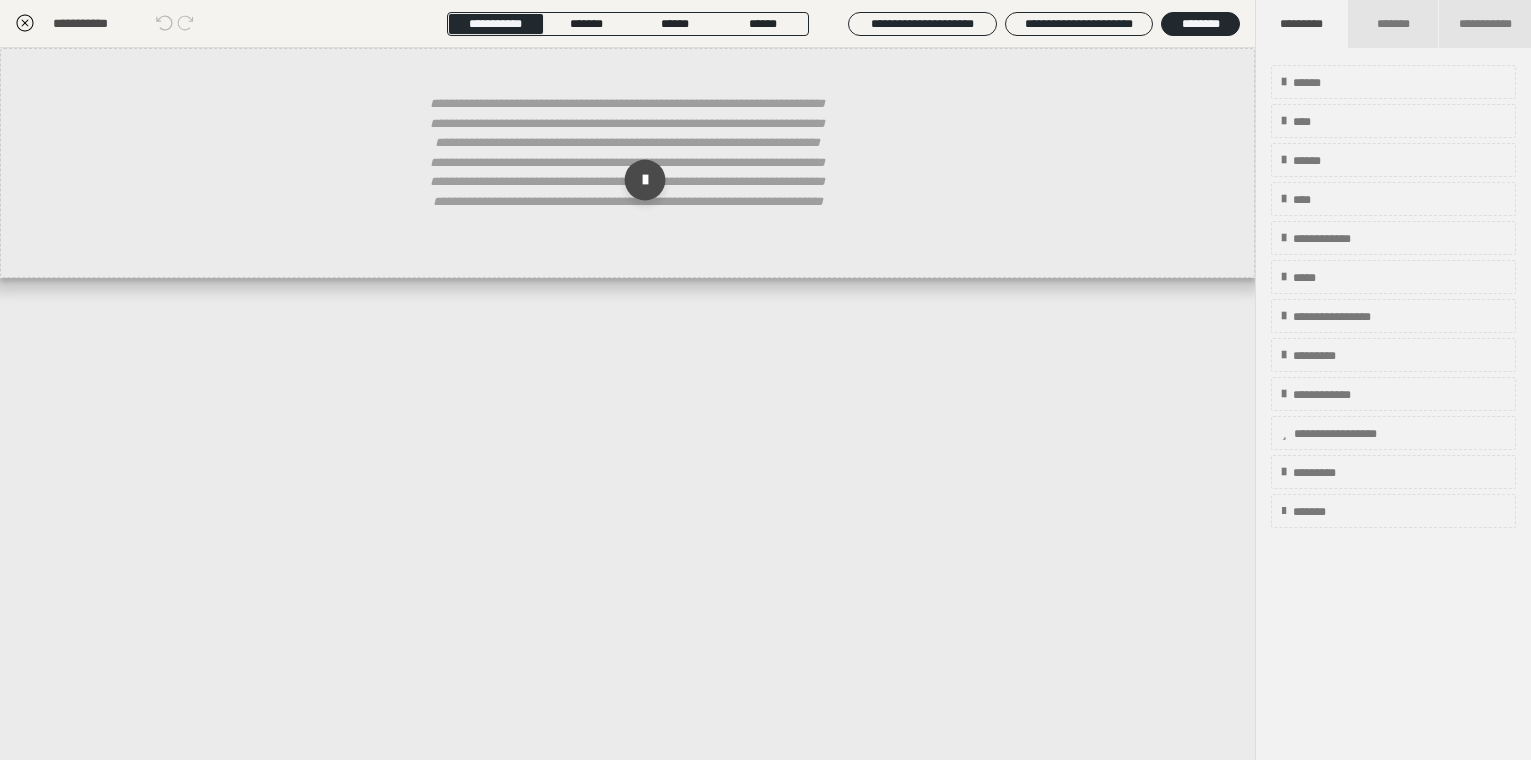 click at bounding box center [644, 180] 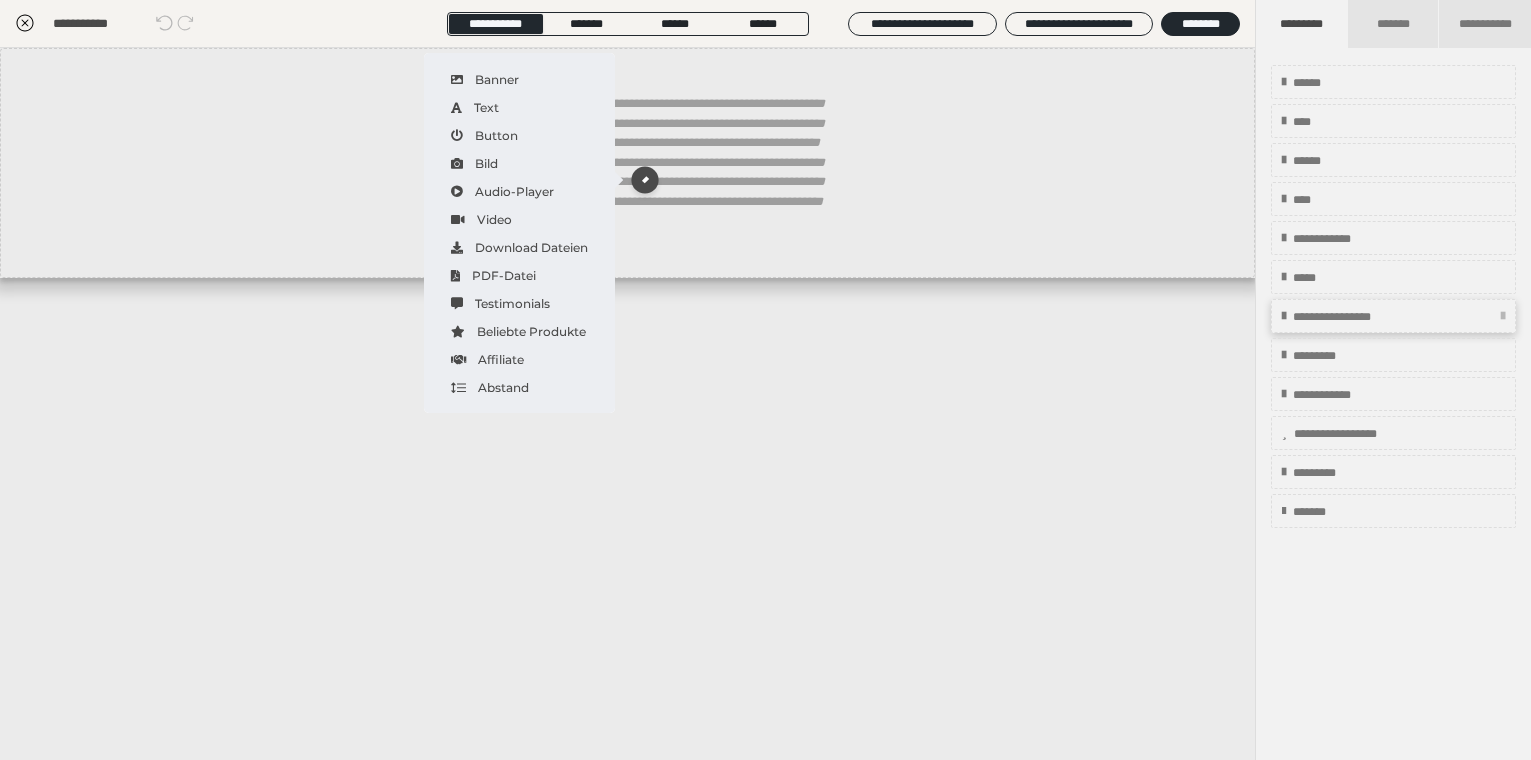 click at bounding box center [1284, 316] 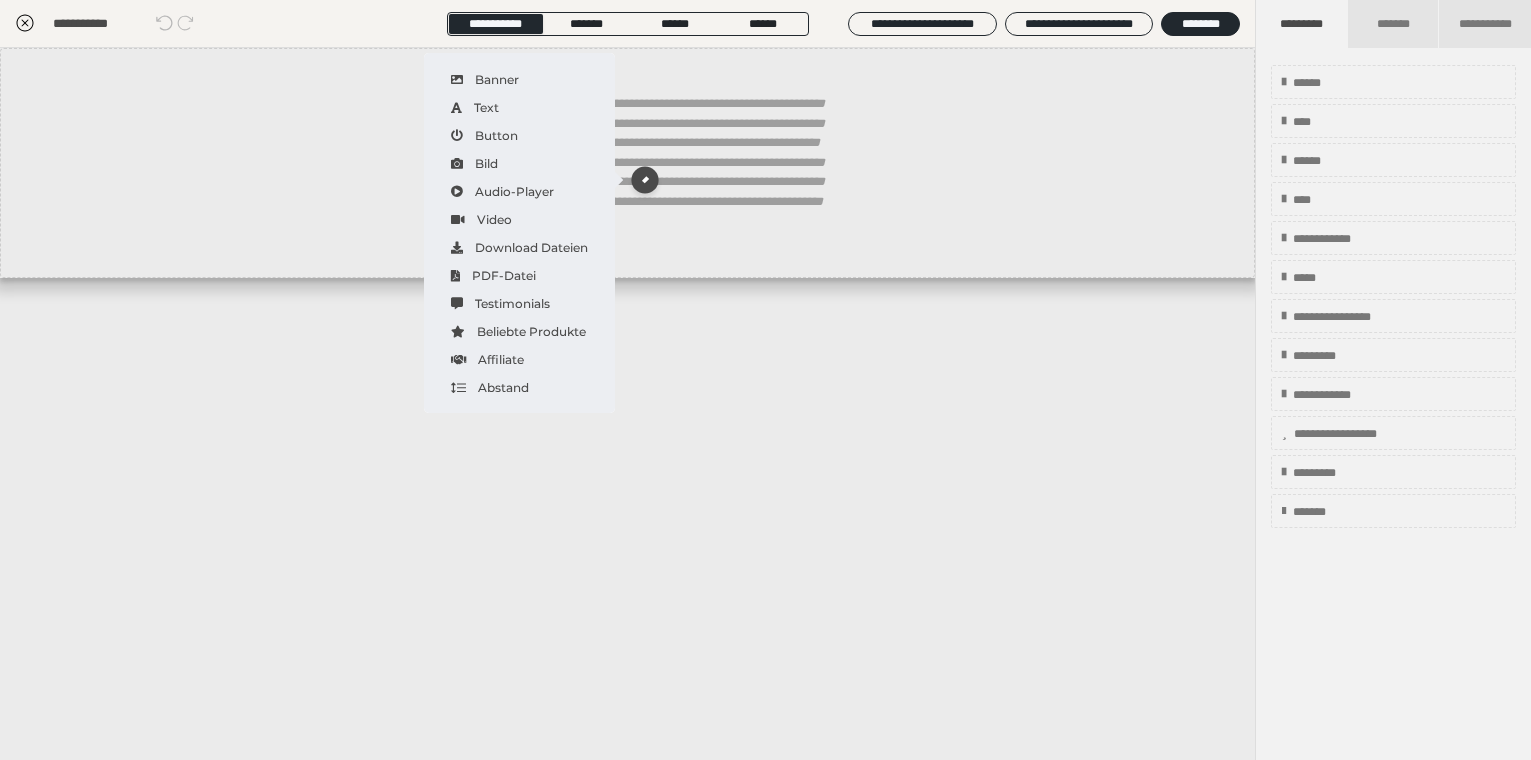 click on "**********" at bounding box center [628, 172] 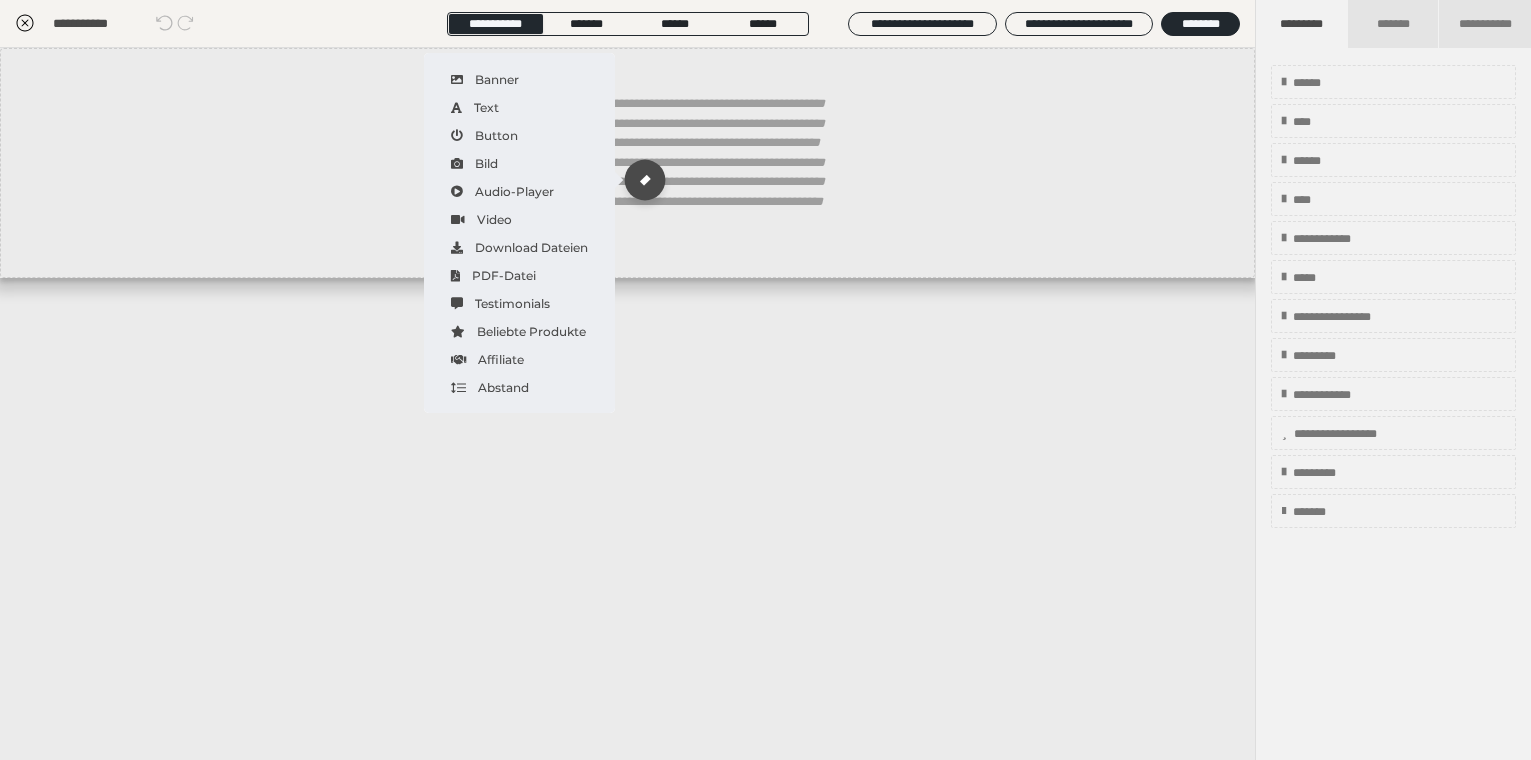 click at bounding box center [644, 179] 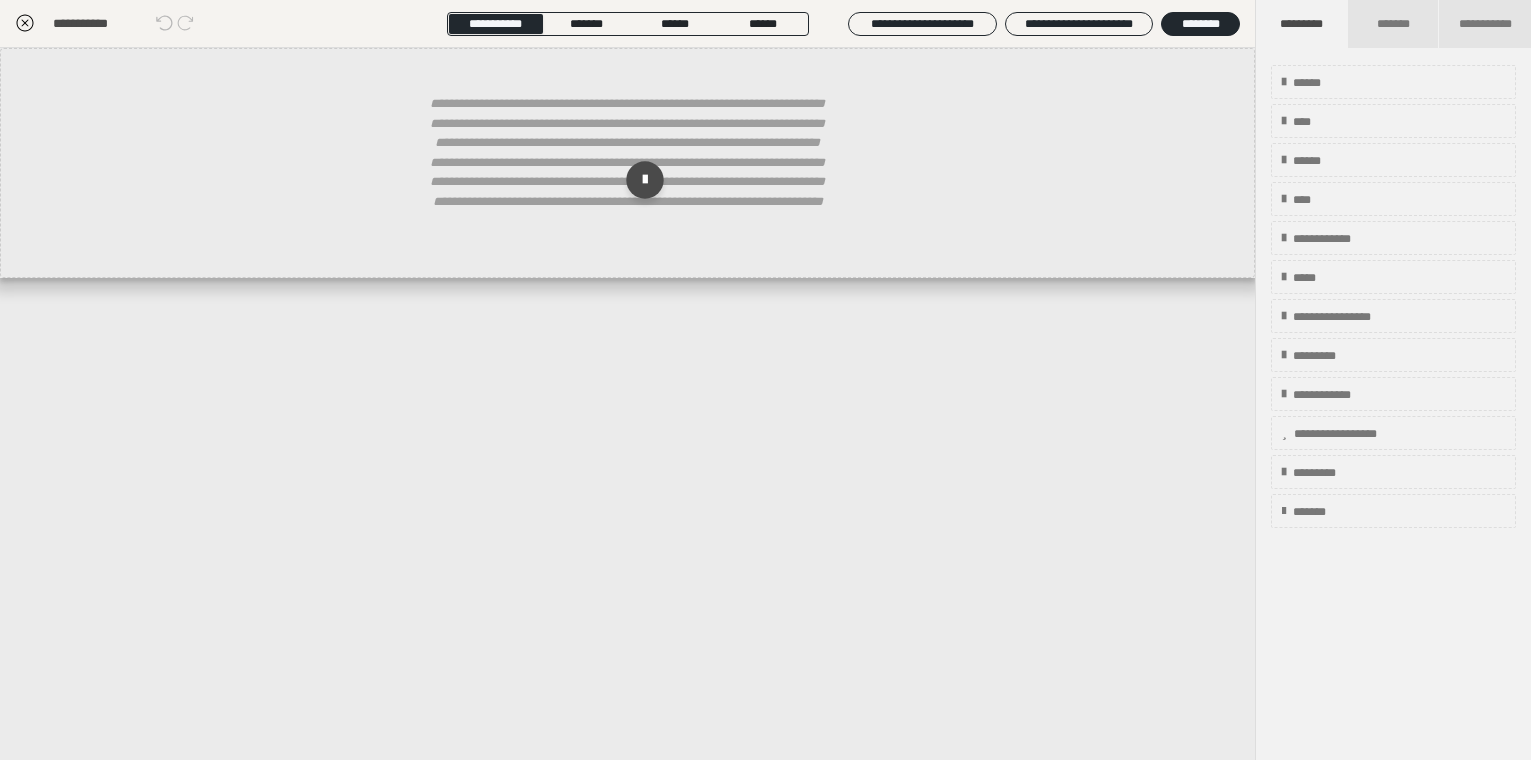 click on "**********" at bounding box center [628, 172] 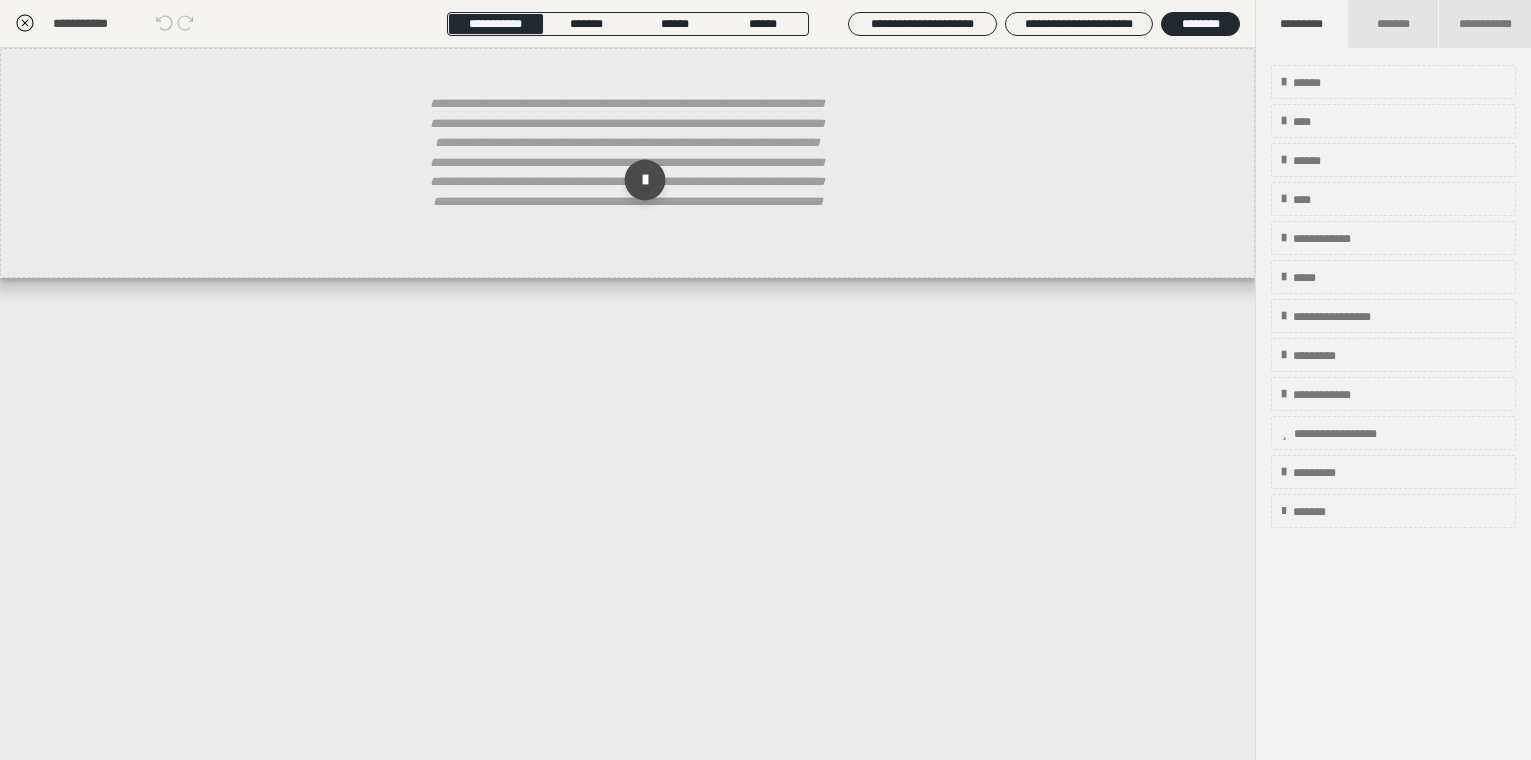 click at bounding box center [644, 180] 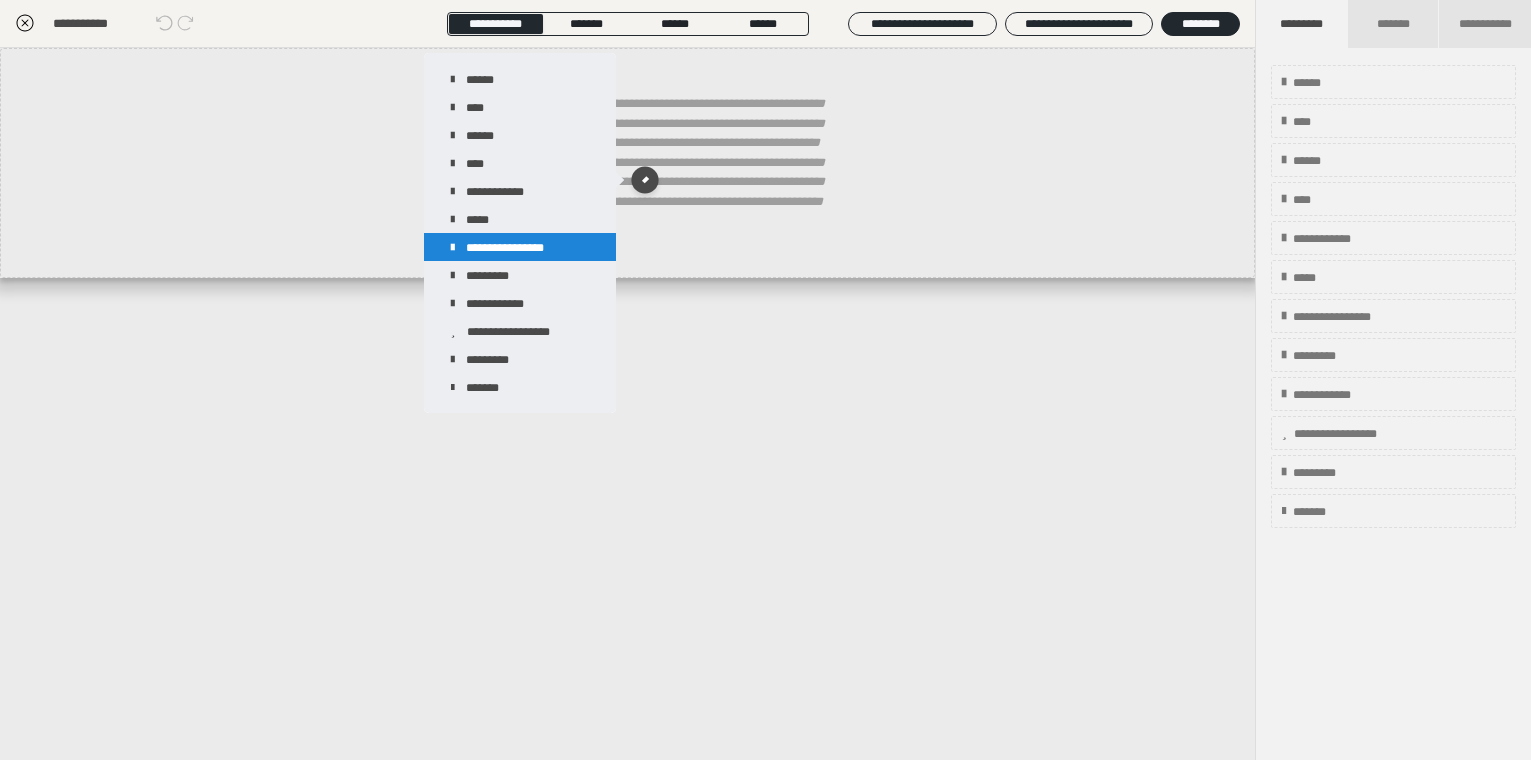 click on "**********" at bounding box center [520, 247] 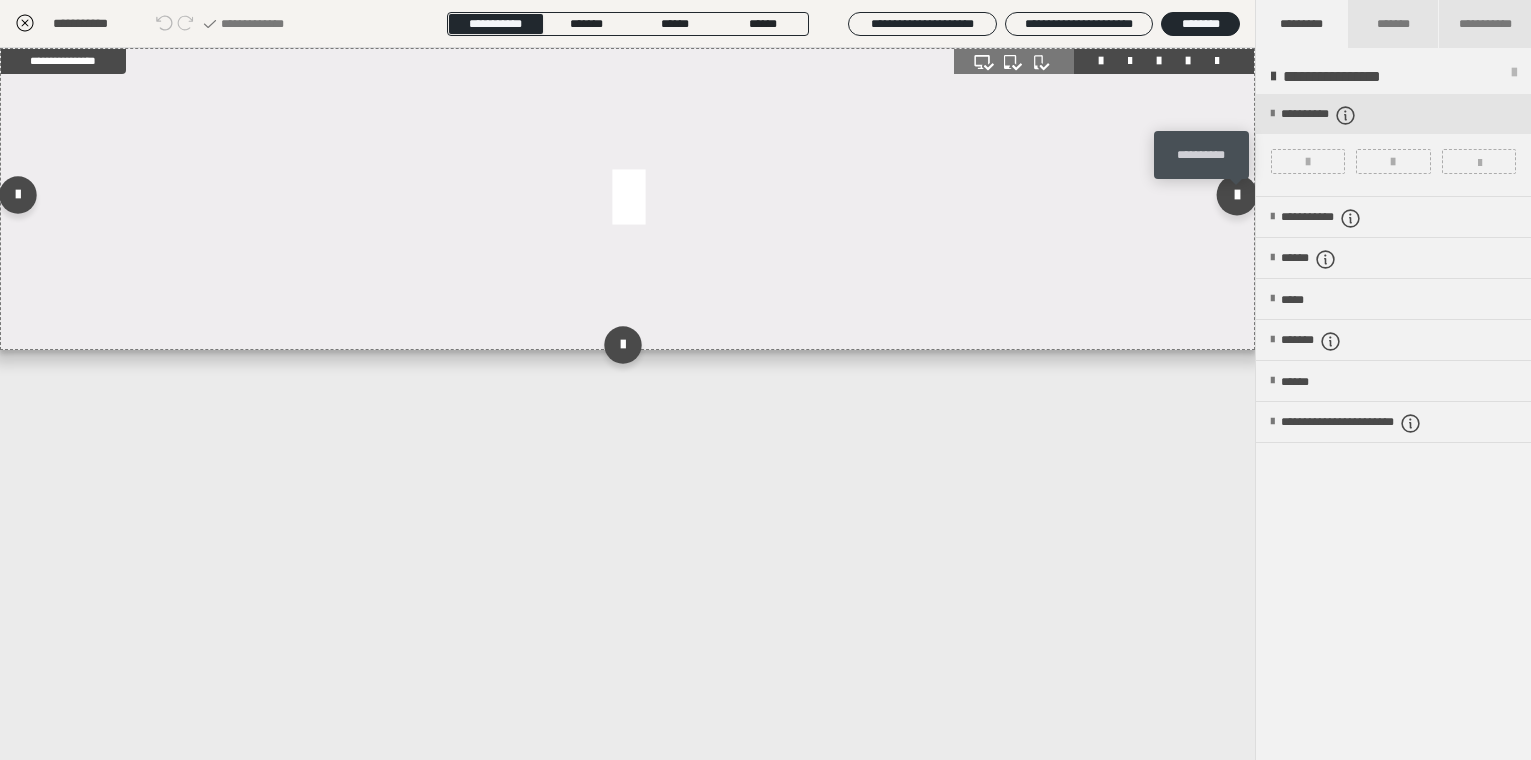 click at bounding box center [1237, 194] 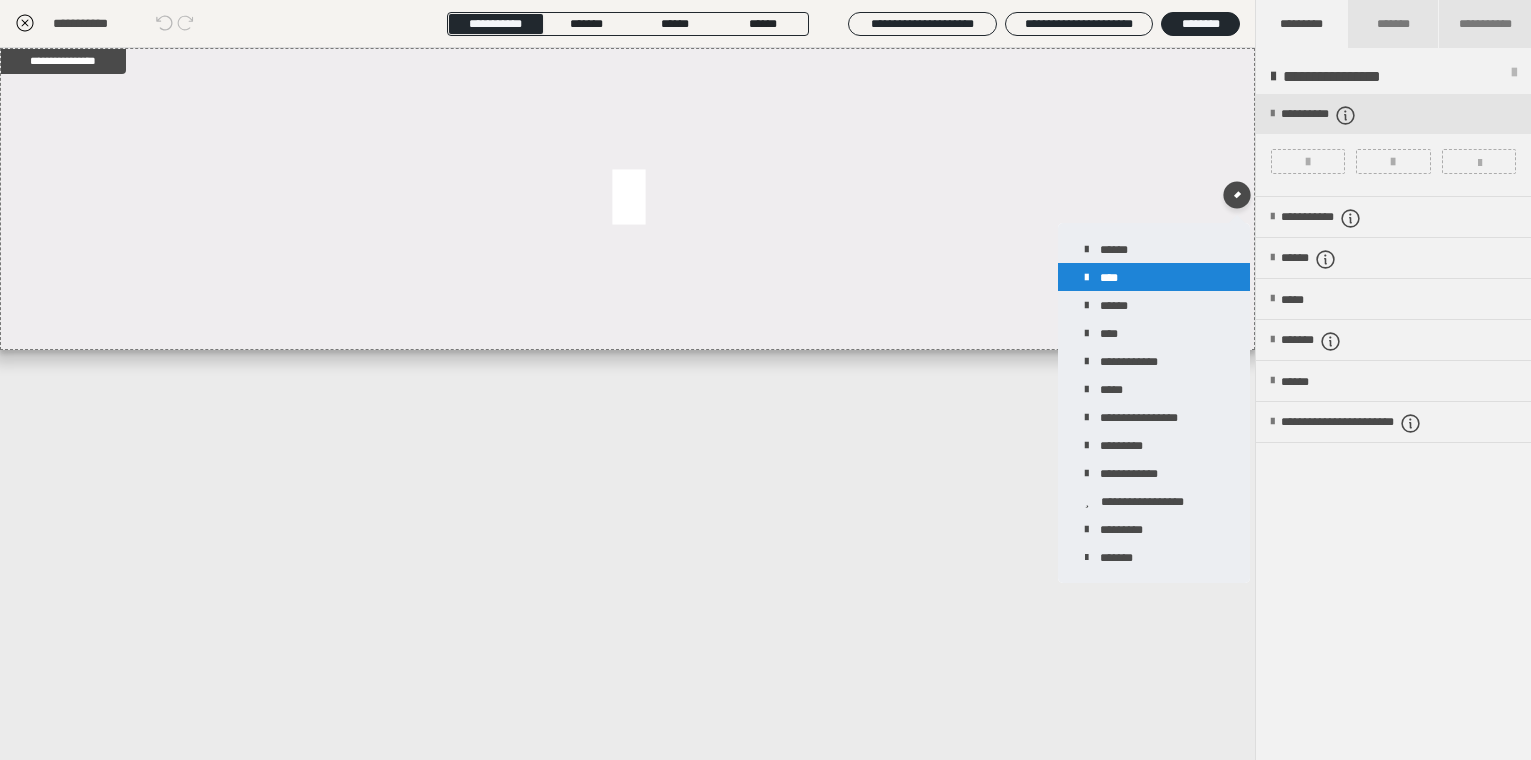 click on "****" at bounding box center (1154, 277) 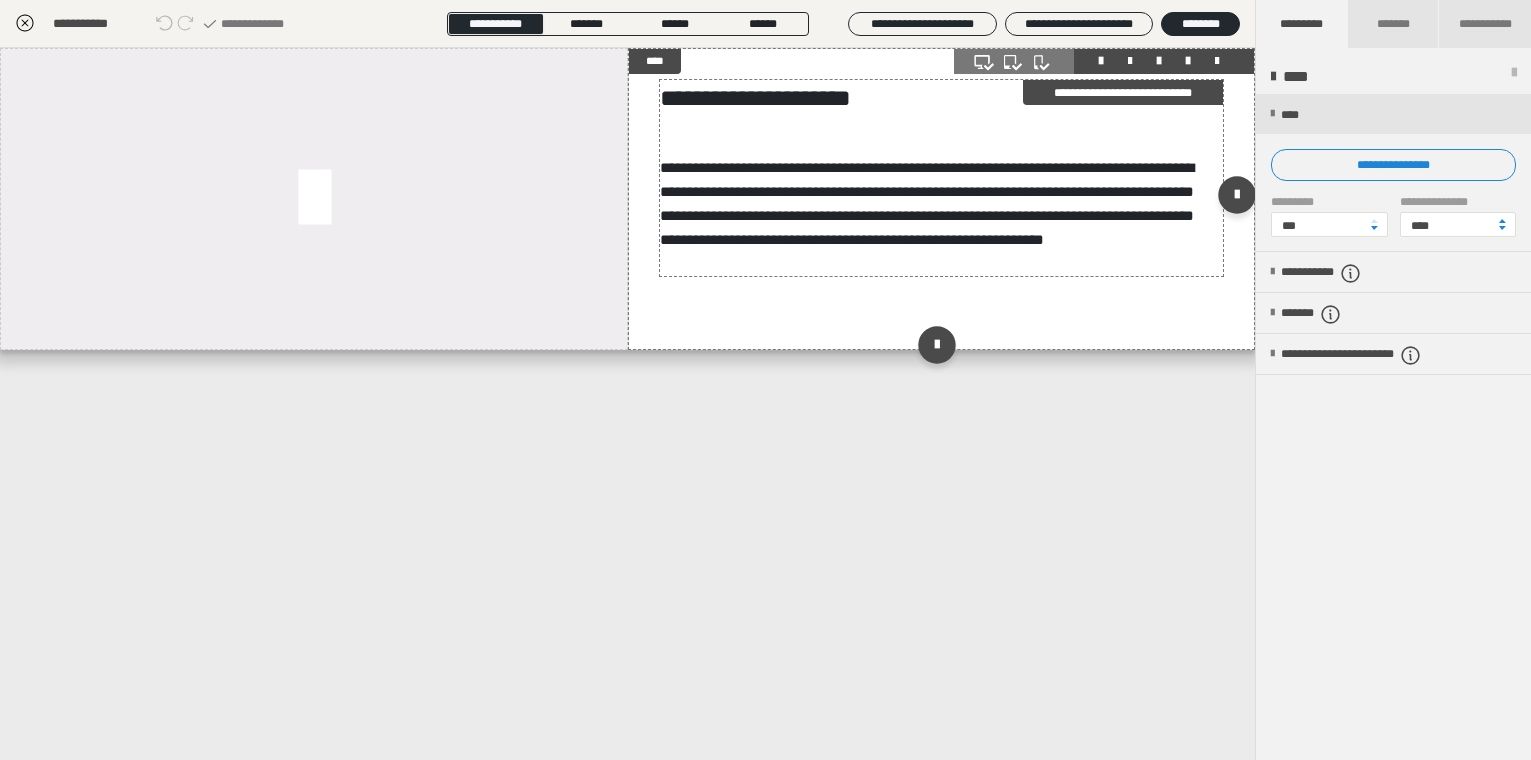 click on "**********" at bounding box center (941, 98) 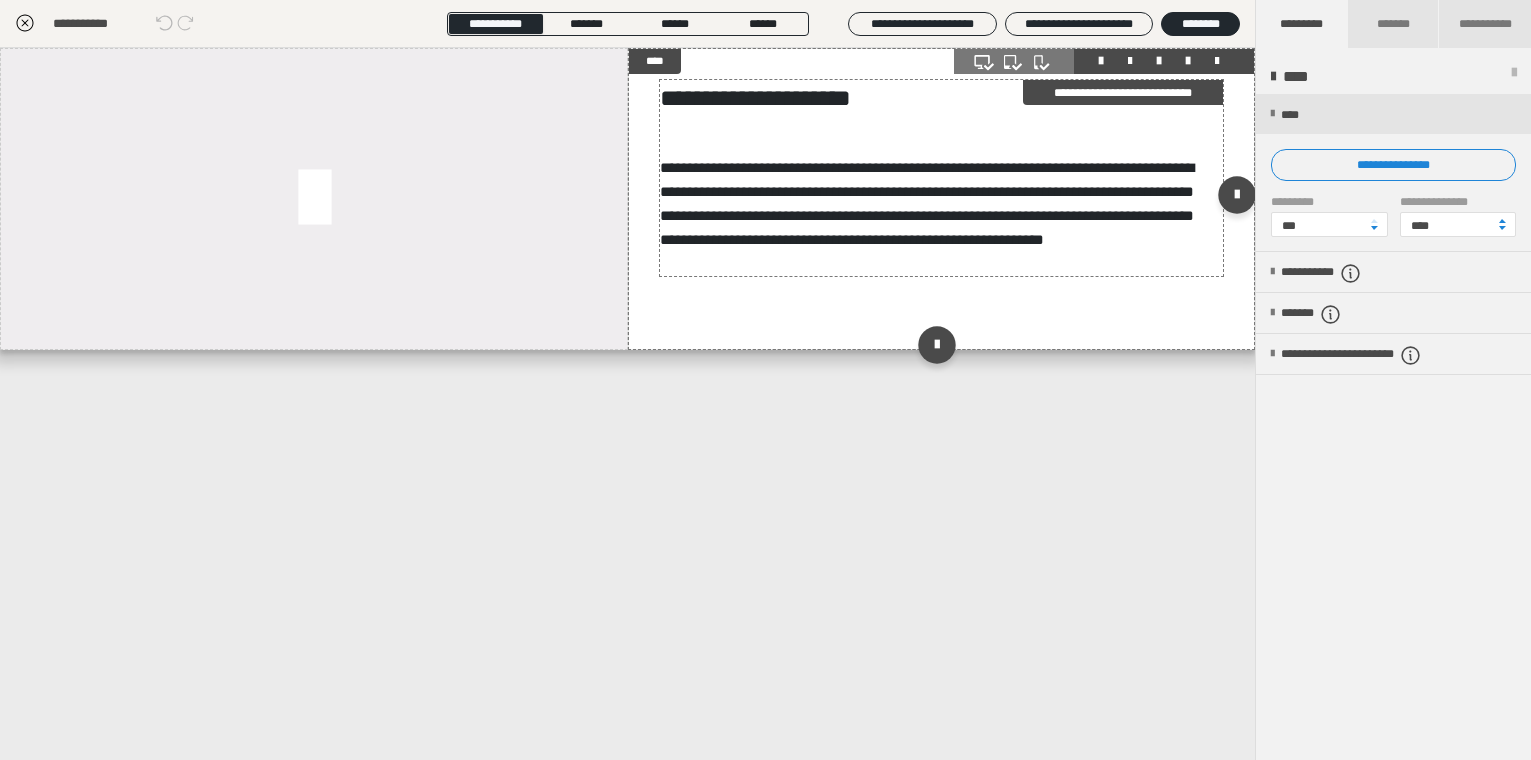 click on "**********" at bounding box center (941, 98) 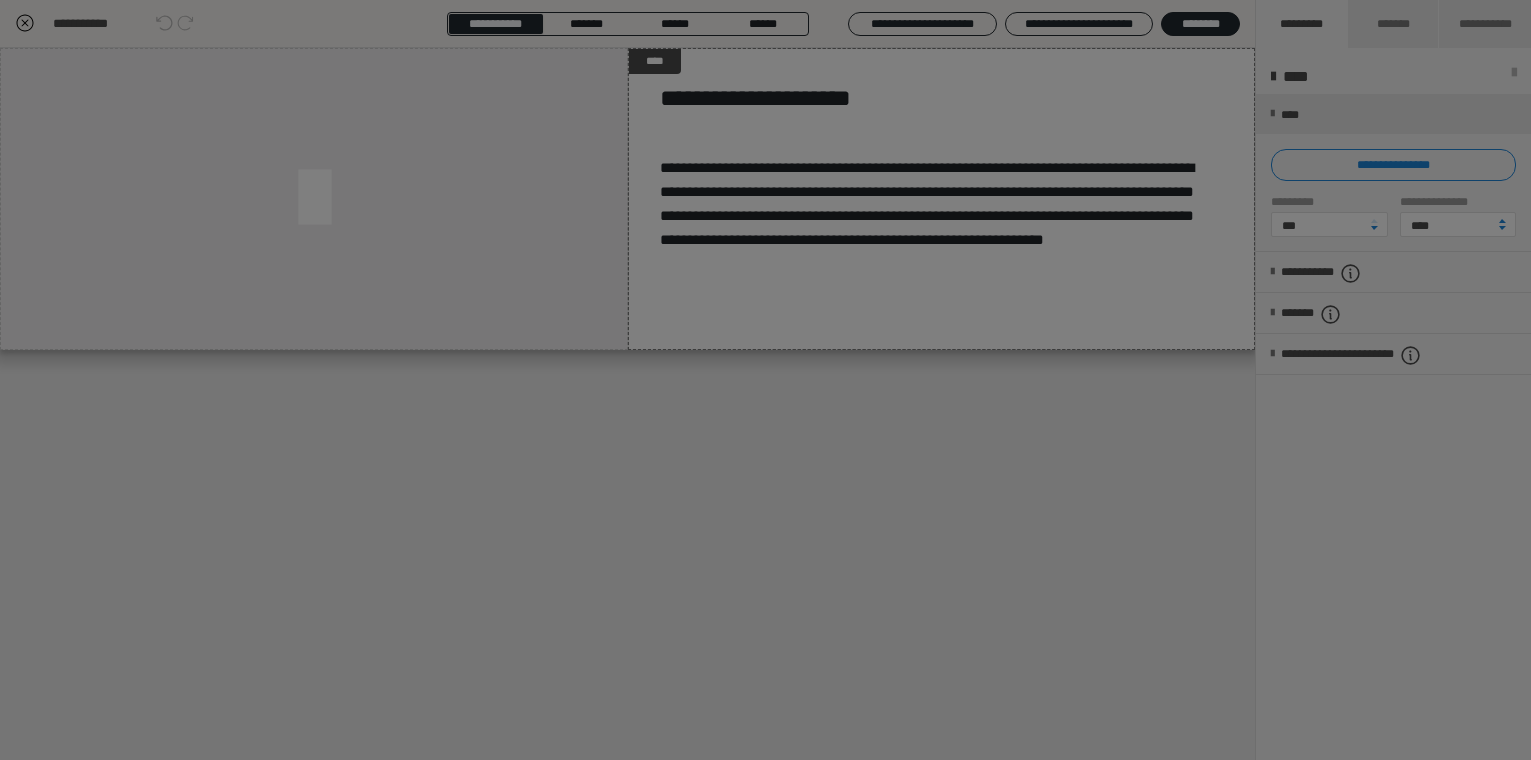 click on "**********" at bounding box center (765, 380) 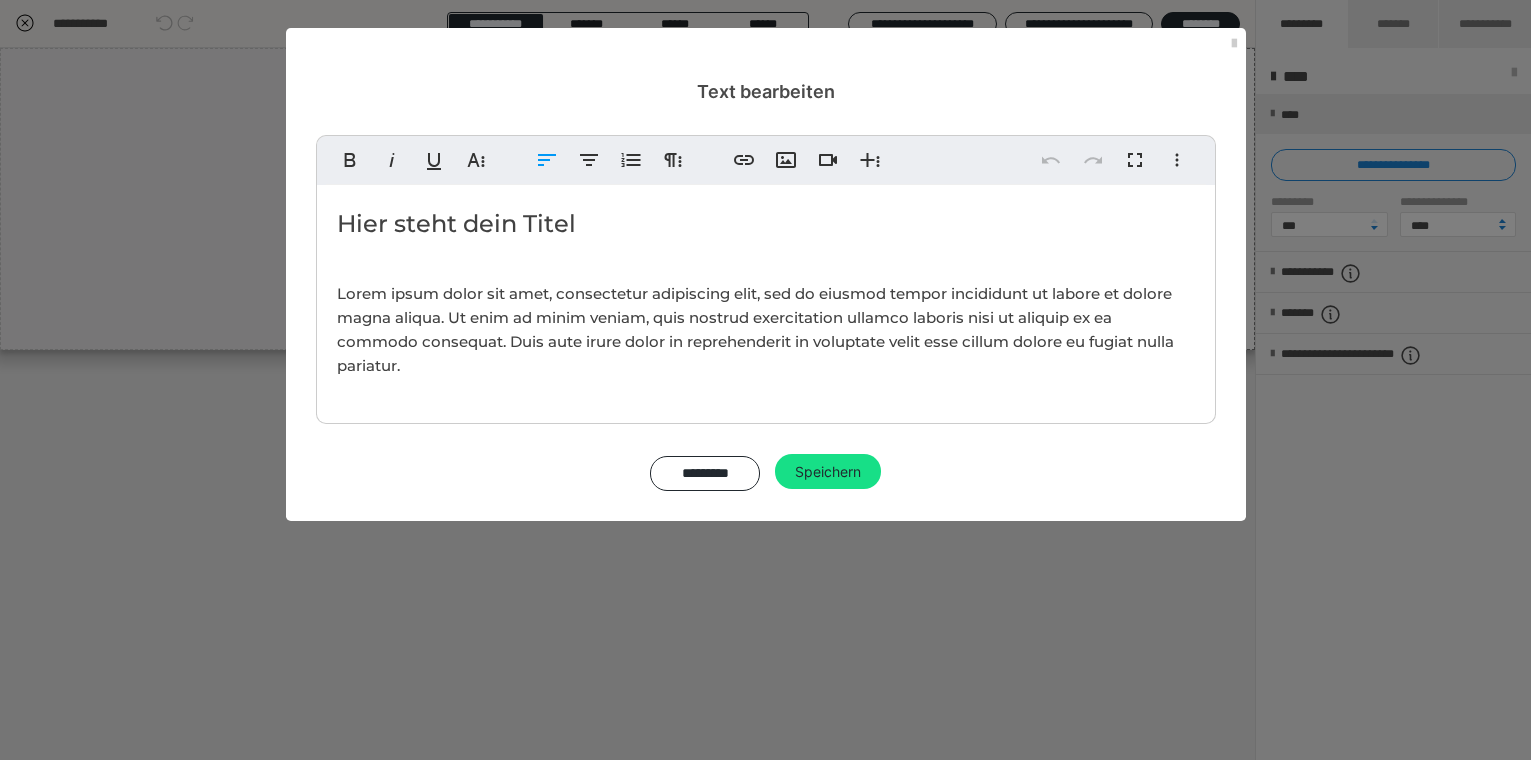 click on "Hier steht dein Titel Lorem ipsum dolor sit amet, consectetur adipiscing elit, sed do eiusmod tempor incididunt ut labore et dolore magna aliqua. Ut enim ad minim veniam, quis nostrud exercitation ullamco laboris nisi ut aliquip ex ea commodo consequat. Duis aute irure dolor in reprehenderit in voluptate velit esse cillum dolore eu fugiat nulla pariatur." at bounding box center (766, 299) 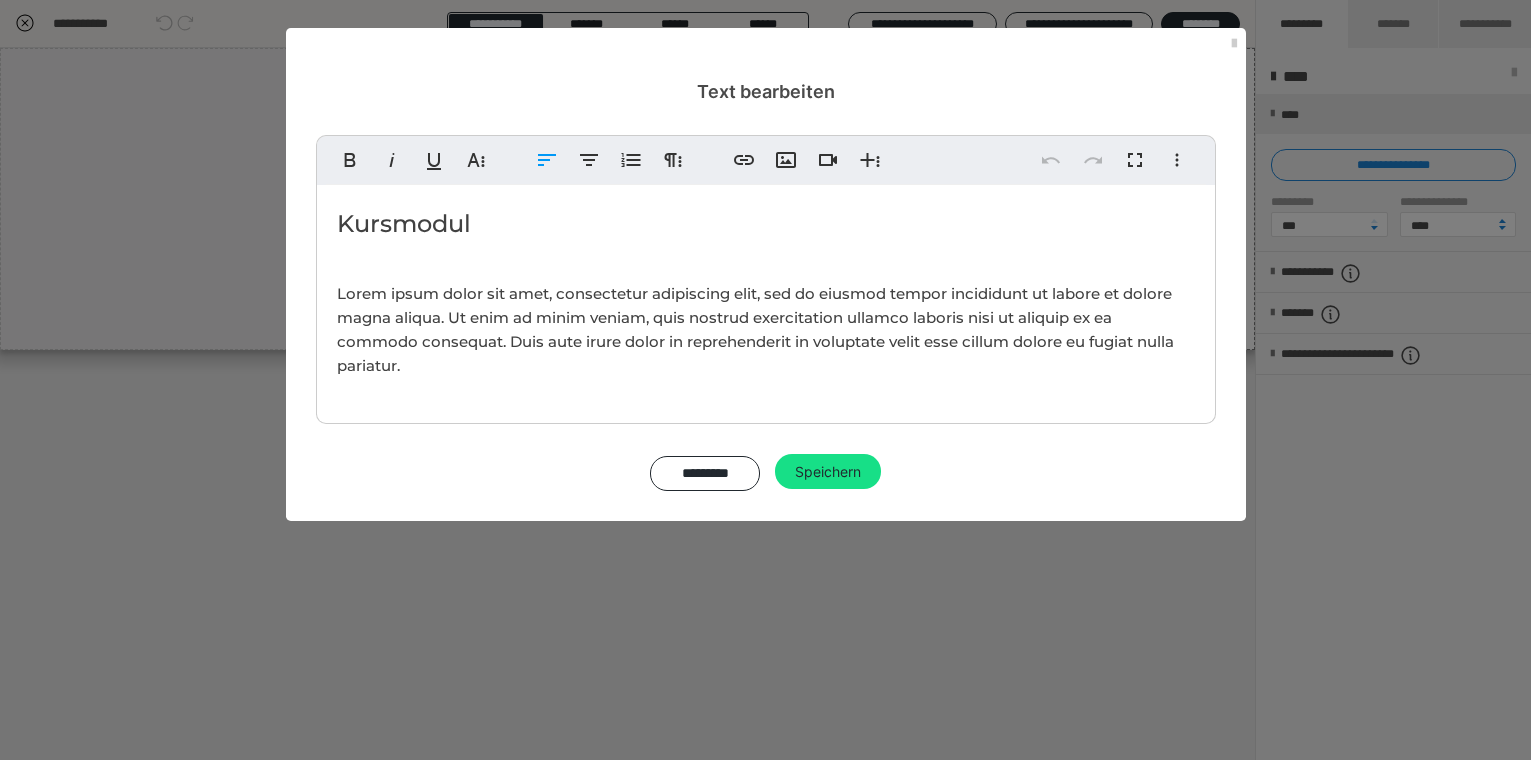 type 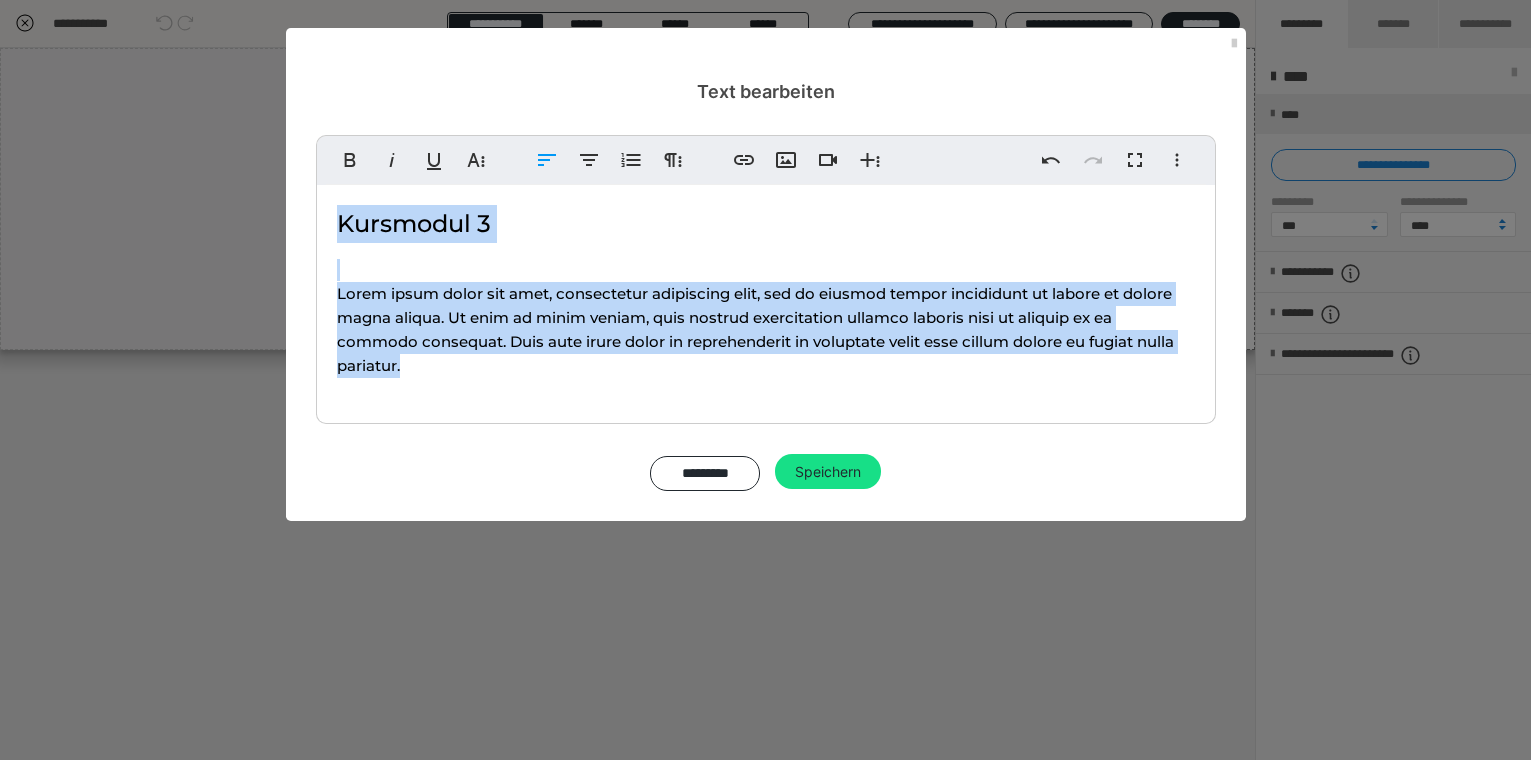 drag, startPoint x: 411, startPoint y: 379, endPoint x: 343, endPoint y: 280, distance: 120.10412 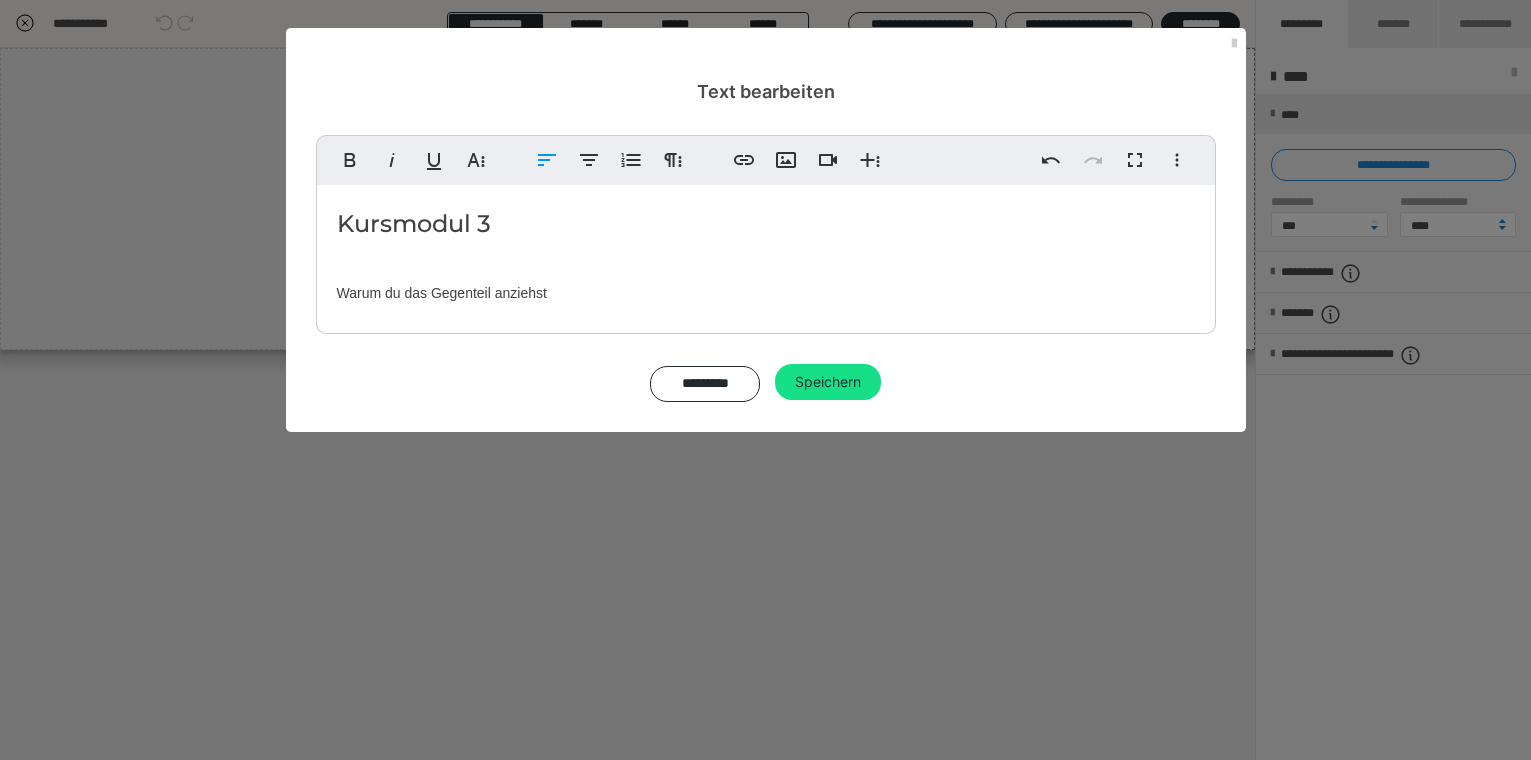 click on "Kursmodul 3" at bounding box center (766, 224) 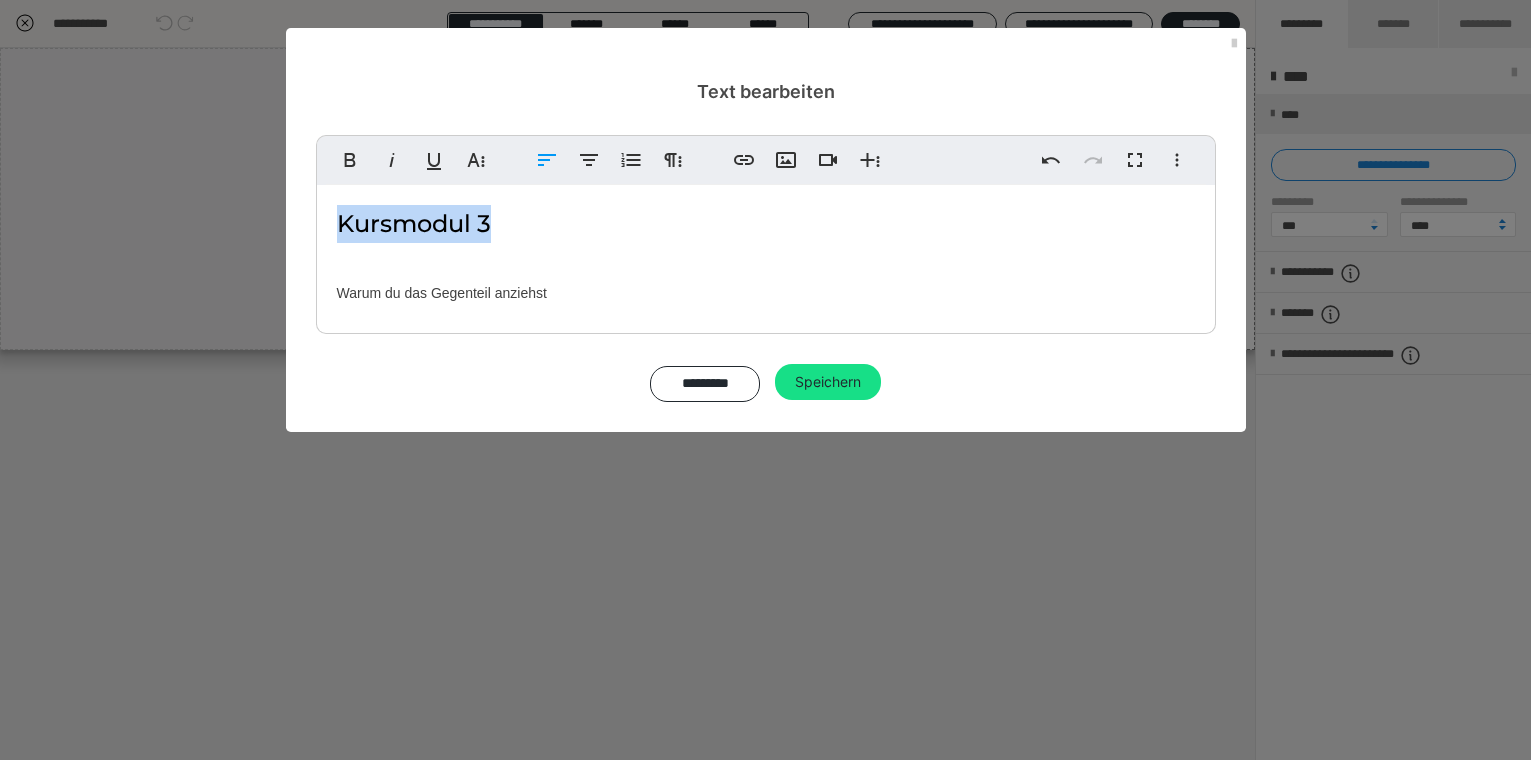 click on "Kursmodul 3" at bounding box center (766, 224) 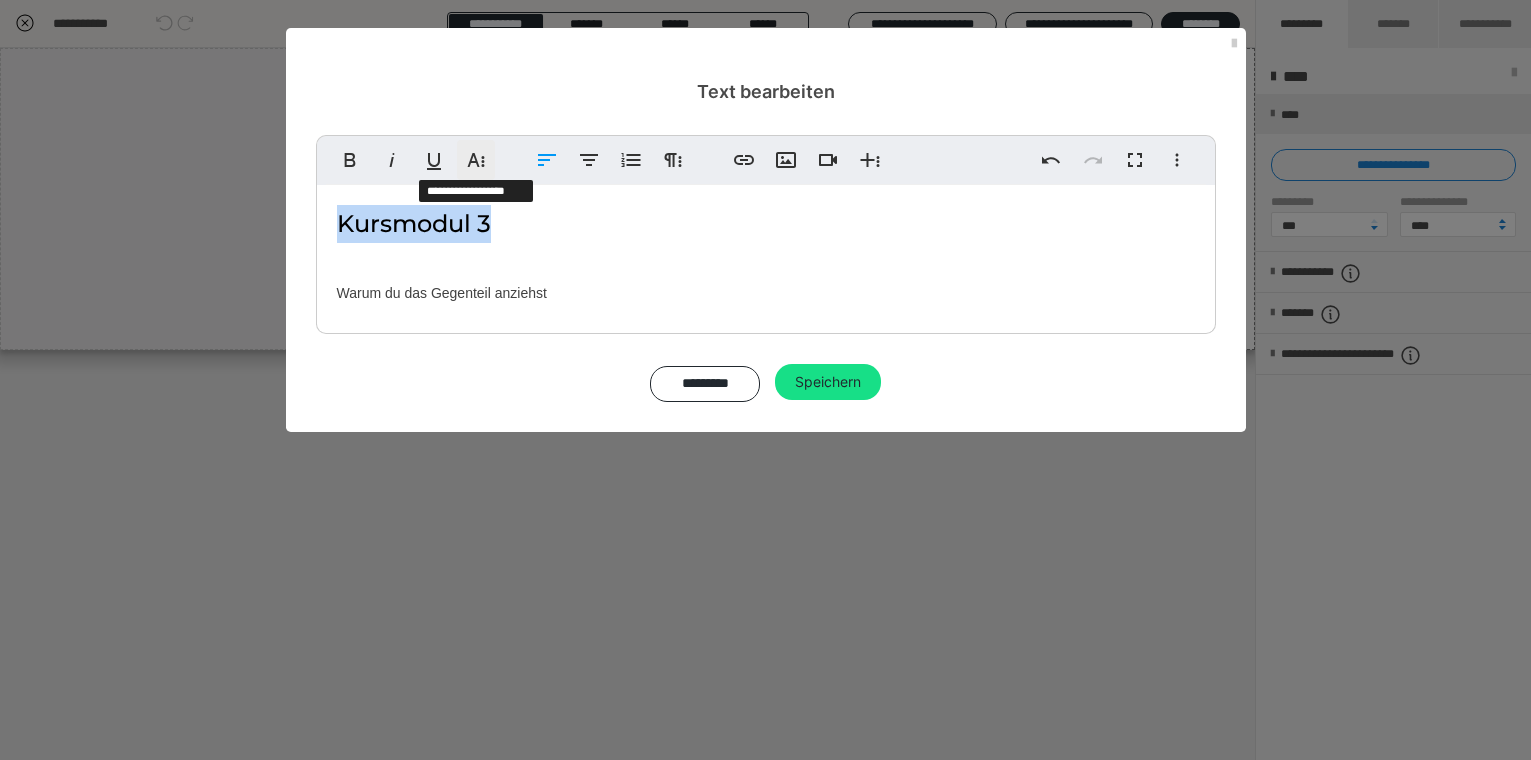 click 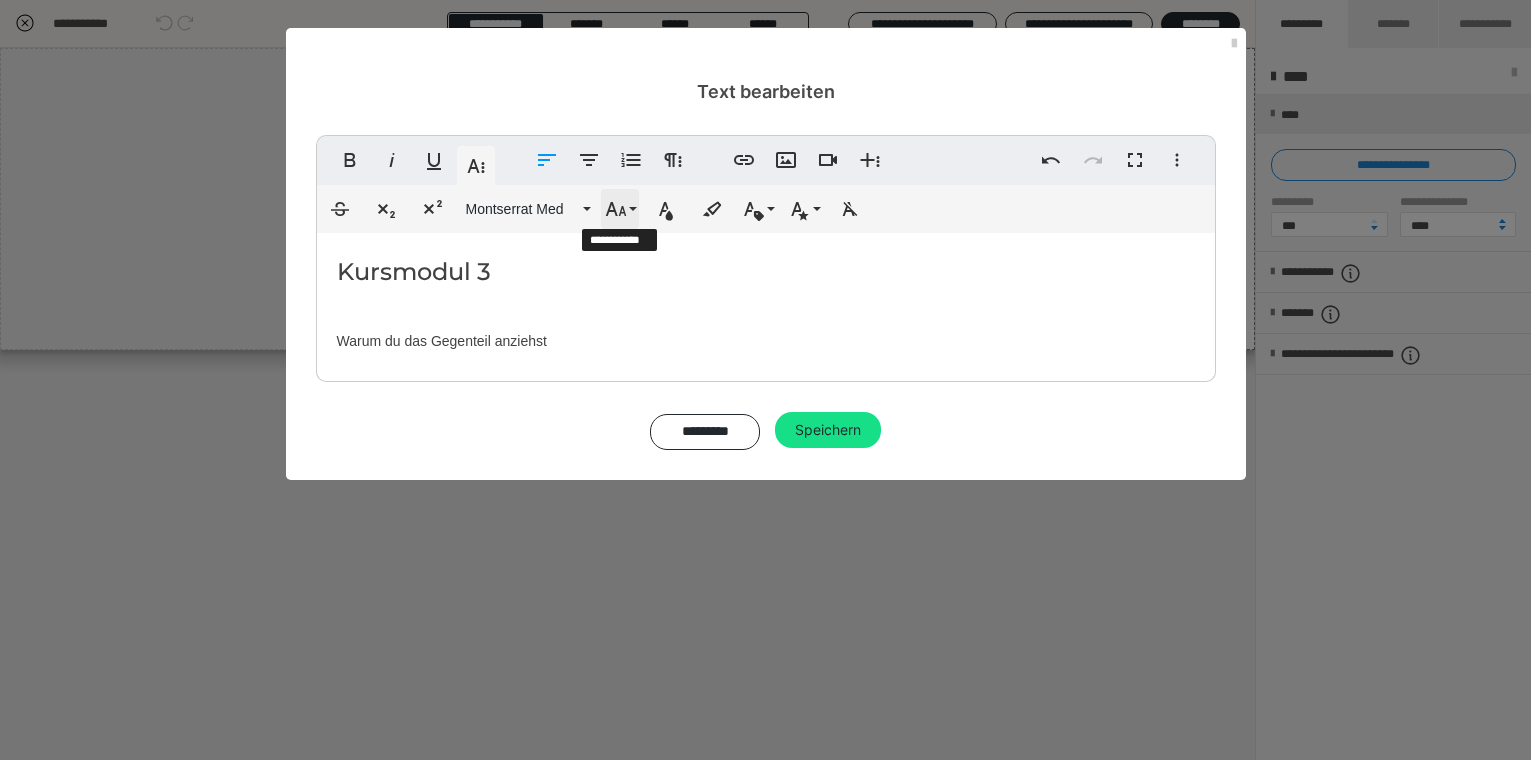 click 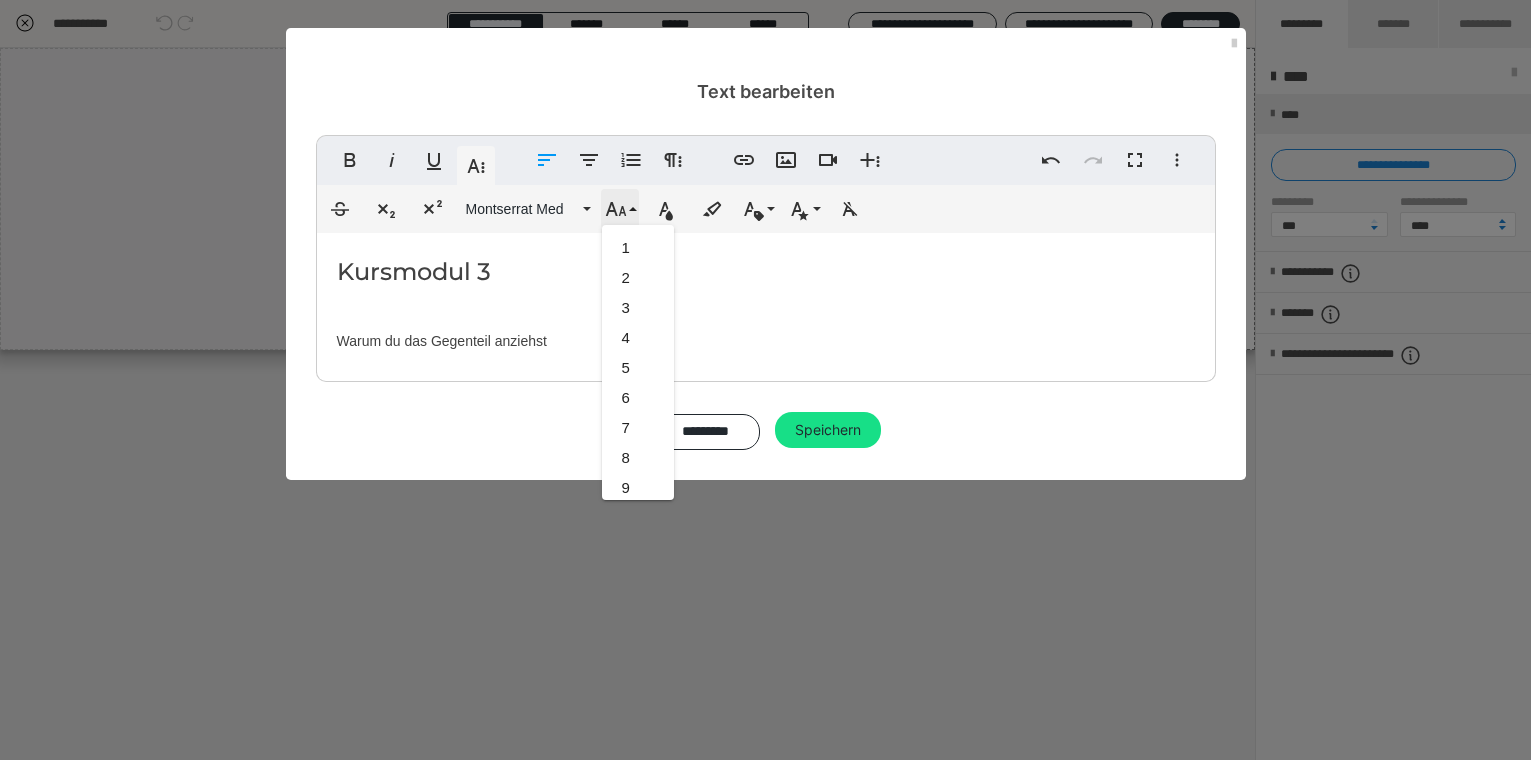 scroll, scrollTop: 713, scrollLeft: 0, axis: vertical 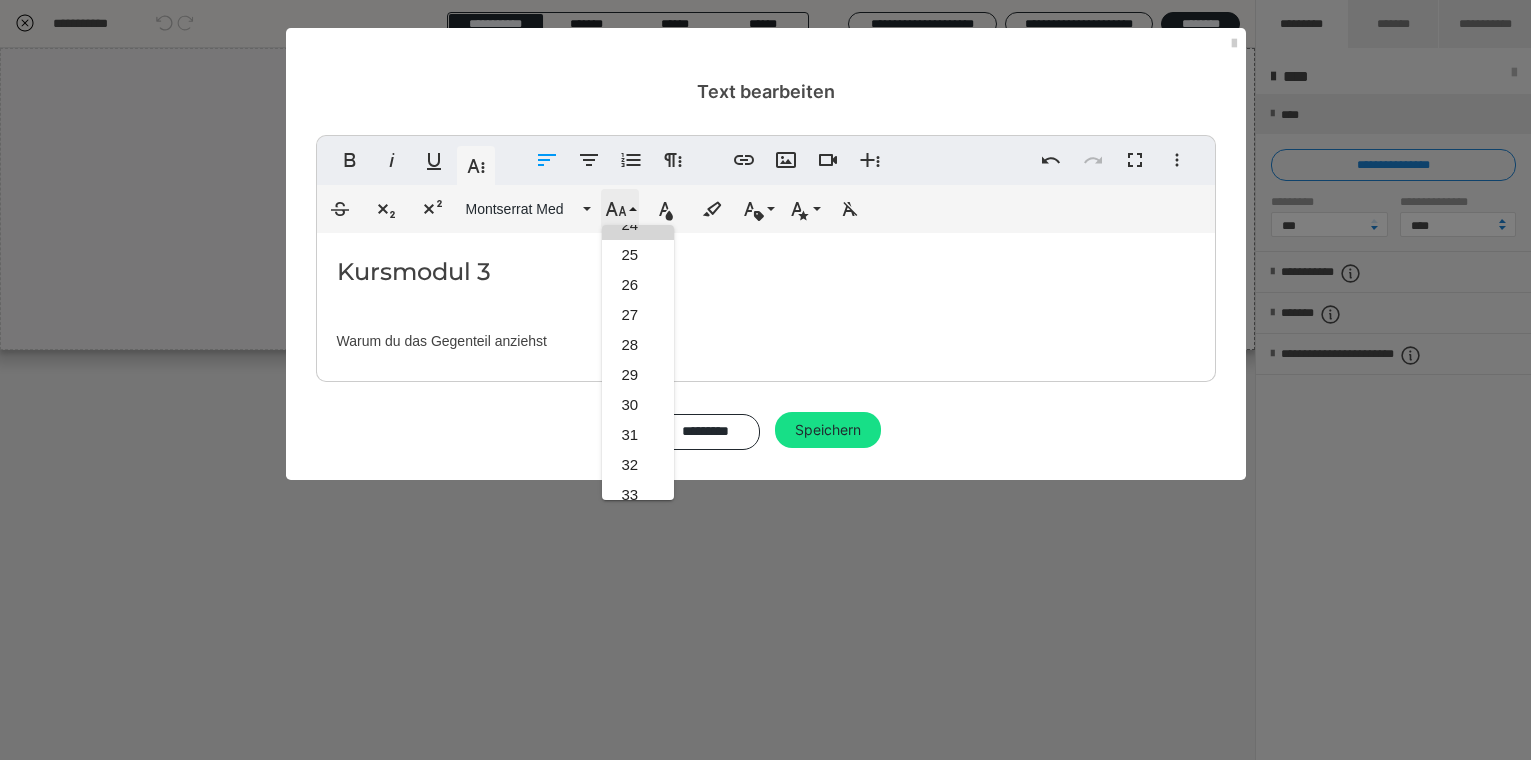 click 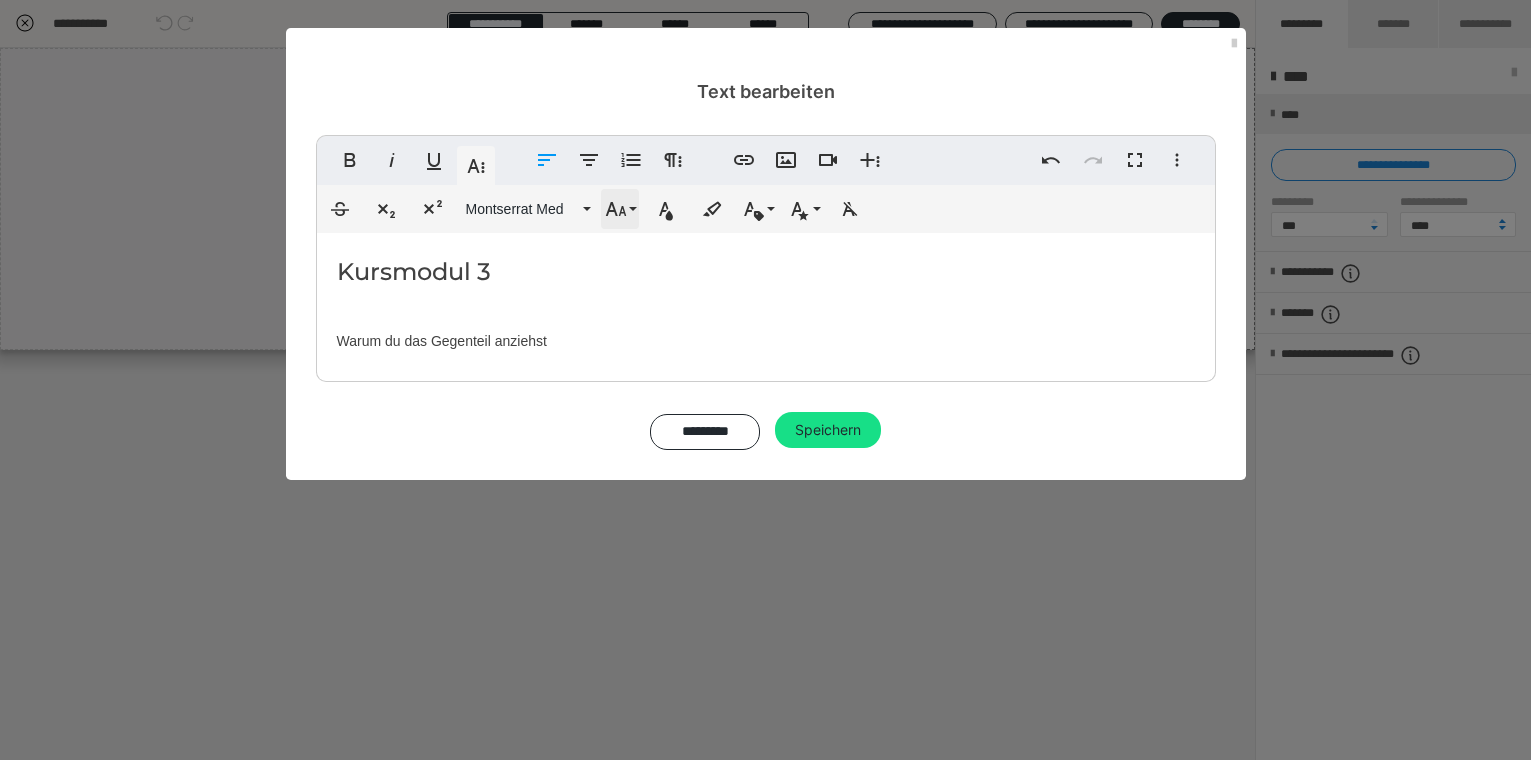 click 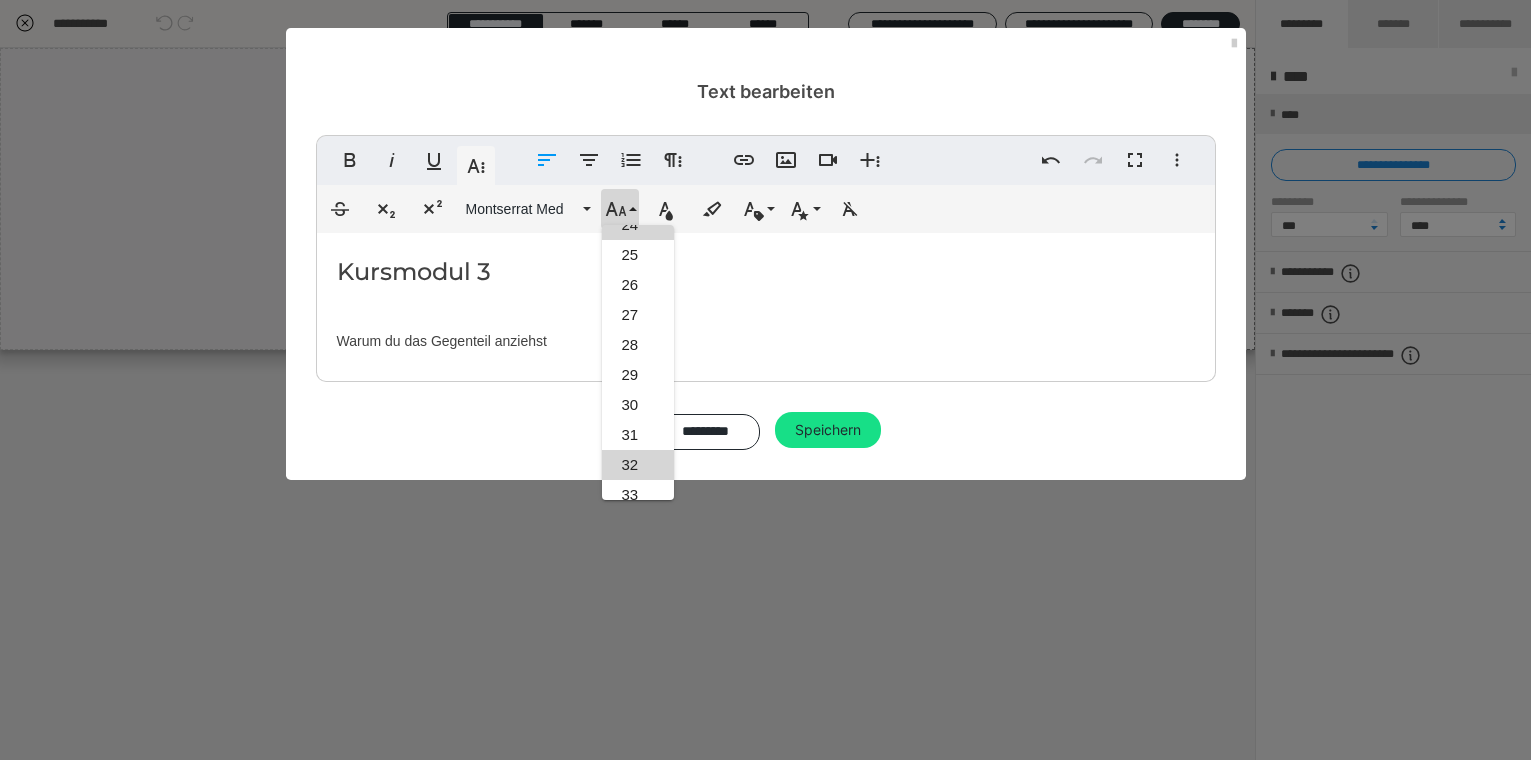 click on "32" at bounding box center (638, 465) 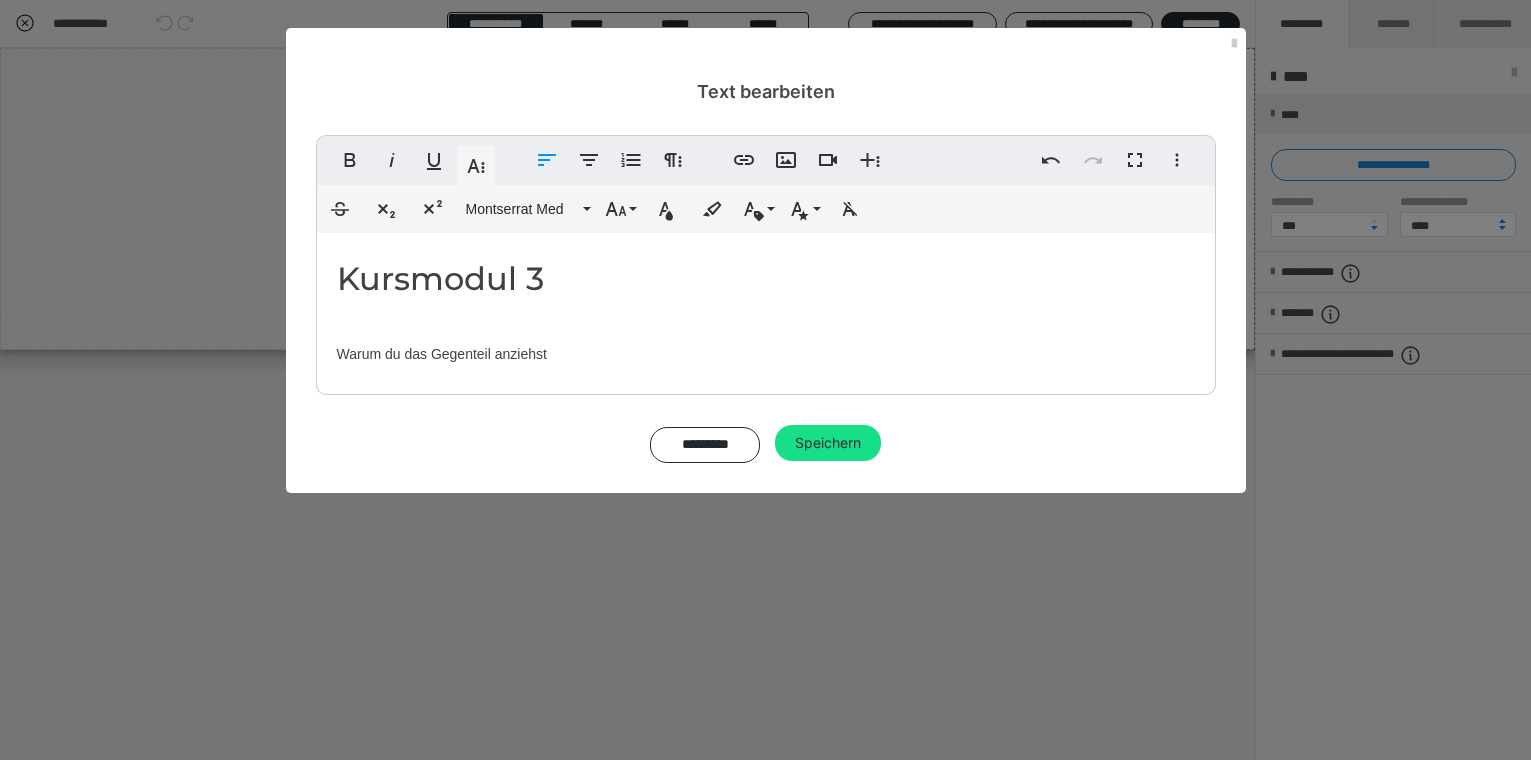 click on "Kursmodul 3 Warum du das Gegenteil anziehst" at bounding box center (766, 309) 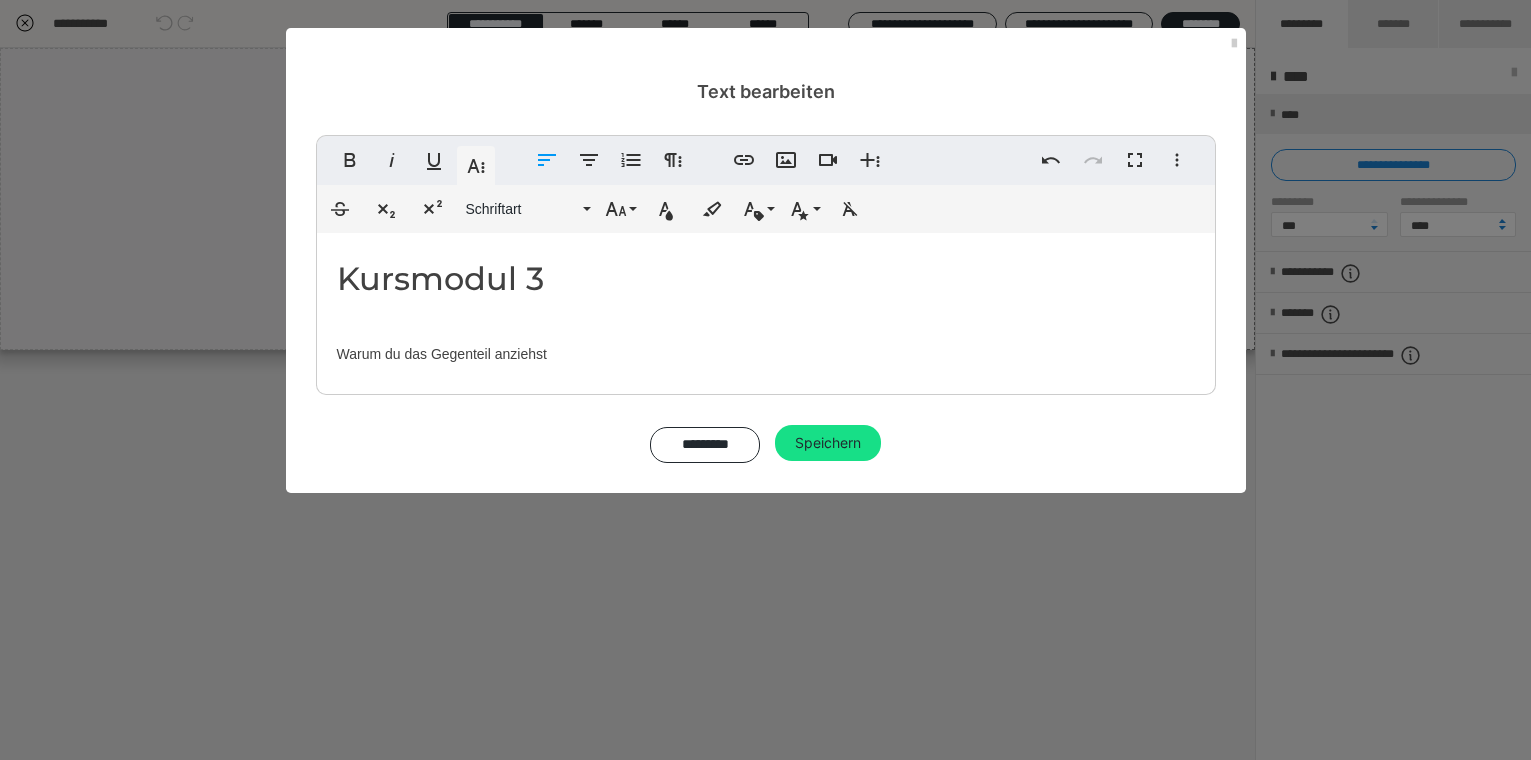 click on "Kursmodul 3 Warum du das Gegenteil anziehst" at bounding box center [766, 309] 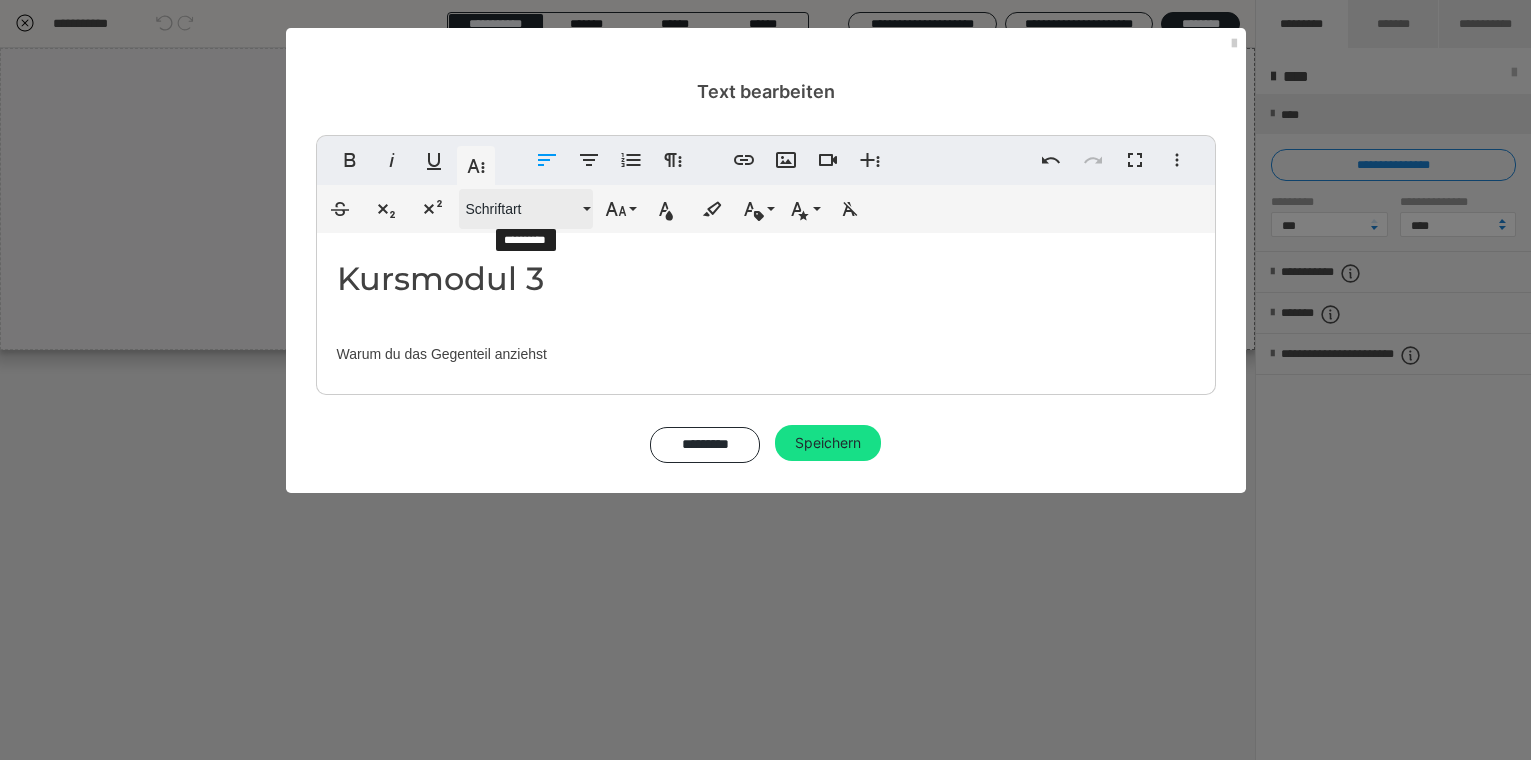 click on "Durchgestrichen Tiefgestellt Hochgestellt Schriftart ABeeZee Abhaya Libre Abril FatFace Alegreya Alice Amaranth Amatic SC Anonymous Pro Anton Arapey Archivo Black Archivo Light Archivo Medium Archivo Arimo Arvo B612 Barlow Bebas Neue Belleza Big Shoulders Stencil Display BioRhyme Blinker Cairo Cardo Catamaran Caveat Caveat Brush Comfortaa Concert One Cormorant Cormorant Garamond Courier Prime Crimson Text Dancing Script Eczar Exo Exo 2 Figtree Fira Sans Fjalla One Forum Frank Ruhl Libre Fraunces Grandstander IBM Plex Serif Inconsolata Inder Indie Flower Inter Josefin Sans Jost Karla Lato Lexend Deca Libre Baskerville Libre Franklin Lilita One Lobster Lobster Two Lora Merienda Merriweather Montserrat Montserrat Black Montserrat Extra Bold Montserrat Light Montserrat Med Mulish MuseoModerno Nixie One Noto Sans Noto Serif Nunito Nunito Sans Old Standard TT Open Sans Oswald Oxygen Pacifico Patrick Hand Playball Playfair Display Poppins PT Sans PT Sans Narrow PT Serif Public Sans Quicksand Rakkas Raleway Righteous" at bounding box center (766, 209) 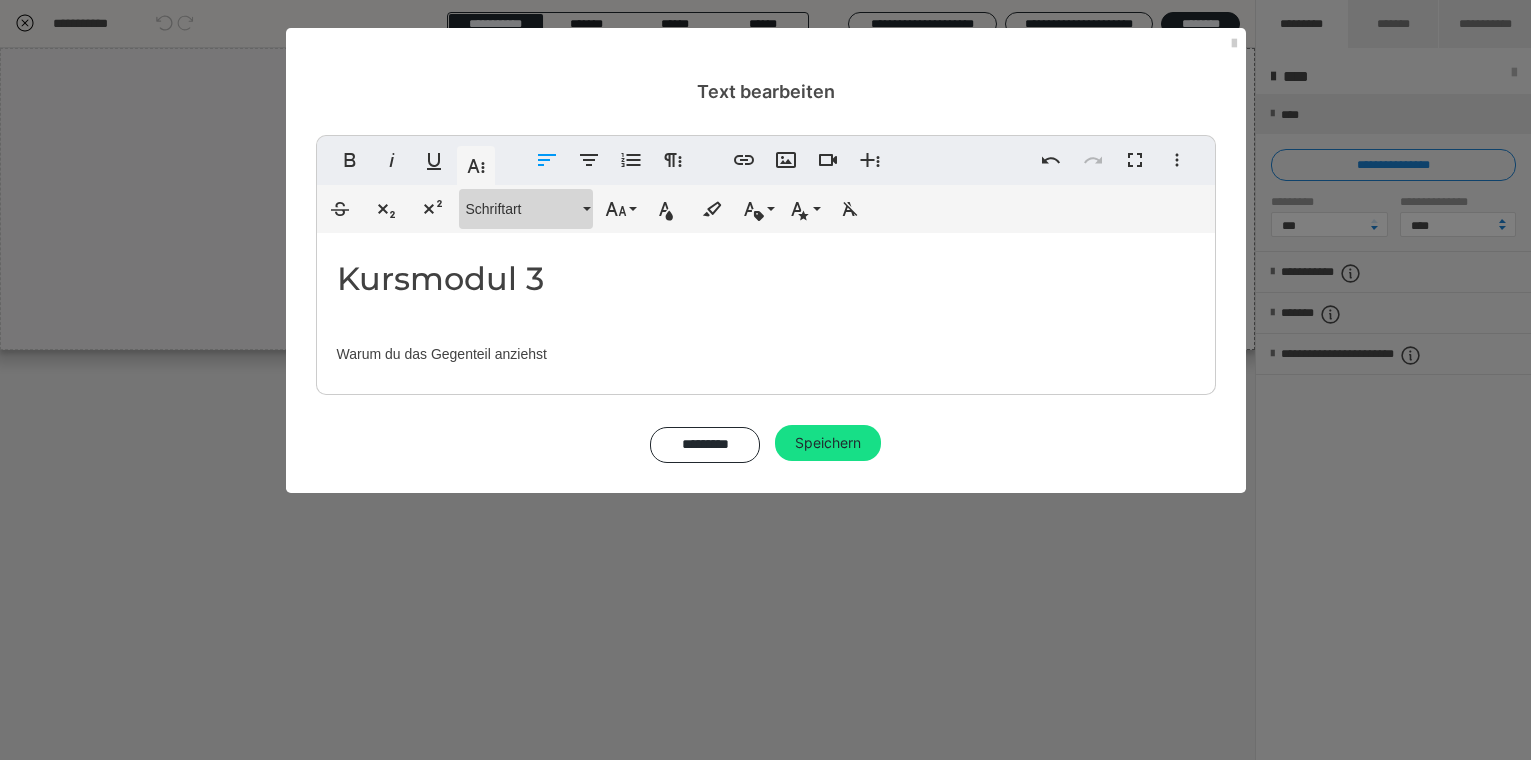 click on "Schriftart" at bounding box center [526, 209] 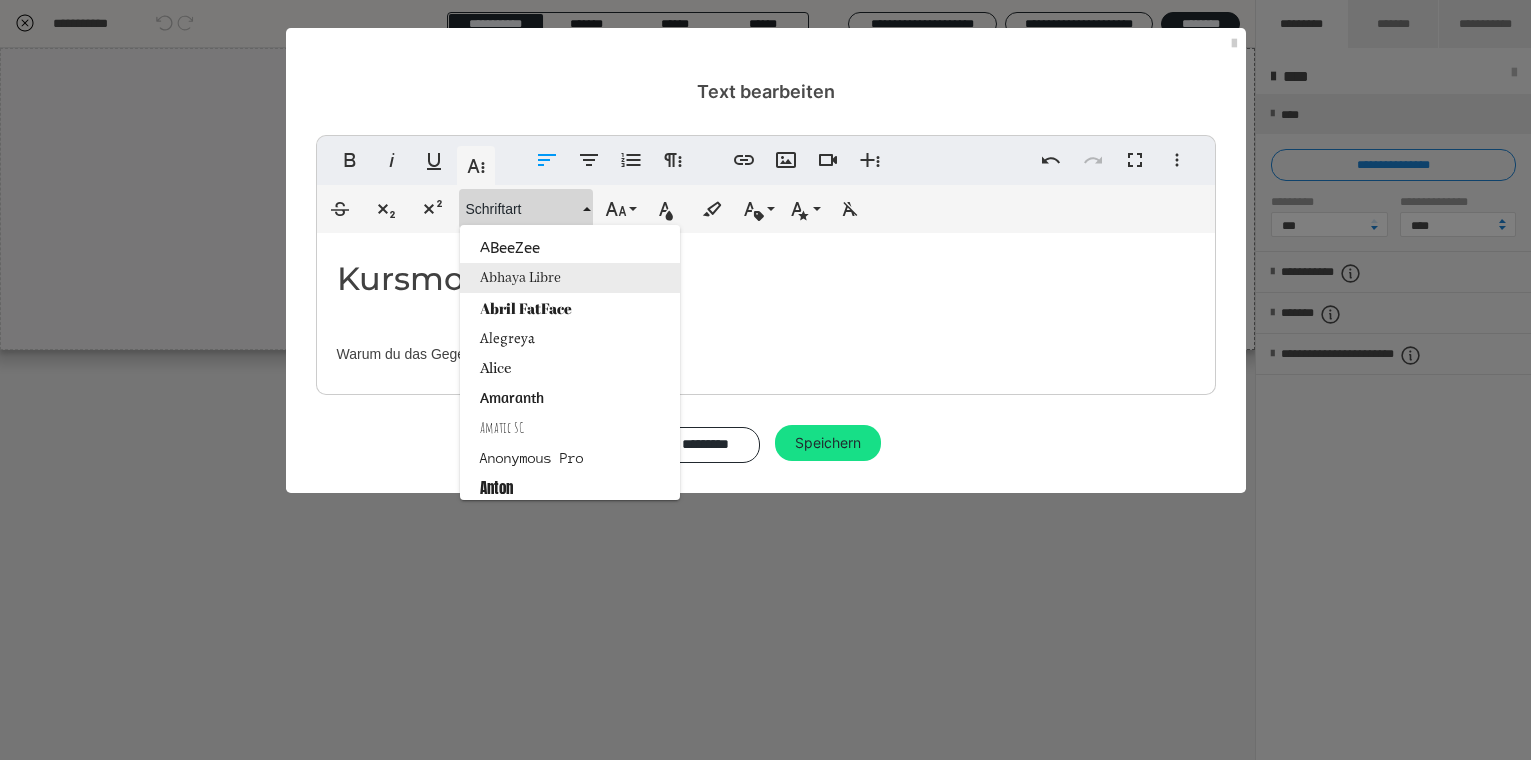 click on "Abhaya Libre" at bounding box center [570, 278] 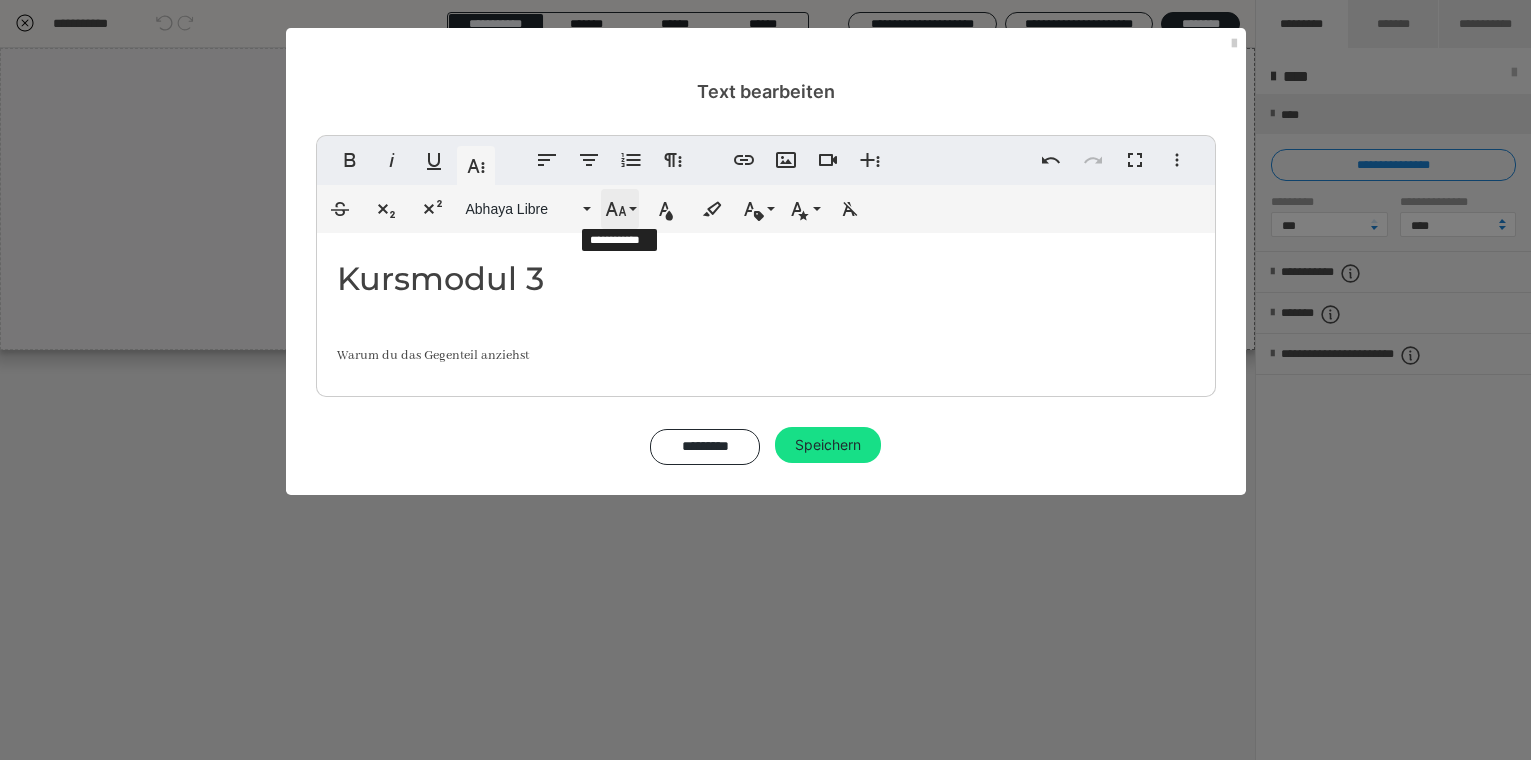 click on "Schriftgröße" at bounding box center (620, 209) 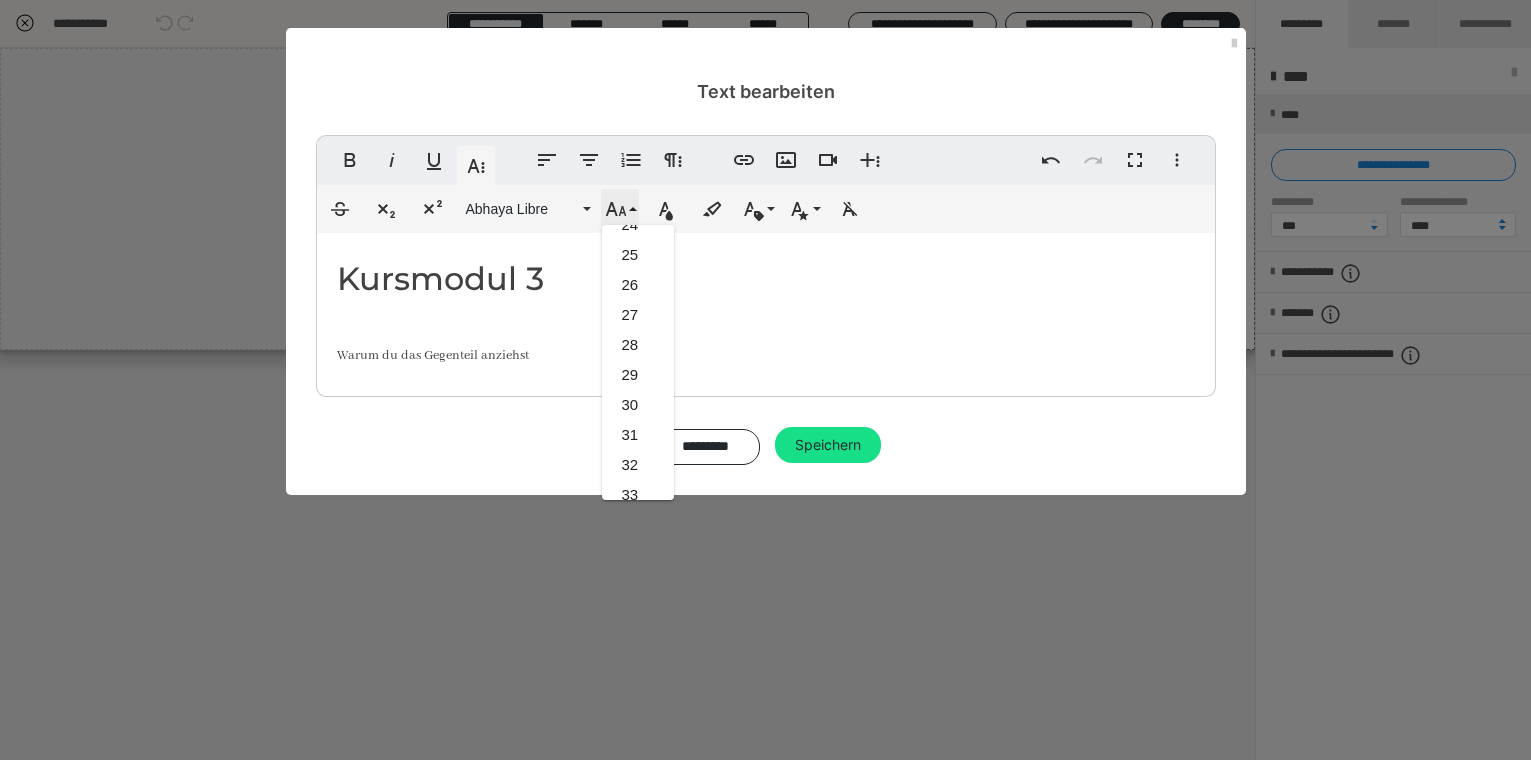 scroll, scrollTop: 413, scrollLeft: 0, axis: vertical 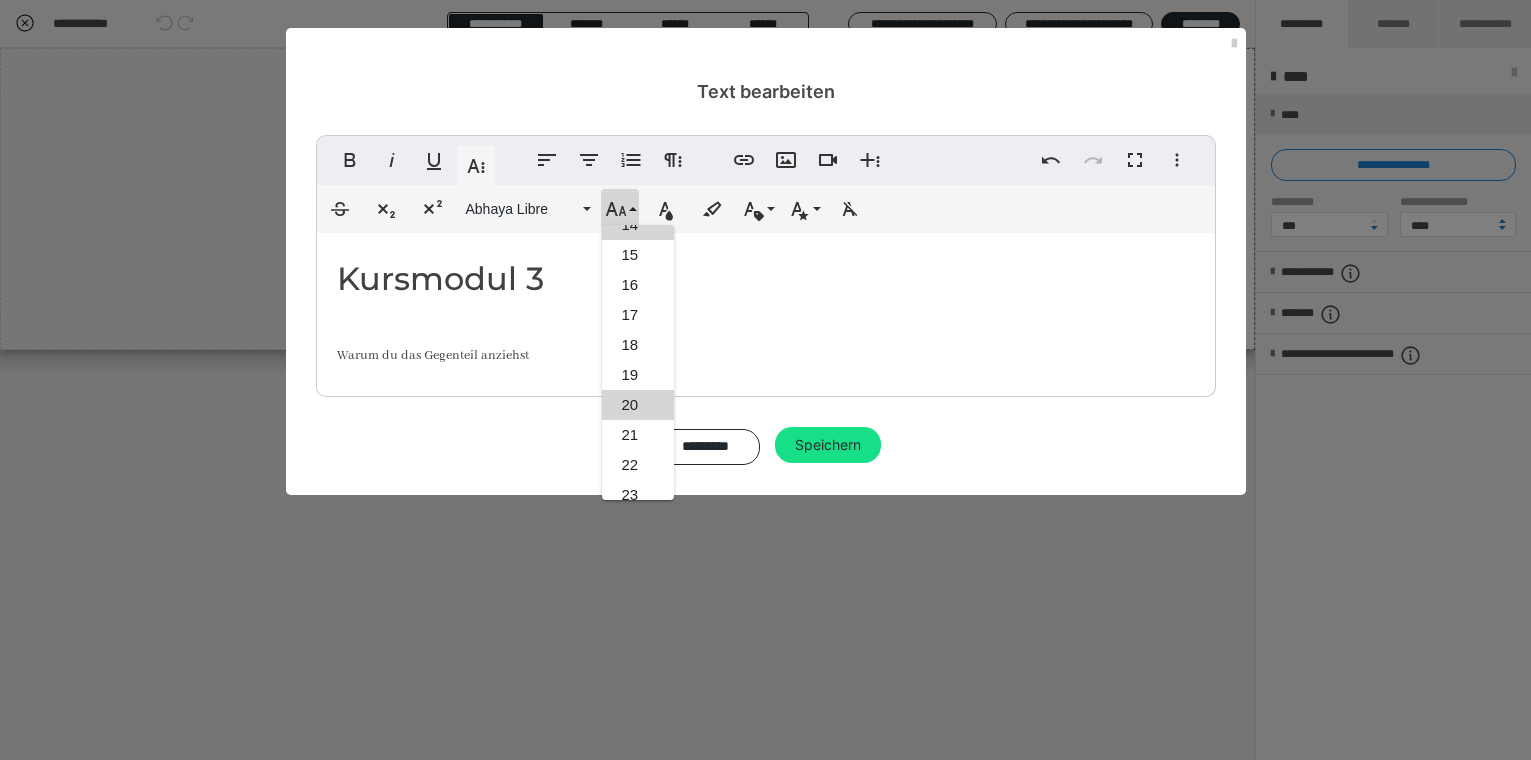 click on "20" at bounding box center (638, 405) 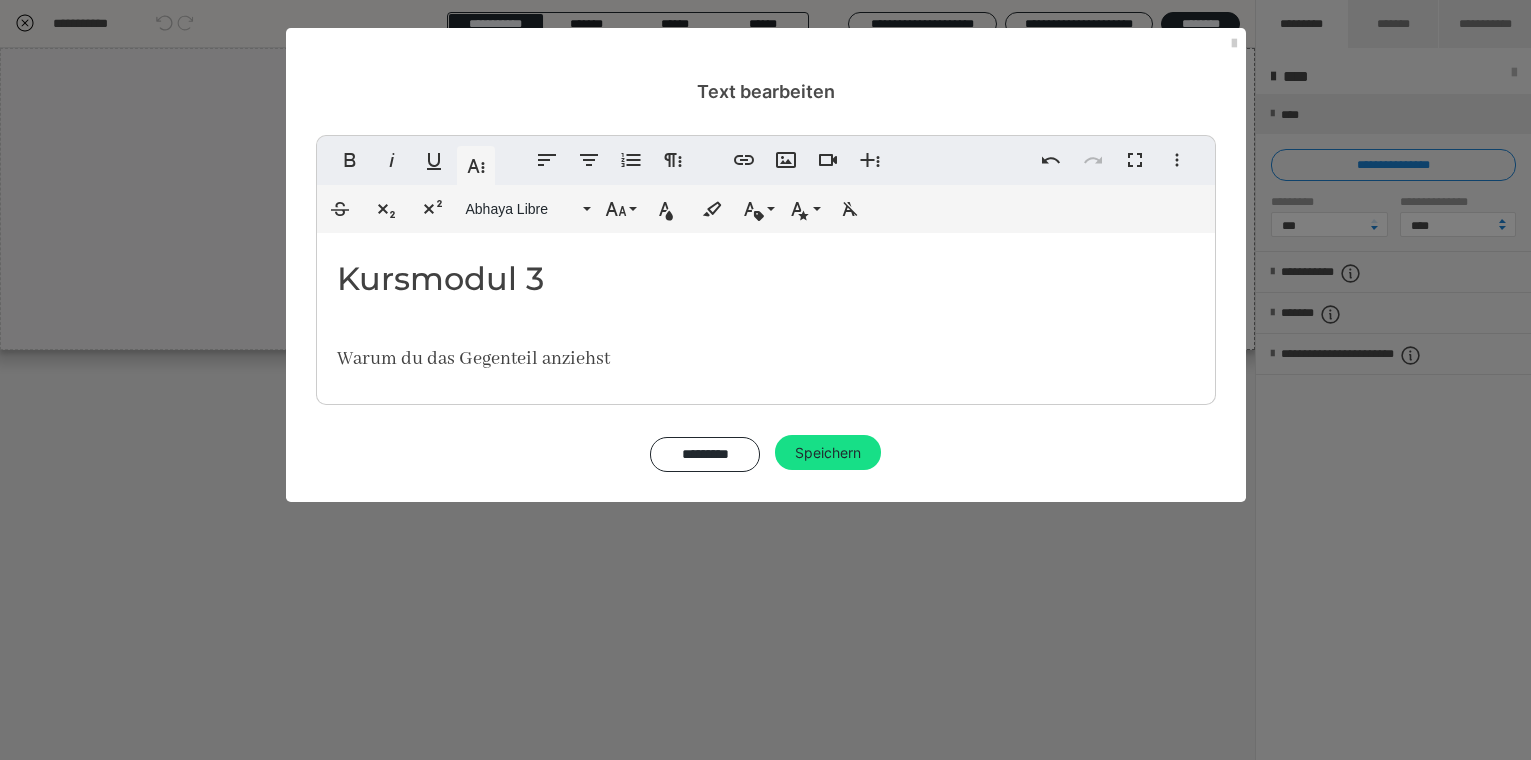 click on "Kursmodul 3 Warum du das Gegenteil anziehst" at bounding box center (766, 314) 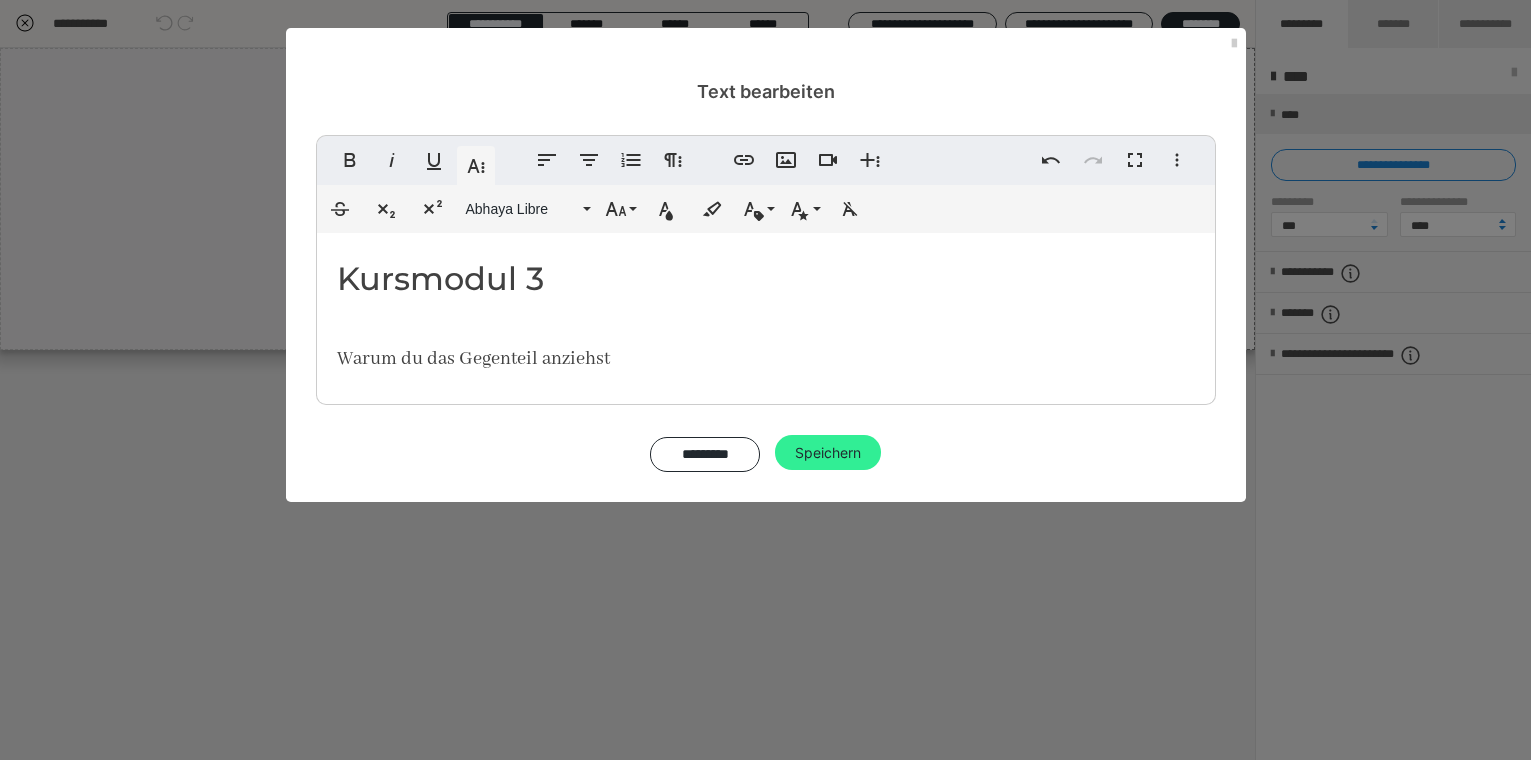 click on "Speichern" at bounding box center [828, 453] 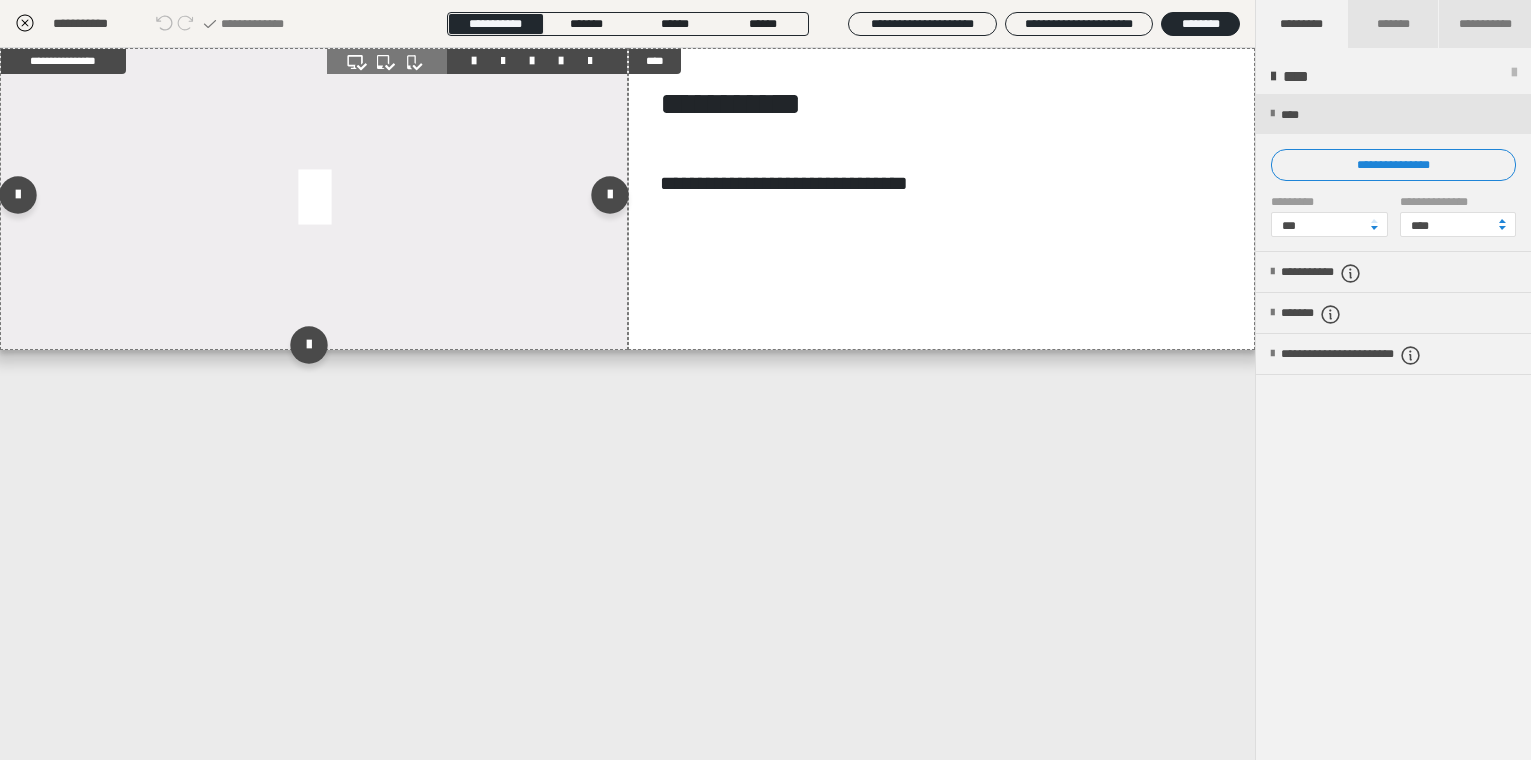 click at bounding box center [314, 199] 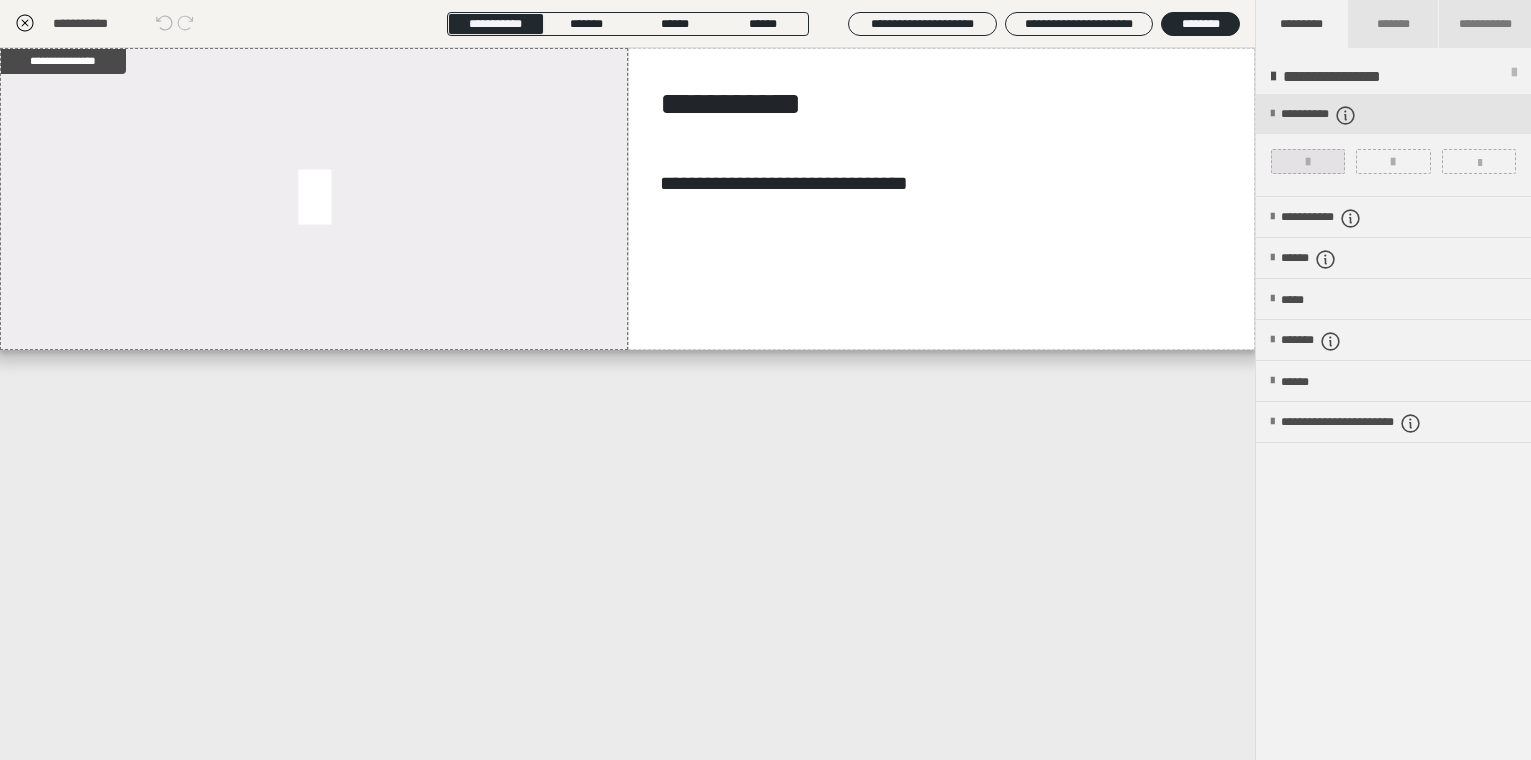click at bounding box center (1308, 161) 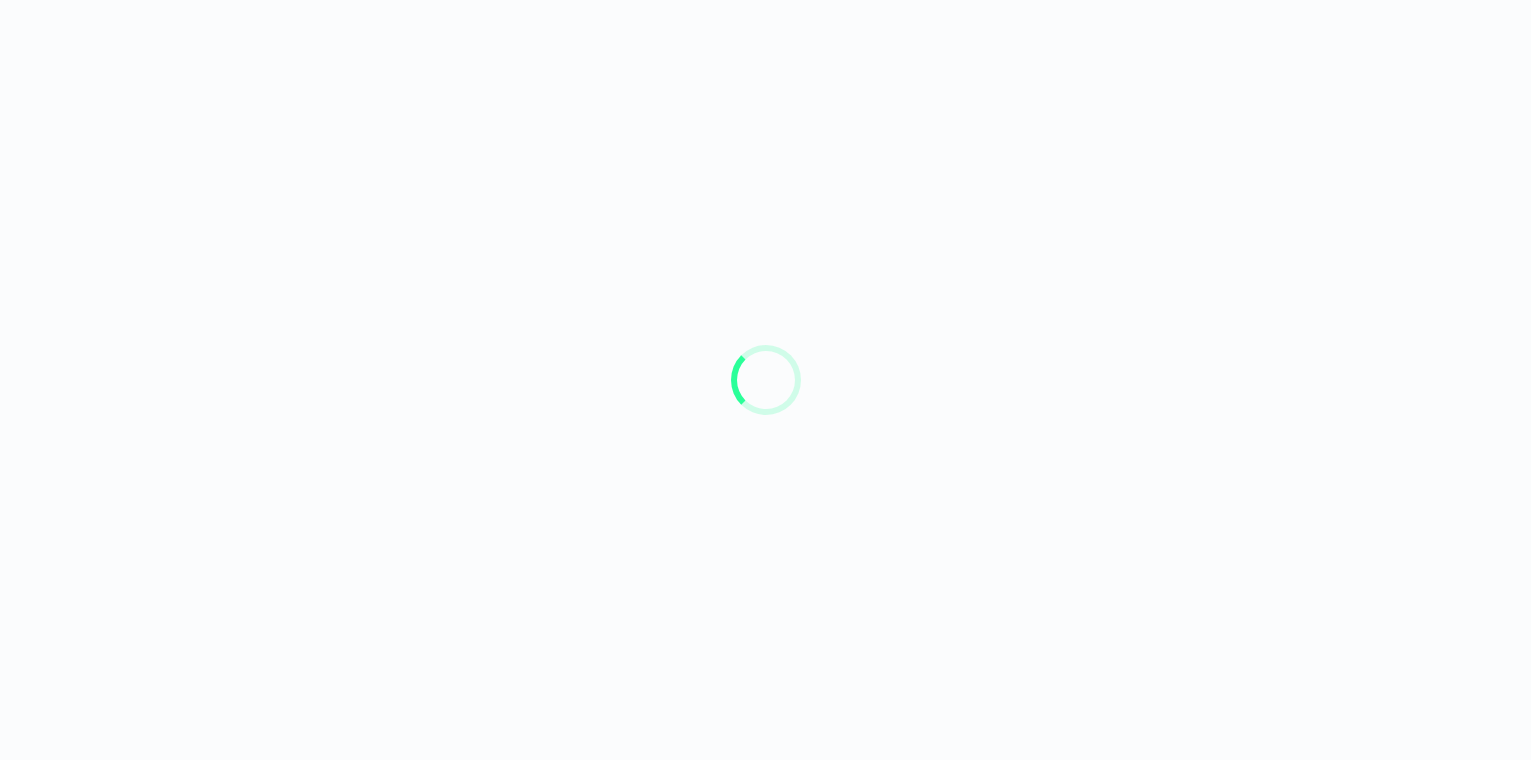 scroll, scrollTop: 0, scrollLeft: 0, axis: both 